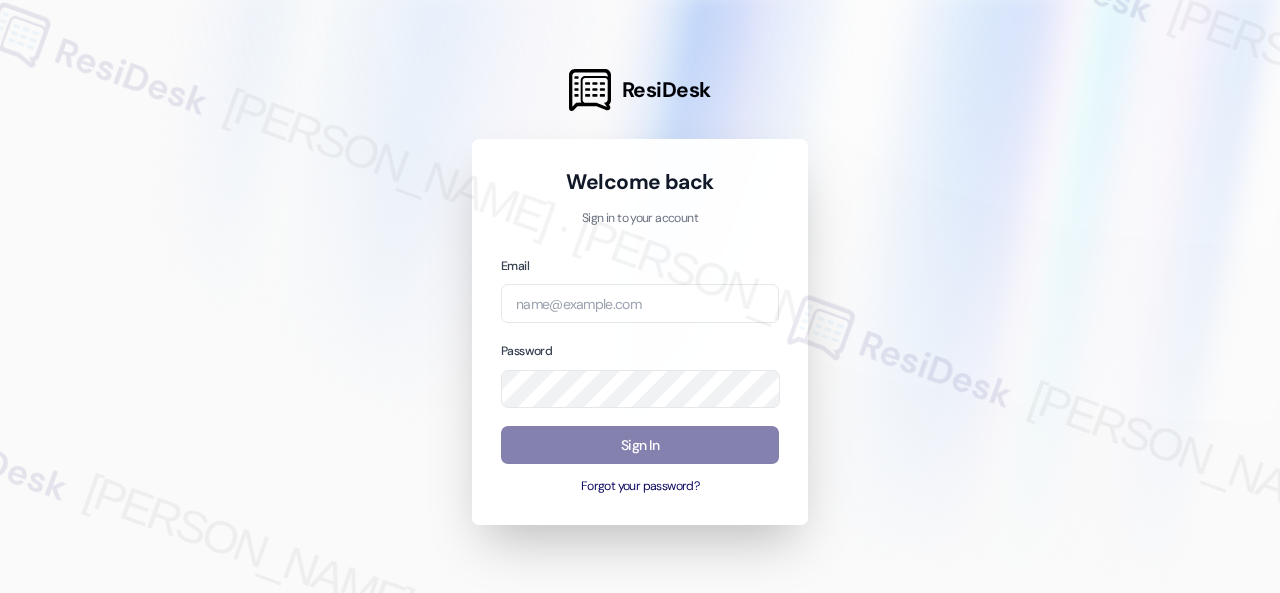 scroll, scrollTop: 0, scrollLeft: 0, axis: both 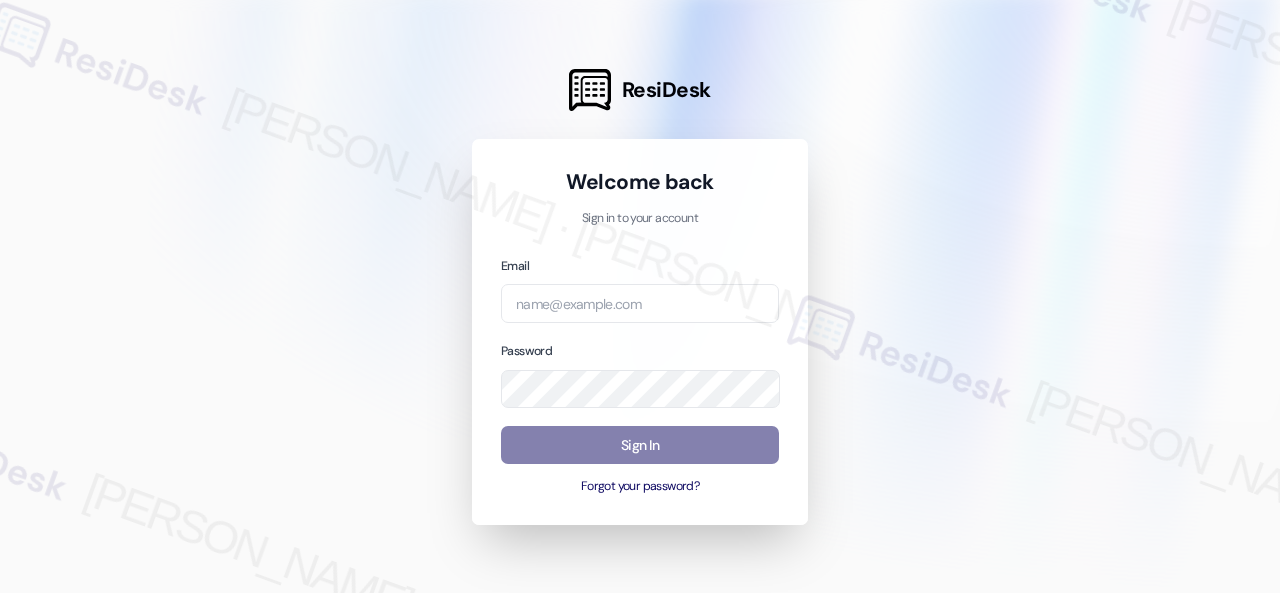 click at bounding box center [640, 296] 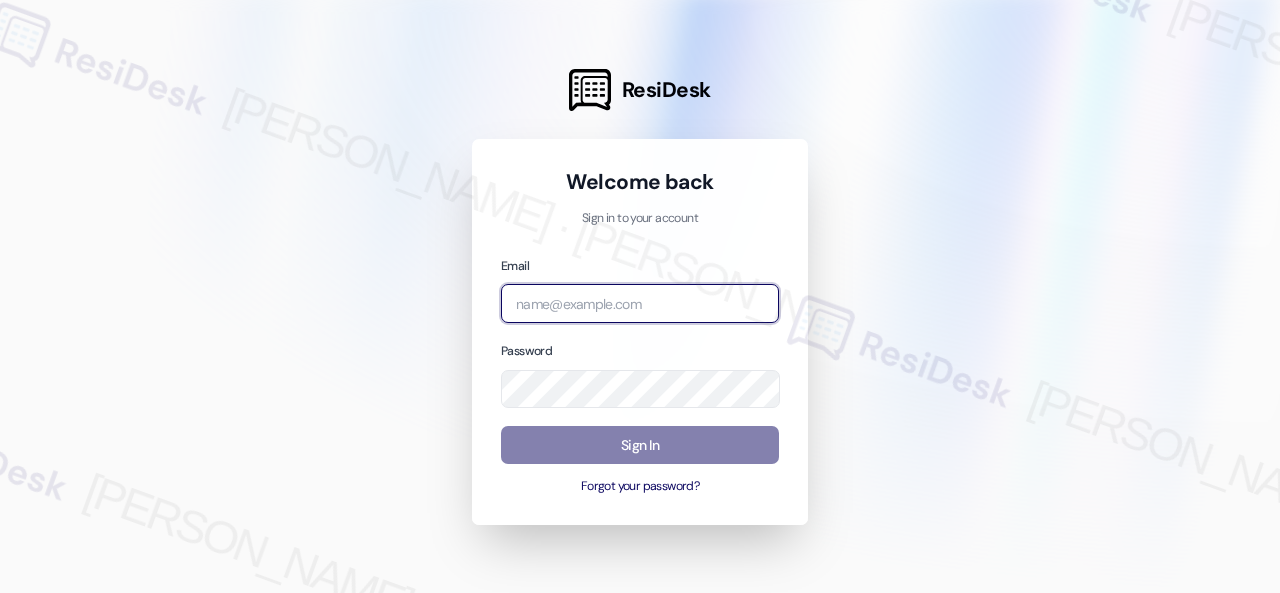 paste on "automated-surveys-nolan-steve.flores@nolan.com" 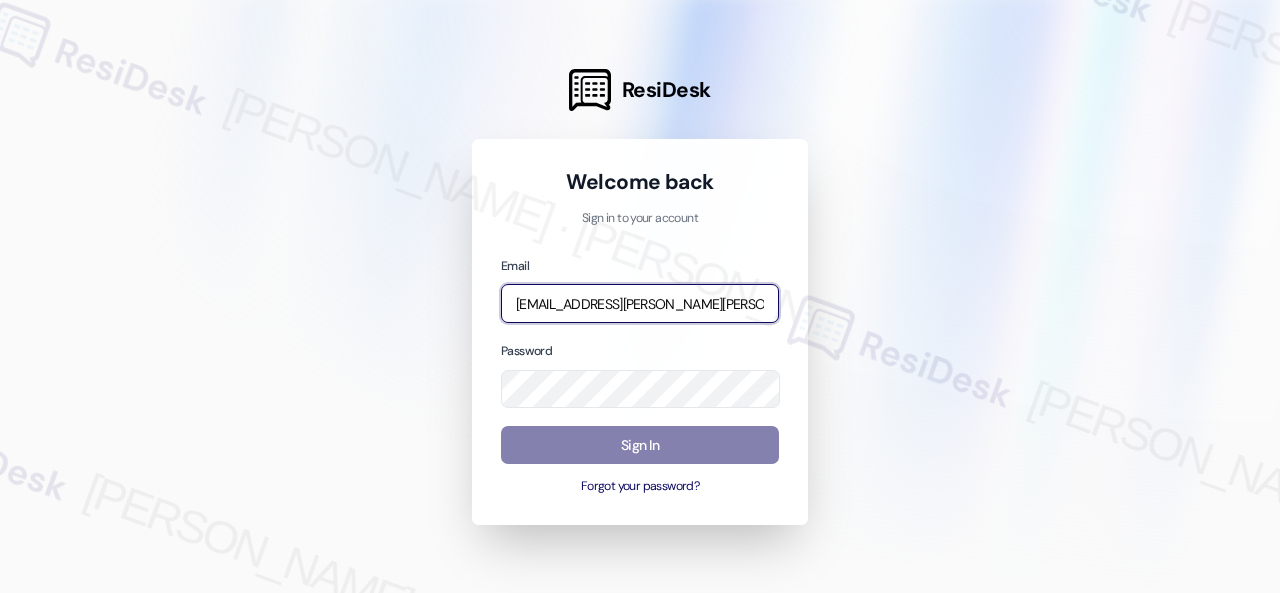 scroll, scrollTop: 0, scrollLeft: 51, axis: horizontal 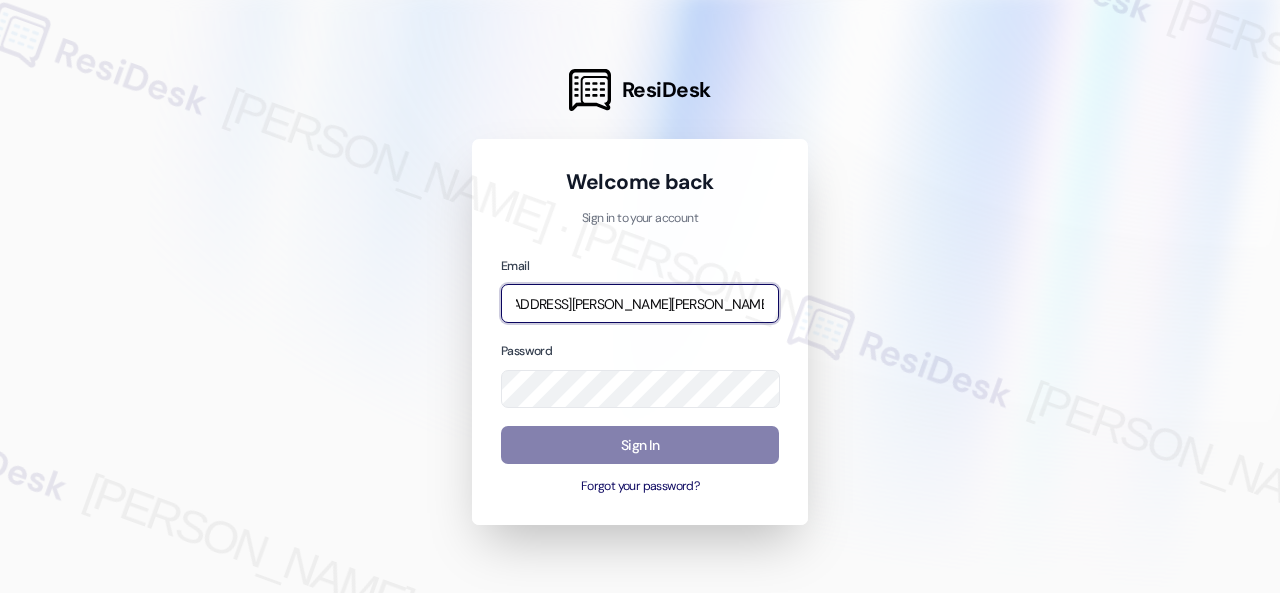 type on "automated-surveys-nolan-steve.flores@nolan.com" 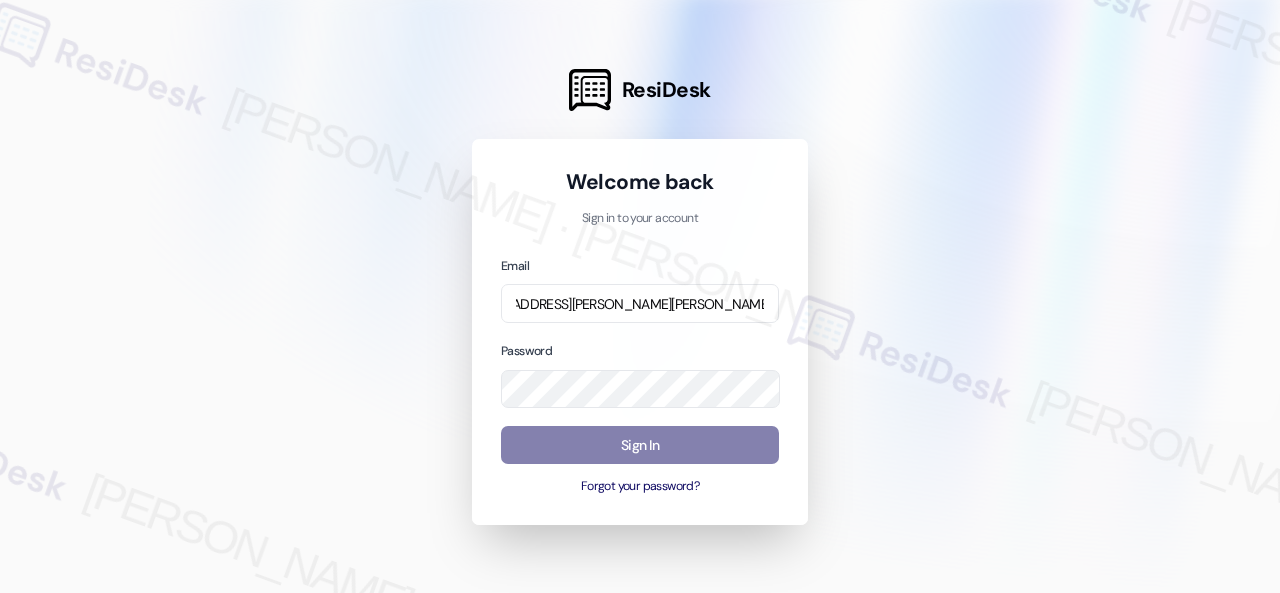 scroll, scrollTop: 0, scrollLeft: 0, axis: both 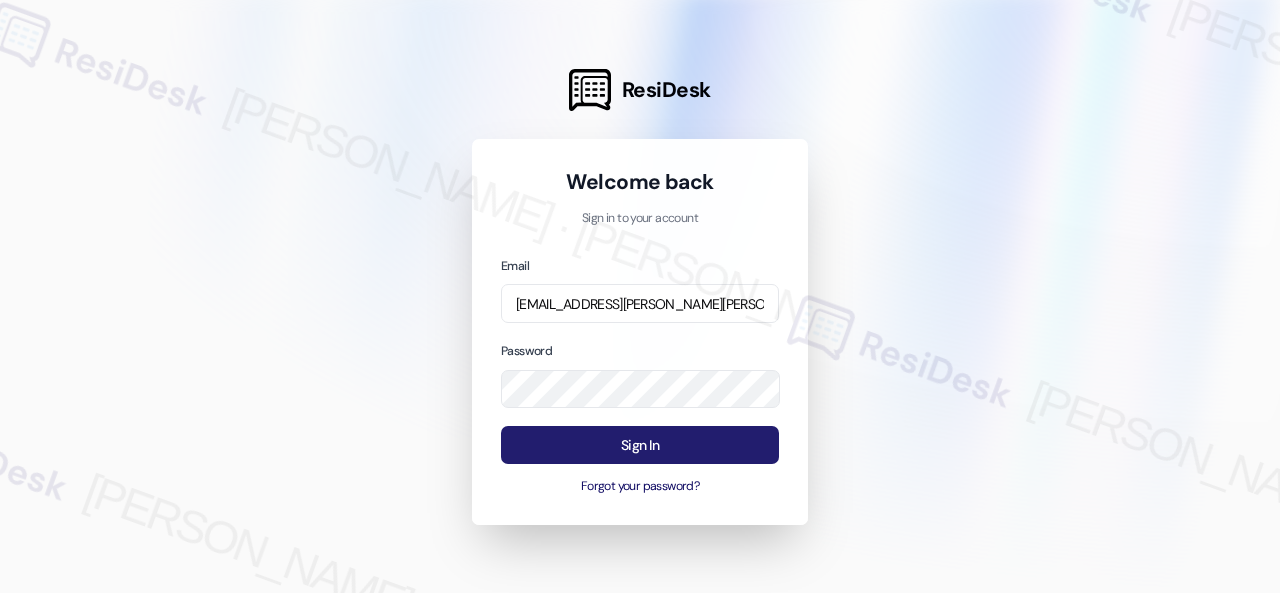 click on "Sign In" at bounding box center [640, 445] 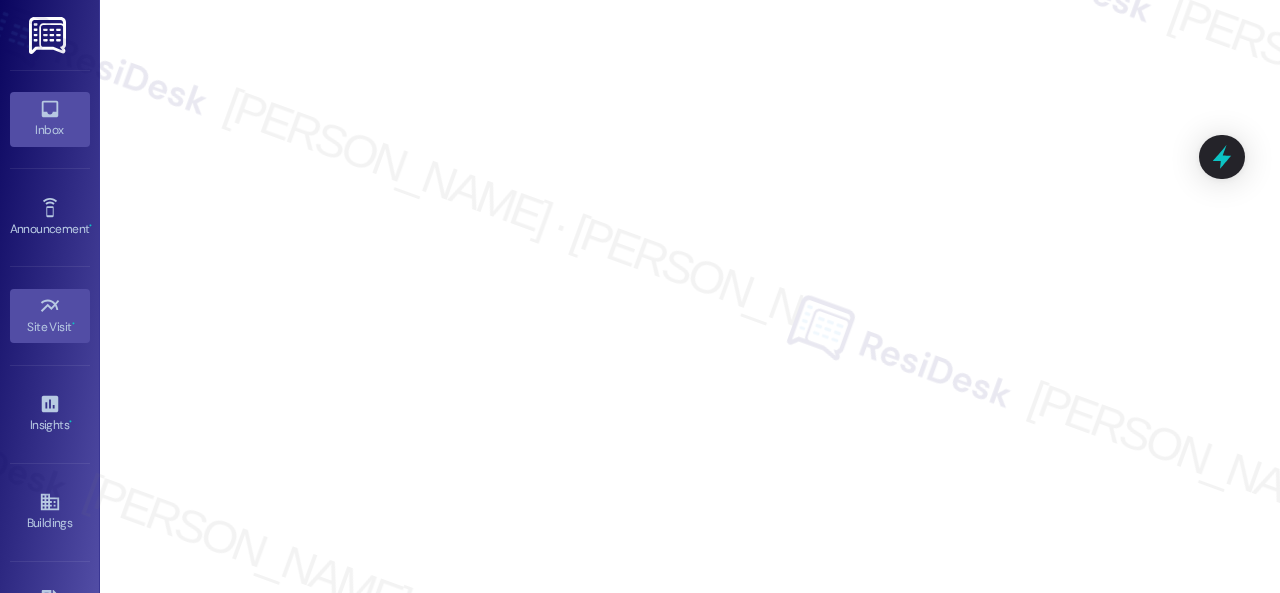 click on "Inbox" at bounding box center [50, 130] 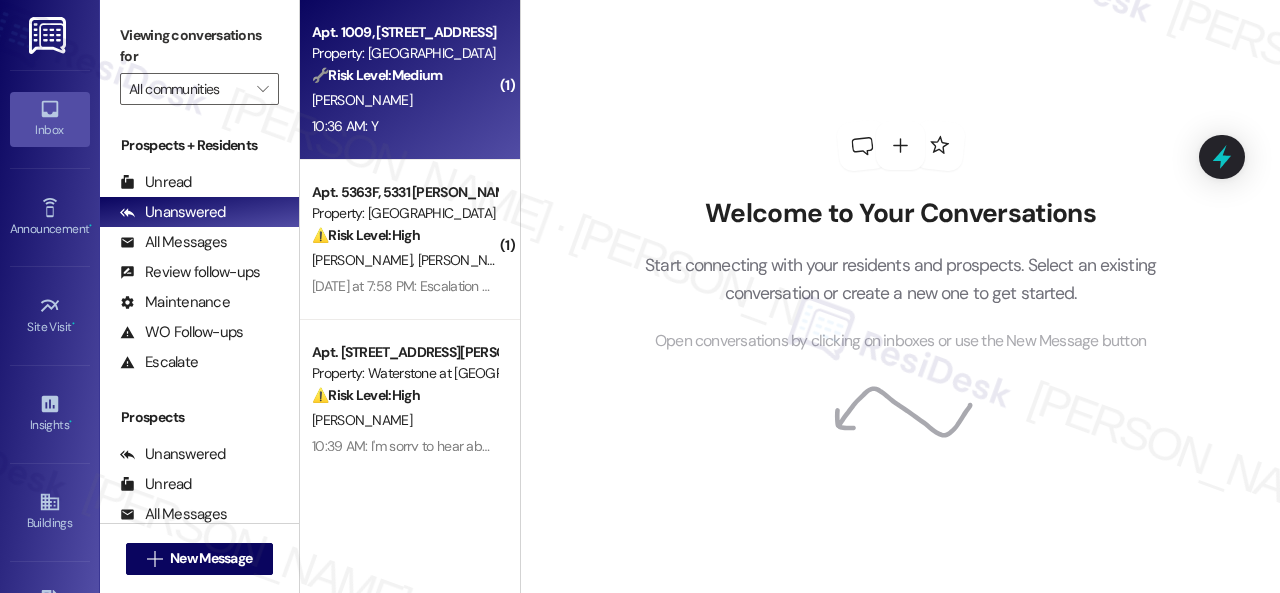 click on "M. Dunn" at bounding box center [404, 100] 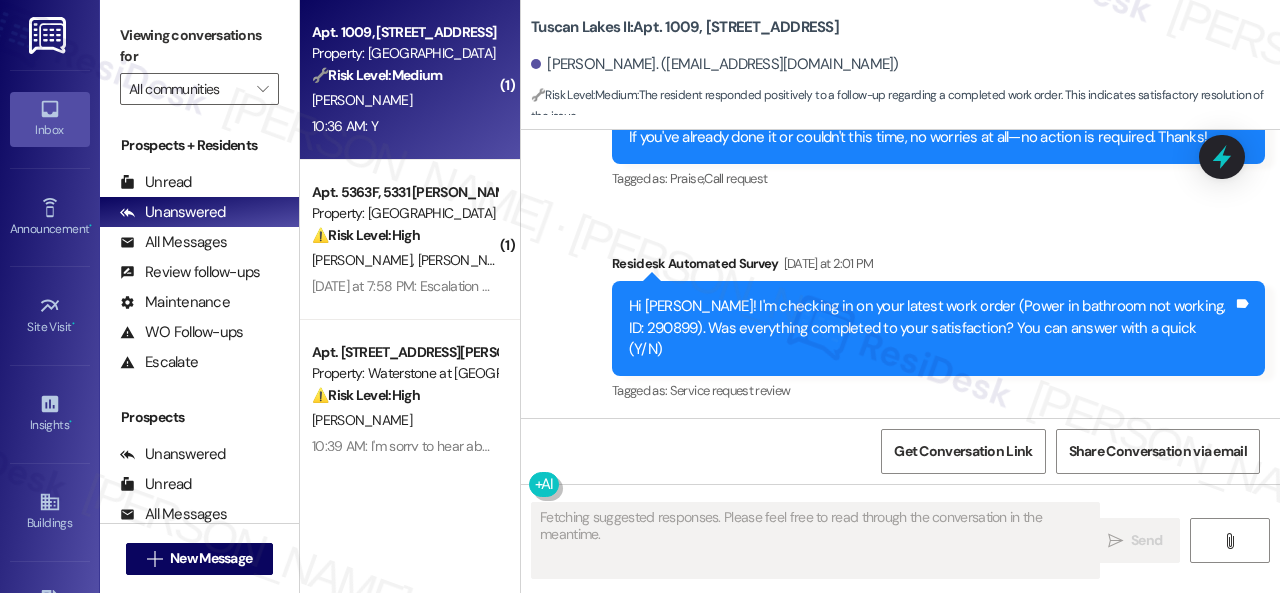 scroll, scrollTop: 7032, scrollLeft: 0, axis: vertical 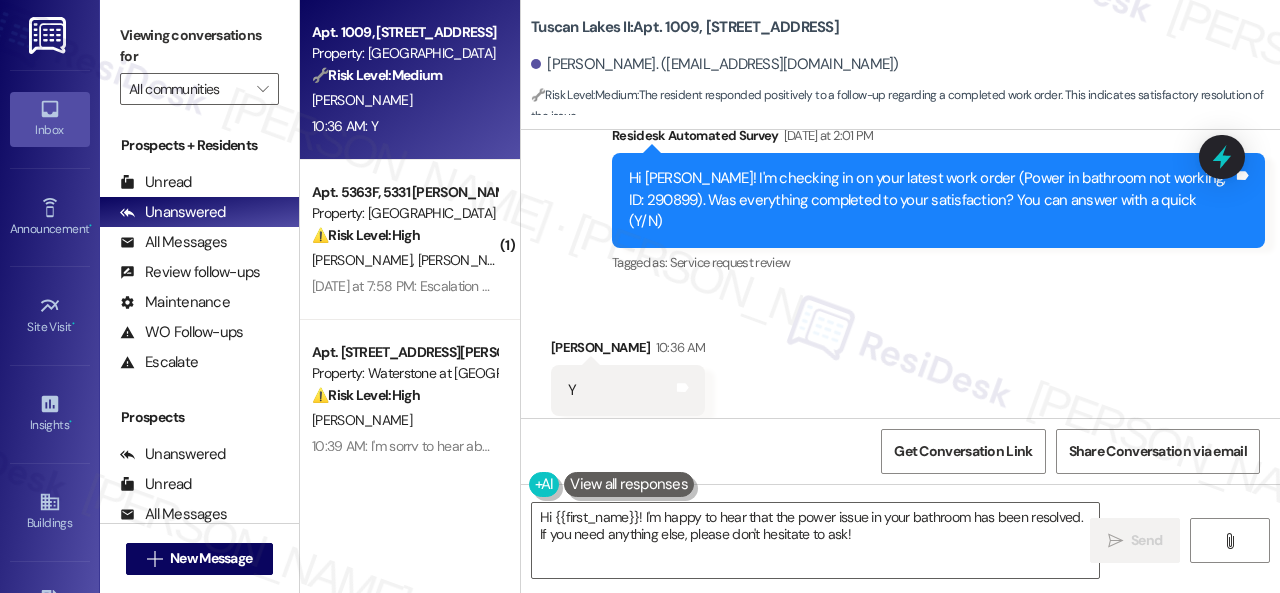 click on "Received via SMS Myra Dunn 10:36 AM Y Tags and notes Tagged as:   Positive response Click to highlight conversations about Positive response" at bounding box center [900, 376] 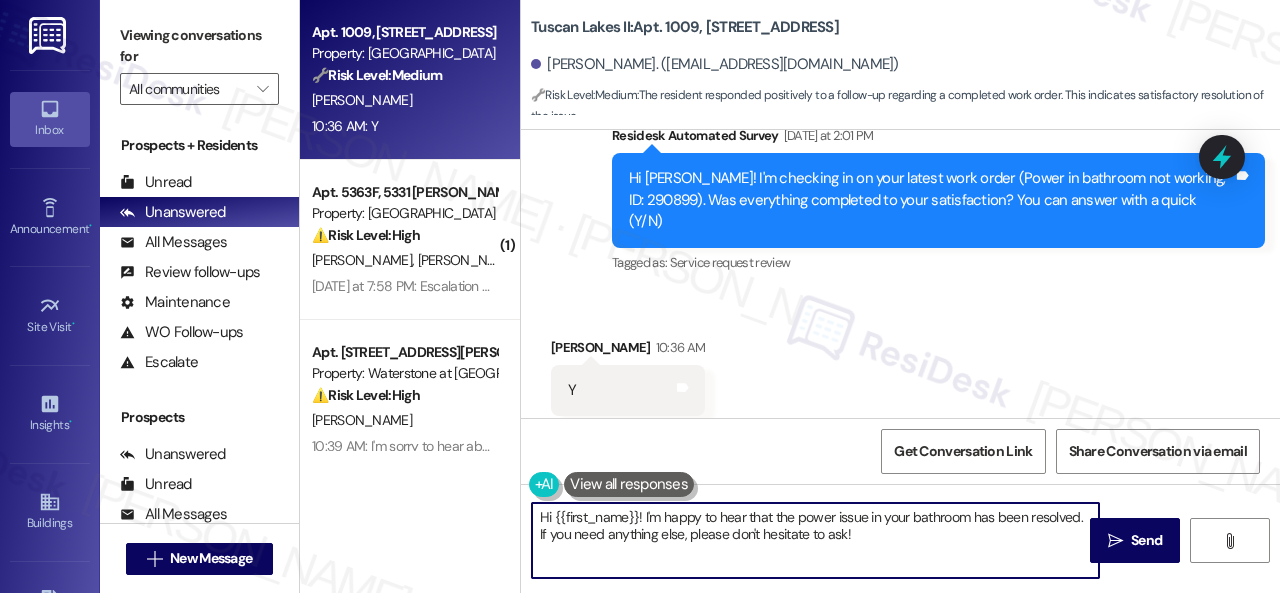 drag, startPoint x: 878, startPoint y: 539, endPoint x: 445, endPoint y: 498, distance: 434.93677 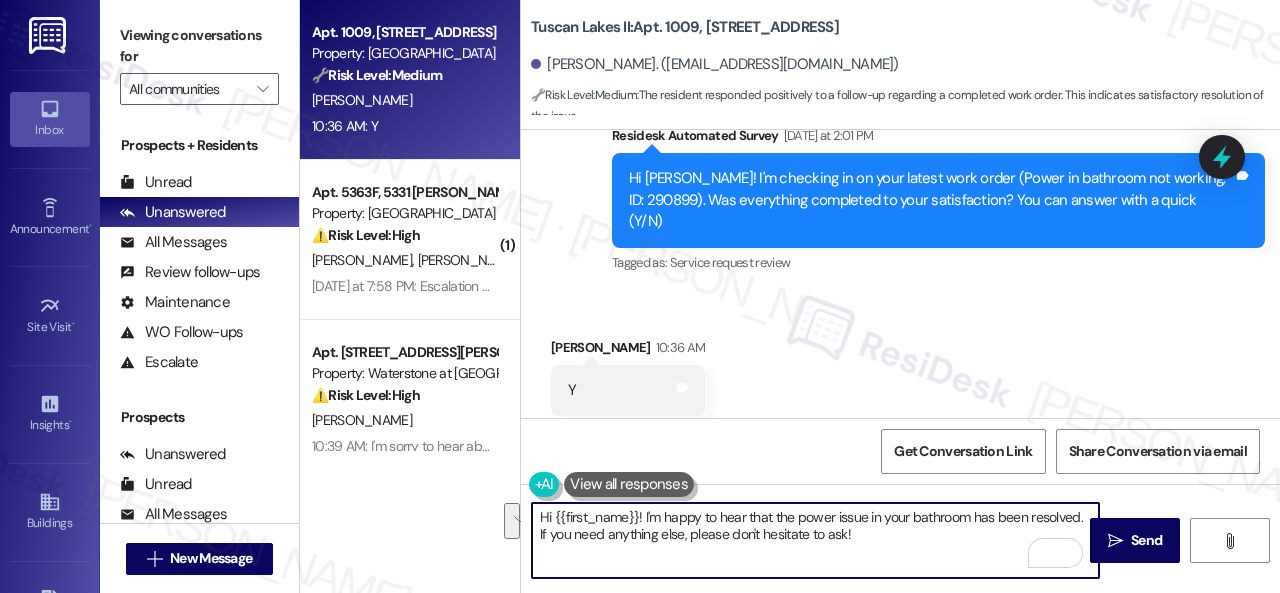 paste on "Glad everything’s all set! If {{property}} met your expectations, just reply with “Yes.” If not, no problem — we’d love to hear your feedback so we can keep improving. Thank you" 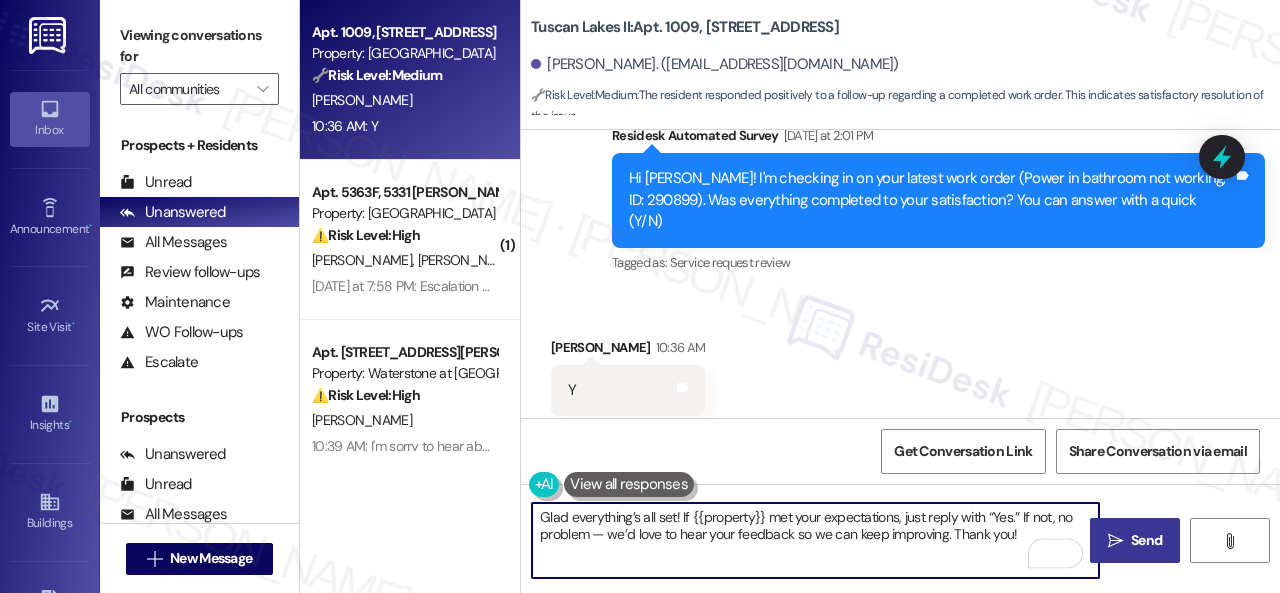 type on "Glad everything’s all set! If {{property}} met your expectations, just reply with “Yes.” If not, no problem — we’d love to hear your feedback so we can keep improving. Thank you!" 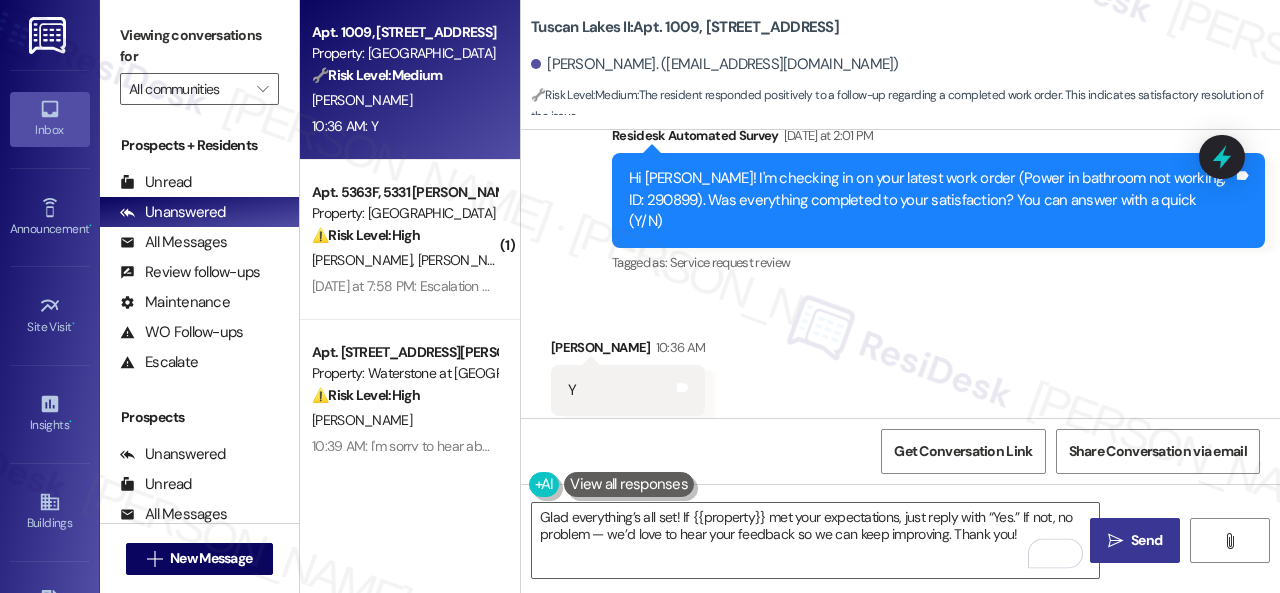 click on " Send" at bounding box center [1135, 540] 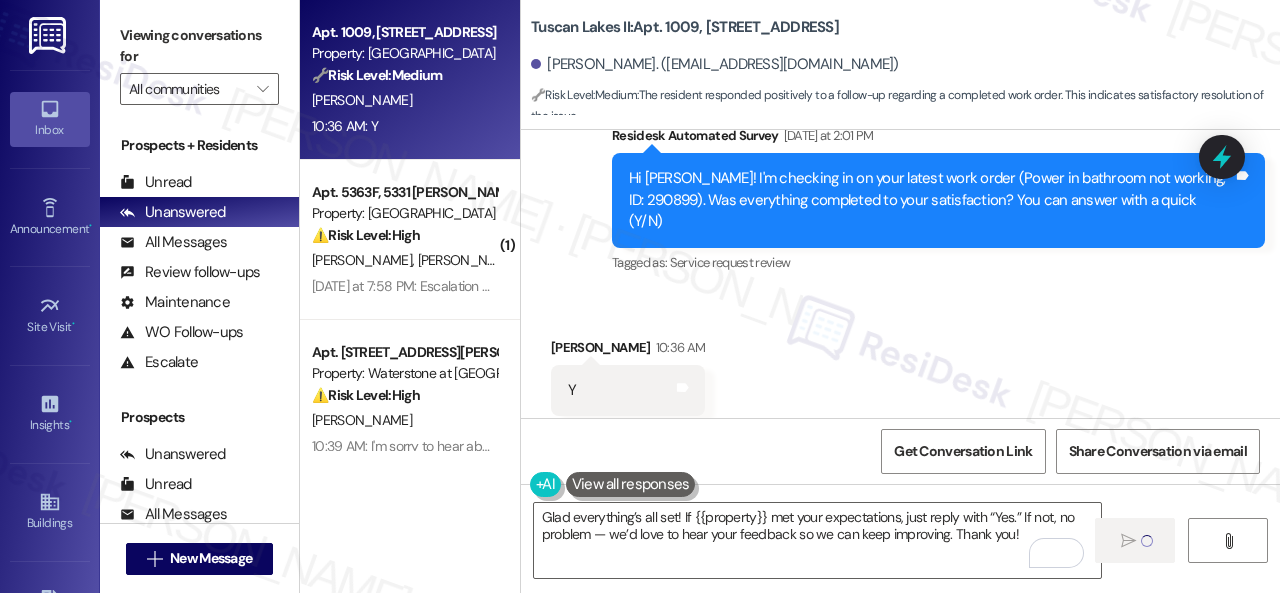 type 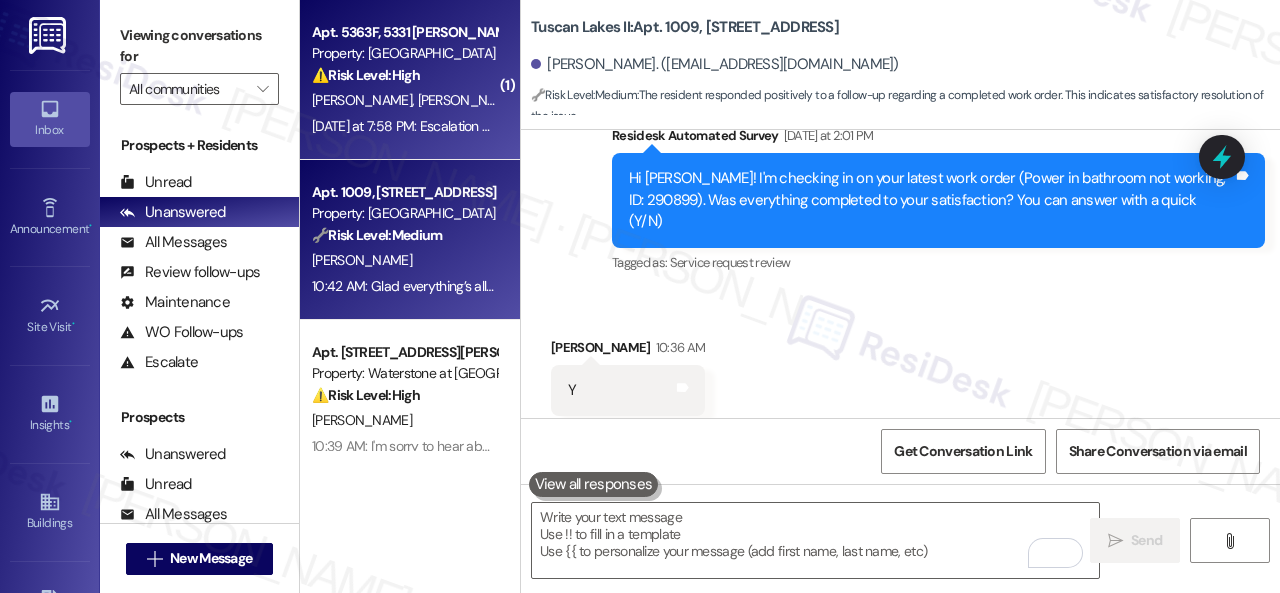 click on "D. Brewer S. Brewer" at bounding box center (404, 100) 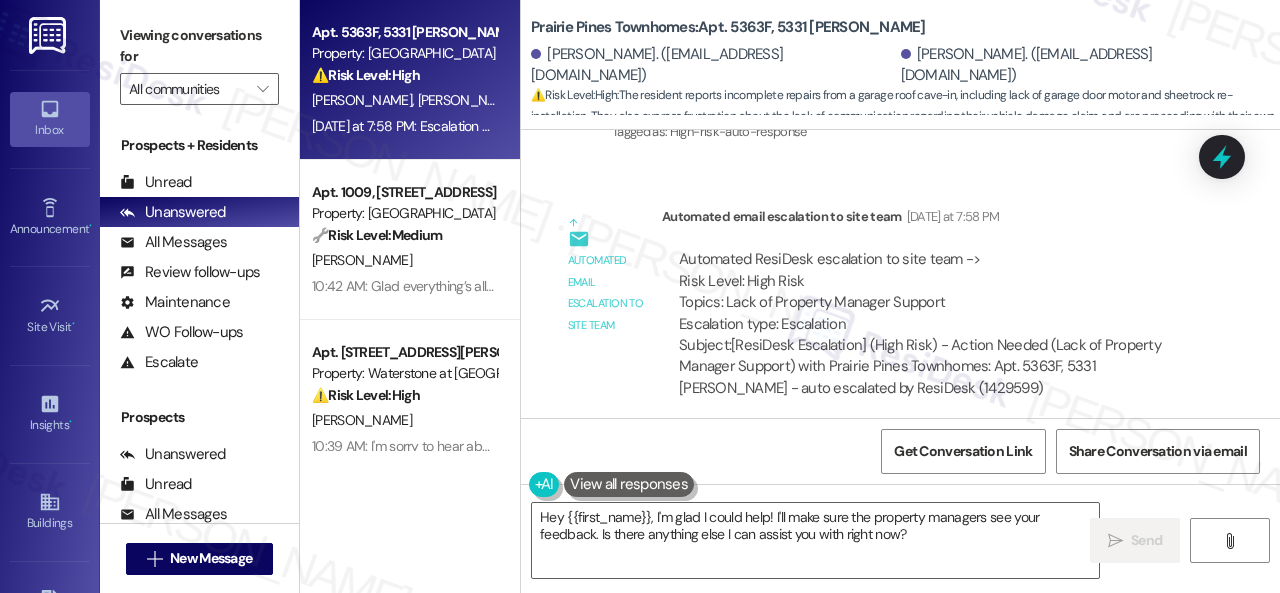 scroll, scrollTop: 2909, scrollLeft: 0, axis: vertical 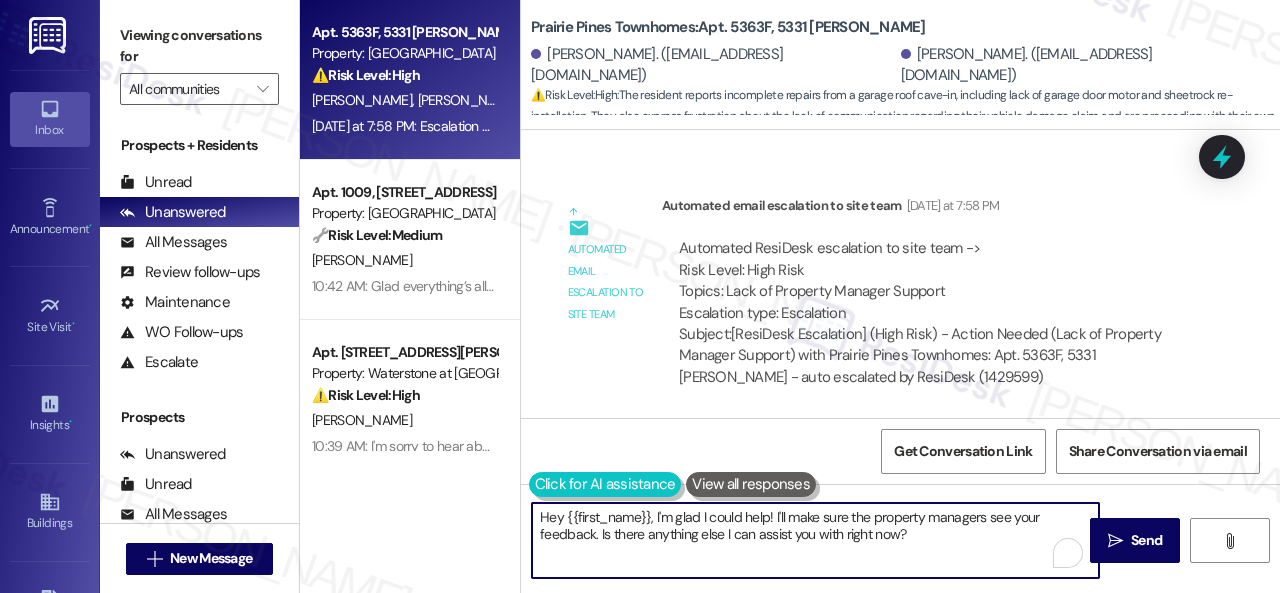 drag, startPoint x: 920, startPoint y: 541, endPoint x: 532, endPoint y: 495, distance: 390.7173 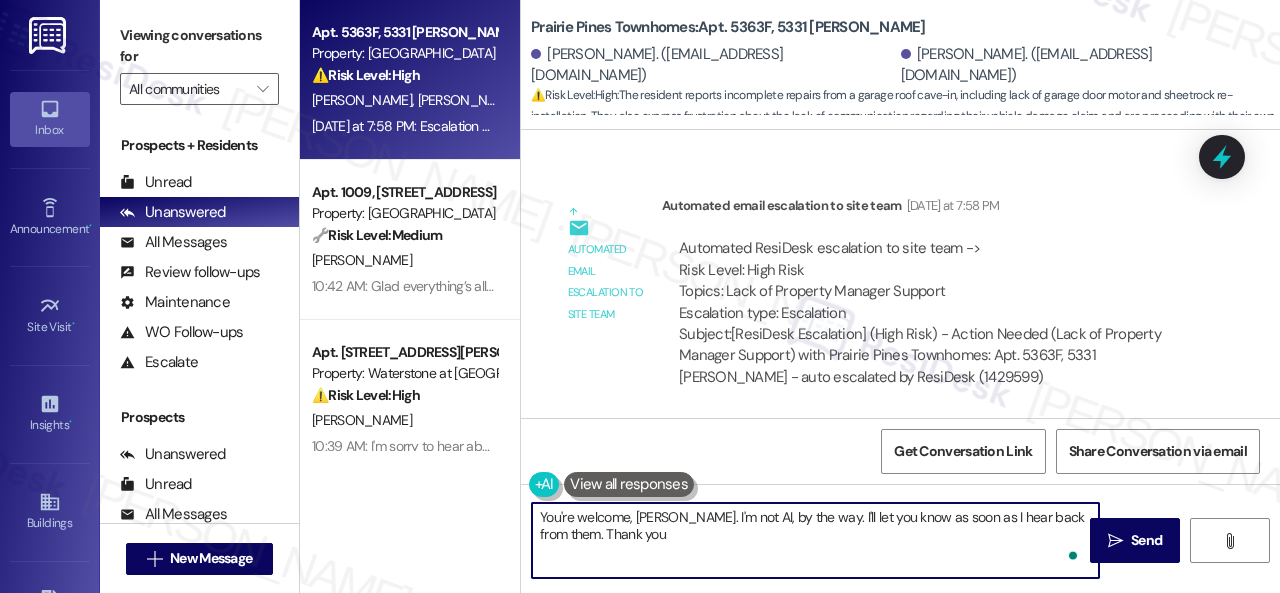 type on "You're welcome, Damien. I'm not AI, by the way. I'll let you know as soon as I hear back from them. Thank you!" 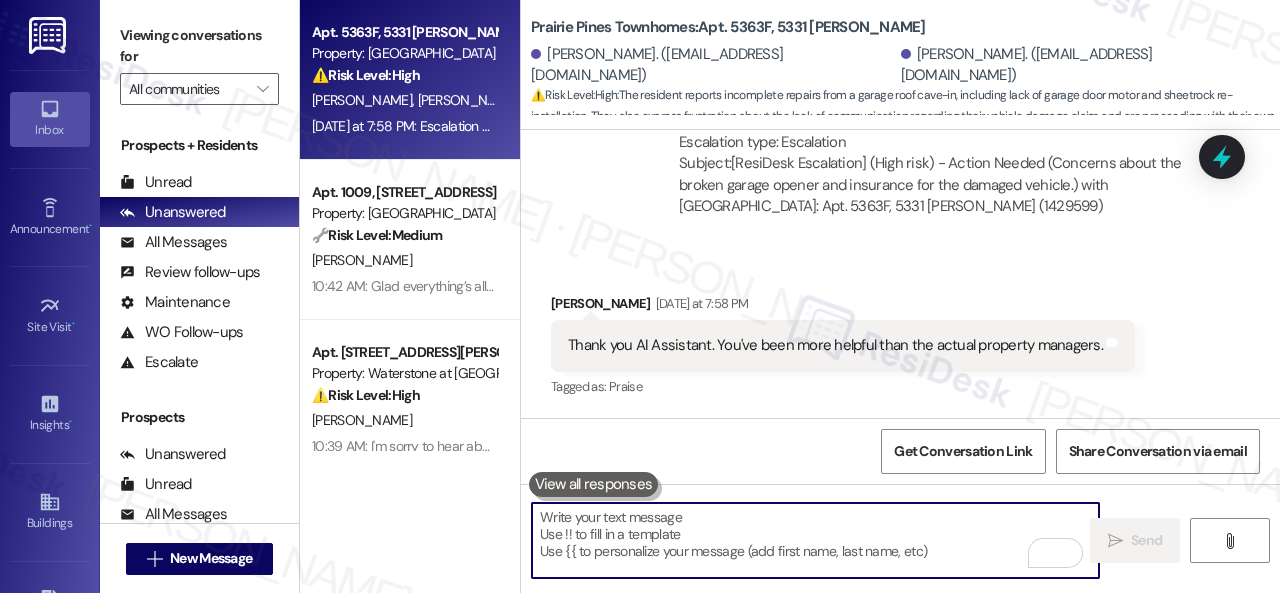 scroll, scrollTop: 2407, scrollLeft: 0, axis: vertical 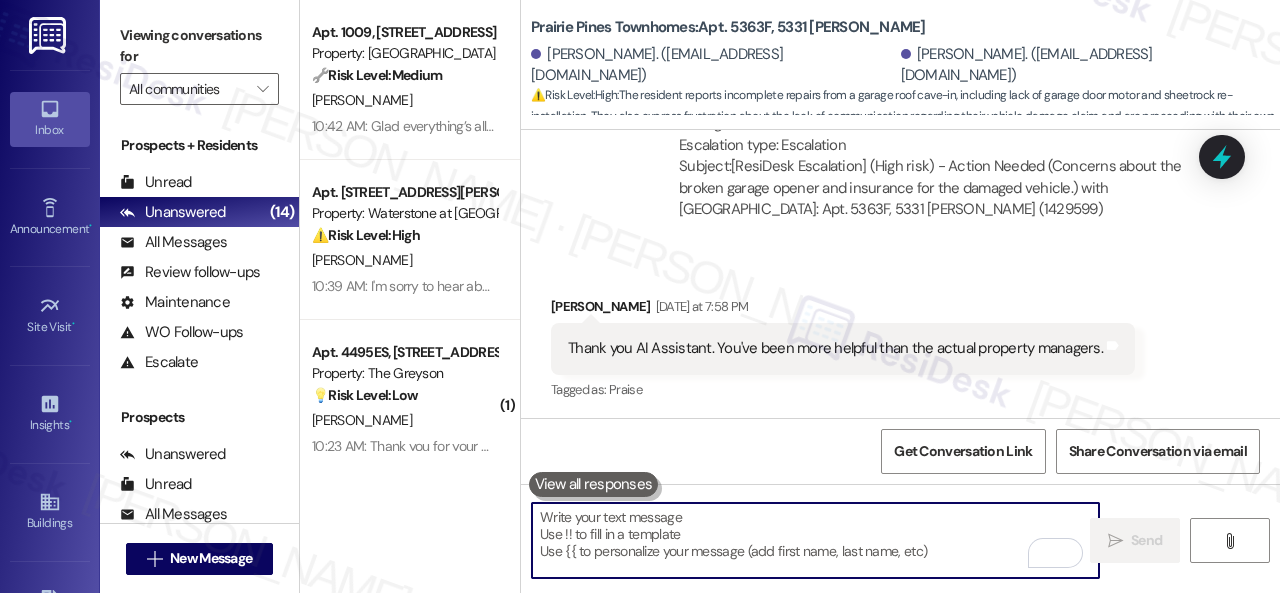 type 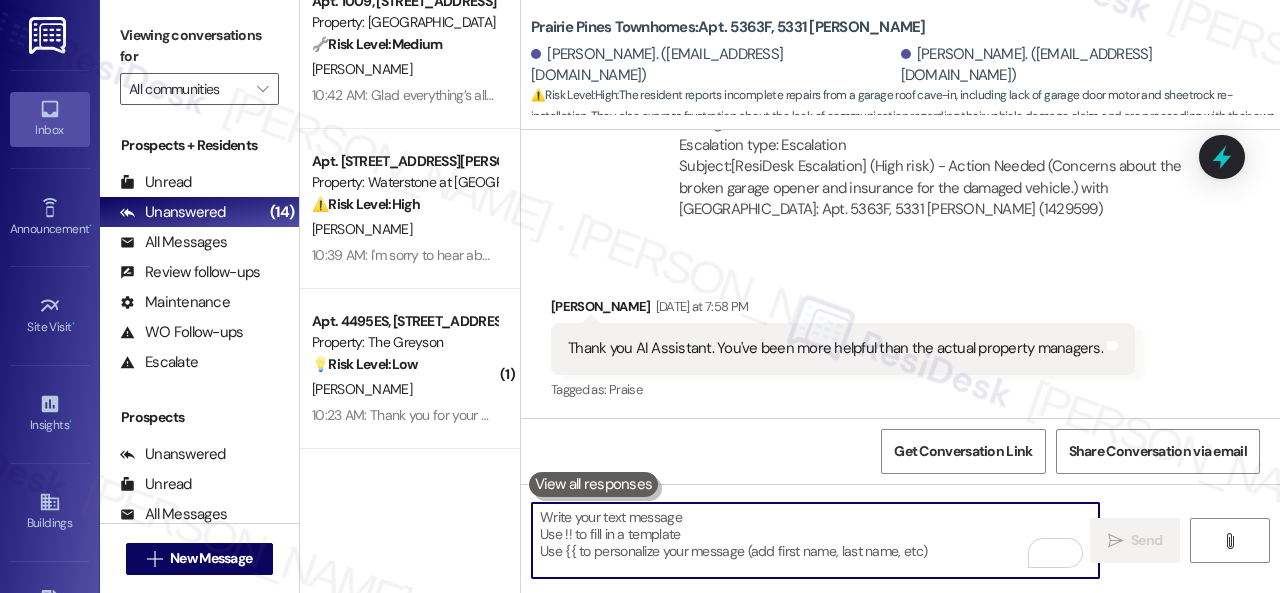 scroll, scrollTop: 0, scrollLeft: 0, axis: both 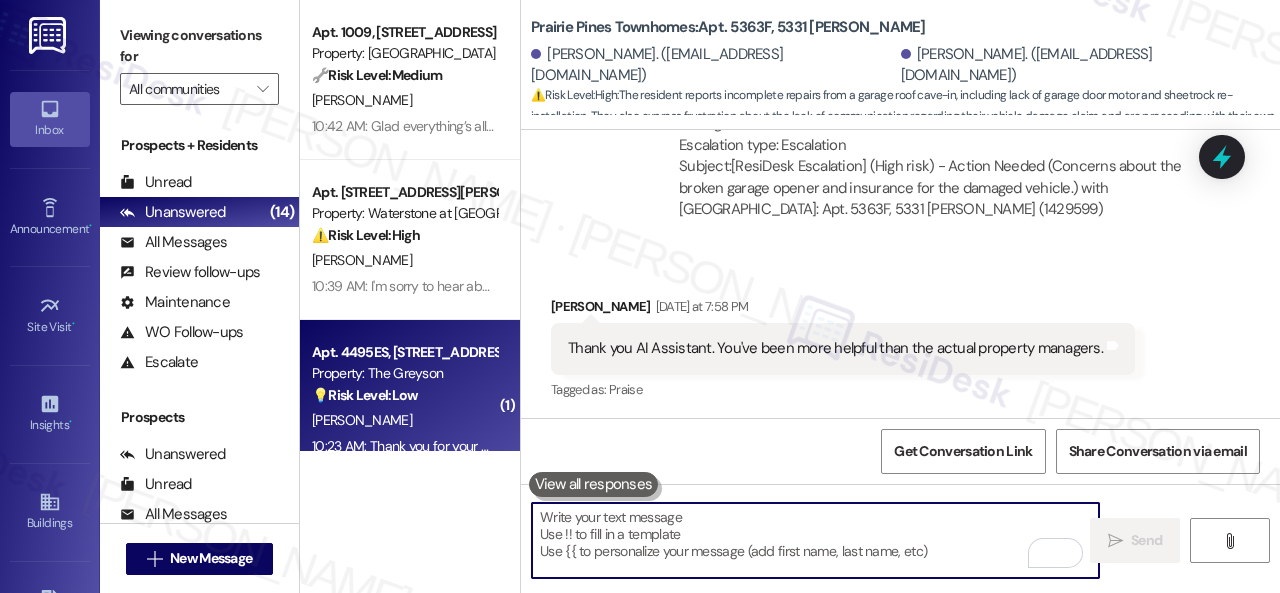 click on "💡  Risk Level:  Low This is a general inquiry about maintenance requests. It does not indicate any urgent or critical issues." at bounding box center (404, 395) 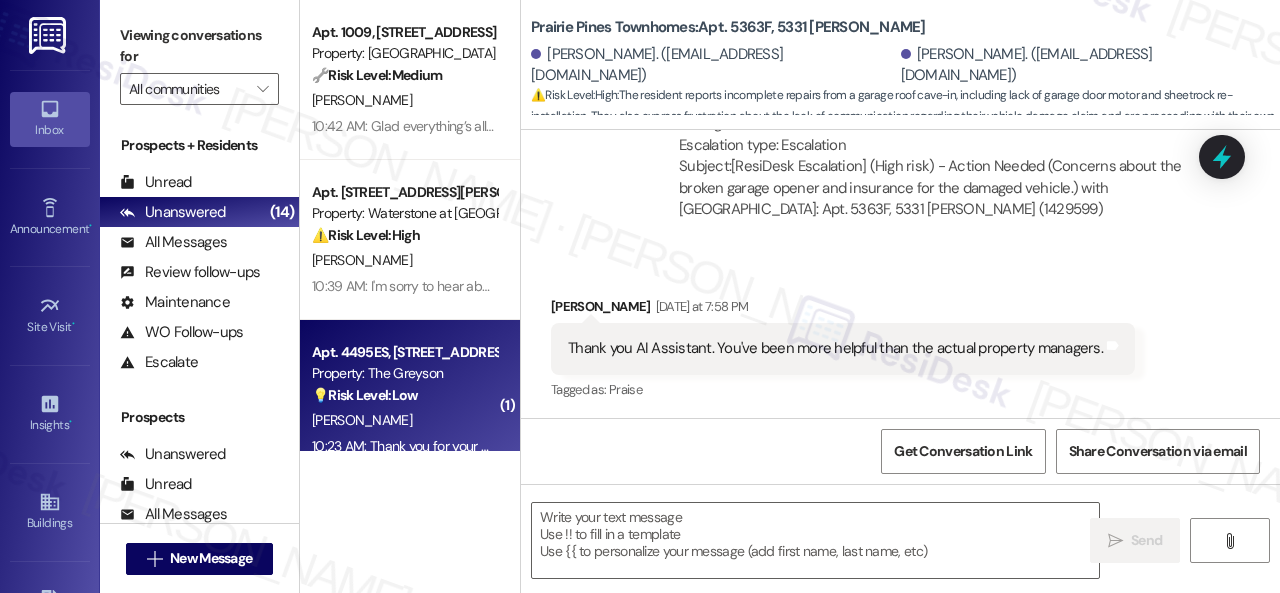 type on "Fetching suggested responses. Please feel free to read through the conversation in the meantime." 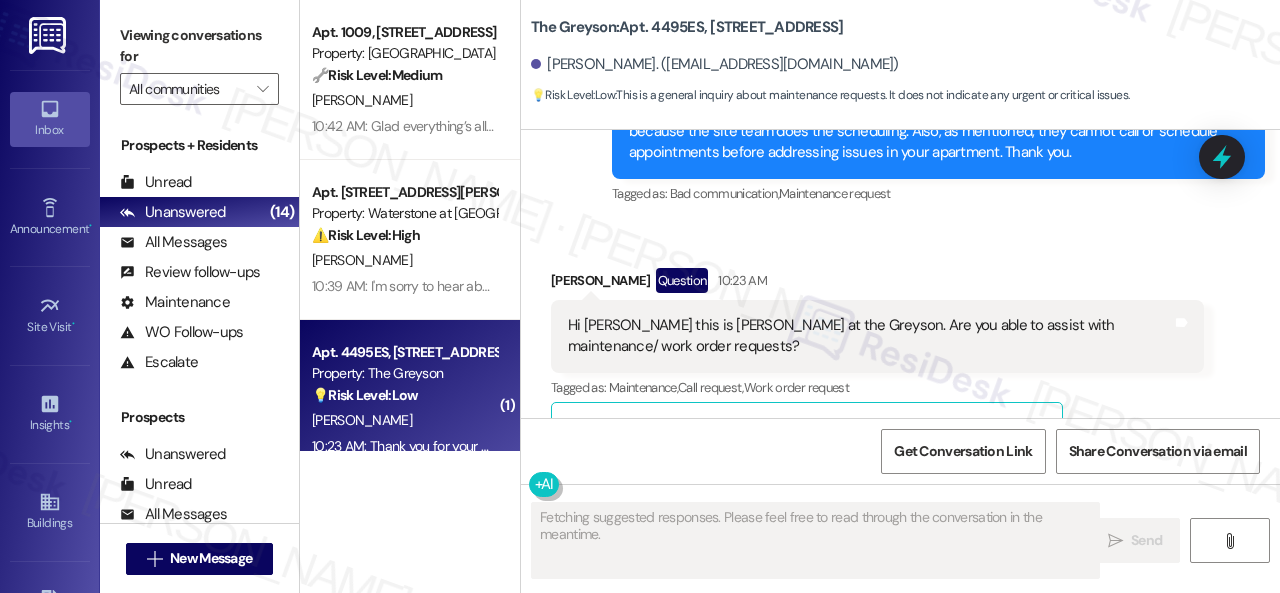 scroll, scrollTop: 1822, scrollLeft: 0, axis: vertical 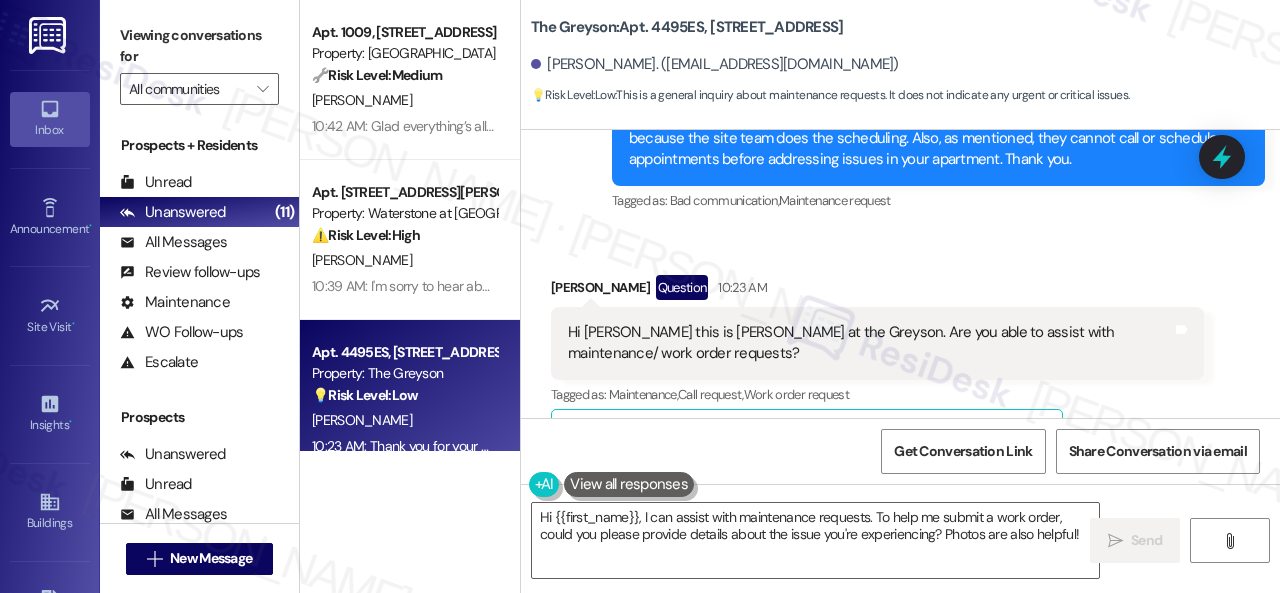click on "Get Conversation Link Share Conversation via email" at bounding box center [900, 451] 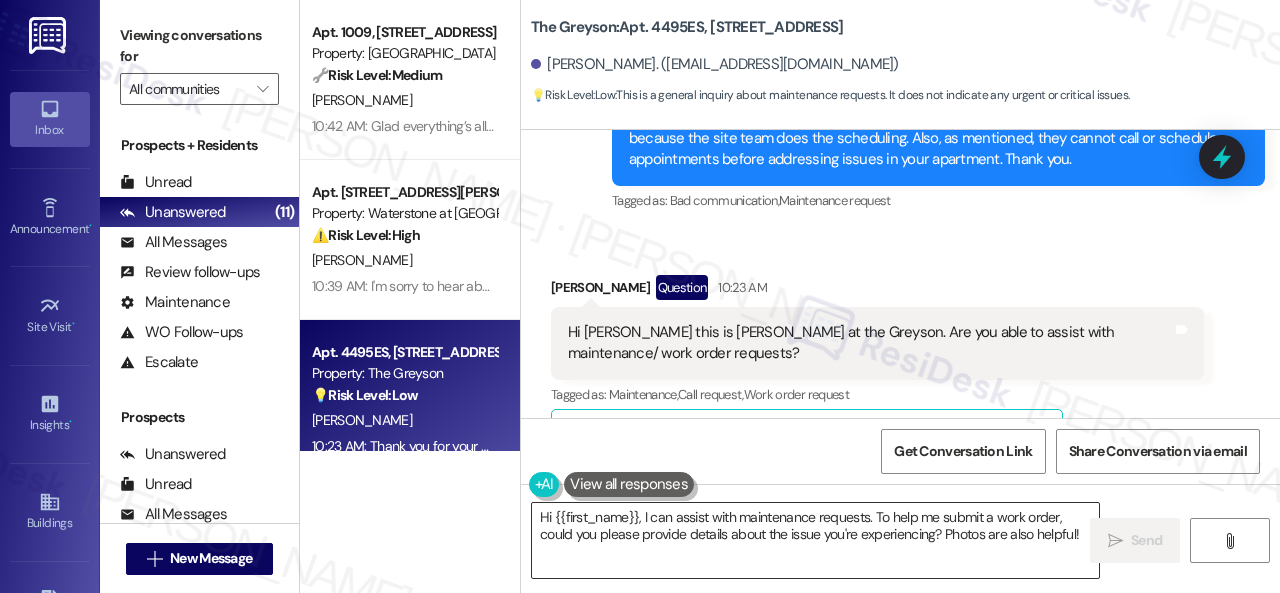 click on "Hi {{first_name}}, I can assist with maintenance requests. To help me submit a work order, could you please provide details about the issue you're experiencing? Photos are also helpful!" at bounding box center [815, 540] 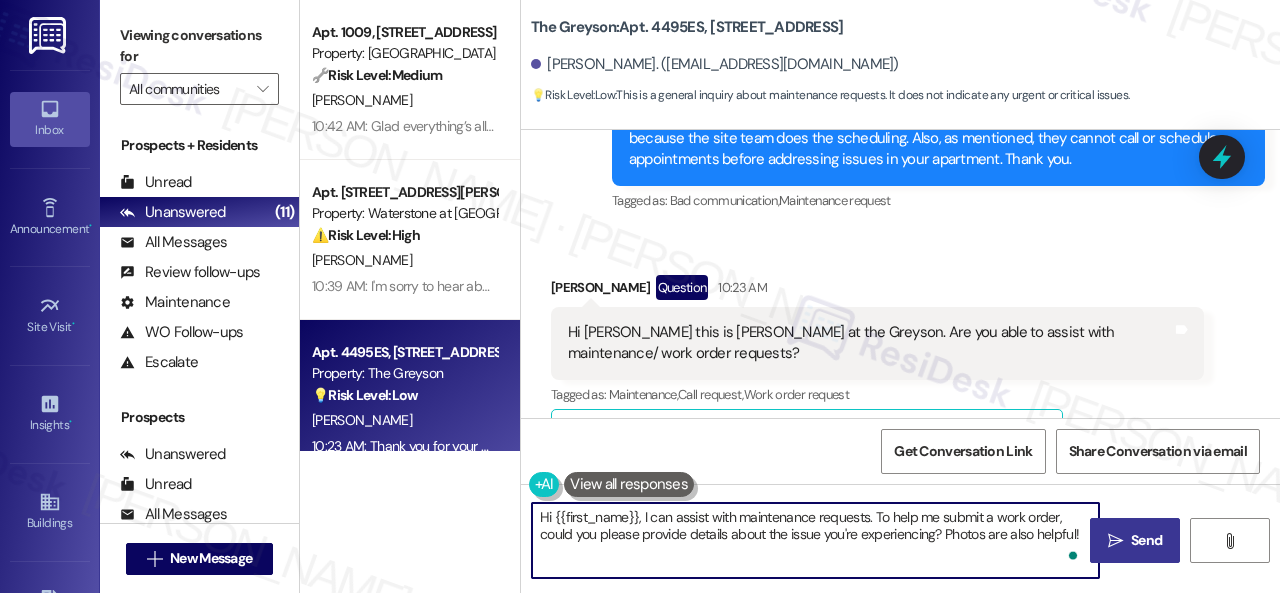 drag, startPoint x: 641, startPoint y: 513, endPoint x: 1087, endPoint y: 535, distance: 446.54227 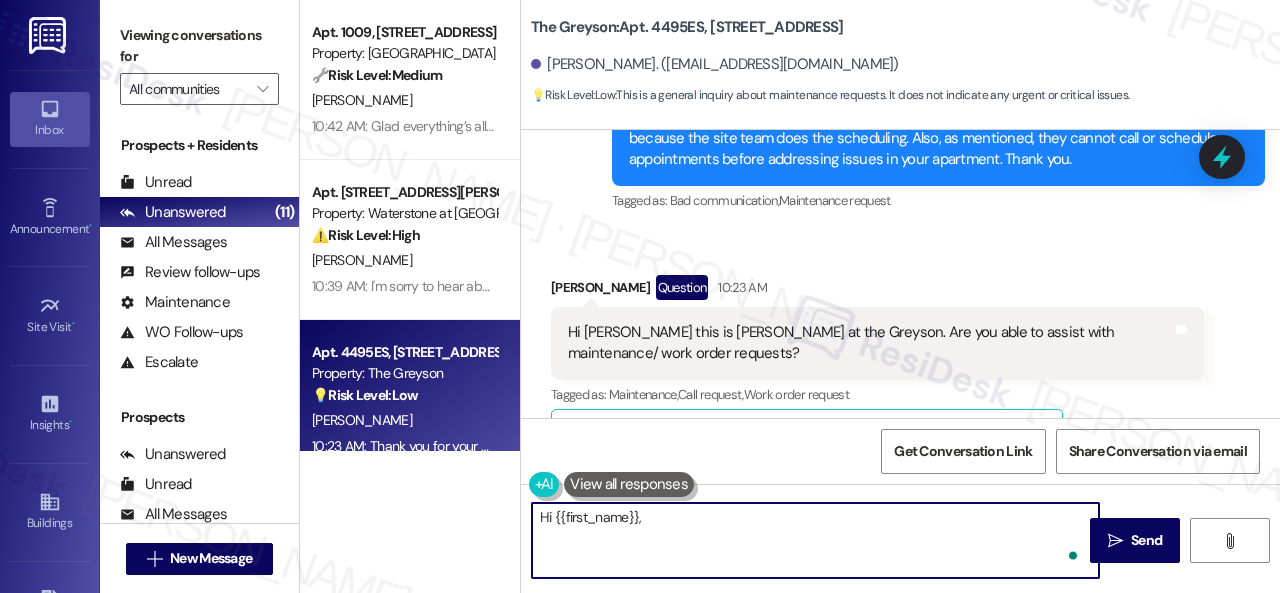 paste on "I'll be happy to submit a work order on your behalf. Please provide more details to explain the issue. Please provide as much detail as possible and include photos if available." 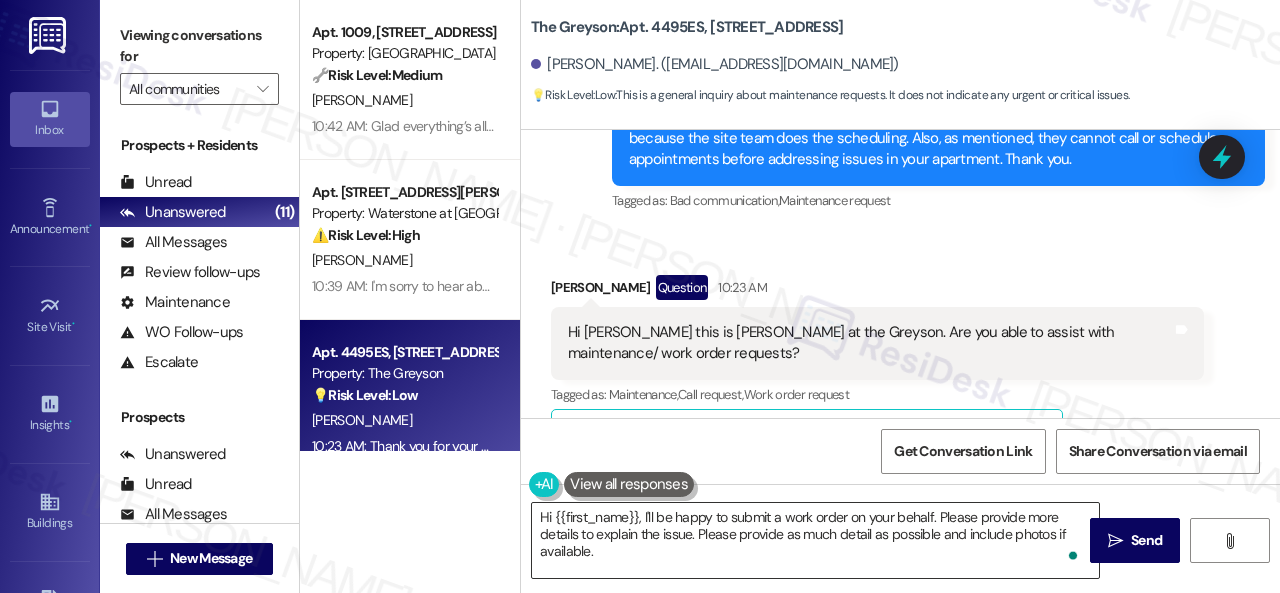 click on "Hi {{first_name}}, I'll be happy to submit a work order on your behalf. Please provide more details to explain the issue. Please provide as much detail as possible and include photos if available." at bounding box center [815, 540] 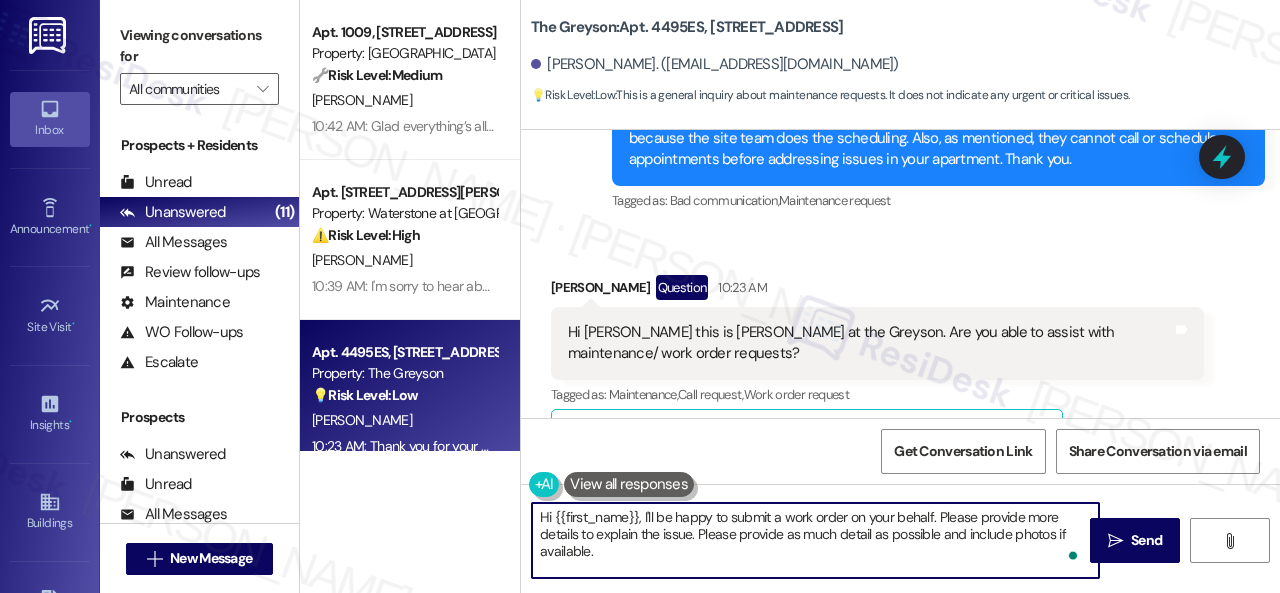 click on "Hi {{first_name}}, I'll be happy to submit a work order on your behalf. Please provide more details to explain the issue. Please provide as much detail as possible and include photos if available." at bounding box center [815, 540] 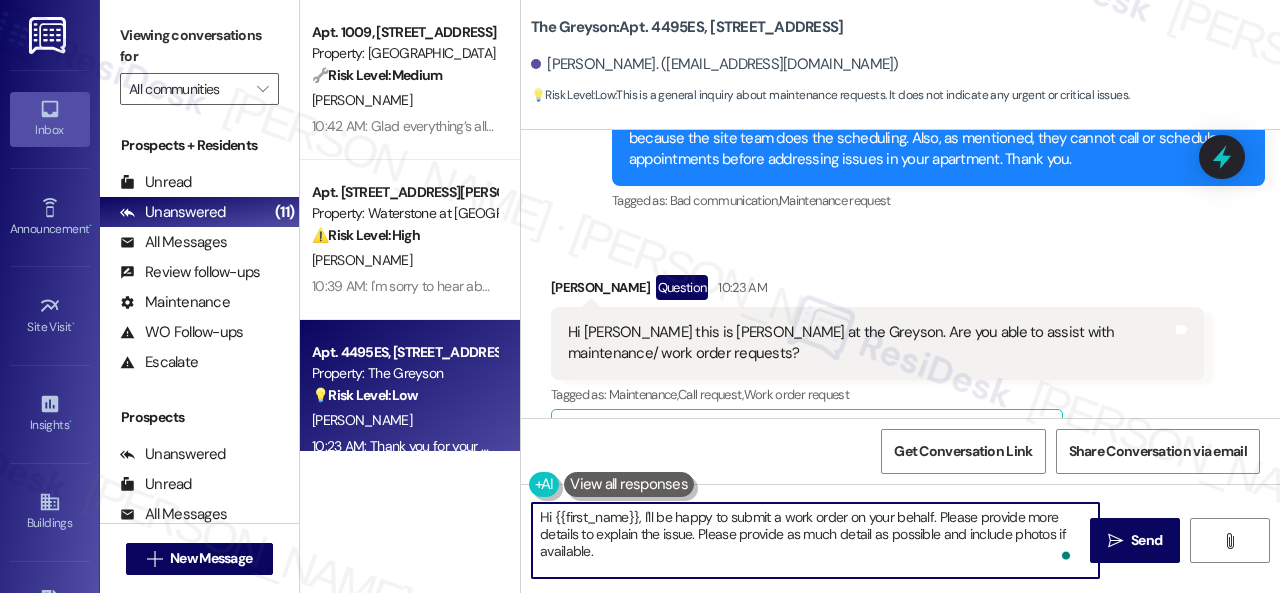 scroll, scrollTop: 16, scrollLeft: 0, axis: vertical 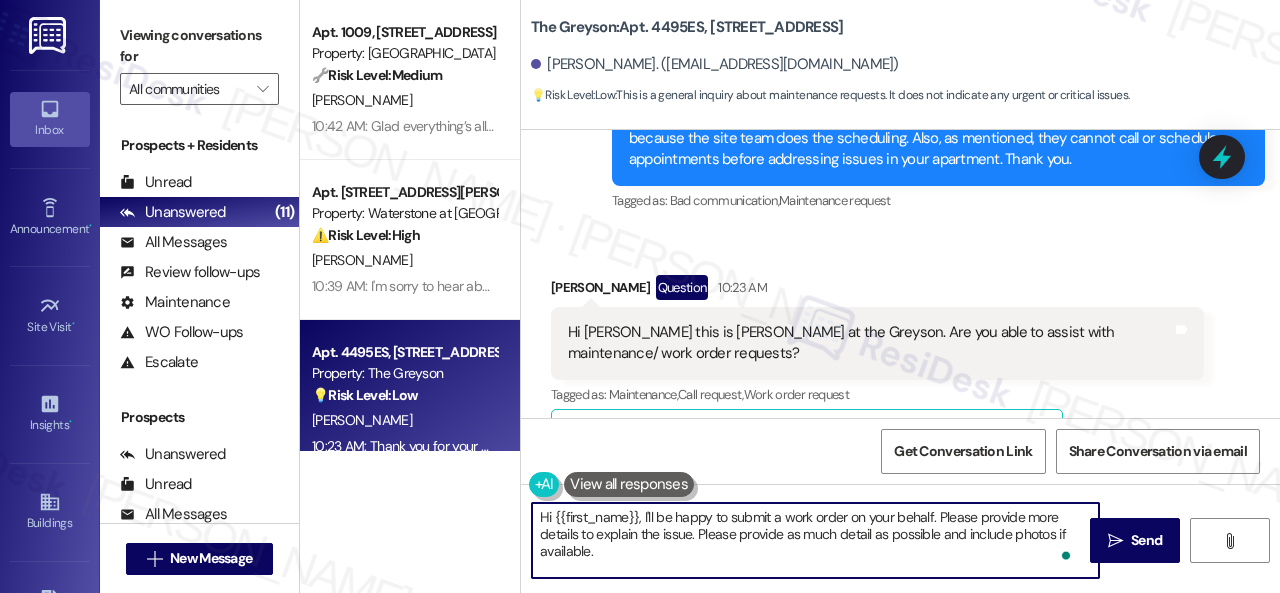 paste on "Note: Due to limited availability, our maintenance team isn't able to call or schedule visits in advance. By submitting a work order, you're permitting them to enter your apartment, even if you're not home. If any children may be alone during the visit, please let me know so we can inform the team." 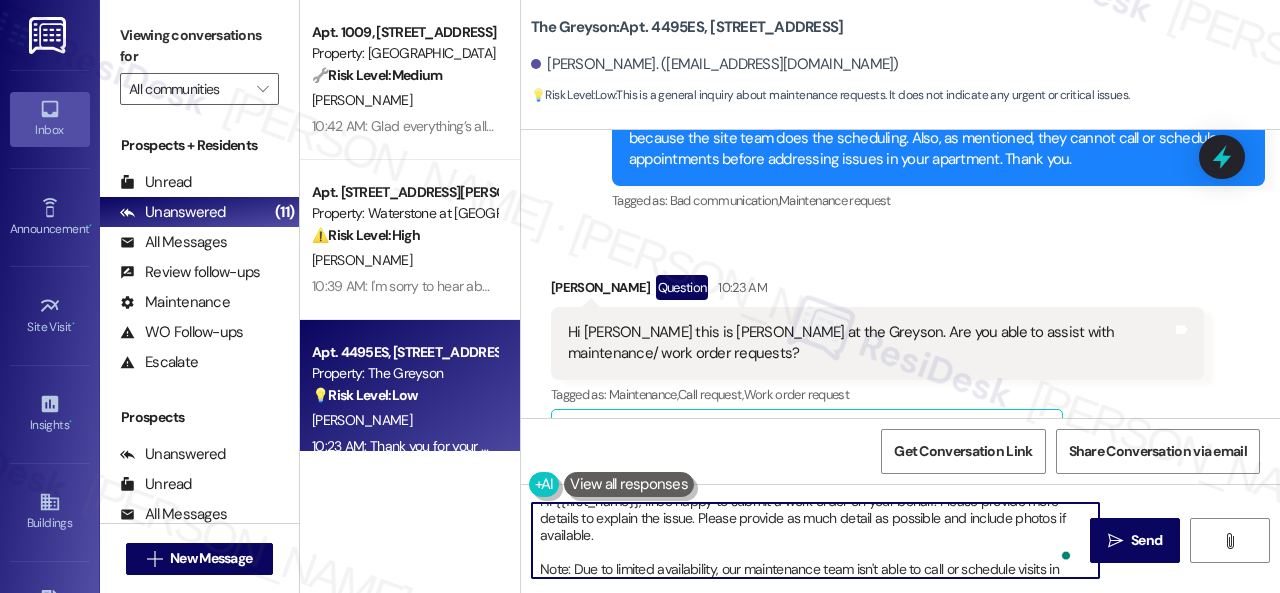 scroll, scrollTop: 68, scrollLeft: 0, axis: vertical 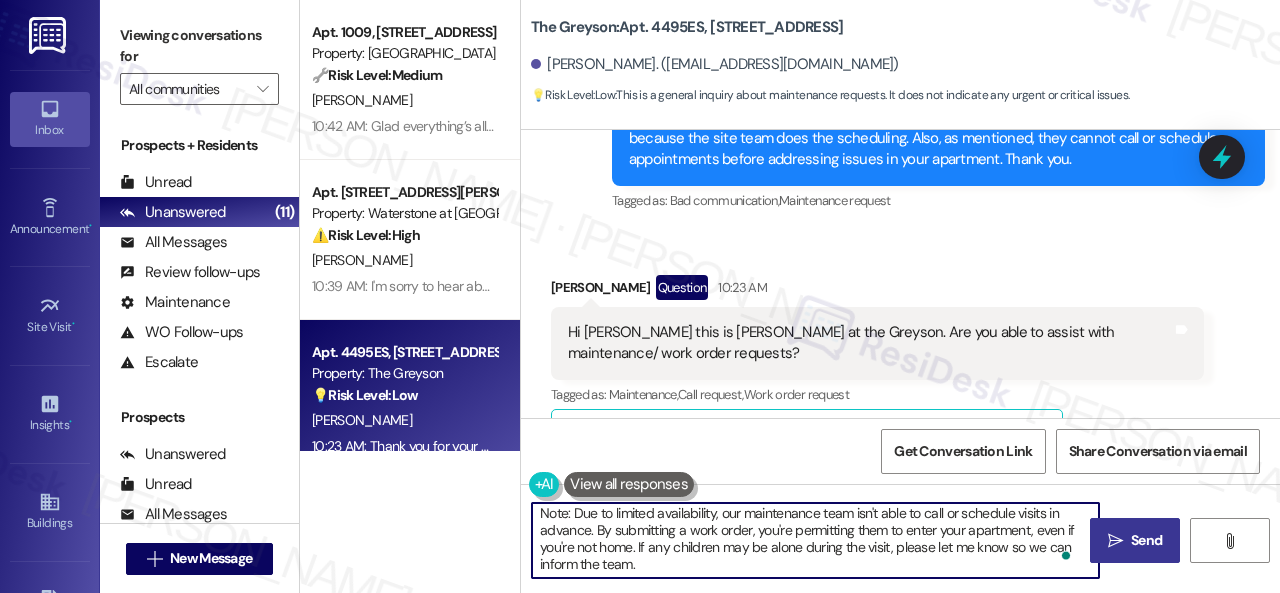 type on "Hi {{first_name}}, I'll be happy to submit a work order on your behalf. Please provide more details to explain the issue. Please provide as much detail as possible and include photos if available.
Note: Due to limited availability, our maintenance team isn't able to call or schedule visits in advance. By submitting a work order, you're permitting them to enter your apartment, even if you're not home. If any children may be alone during the visit, please let me know so we can inform the team." 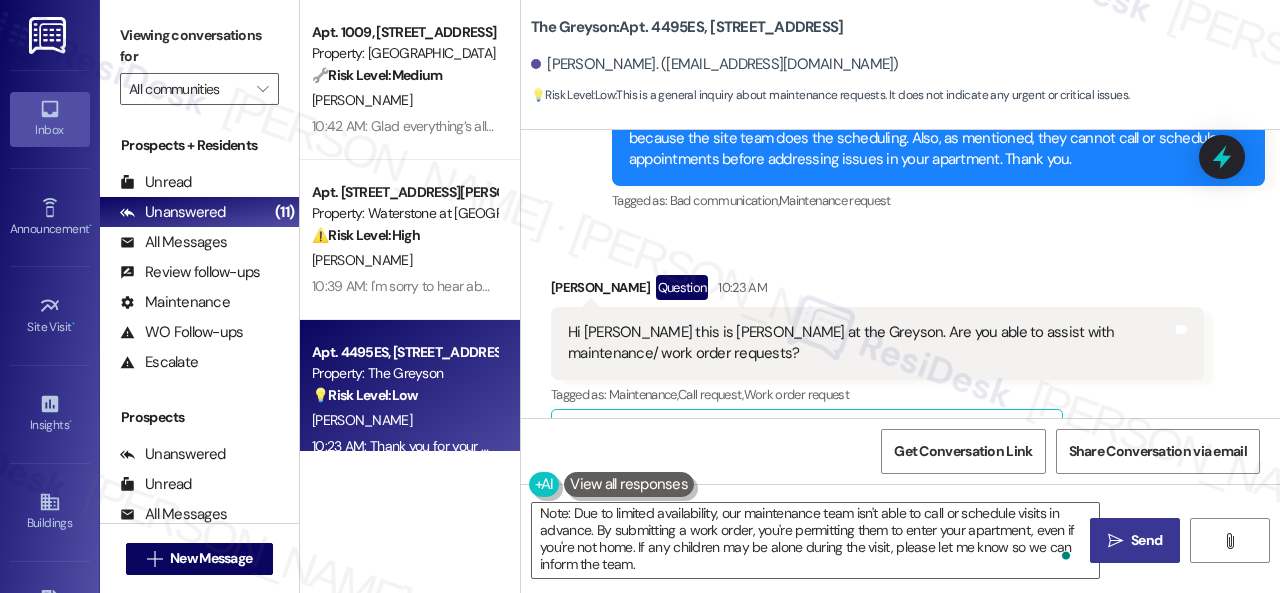 click on "" at bounding box center (1115, 541) 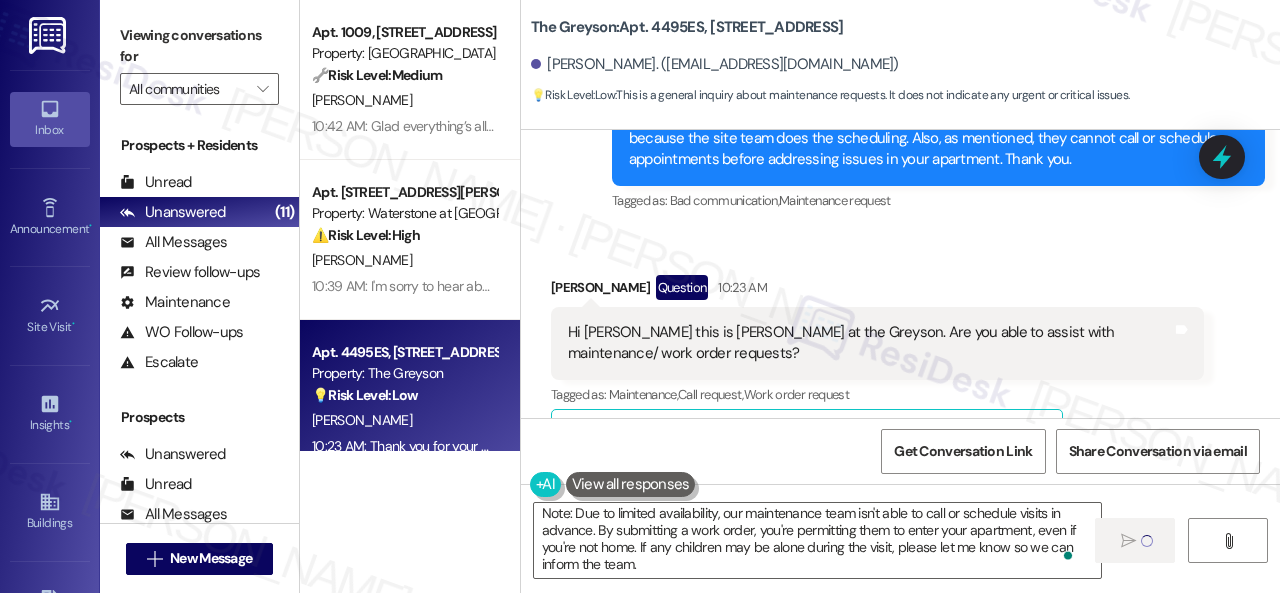 type 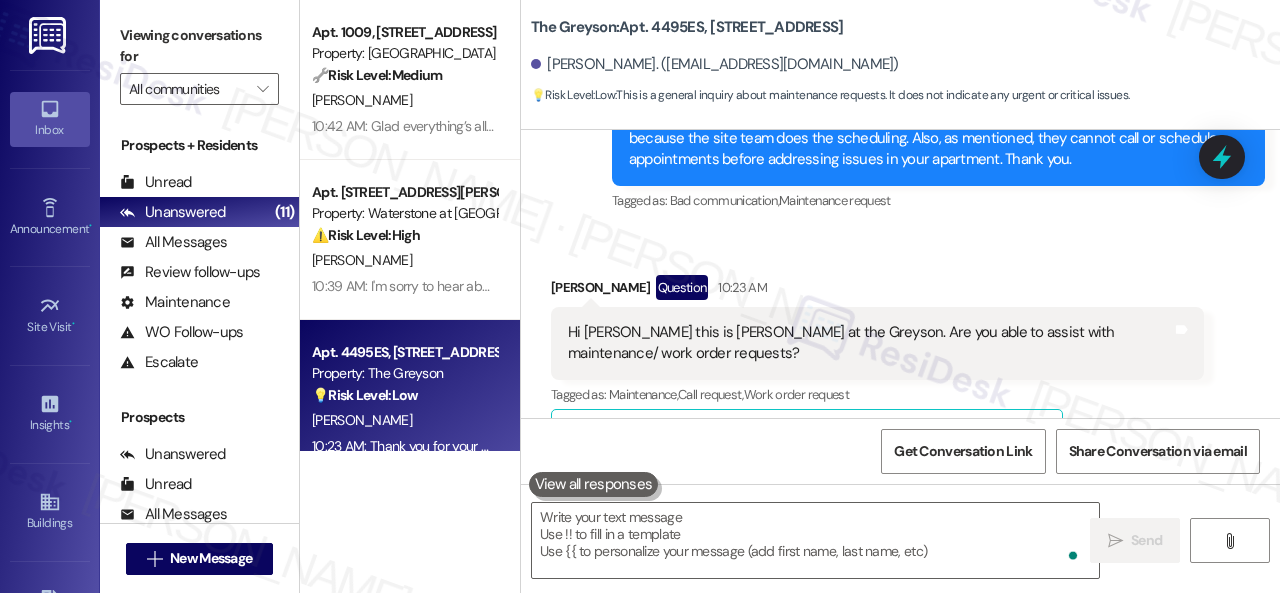 scroll, scrollTop: 0, scrollLeft: 0, axis: both 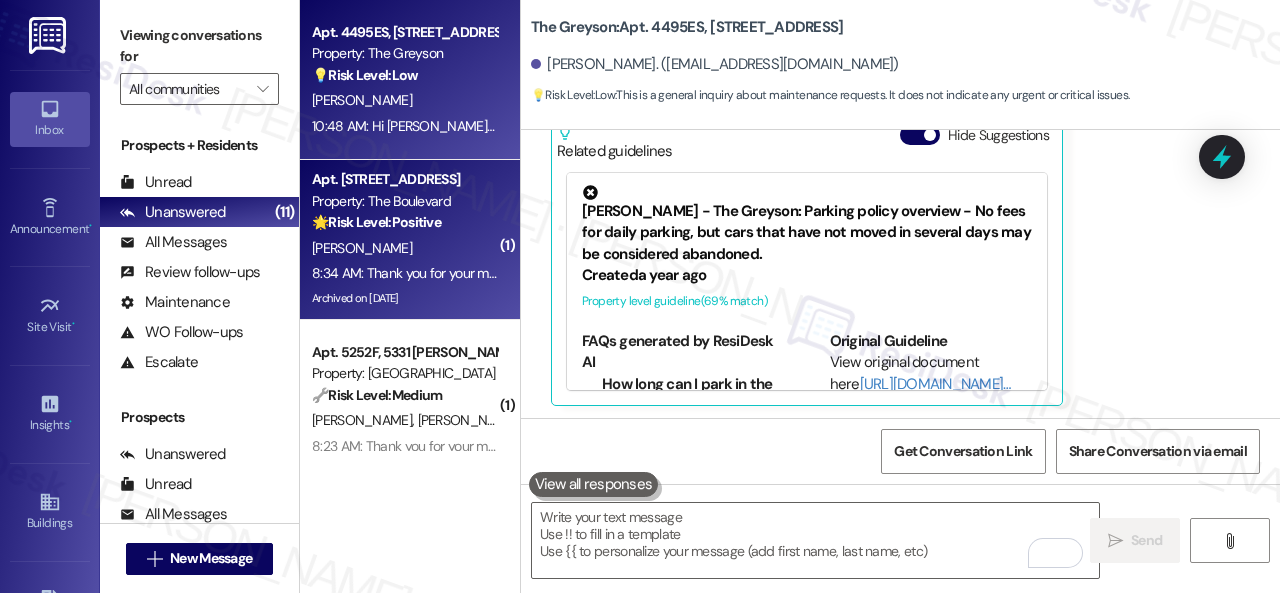 click on "M. Kelly" at bounding box center [404, 248] 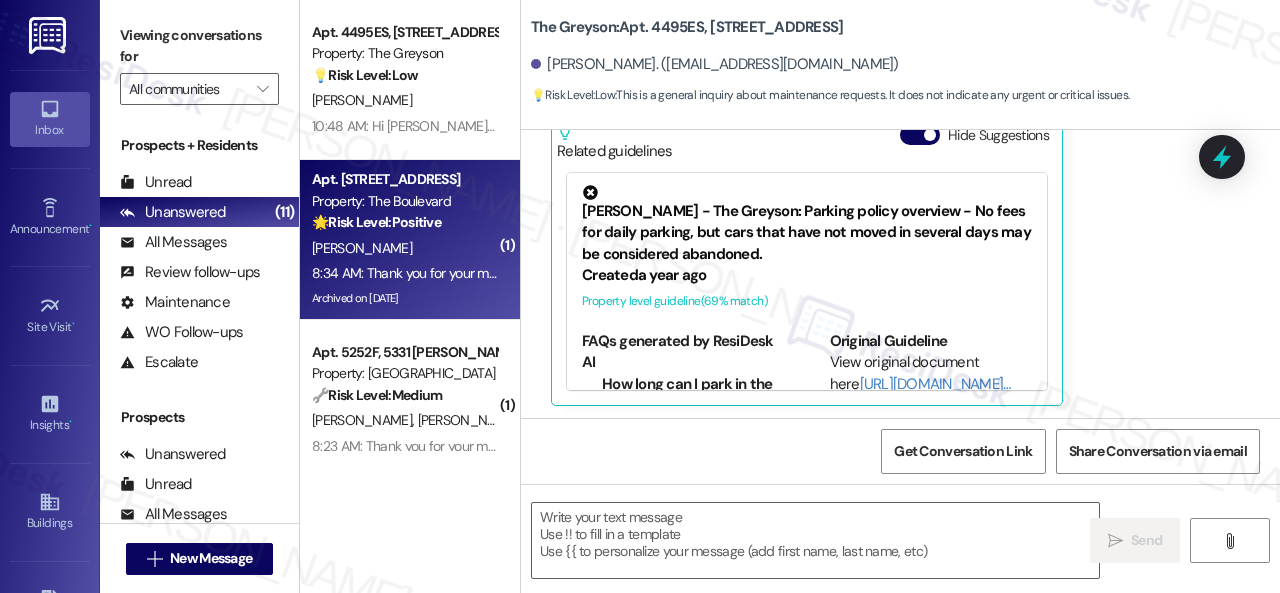 type on "Fetching suggested responses. Please feel free to read through the conversation in the meantime." 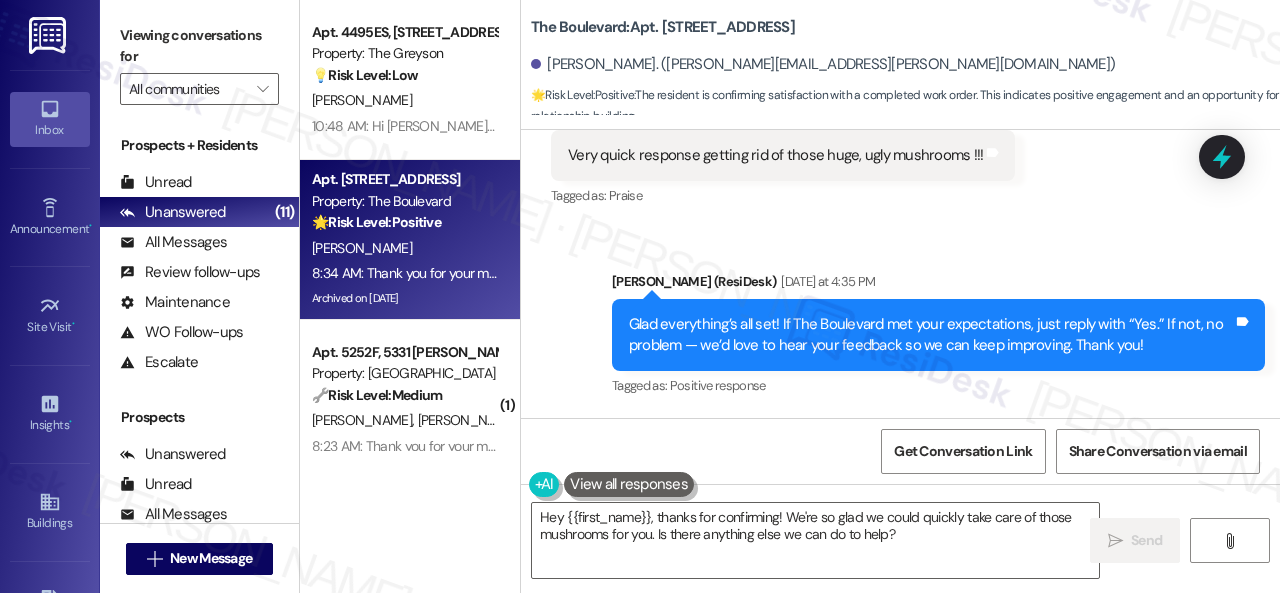 scroll, scrollTop: 41430, scrollLeft: 0, axis: vertical 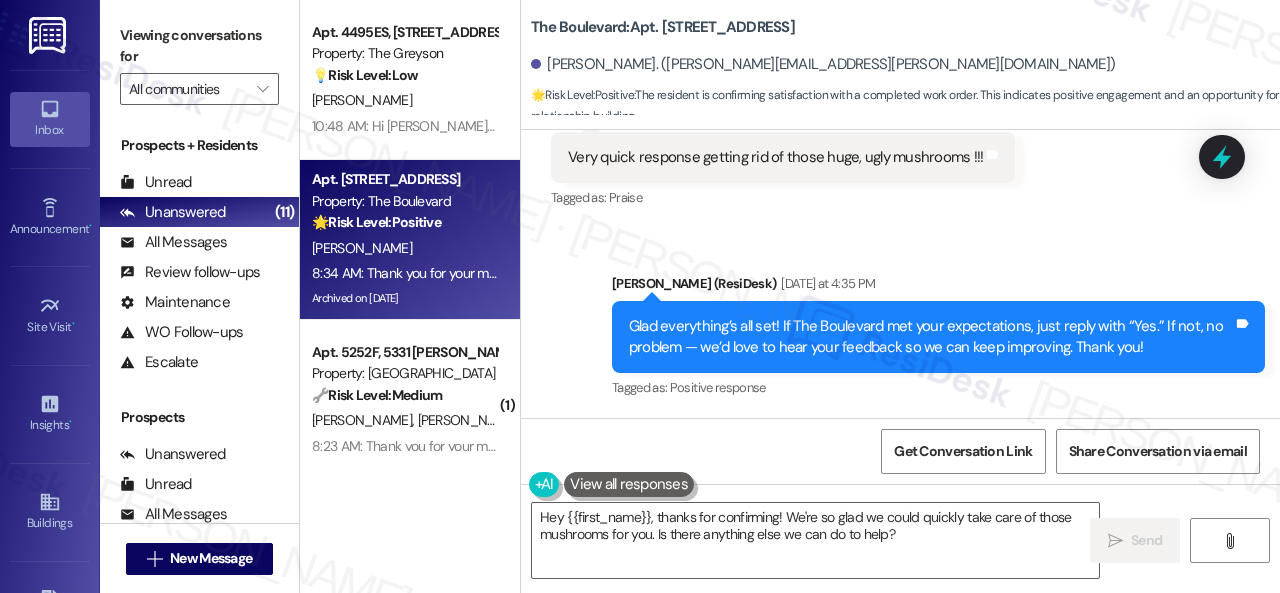 click on "Sent via SMS Sarah   (ResiDesk) Yesterday at 4:35 PM Glad everything’s all set! If The Boulevard met your expectations, just reply with “Yes.” If not, no problem — we’d love to hear your feedback so we can keep improving. Thank you! Tags and notes Tagged as:   Positive response Click to highlight conversations about Positive response" at bounding box center [900, 323] 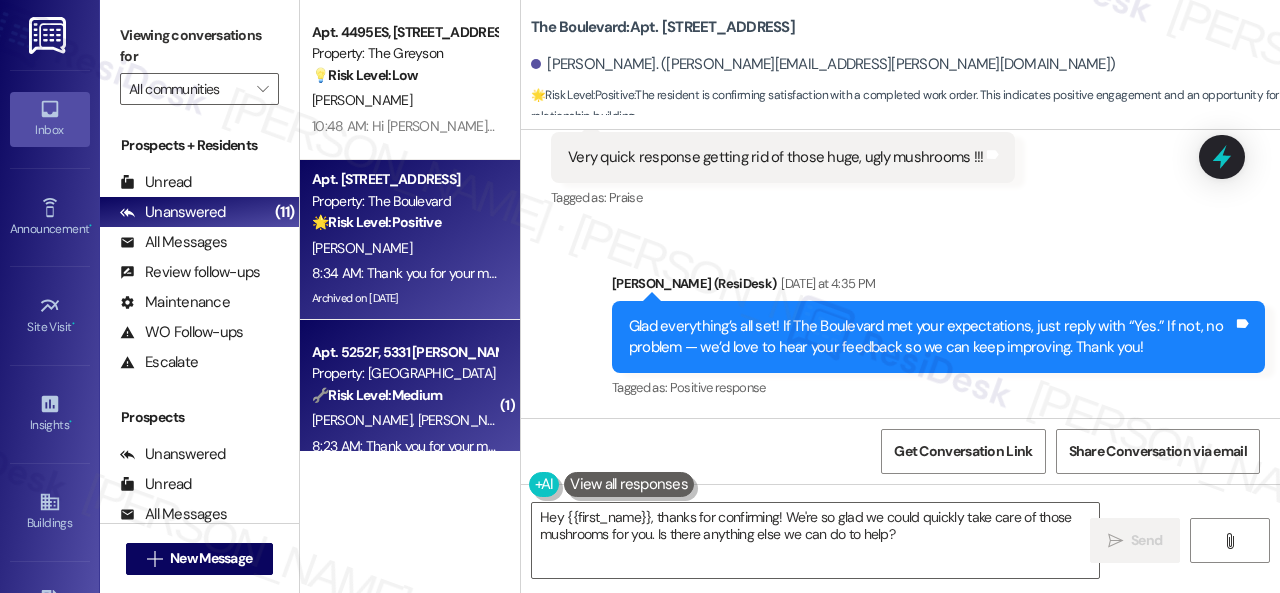 drag, startPoint x: 396, startPoint y: 453, endPoint x: 366, endPoint y: 445, distance: 31.04835 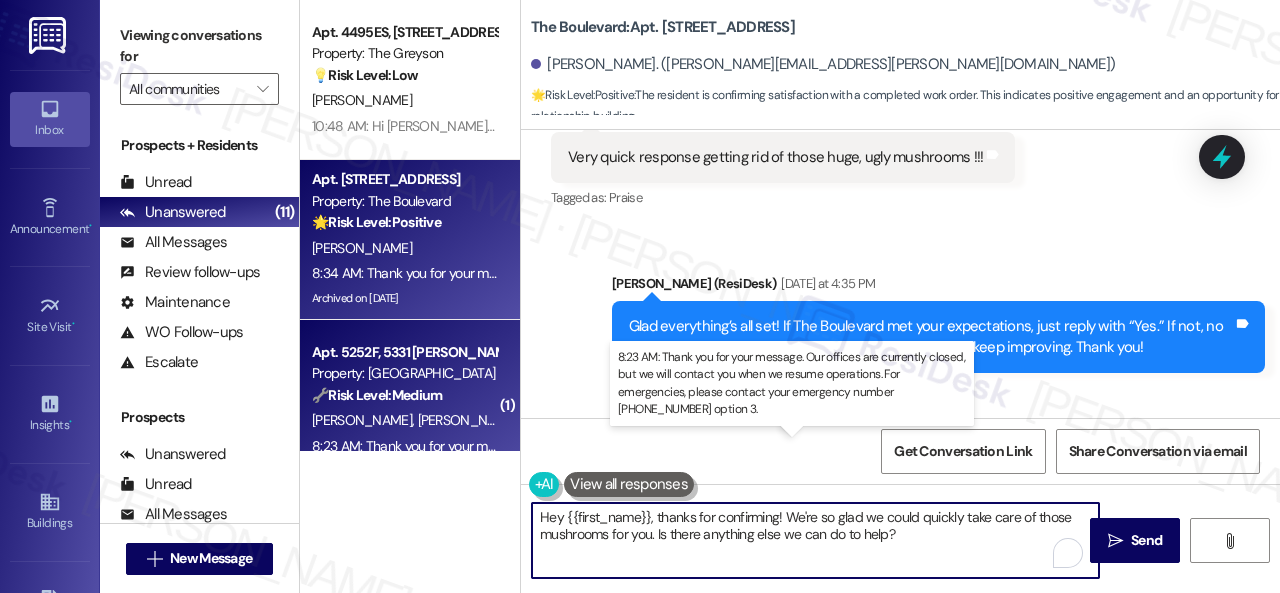 paste on "I'm glad you are satisfied with your home. Have you written a review for us before? If not, can I ask a quick favor? Would you mind writing one for us? I'll give you the link if you are willing.
If you've already done it or couldn't this time, no worries at all—no action is required. Thanks!" 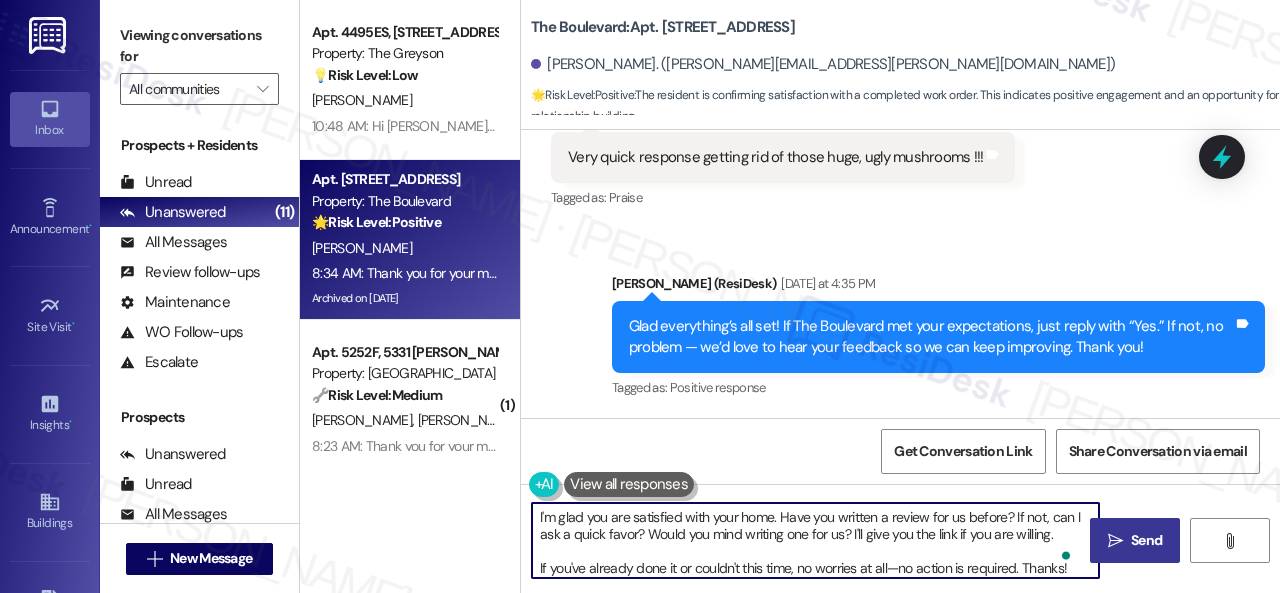 type on "I'm glad you are satisfied with your home. Have you written a review for us before? If not, can I ask a quick favor? Would you mind writing one for us? I'll give you the link if you are willing.
If you've already done it or couldn't this time, no worries at all—no action is required. Thanks!" 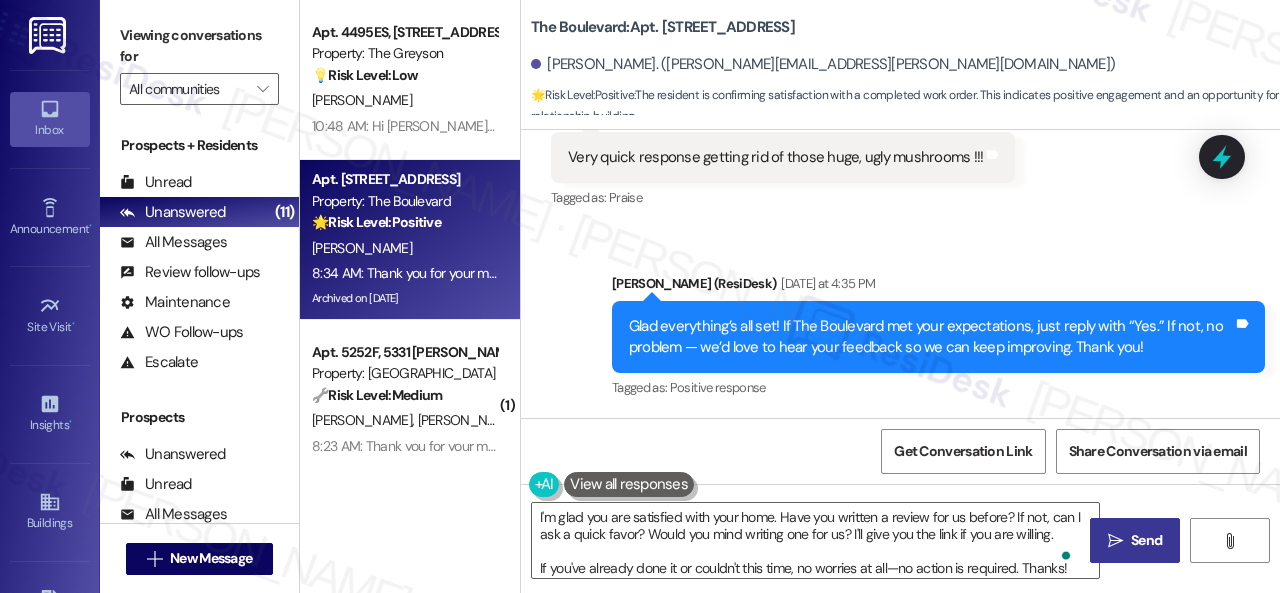 click on "Send" at bounding box center [1146, 540] 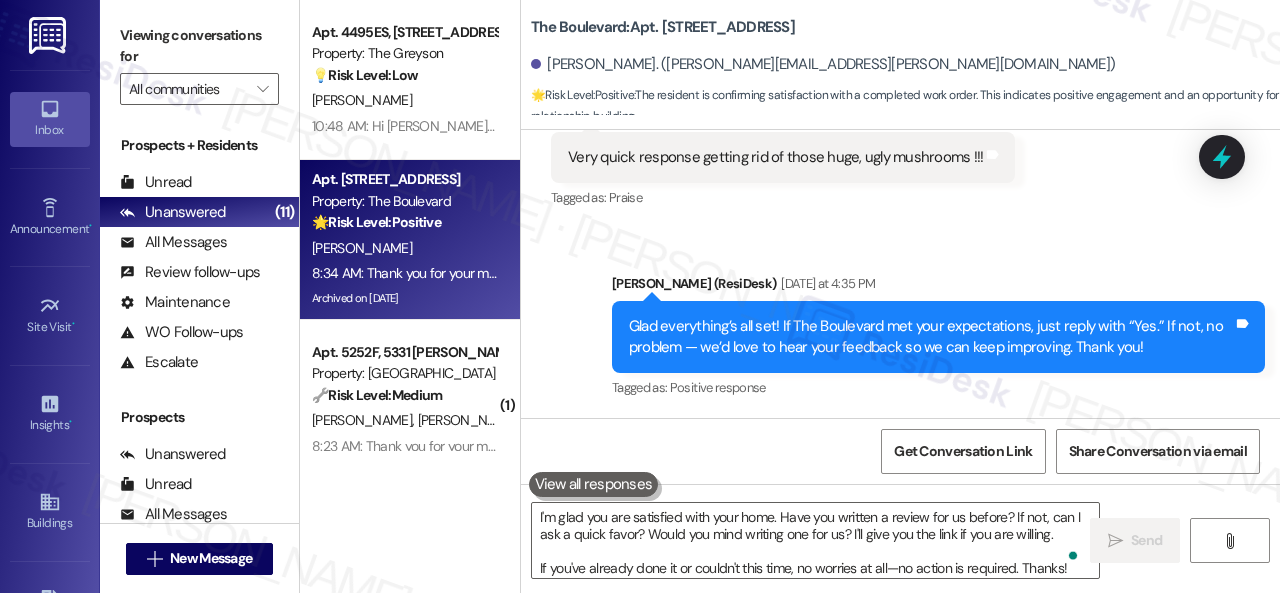 type 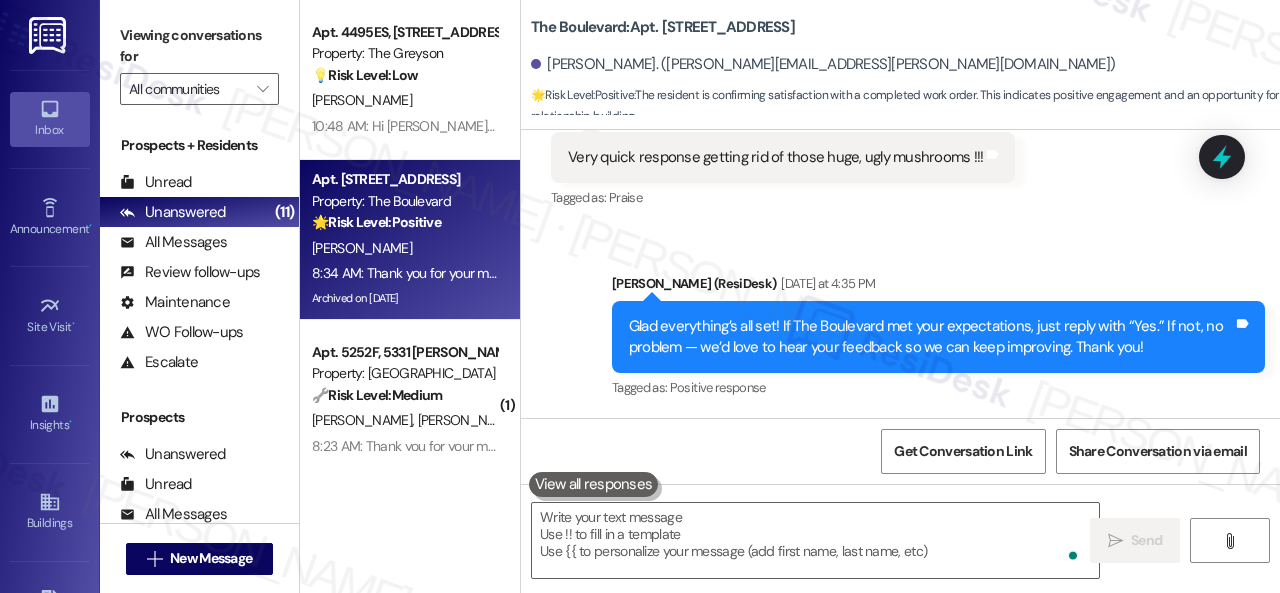 scroll, scrollTop: 41518, scrollLeft: 0, axis: vertical 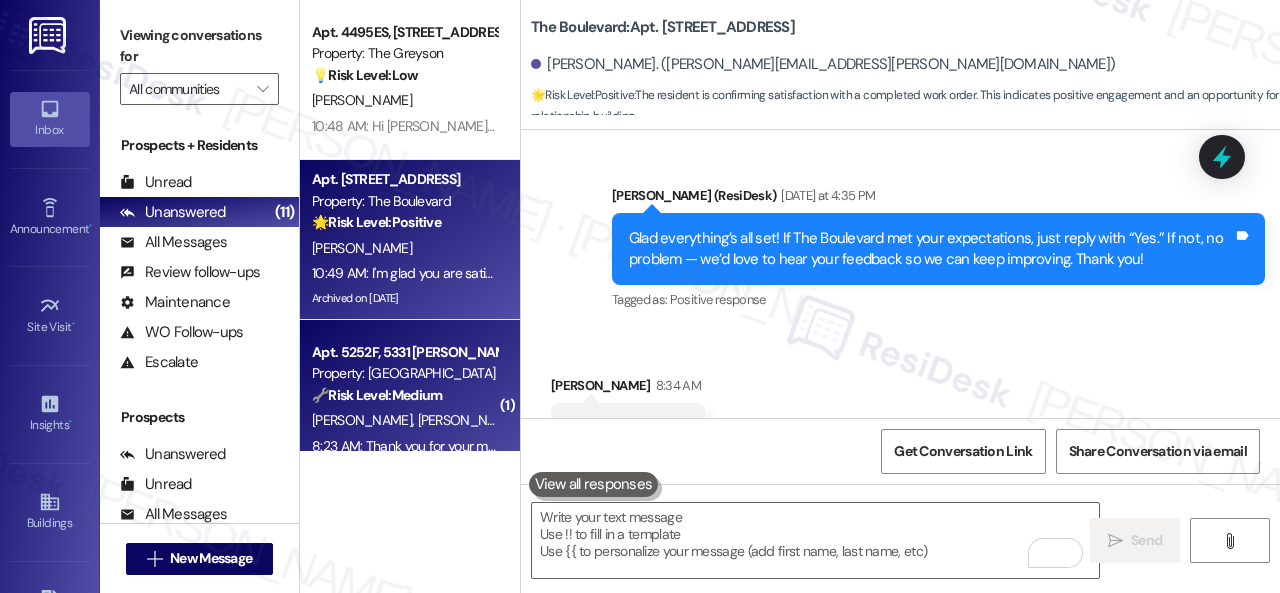 click on "[PERSON_NAME]" at bounding box center (468, 420) 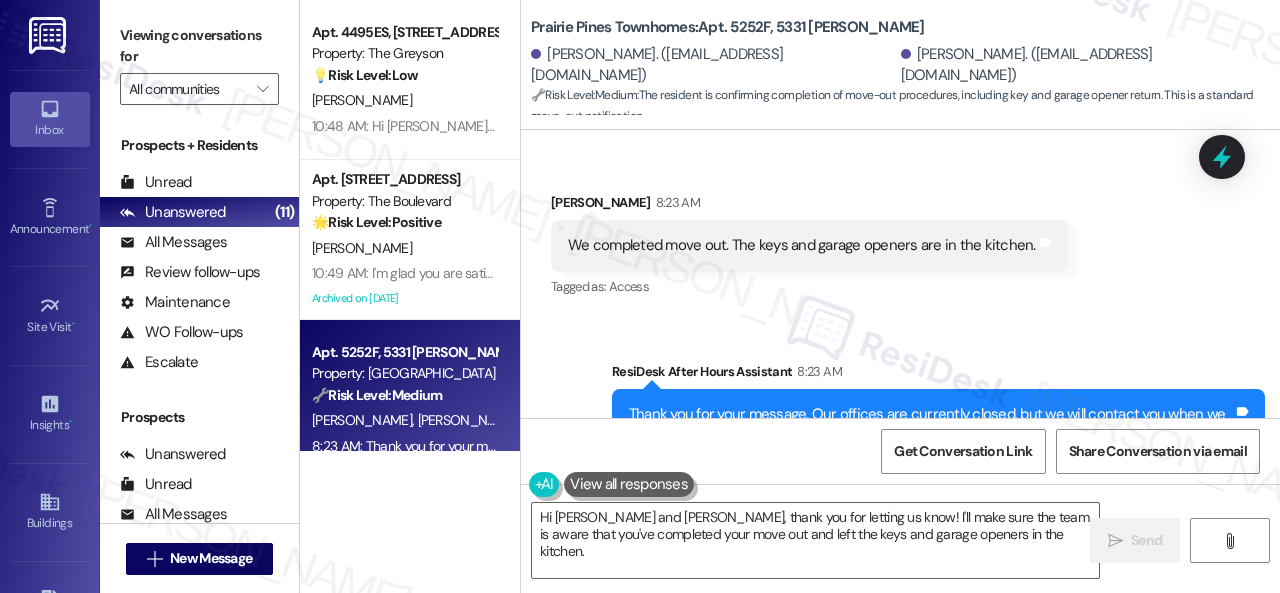 scroll, scrollTop: 4542, scrollLeft: 0, axis: vertical 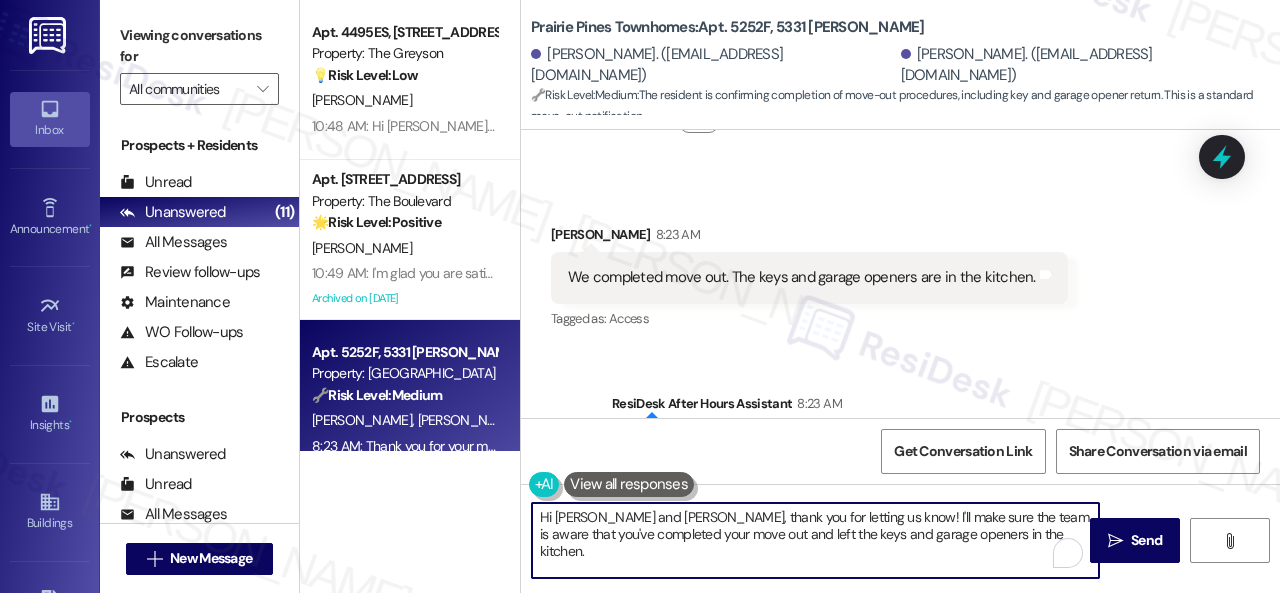 drag, startPoint x: 583, startPoint y: 519, endPoint x: 646, endPoint y: 519, distance: 63 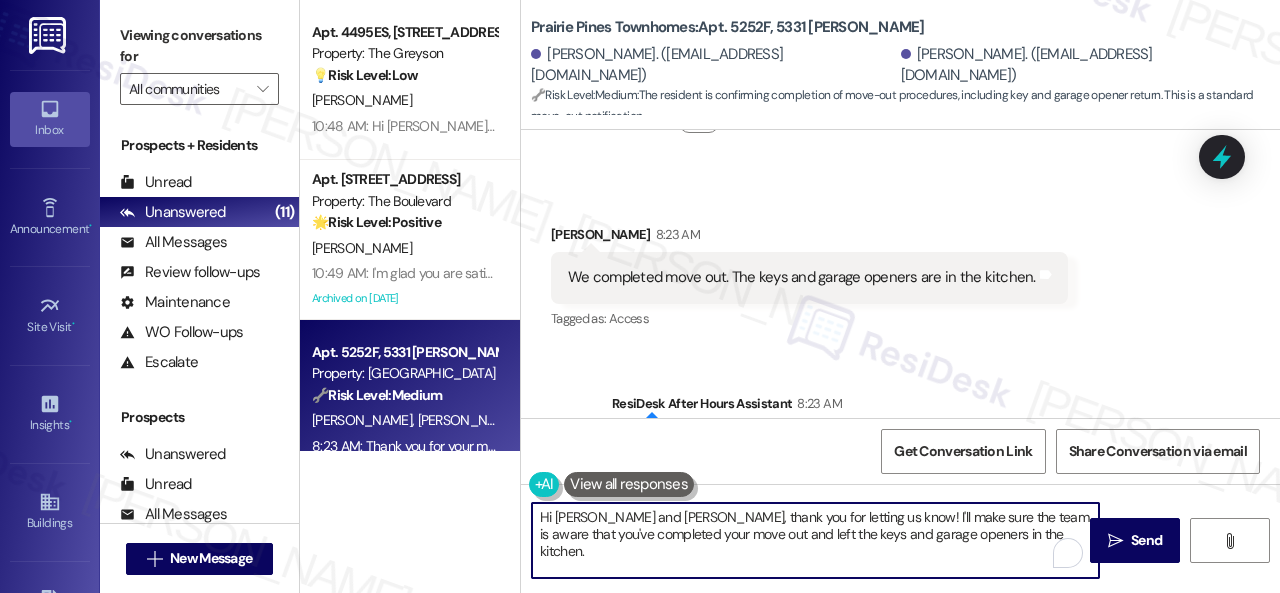 click on "Hi Jose and Kaylee, thank you for letting us know! I'll make sure the team is aware that you've completed your move out and left the keys and garage openers in the kitchen." at bounding box center [815, 540] 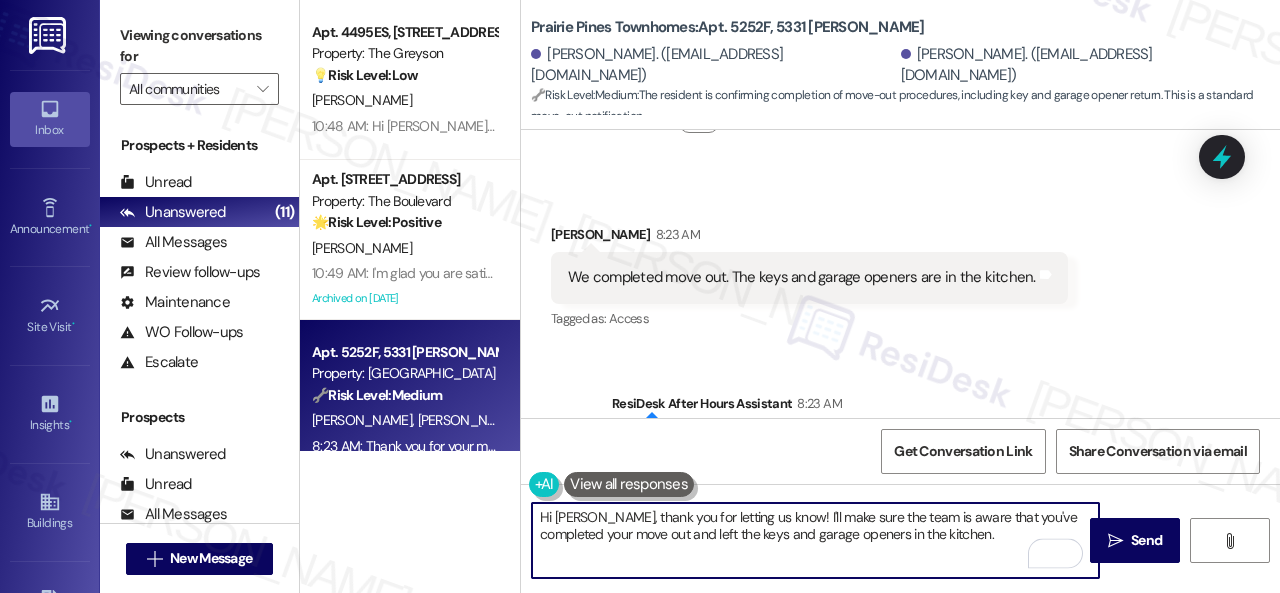 click on "Hi Jose, thank you for letting us know! I'll make sure the team is aware that you've completed your move out and left the keys and garage openers in the kitchen." at bounding box center (815, 540) 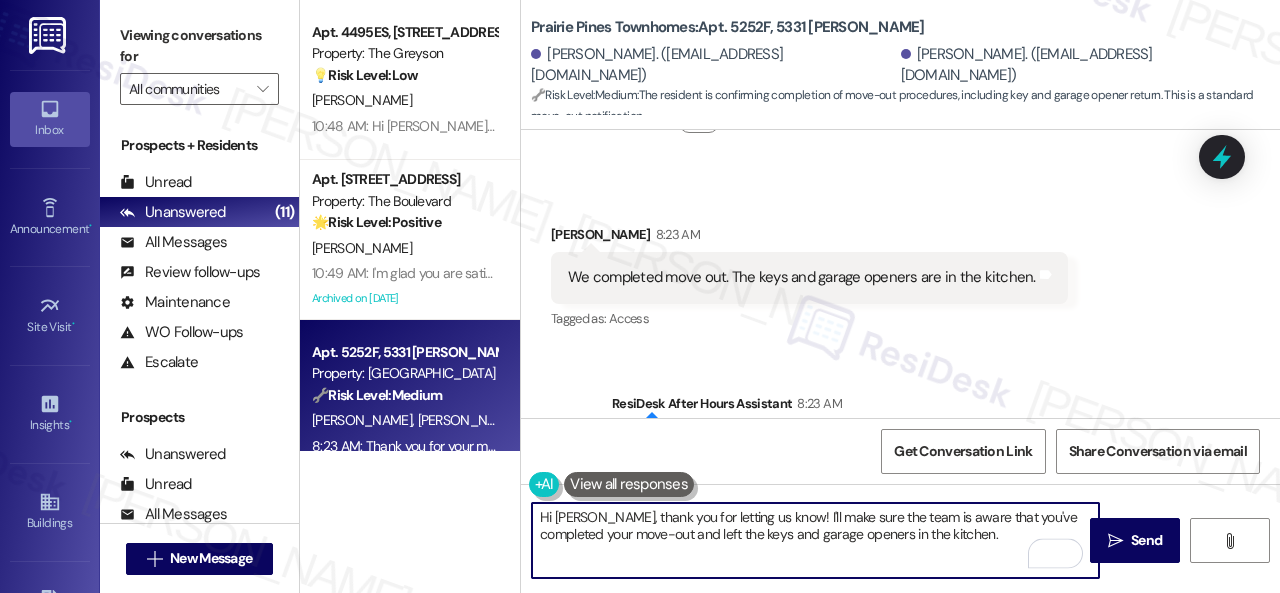 click on "Hi Jose, thank you for letting us know! I'll make sure the team is aware that you've completed your move-out and left the keys and garage openers in the kitchen." at bounding box center (815, 540) 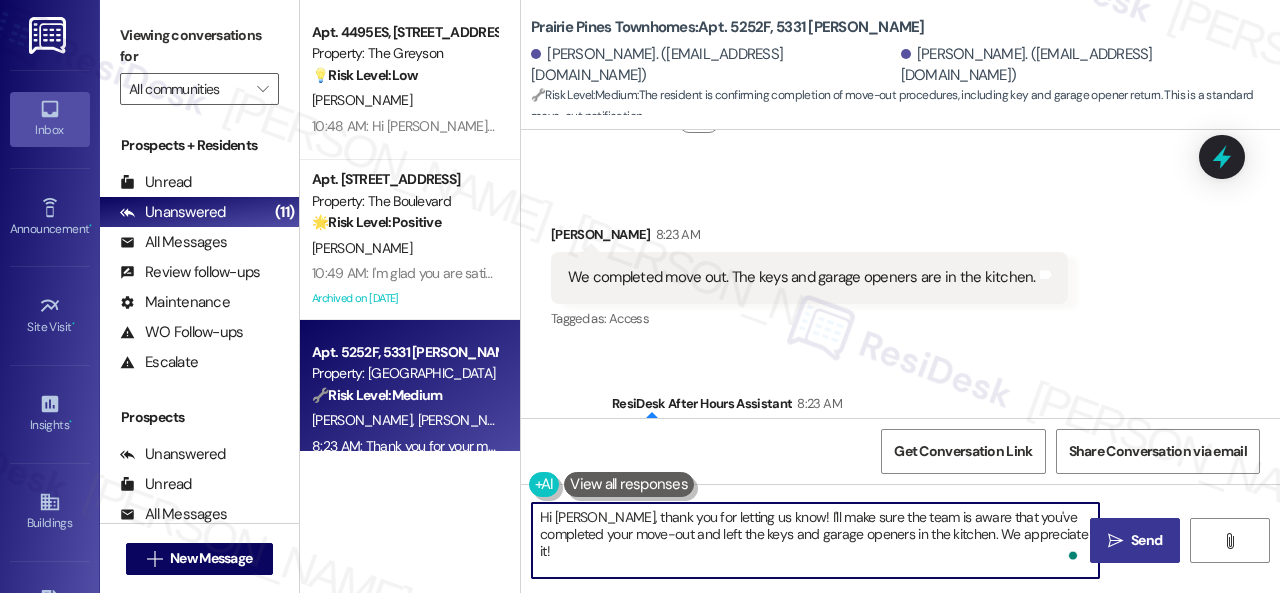 type on "Hi Jose, thank you for letting us know! I'll make sure the team is aware that you've completed your move-out and left the keys and garage openers in the kitchen. We appreciate it!" 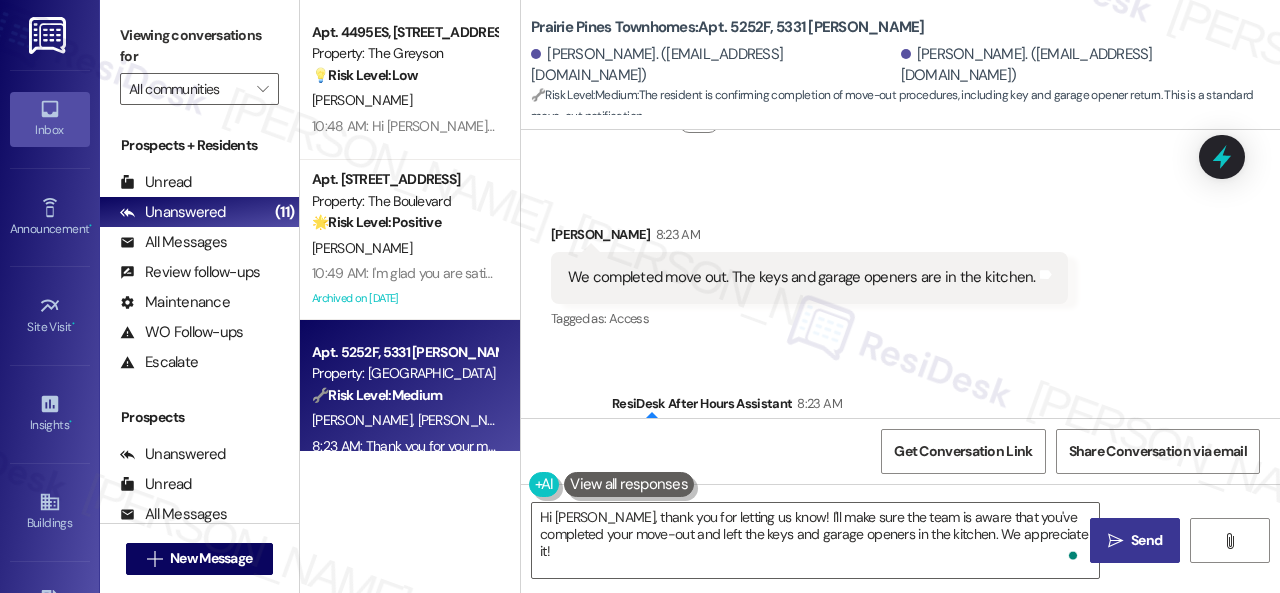 click on "Send" at bounding box center [1146, 540] 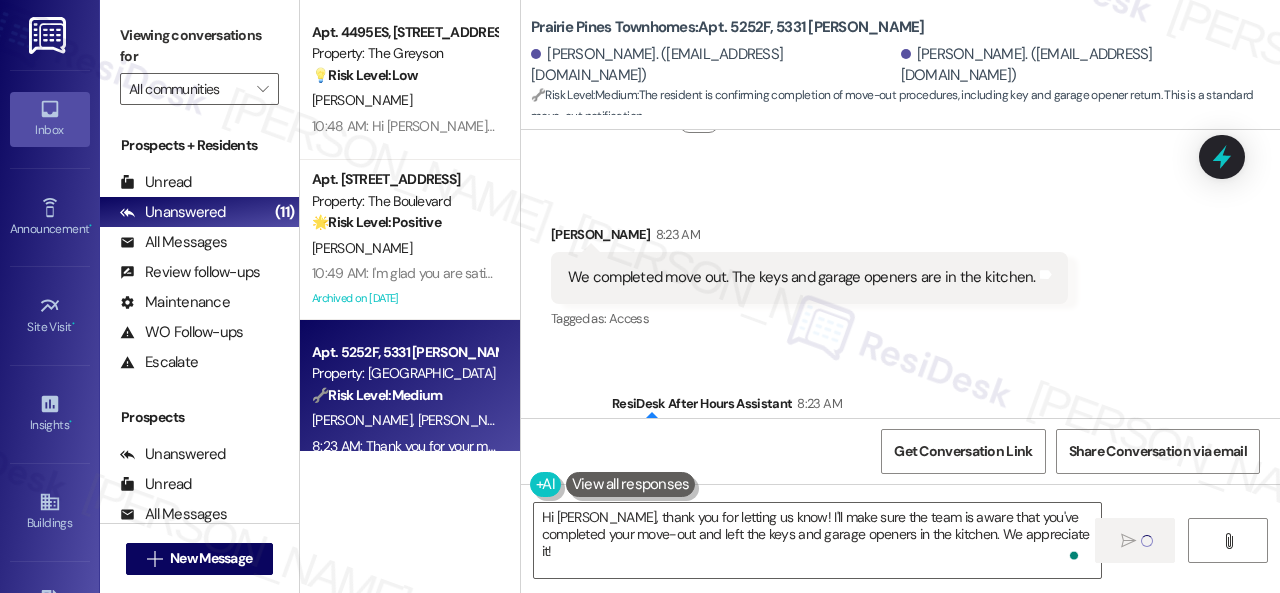 type 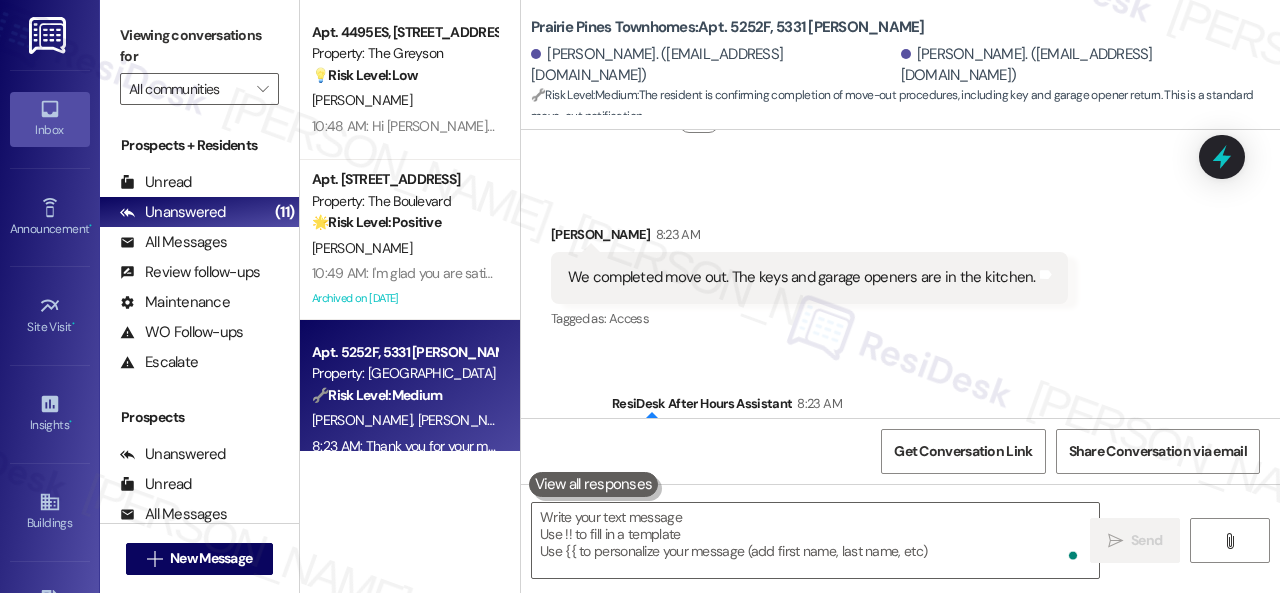scroll, scrollTop: 4429, scrollLeft: 0, axis: vertical 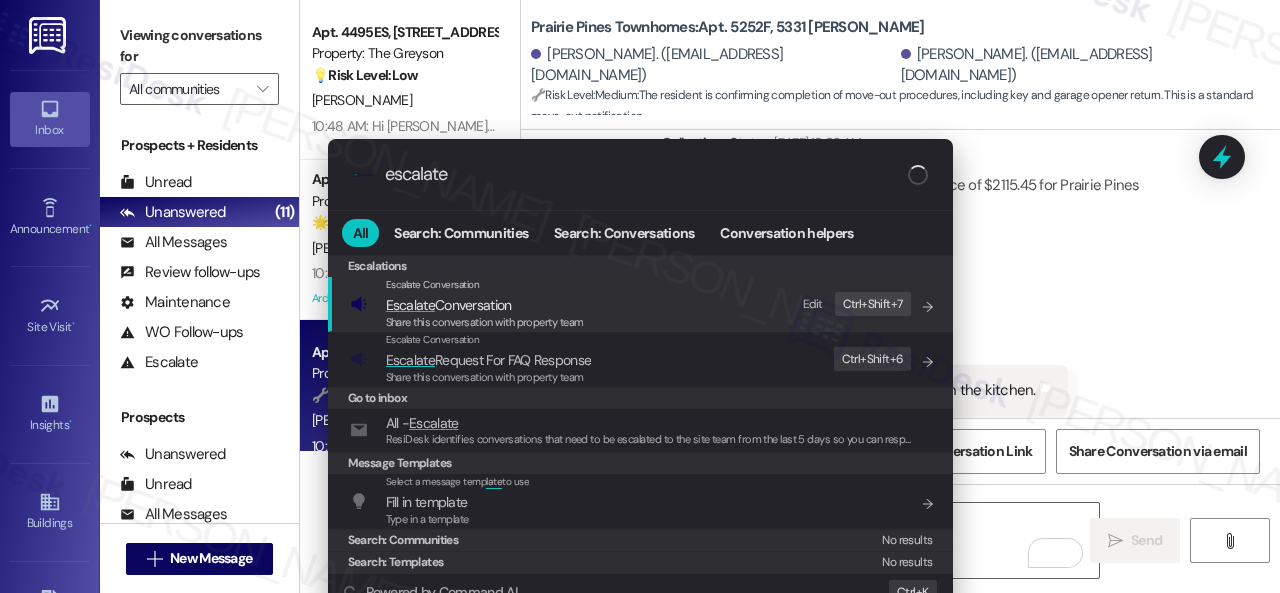 type on "escalate" 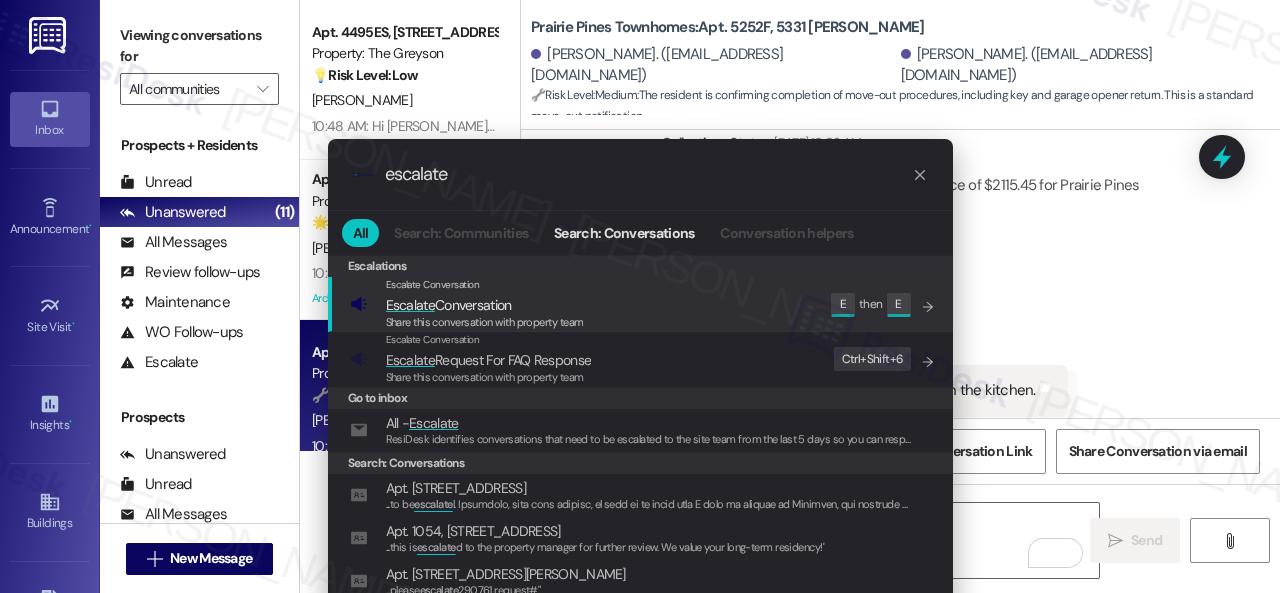click 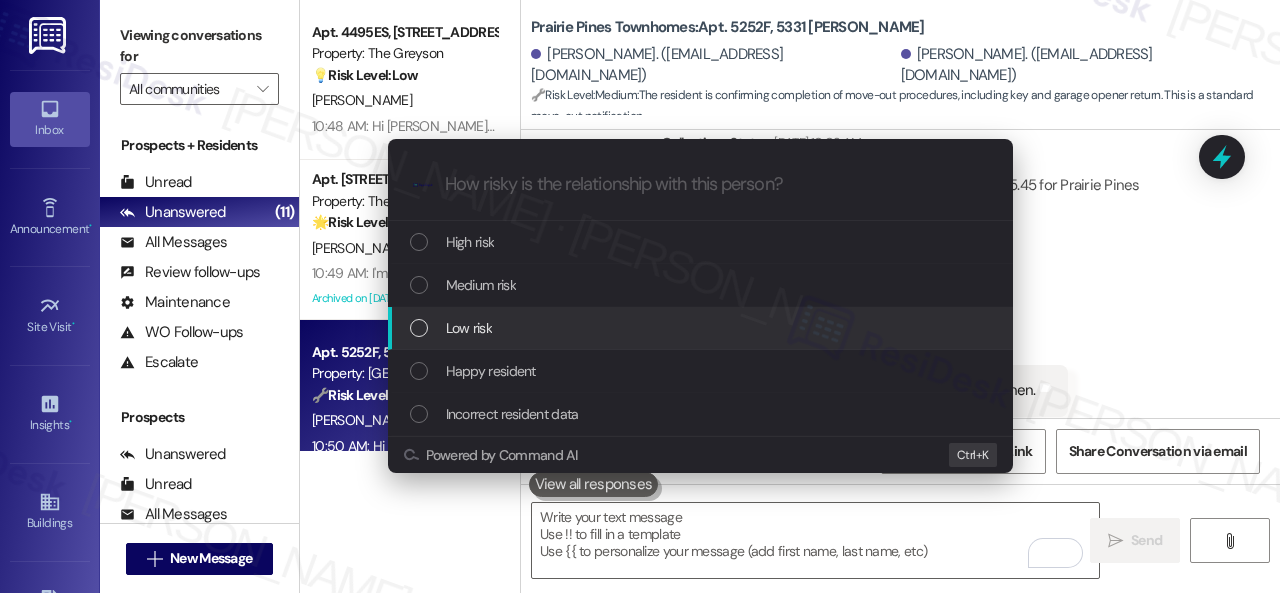 click on "Low risk" at bounding box center (469, 328) 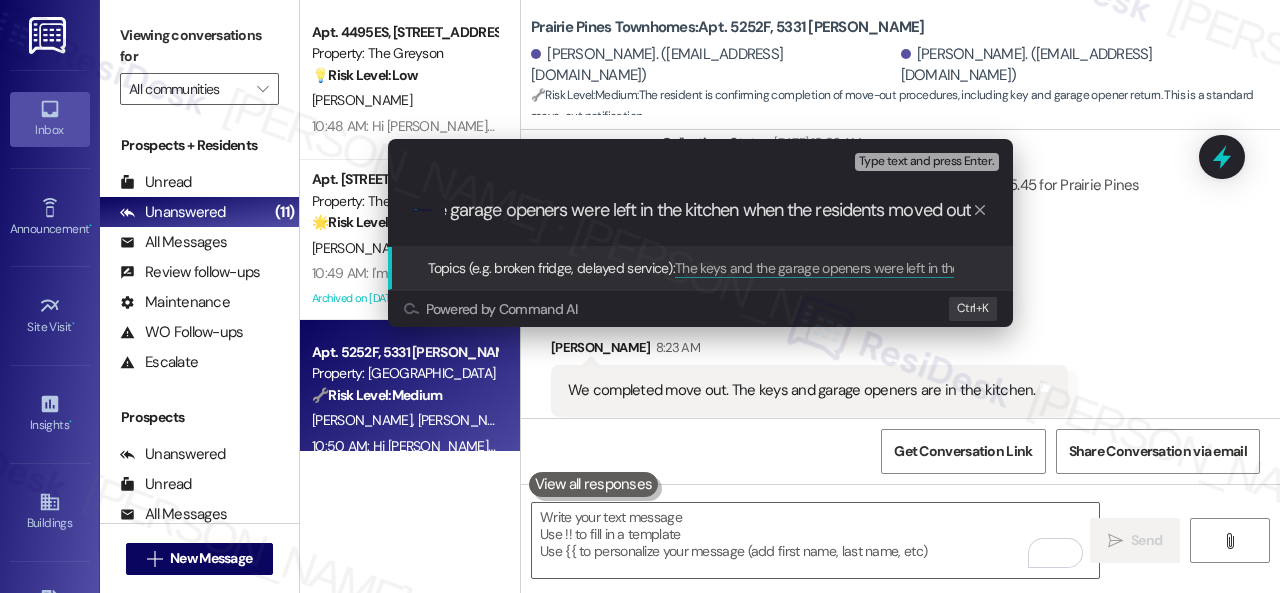type on "The keys and the garage openers were left in the kitchen when the residents moved out." 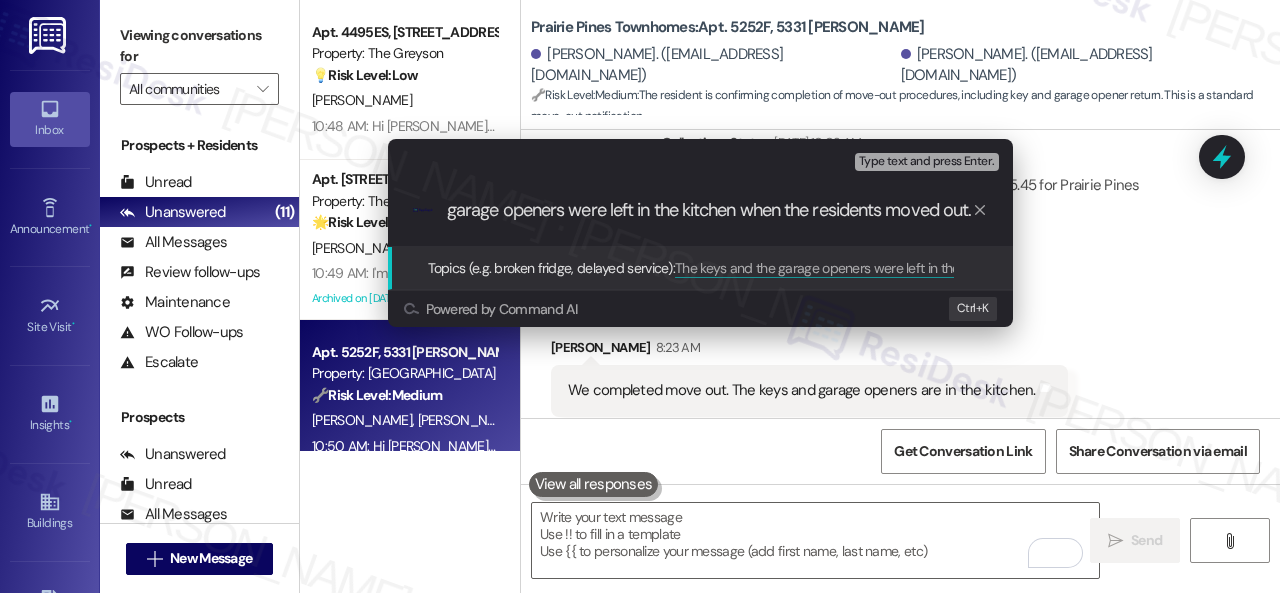 scroll, scrollTop: 0, scrollLeft: 135, axis: horizontal 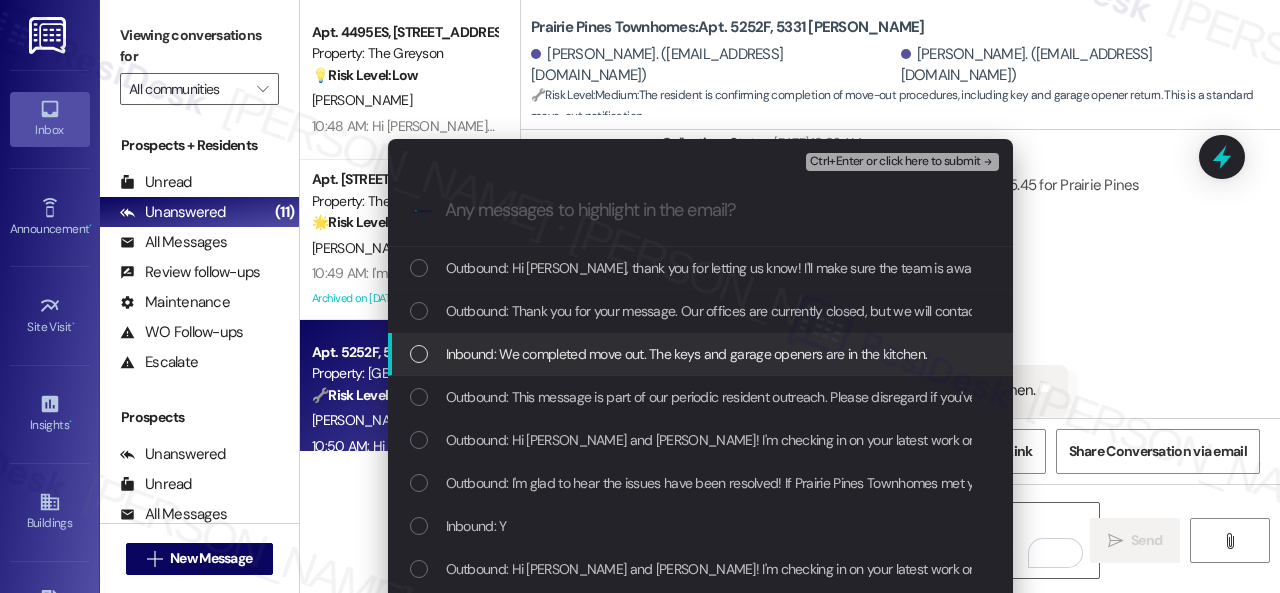 click on "Inbound: We completed move out. The keys and garage openers are in the kitchen." at bounding box center [687, 354] 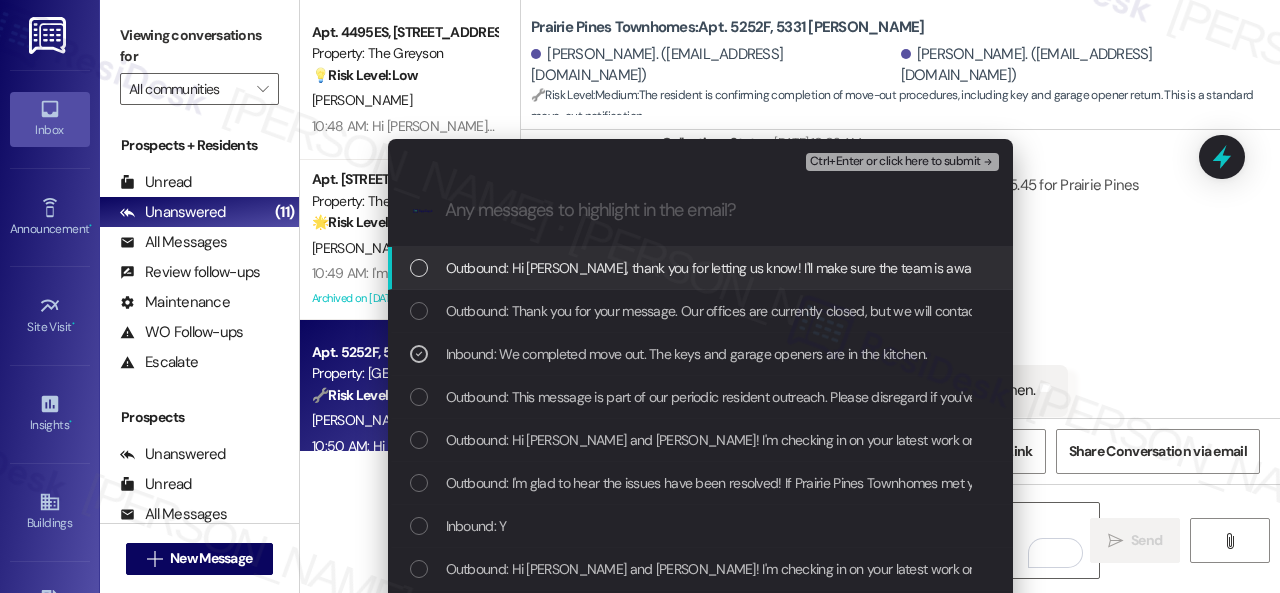 click on "Ctrl+Enter or click here to submit" at bounding box center [895, 162] 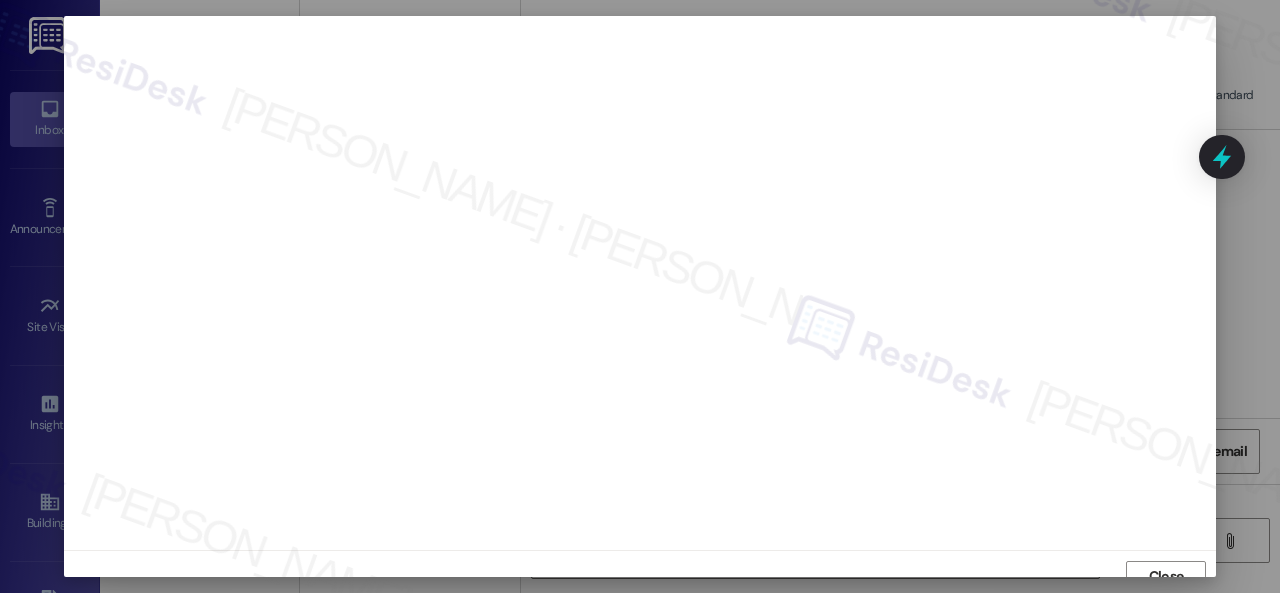 scroll, scrollTop: 15, scrollLeft: 0, axis: vertical 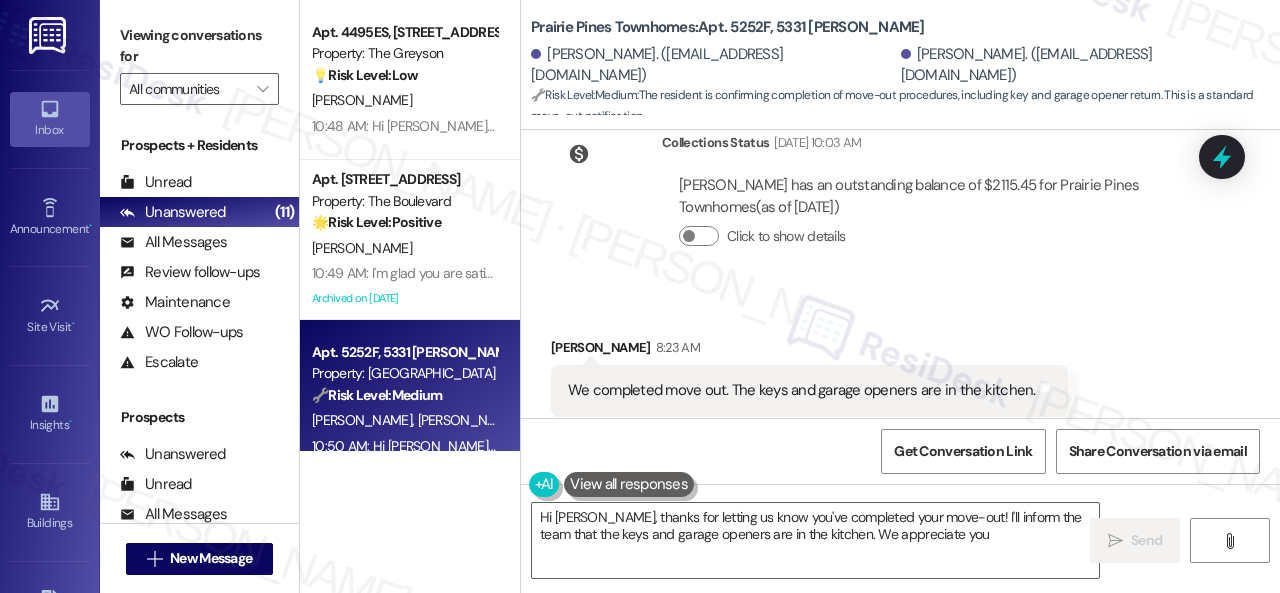 type on "Hi Jose, thanks for letting us know you've completed your move-out! I'll inform the team that the keys and garage openers are in the kitchen. We appreciate you!" 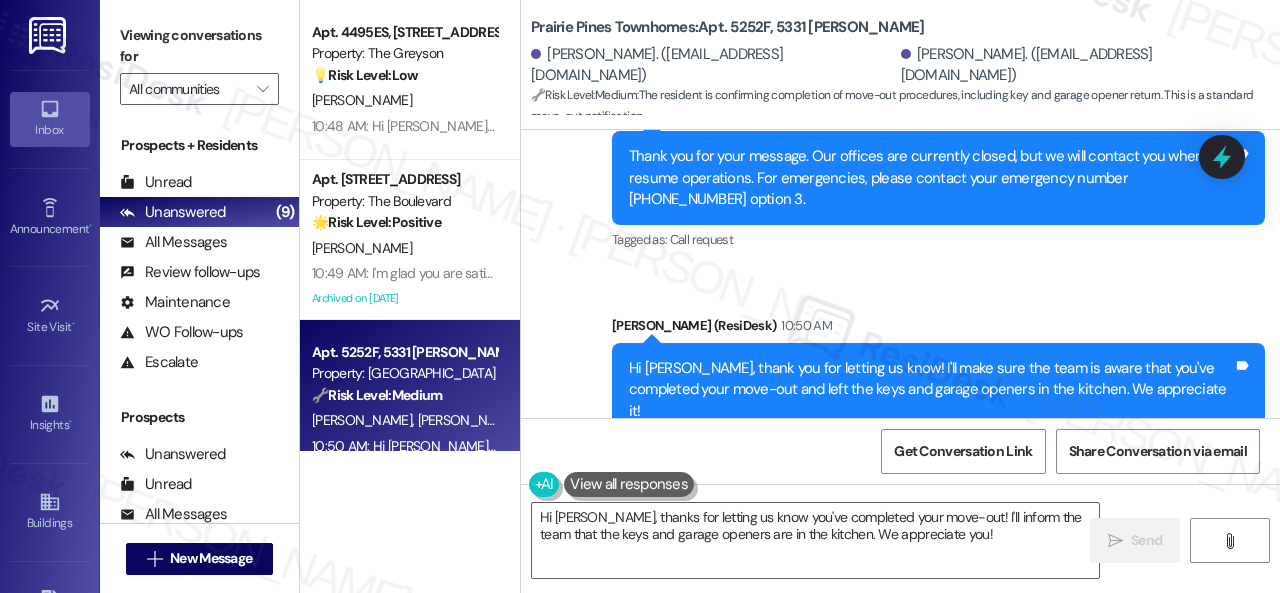 scroll, scrollTop: 4832, scrollLeft: 0, axis: vertical 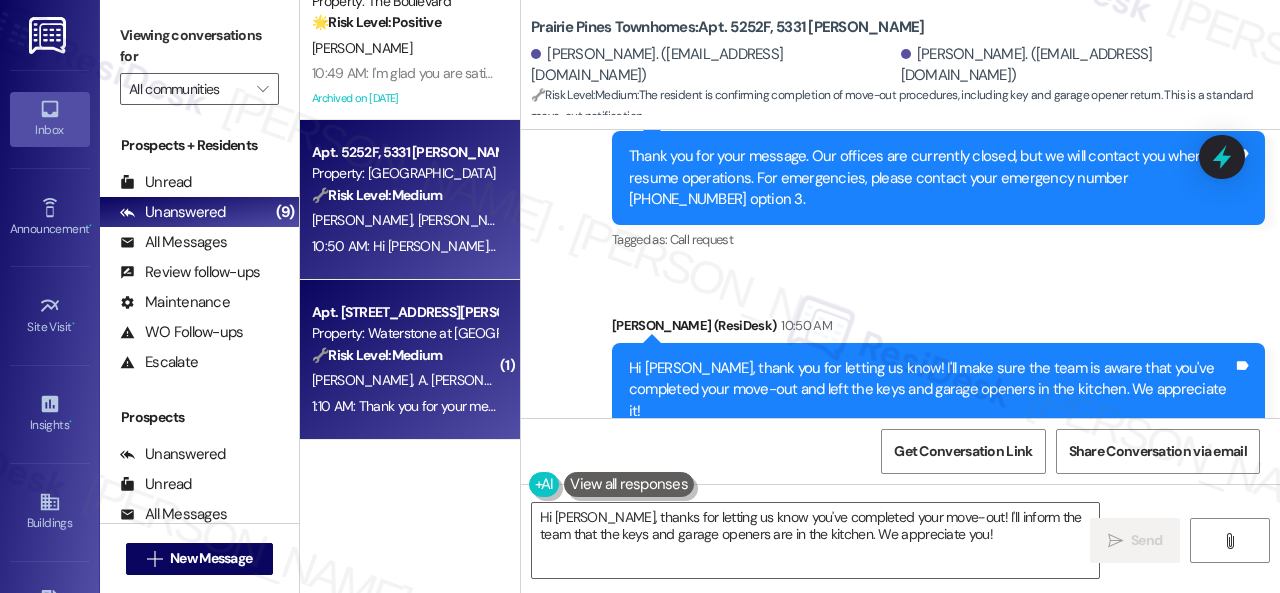 click on "Property: Waterstone at Cinco Ranch" at bounding box center [404, 333] 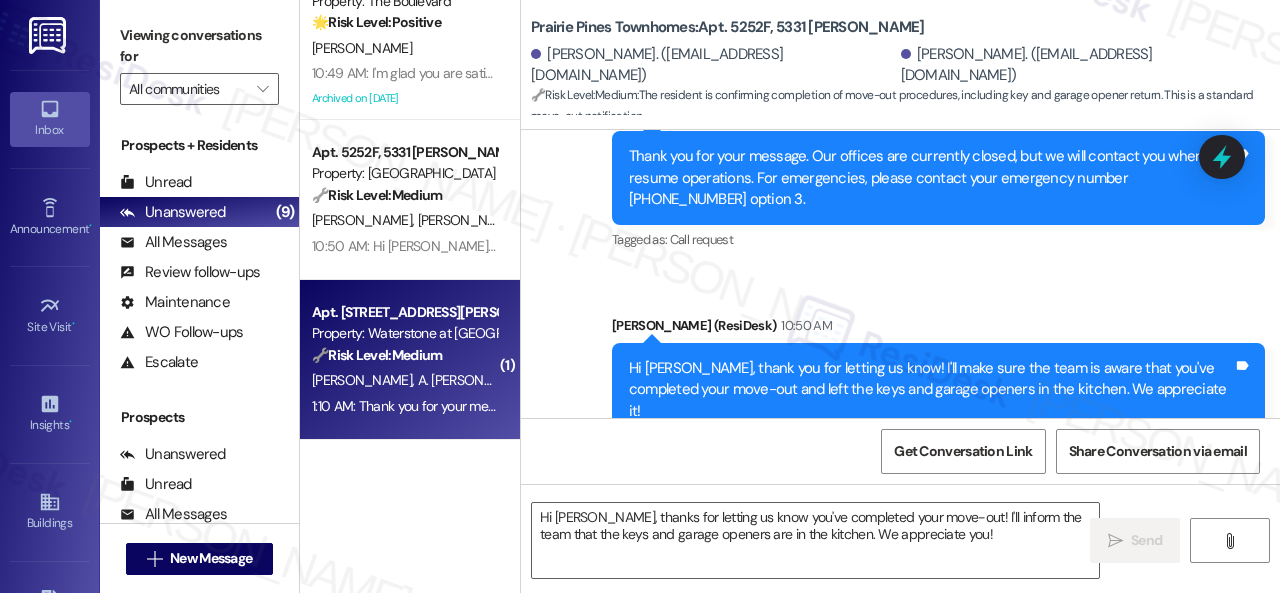 type on "Fetching suggested responses. Please feel free to read through the conversation in the meantime." 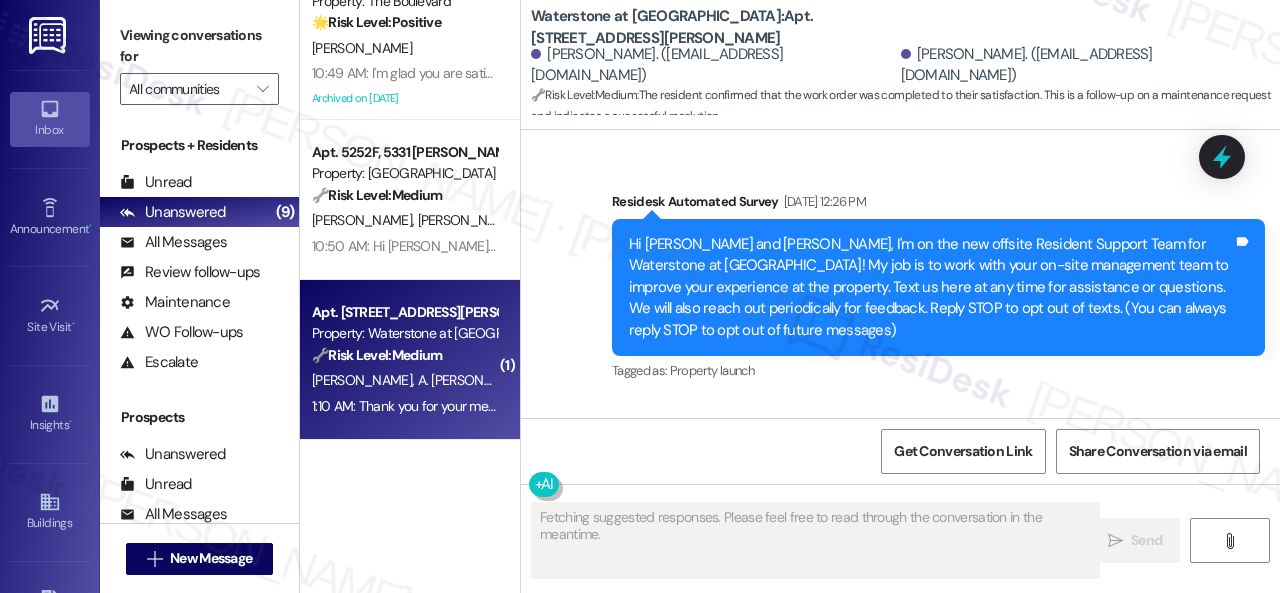 scroll, scrollTop: 10149, scrollLeft: 0, axis: vertical 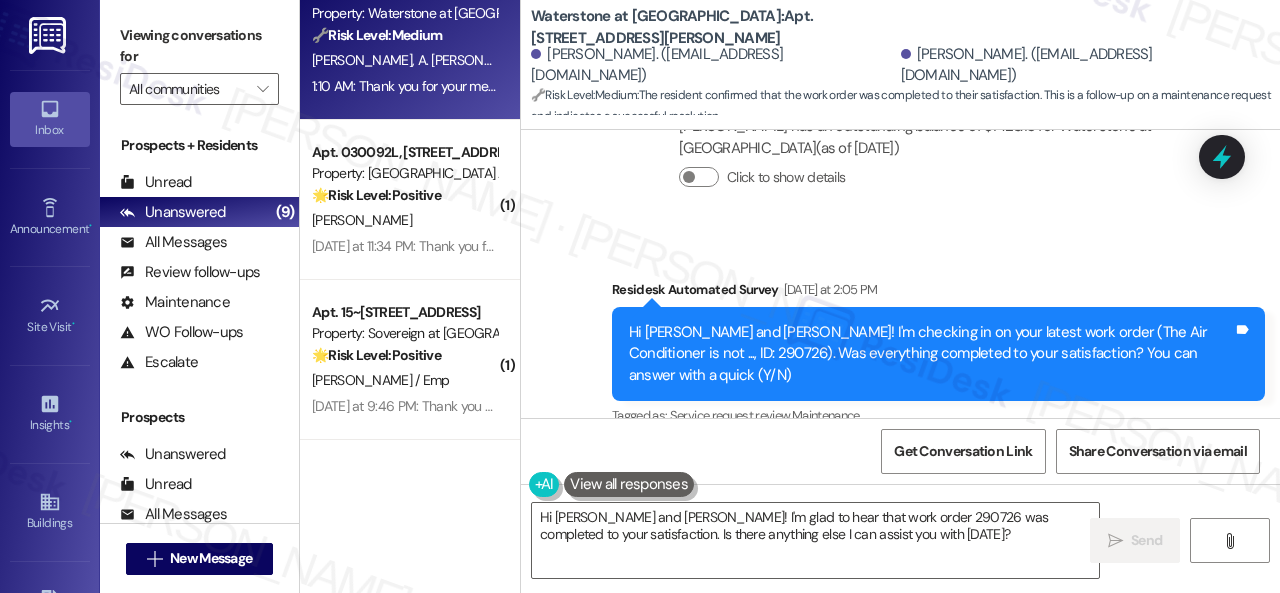 click on "Received via SMS Jimmie Cummings 1:10 AM Y Tags and notes Tagged as:   Positive response Click to highlight conversations about Positive response" at bounding box center [900, 529] 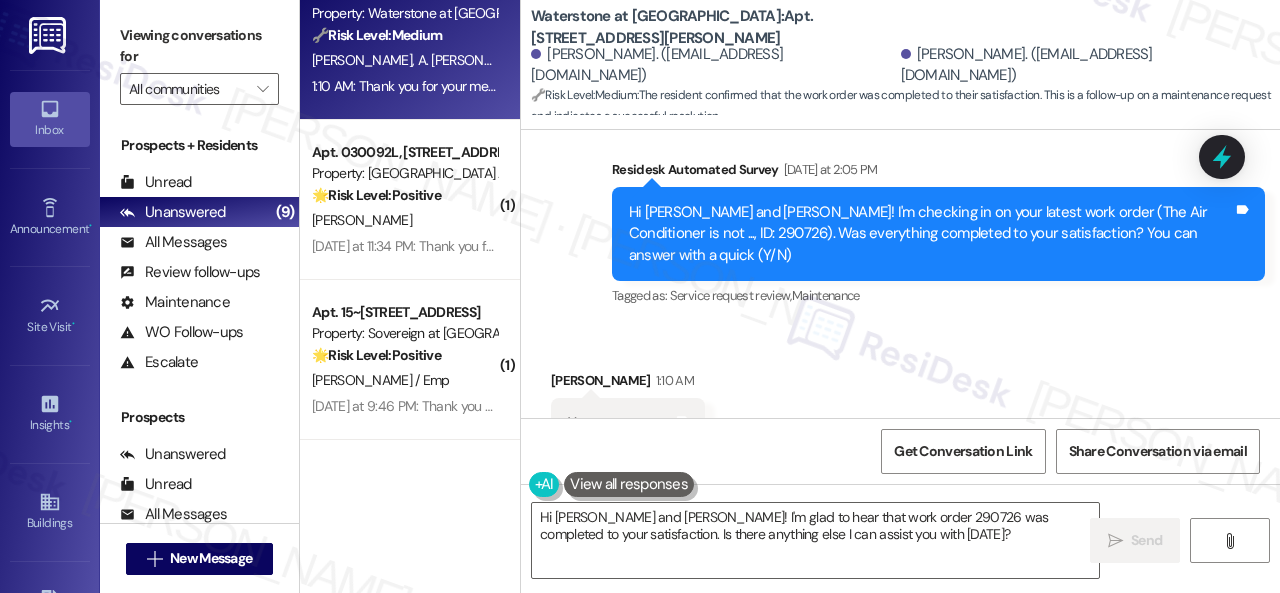 scroll, scrollTop: 10362, scrollLeft: 0, axis: vertical 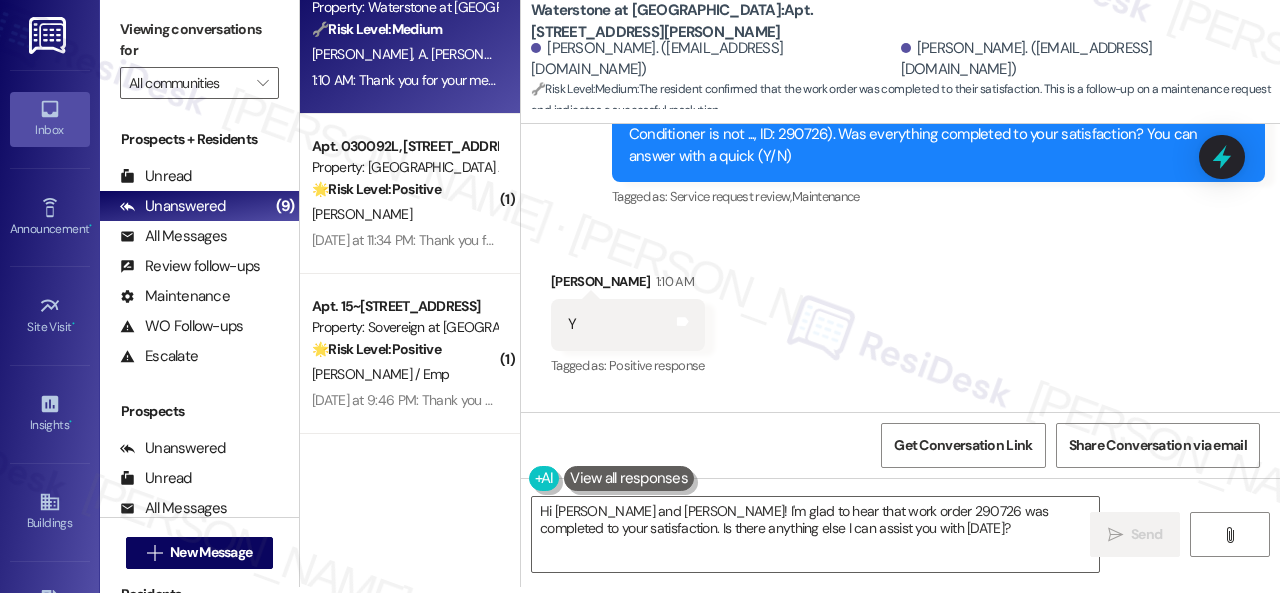 click on "Sent via SMS ResiDesk After Hours Assistant 1:10 AM Thank you for your message. Our offices are currently closed, but we will contact you when we resume operations. For emergencies, please contact your emergency number 844-900-3642 Option 3. Tags and notes Tagged as:   Call request Click to highlight conversations about Call request" at bounding box center (900, 501) 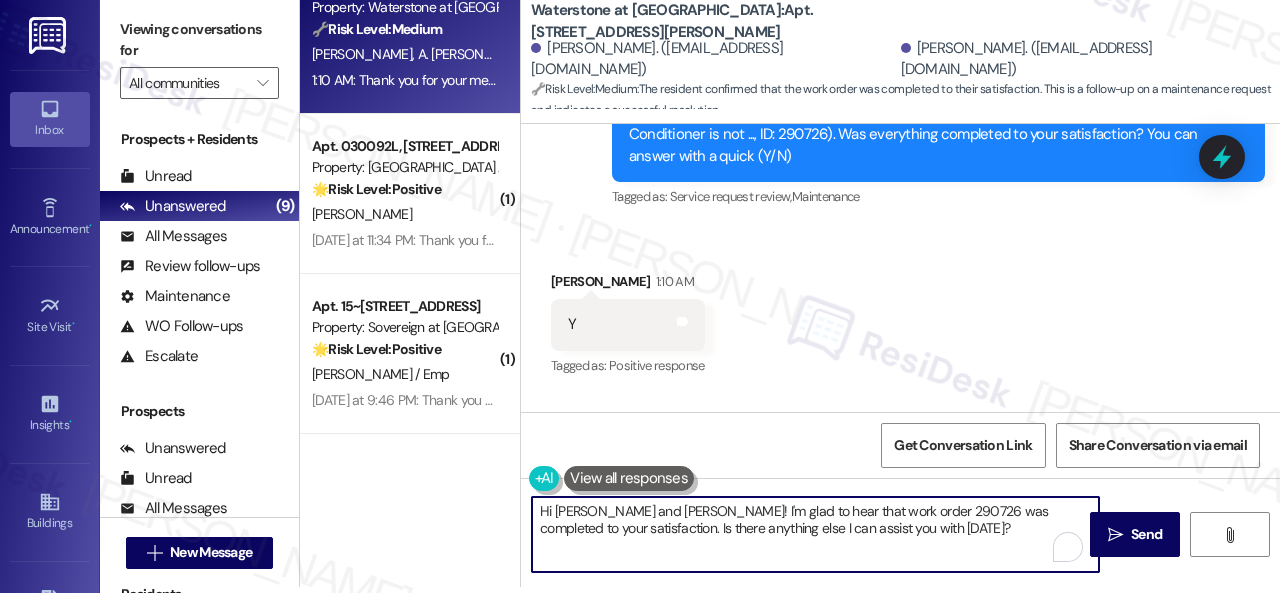 drag, startPoint x: 918, startPoint y: 530, endPoint x: 466, endPoint y: 455, distance: 458.18008 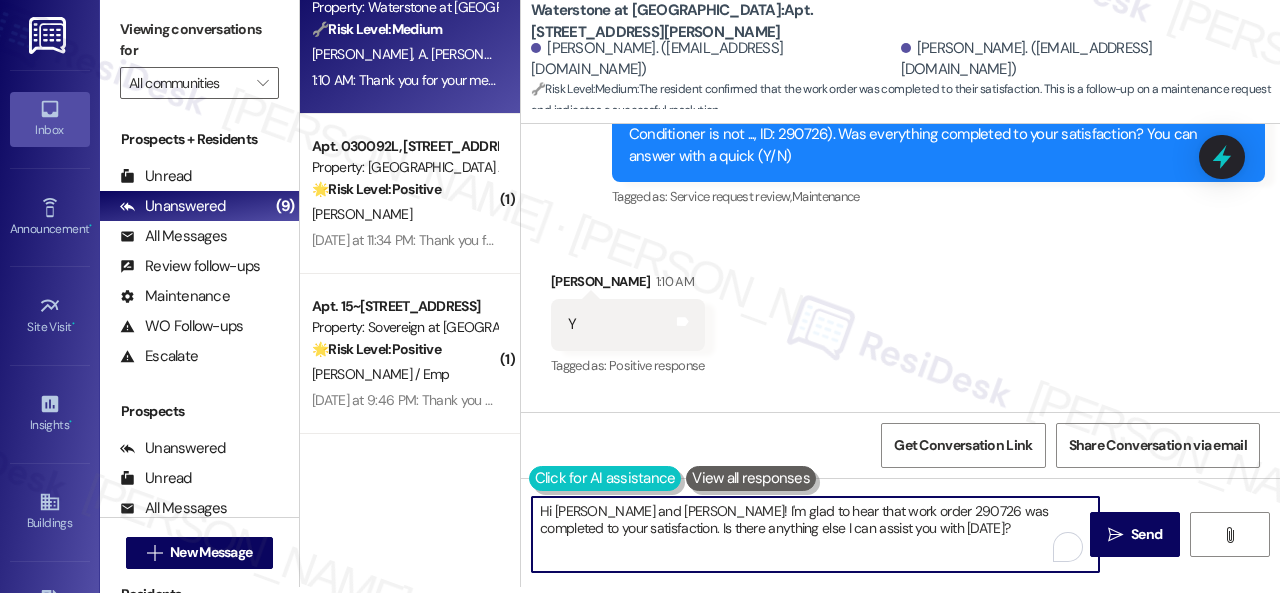 paste on "Glad everything’s all set! If {{property}} met your expectations, just reply with “Yes.” If not, no problem — we’d love to hear your feedback so we can keep improving. Thank you!" 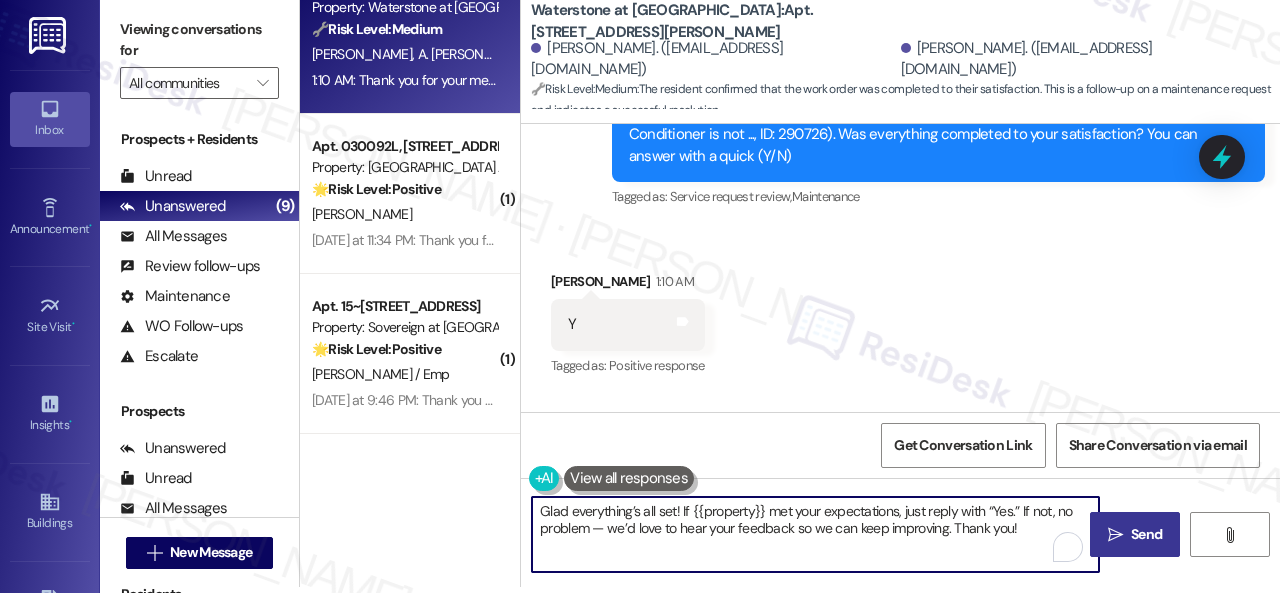 type on "Glad everything’s all set! If {{property}} met your expectations, just reply with “Yes.” If not, no problem — we’d love to hear your feedback so we can keep improving. Thank you!" 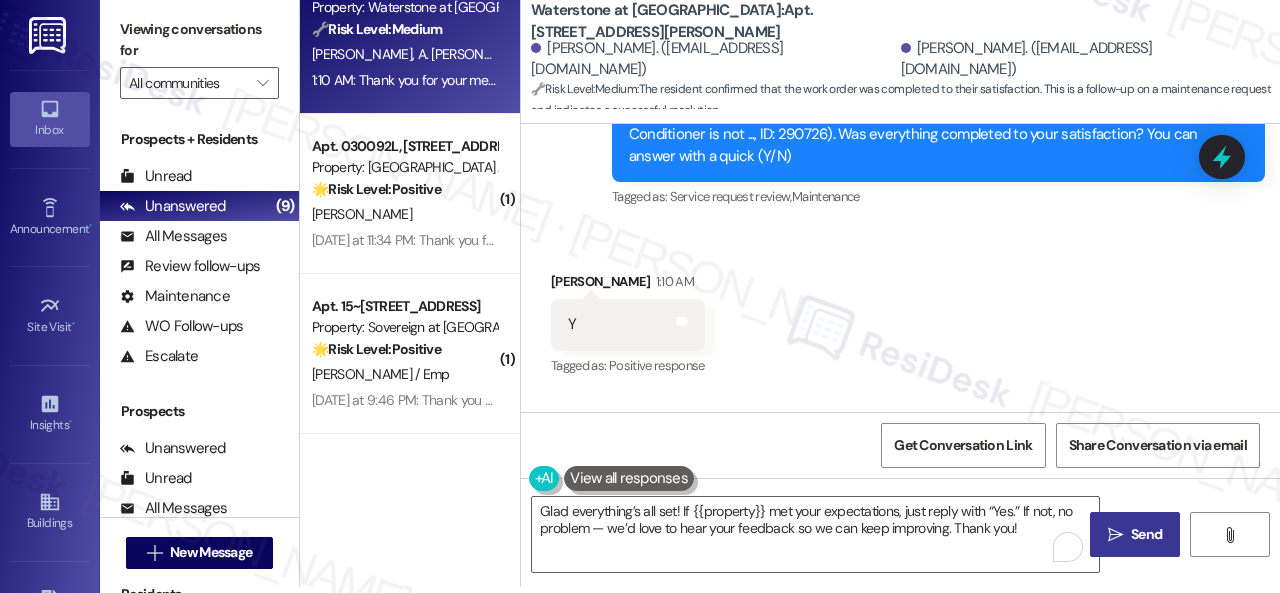 click on "Send" at bounding box center [1146, 534] 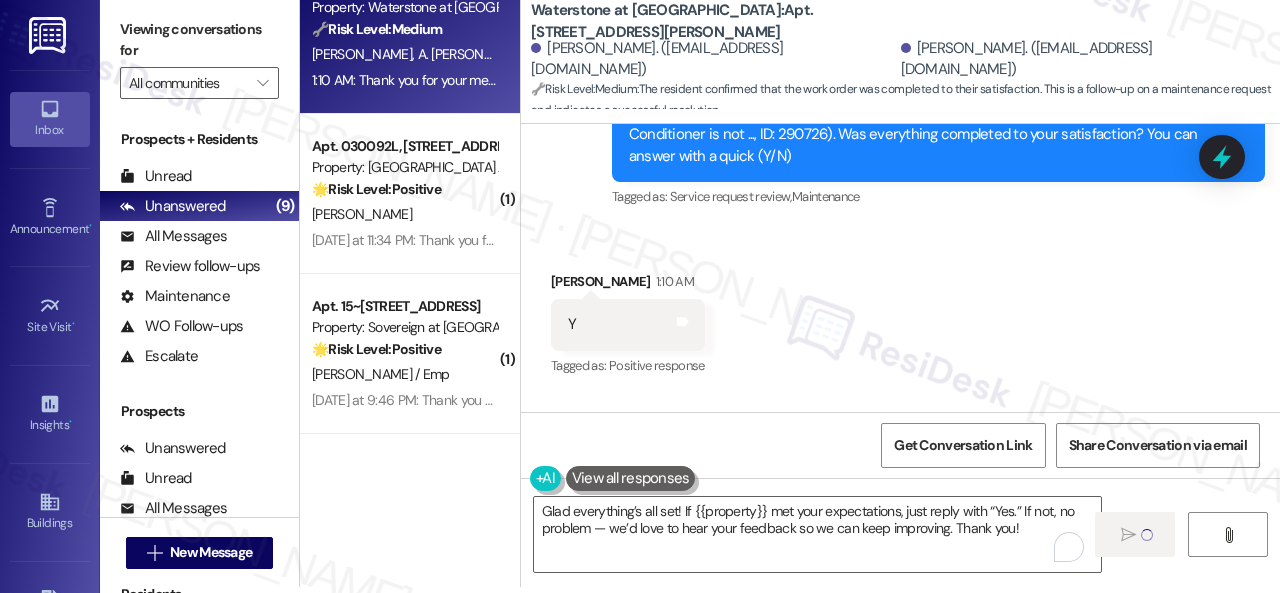 type 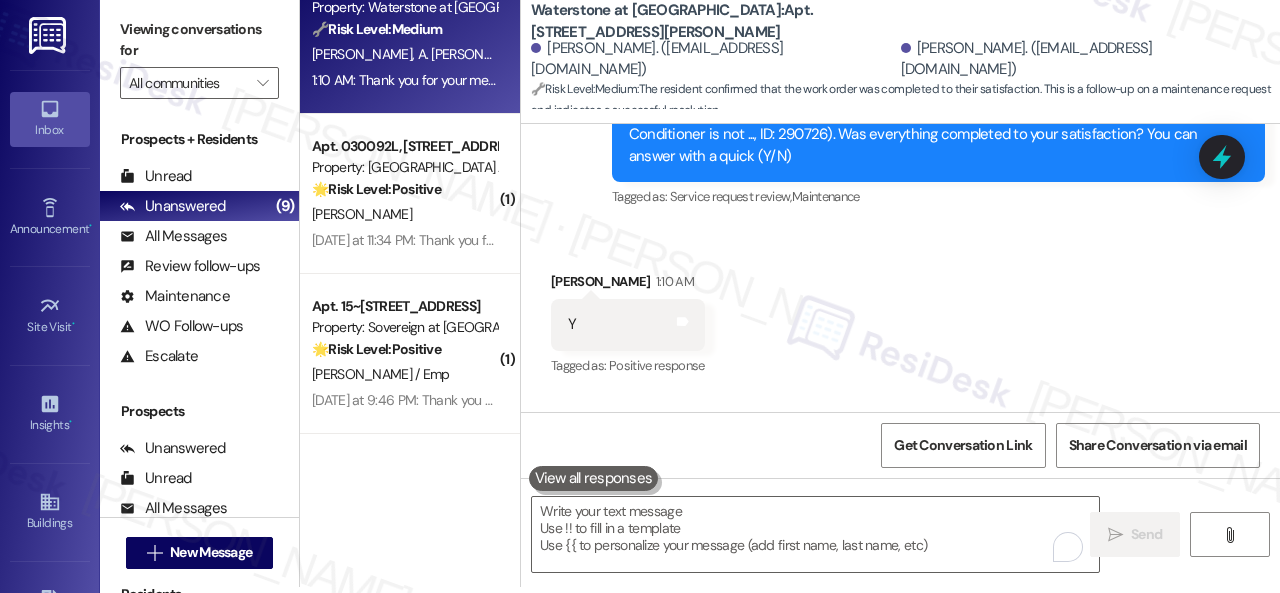 scroll, scrollTop: 0, scrollLeft: 0, axis: both 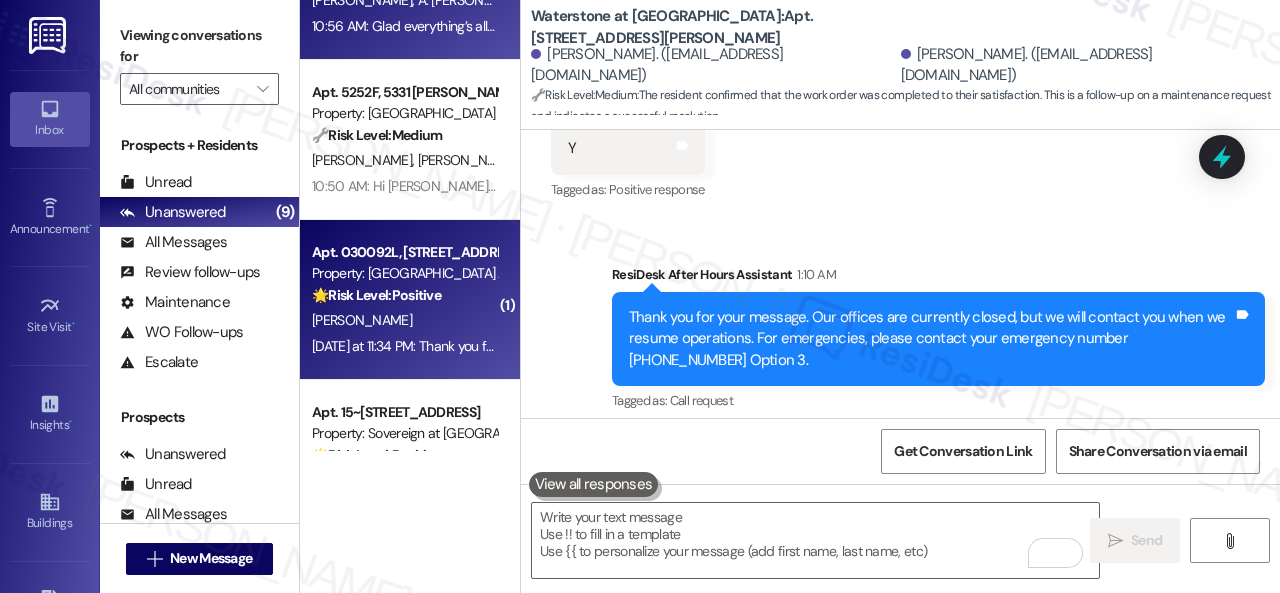 click on "[PERSON_NAME]" at bounding box center [404, 320] 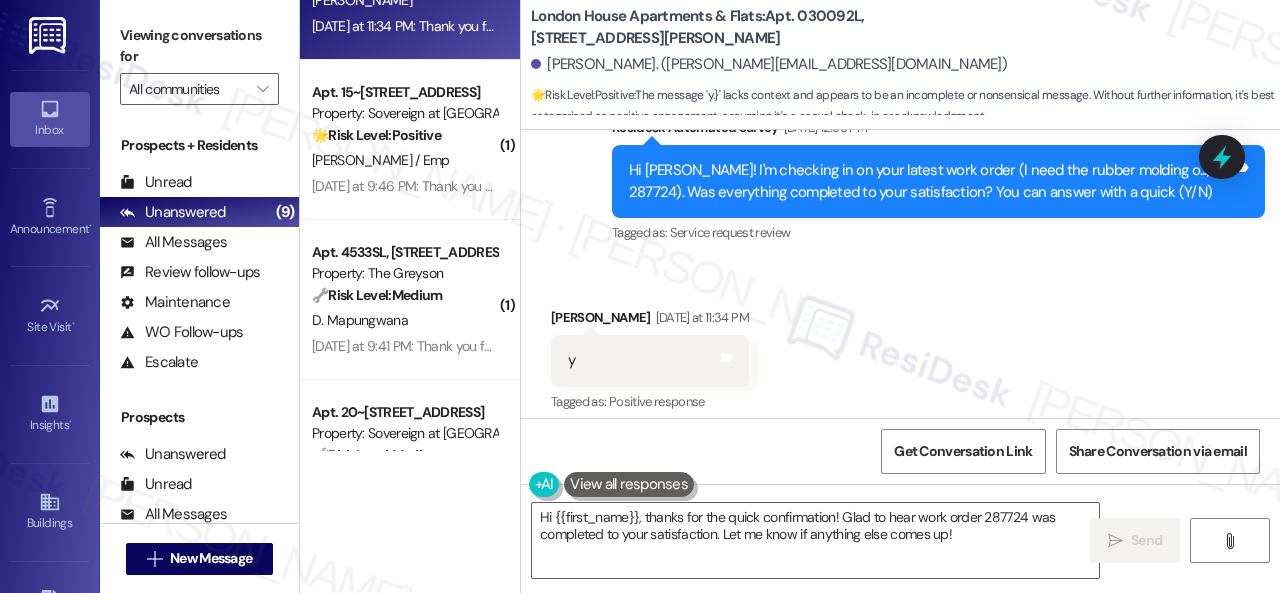 scroll, scrollTop: 11256, scrollLeft: 0, axis: vertical 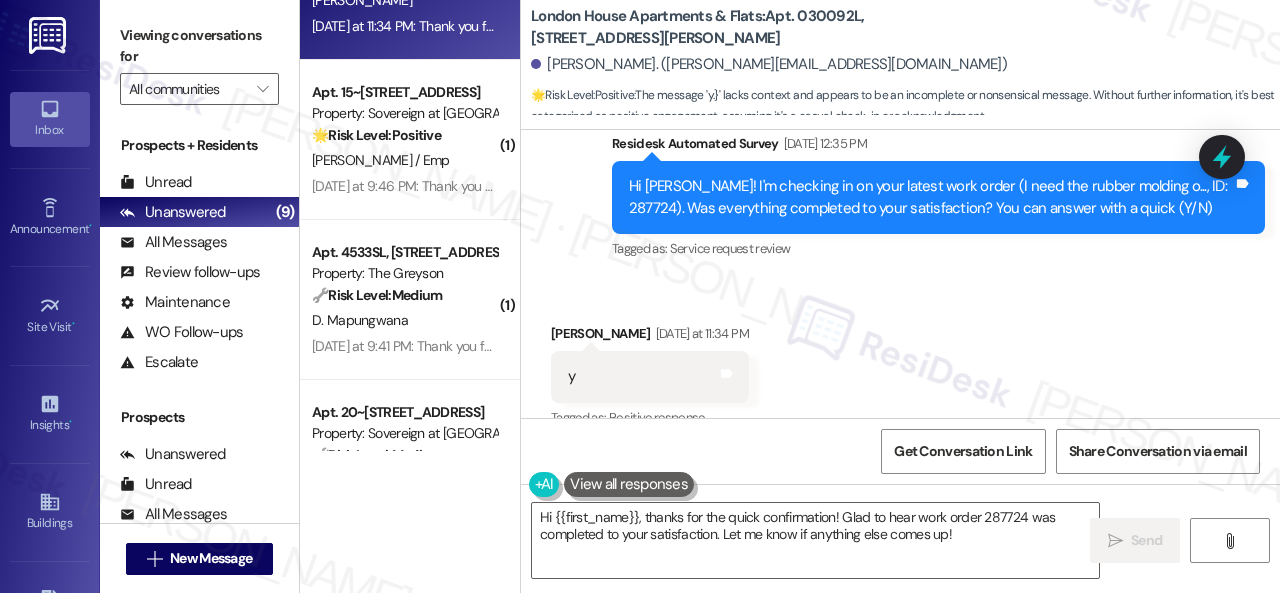 drag, startPoint x: 552, startPoint y: 200, endPoint x: 585, endPoint y: 288, distance: 93.98404 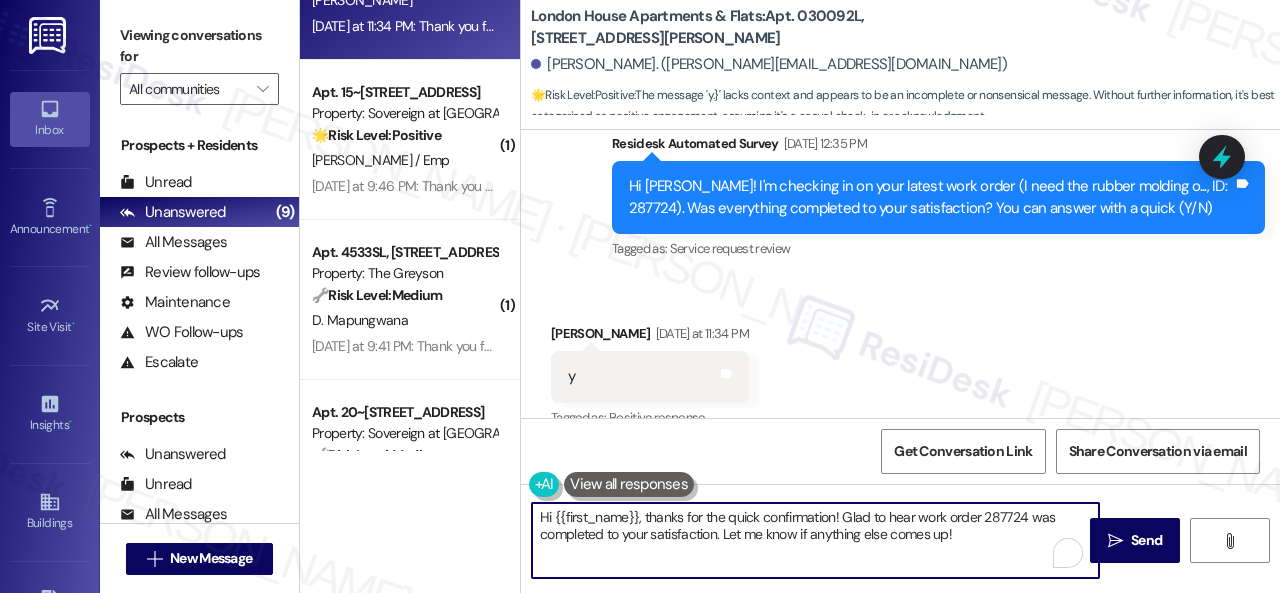 drag, startPoint x: 965, startPoint y: 547, endPoint x: 396, endPoint y: 482, distance: 572.7006 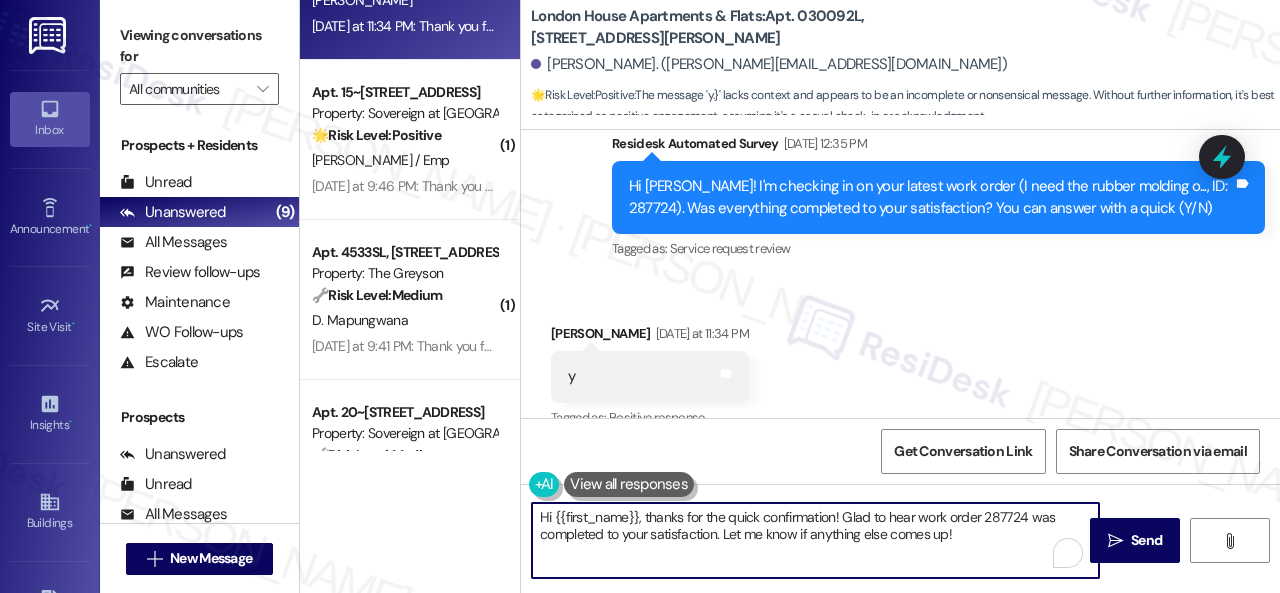 click on "Apt. 030092L, [STREET_ADDRESS][PERSON_NAME] Property: [GEOGRAPHIC_DATA] Apartments & Flats 🌟  Risk Level:  Positive The message 'y.}' lacks context and appears to be an incomplete or nonsensical message. Without further information, it's best categorized as positive engagement, assuming it's a casual check-in or acknowledgment. [PERSON_NAME] [DATE] at 11:34 PM: Thank you for your message. Our offices are currently closed, but we will contact you when we resume operations. For emergencies, please contact your emergency number [PHONE_NUMBER] option 3. [DATE] at 11:34 PM: Thank you for your message. Our offices are currently closed, but we will contact you when we resume operations. For emergencies, please contact your emergency number [PHONE_NUMBER] option 3. ( 1 ) Apt. 15~207, [STREET_ADDRESS] Property: Sovereign at [GEOGRAPHIC_DATA] 🌟  Risk Level:  Positive The resident responded positively to a check-in regarding a completed work order. This indicates satisfaction and positive engagement. [PERSON_NAME] / Emp ( 1 ) (" at bounding box center [790, 296] 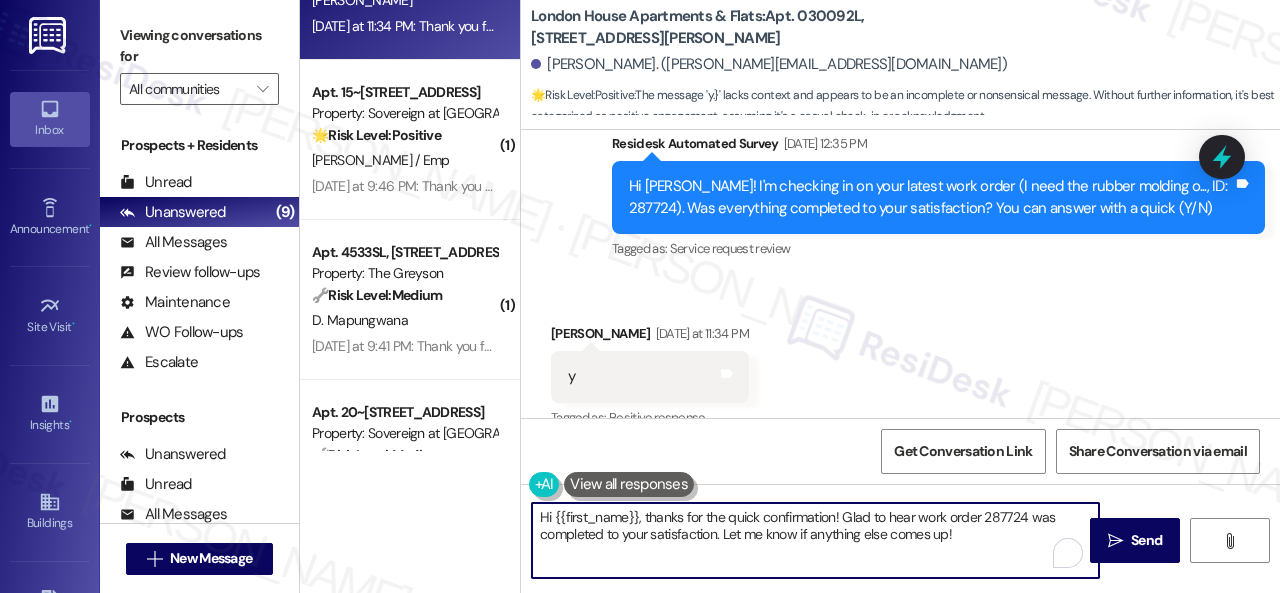 paste on "Glad everything’s all set! If {{property}} met your expectations, just reply with “Yes.” If not, no problem — we’d love to hear your feedback so we can keep improving. Thank you" 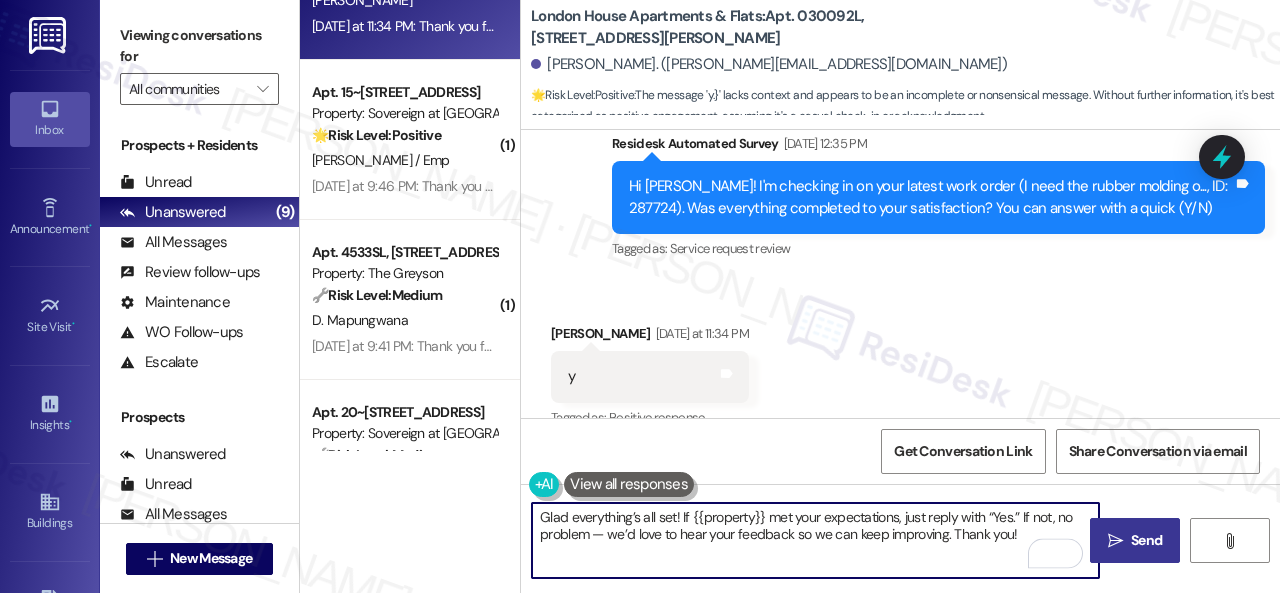 type on "Glad everything’s all set! If {{property}} met your expectations, just reply with “Yes.” If not, no problem — we’d love to hear your feedback so we can keep improving. Thank you!" 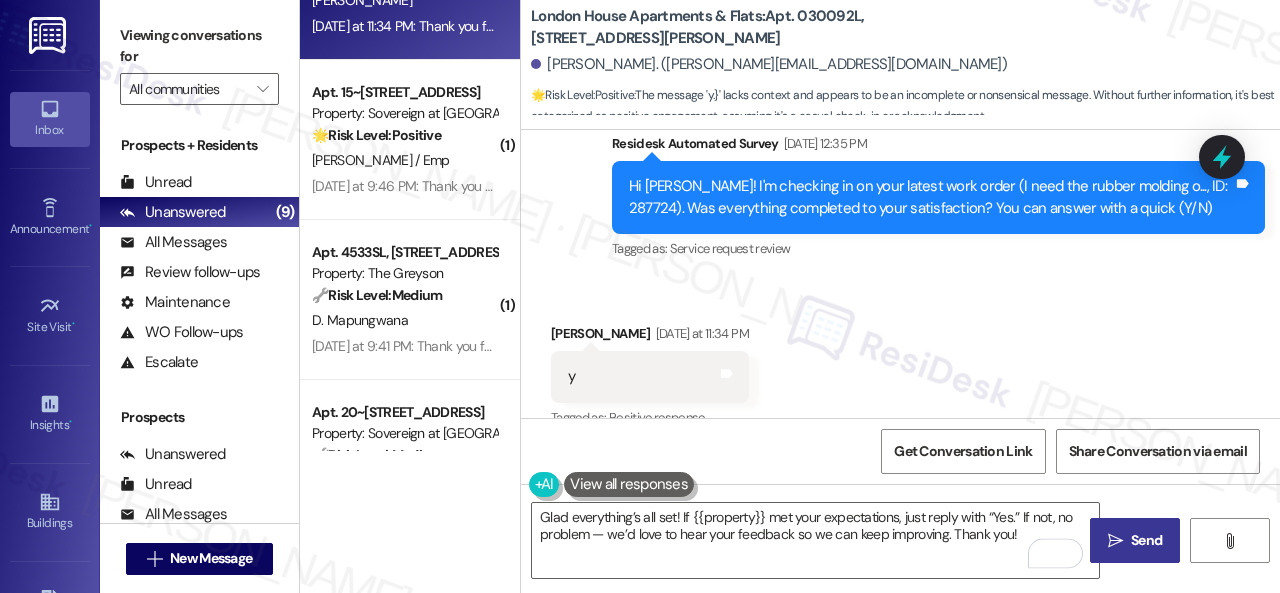 click on "Send" at bounding box center (1146, 540) 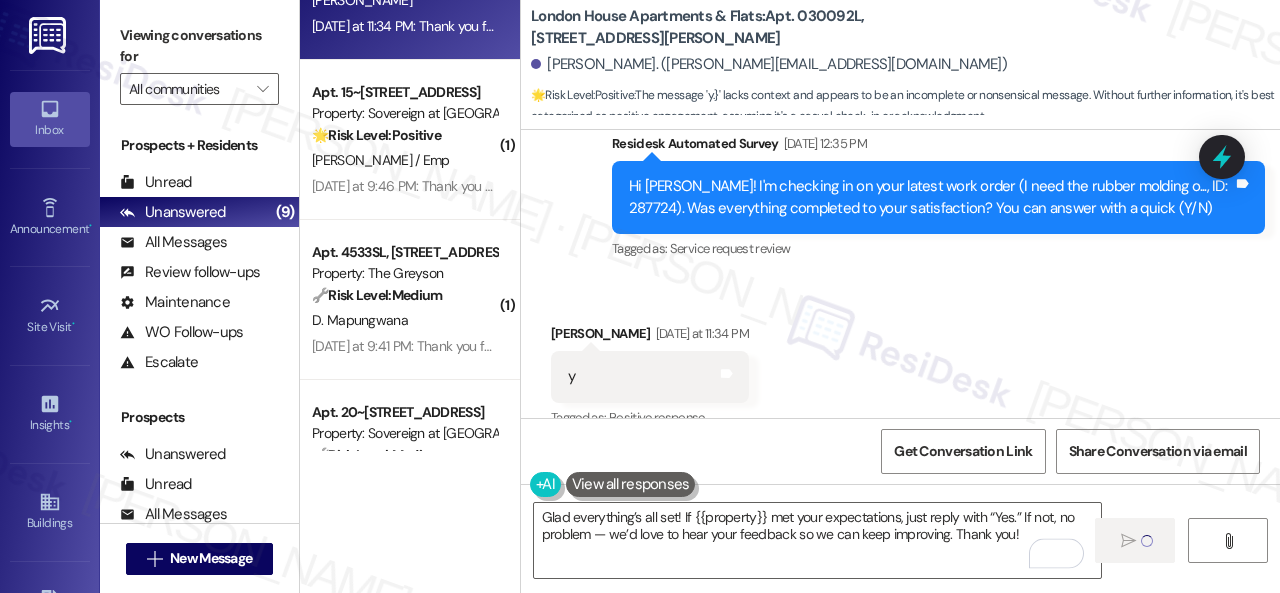 type 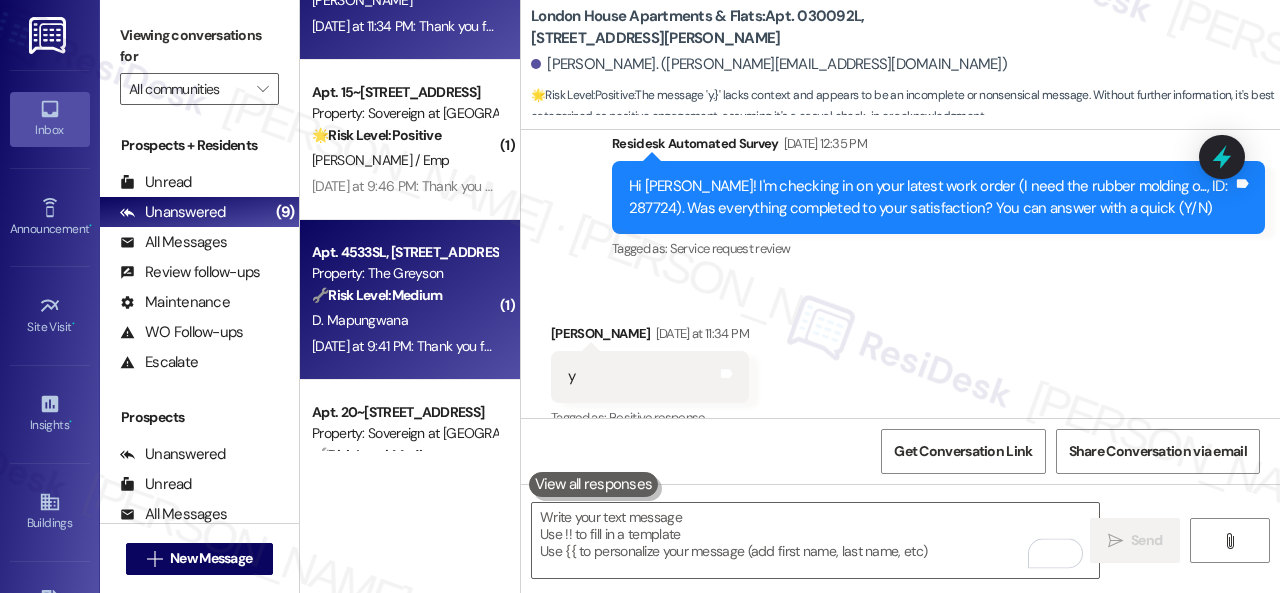scroll, scrollTop: 11243, scrollLeft: 0, axis: vertical 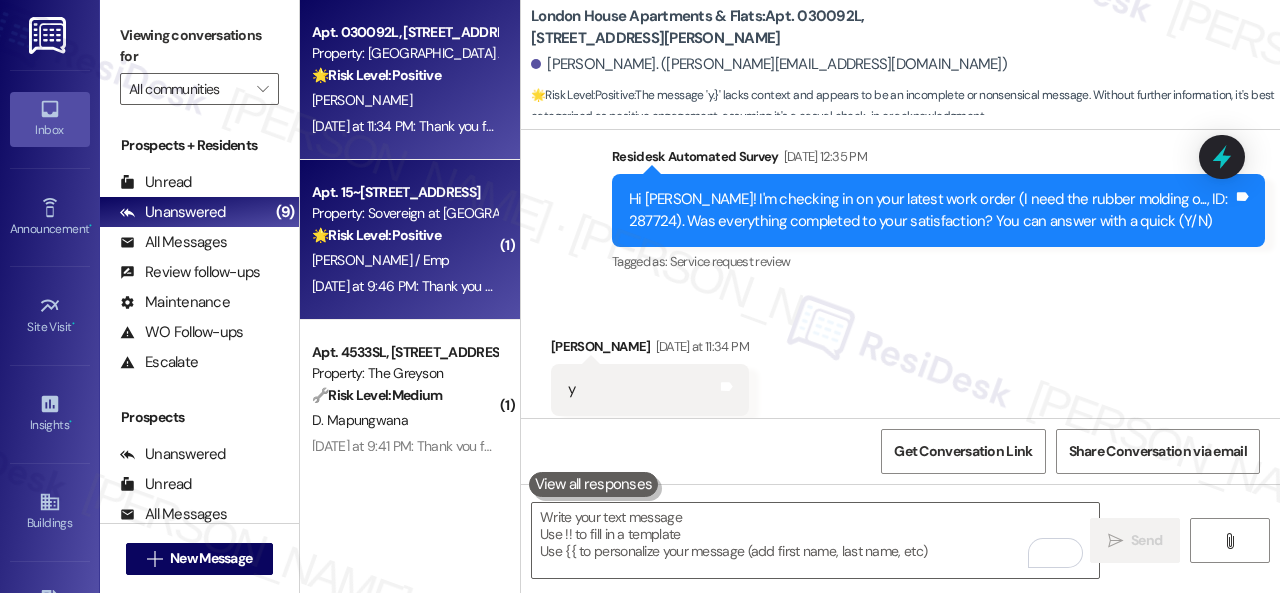 click on "[PERSON_NAME] / Emp" at bounding box center (404, 260) 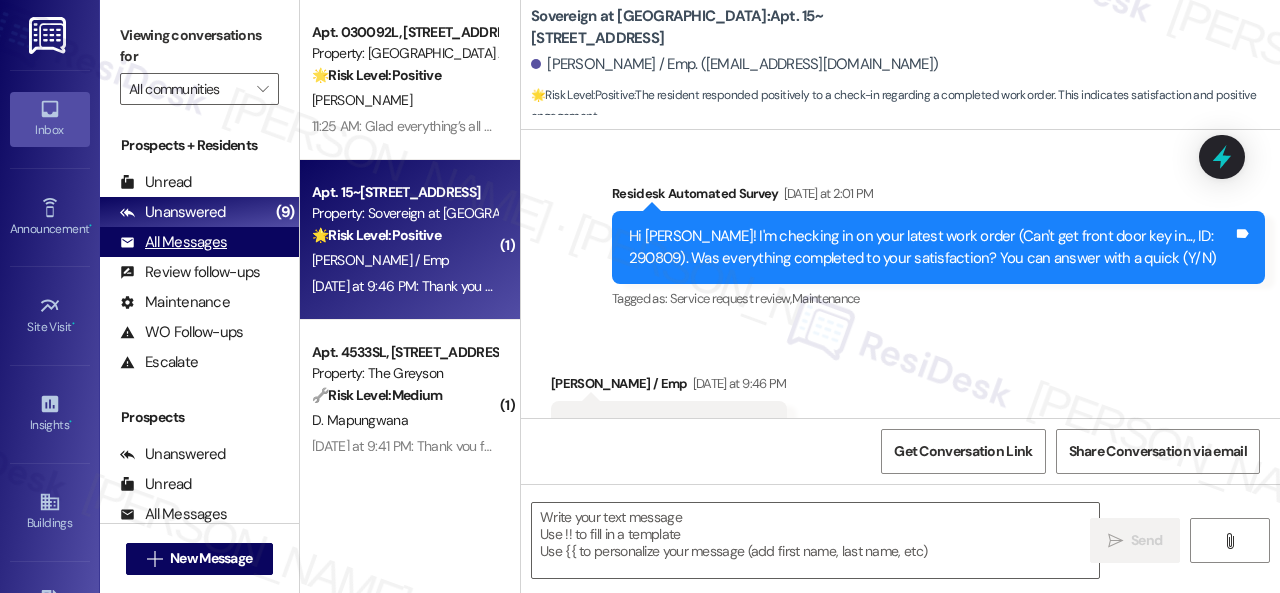 scroll, scrollTop: 839, scrollLeft: 0, axis: vertical 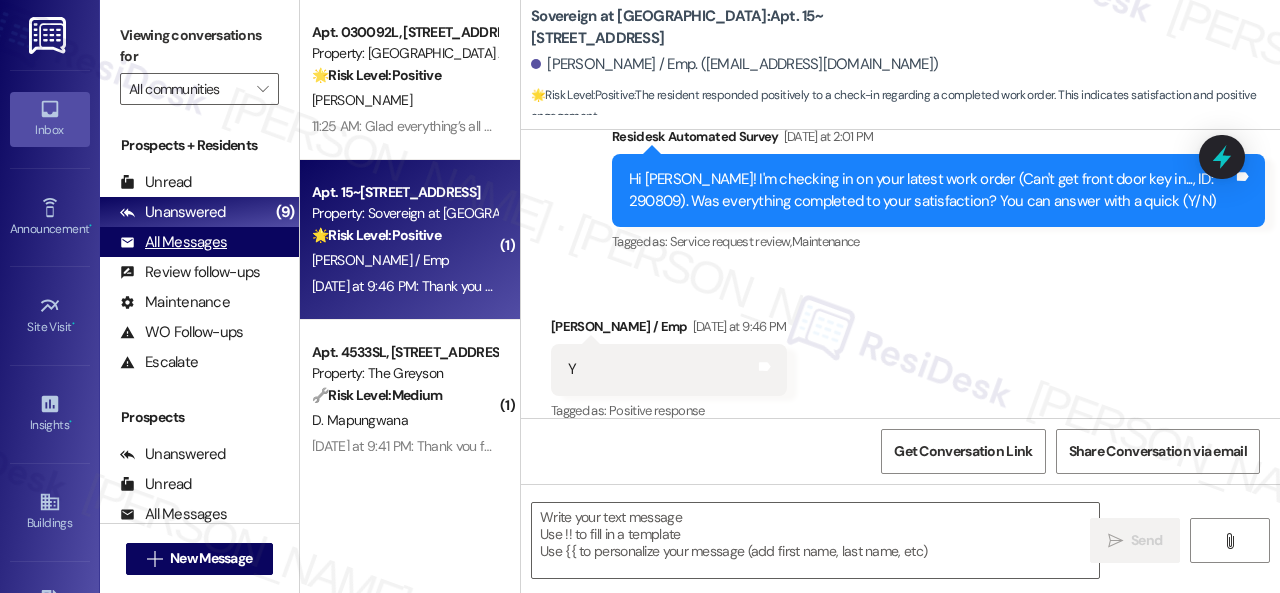 type on "Fetching suggested responses. Please feel free to read through the conversation in the meantime." 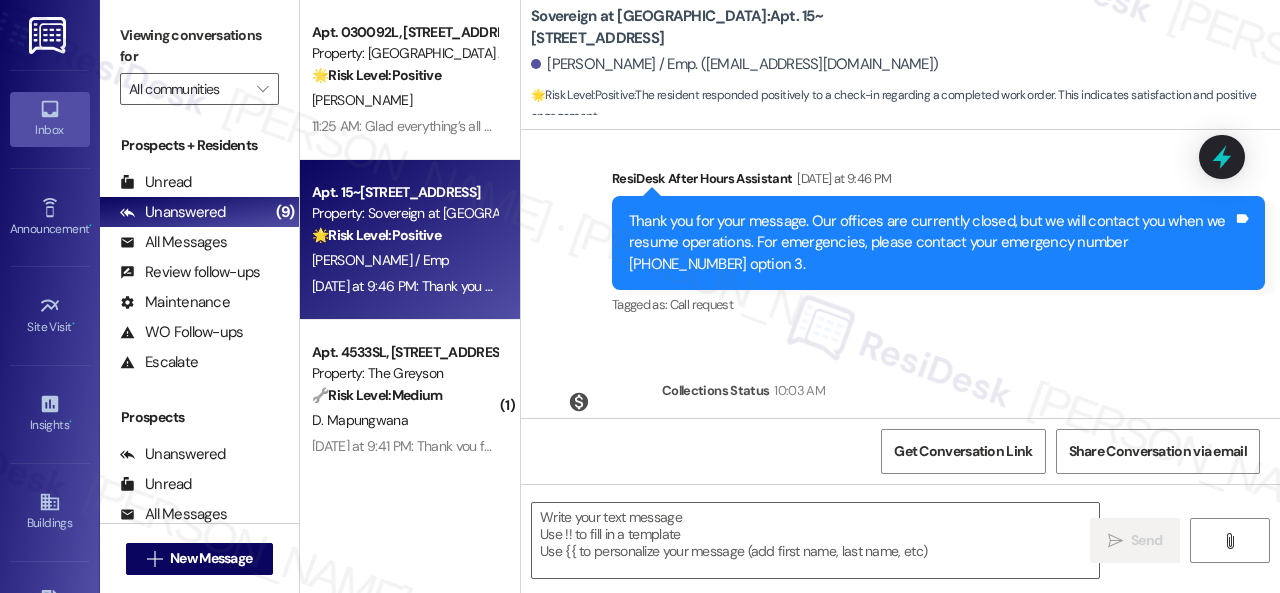 scroll, scrollTop: 1158, scrollLeft: 0, axis: vertical 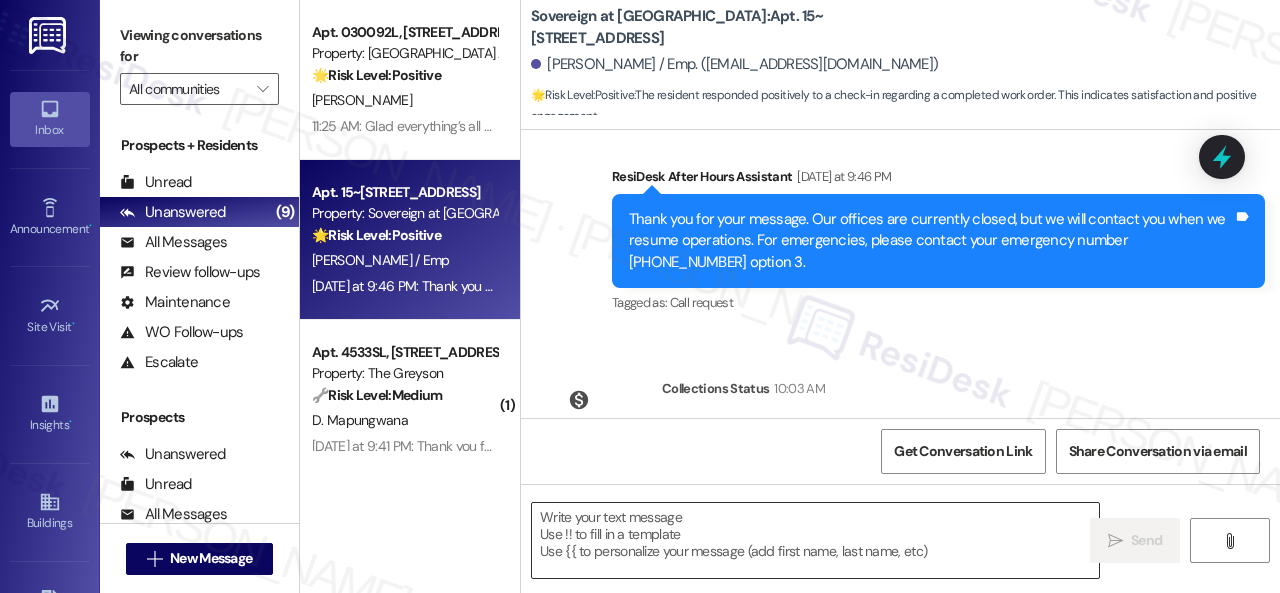 click at bounding box center [815, 540] 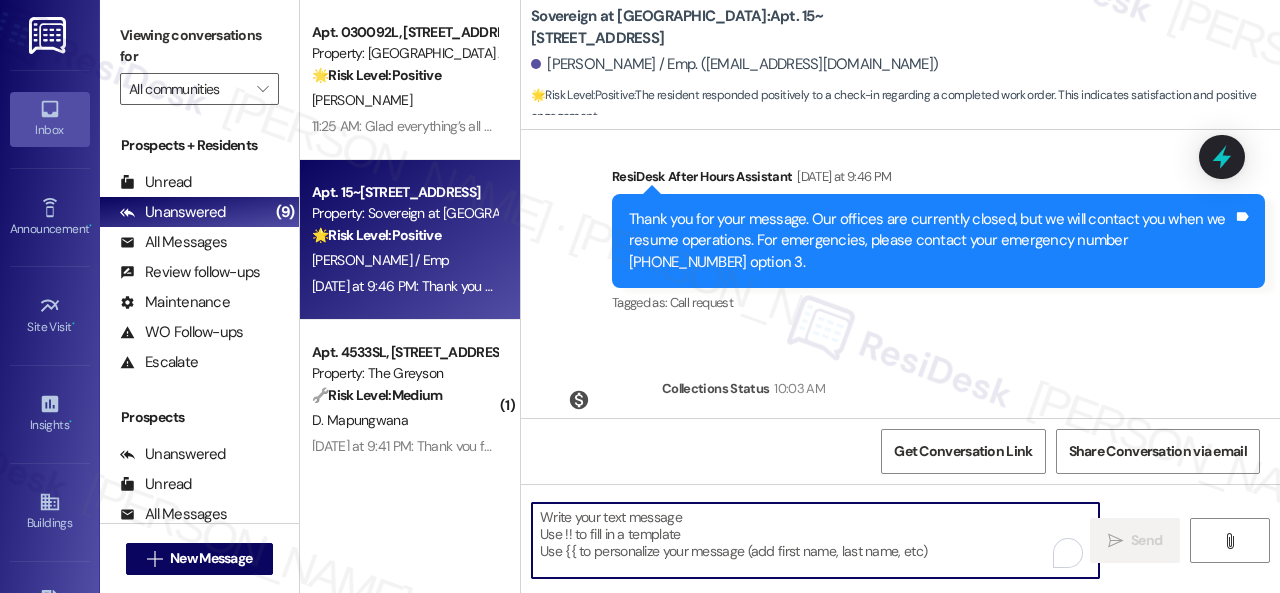 paste on "Glad everything’s all set! If {{property}} met your expectations, just reply with “Yes.” If not, no problem — we’d love to hear your feedback so we can keep improving. Thank you!" 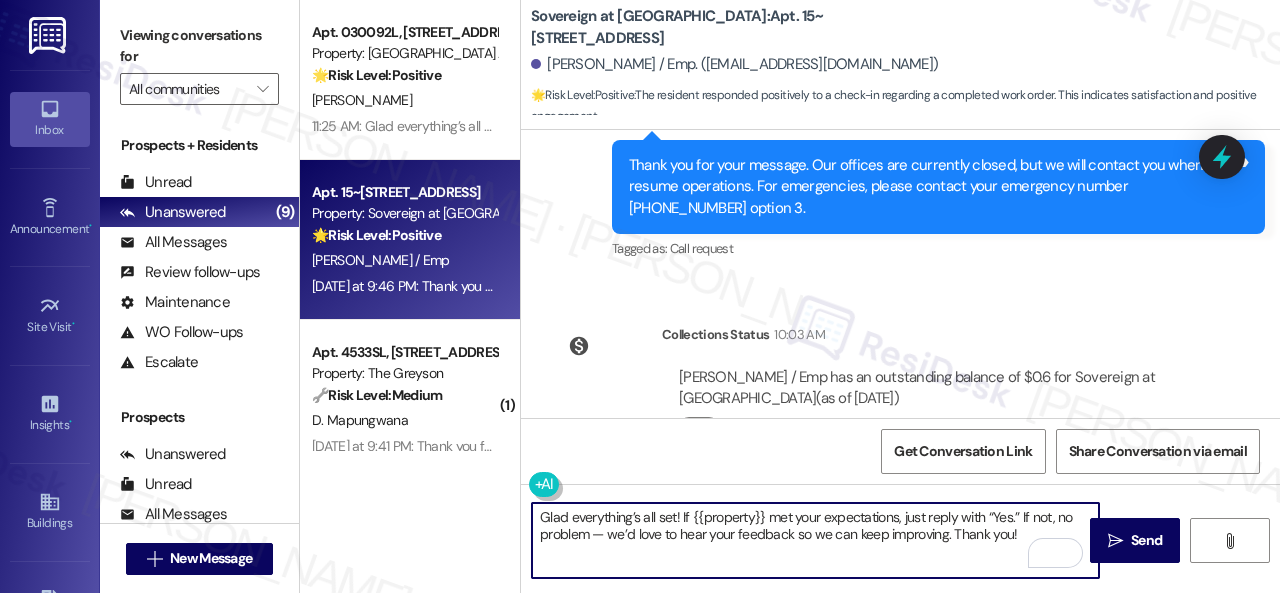 scroll, scrollTop: 1258, scrollLeft: 0, axis: vertical 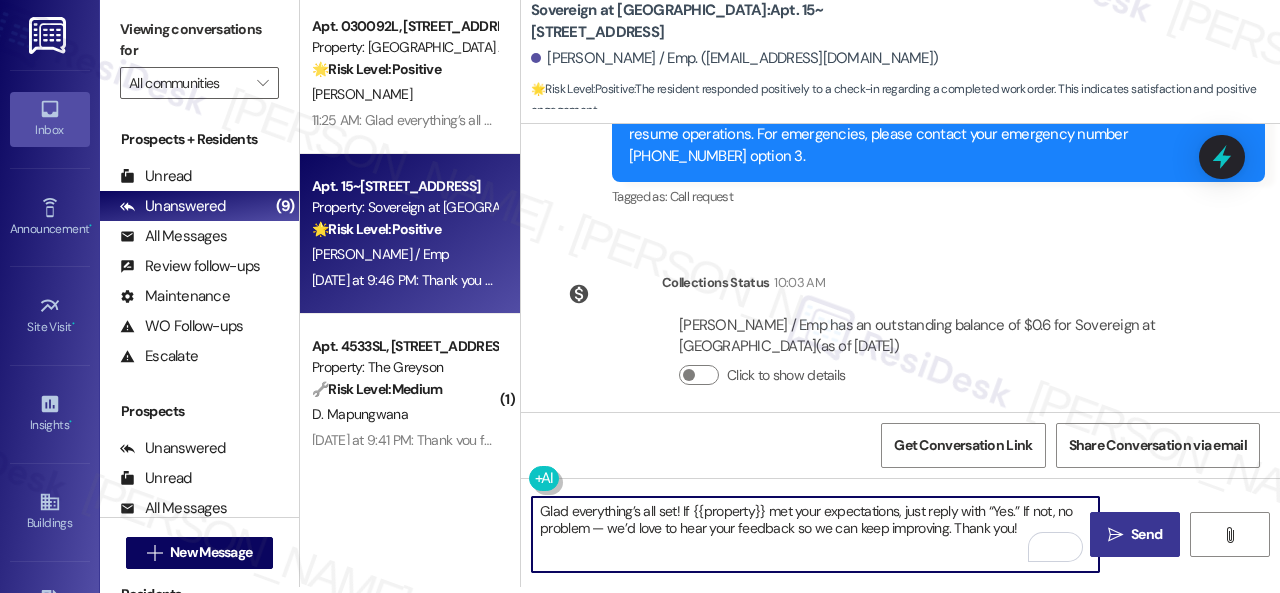 type on "Glad everything’s all set! If {{property}} met your expectations, just reply with “Yes.” If not, no problem — we’d love to hear your feedback so we can keep improving. Thank you!" 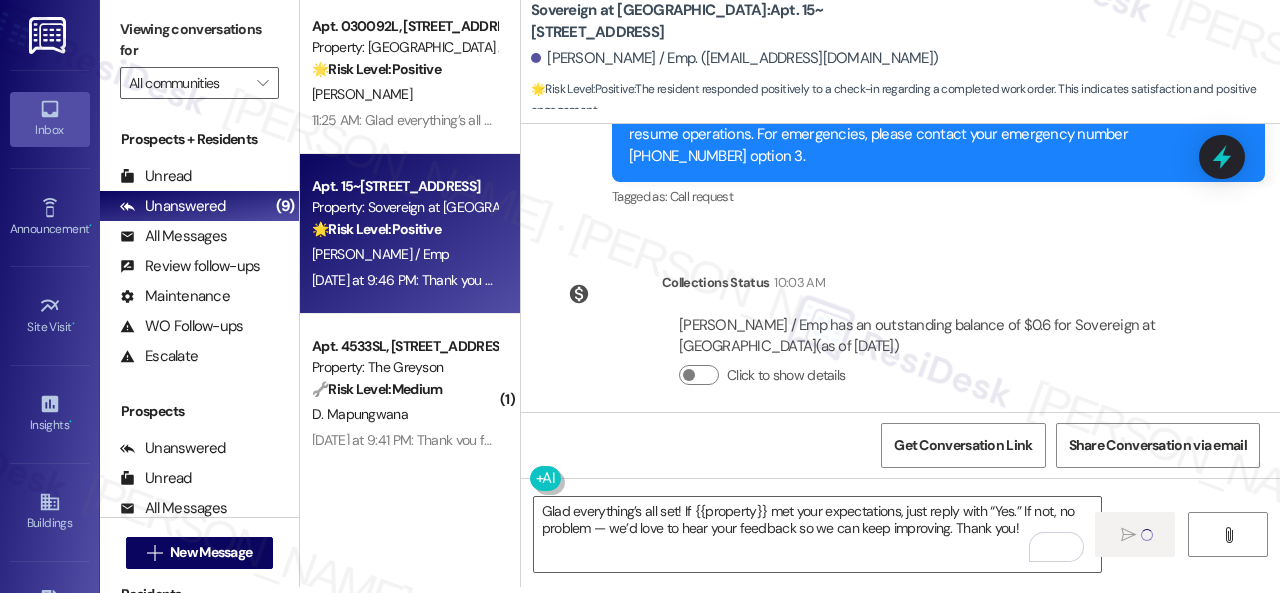 type 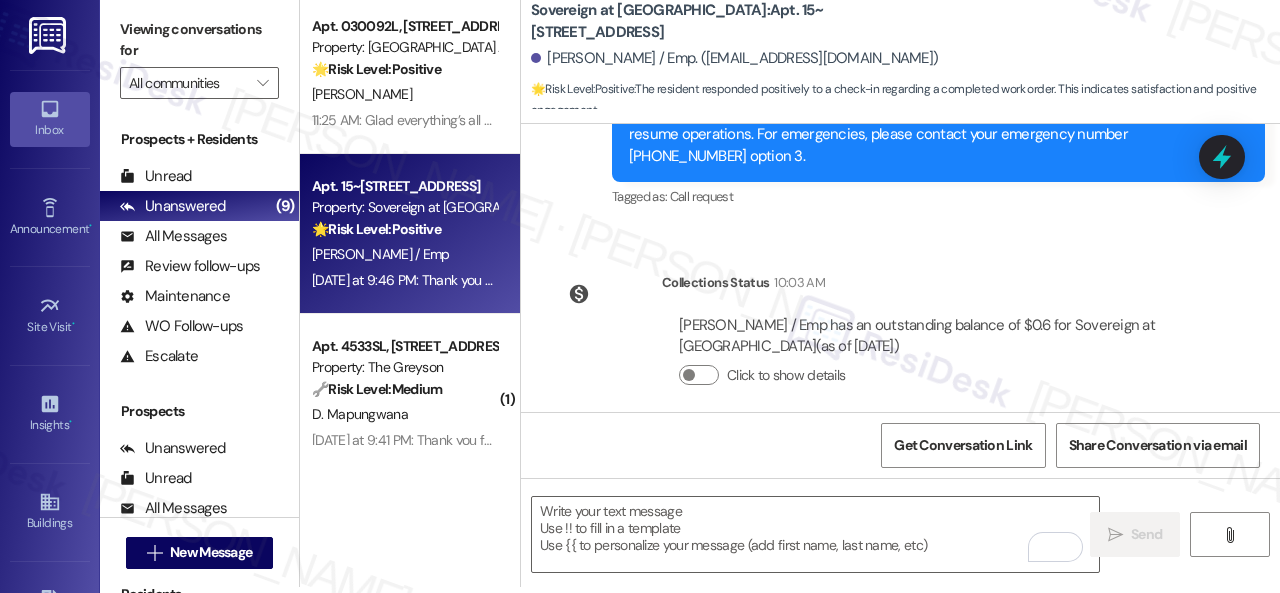 scroll, scrollTop: 0, scrollLeft: 0, axis: both 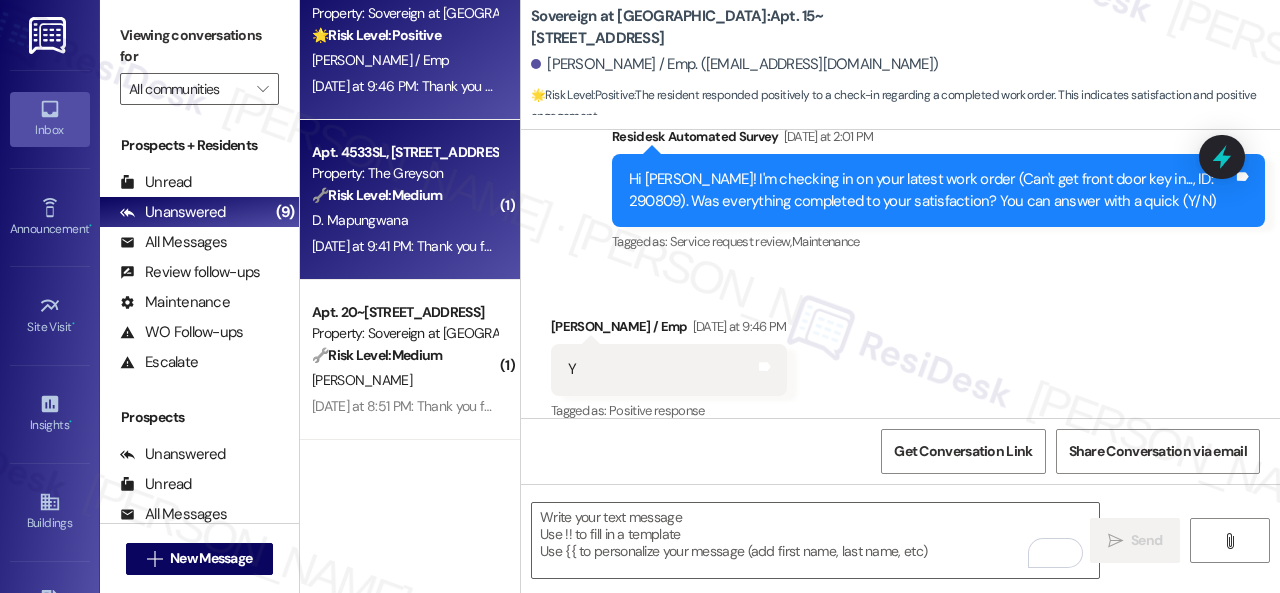 click on "D. Mapungwana" at bounding box center [404, 220] 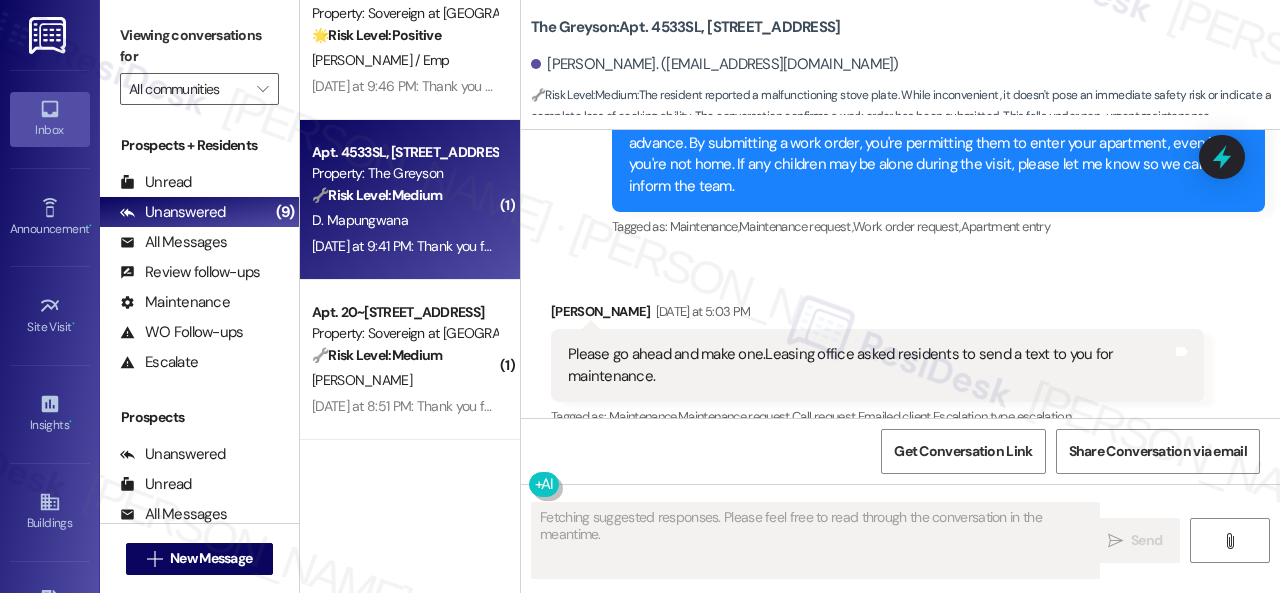 scroll, scrollTop: 5148, scrollLeft: 0, axis: vertical 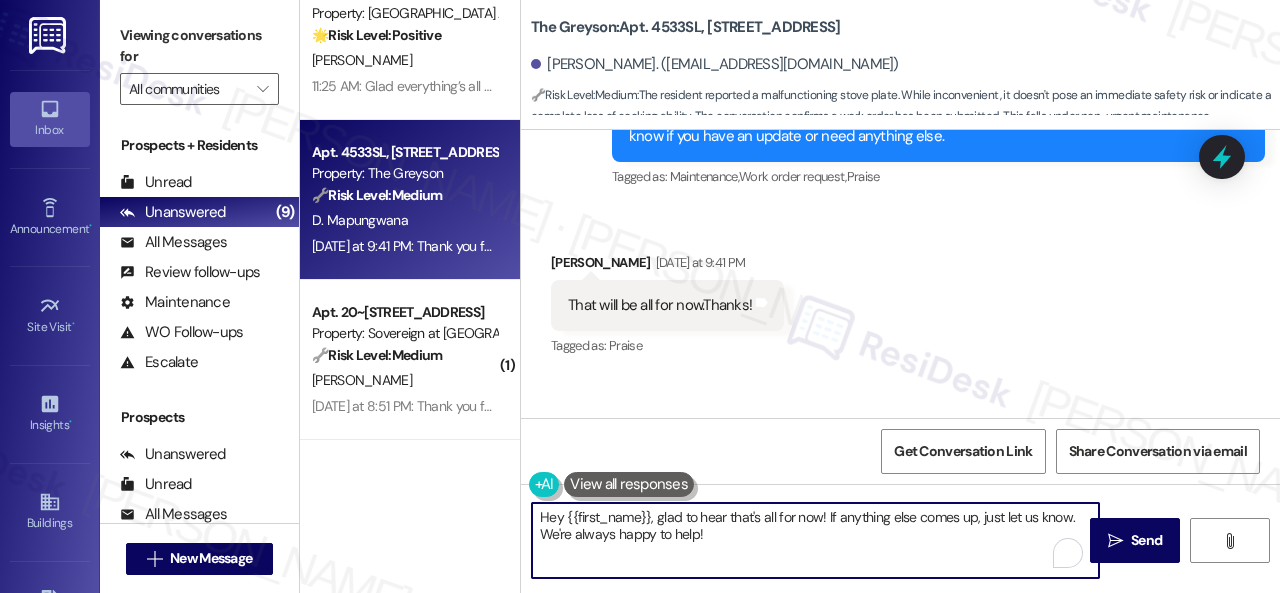 drag, startPoint x: 726, startPoint y: 534, endPoint x: 488, endPoint y: 501, distance: 240.27692 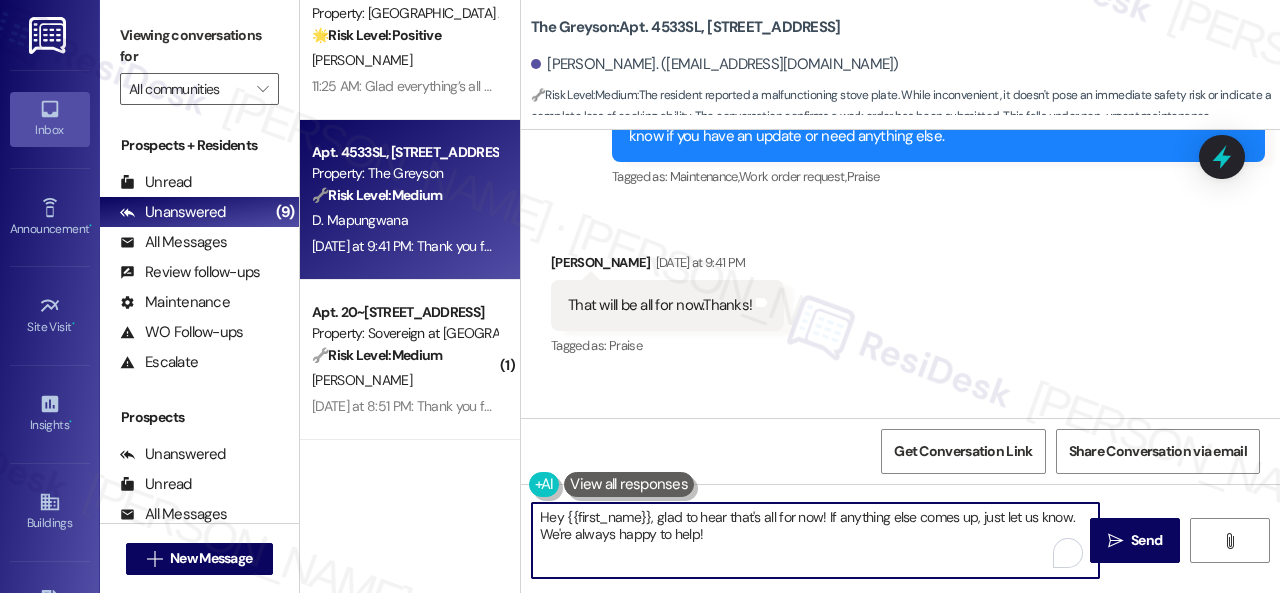 click on "Apt. 15~207, [STREET_ADDRESS] Property: Sovereign at [GEOGRAPHIC_DATA] 🌟  Risk Level:  Positive The resident responded positively to a check-in regarding a completed work order. This indicates satisfaction and positive engagement. [PERSON_NAME] / Emp 11:26 AM: Glad everything’s all set! If Sovereign at [GEOGRAPHIC_DATA] met your expectations, just reply with “Yes.” If not, no problem — we’d love to hear your feedback so we can keep improving. Thank you! 11:26 AM: Glad everything’s all set! If Sovereign at [GEOGRAPHIC_DATA] met your expectations, just reply with “Yes.” If not, no problem — we’d love to hear your feedback so we can keep improving. Thank you! Apt. 030092L, [STREET_ADDRESS][PERSON_NAME] Property: [GEOGRAPHIC_DATA] Apartments & Flats 🌟  Risk Level:  Positive The message 'y.}' lacks context and appears to be an incomplete or nonsensical message. Without further information, it's best categorized as positive engagement, assuming it's a casual check-in or acknowledgment. [PERSON_NAME] 🔧 Medium (" at bounding box center [790, 296] 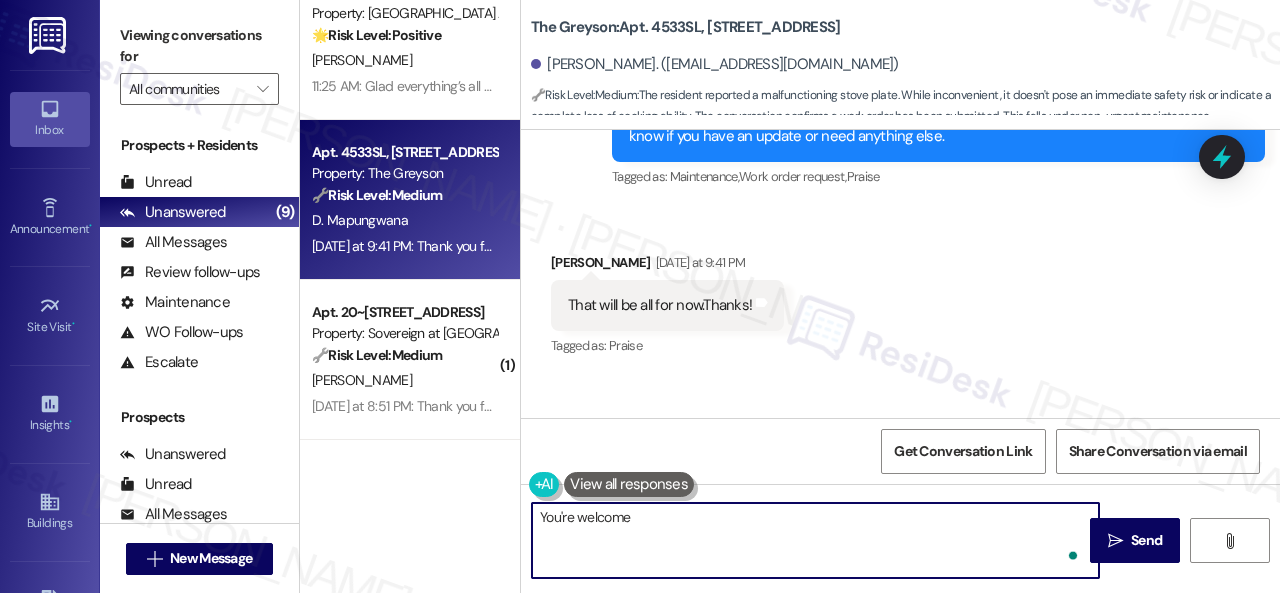 type on "You're welcome!" 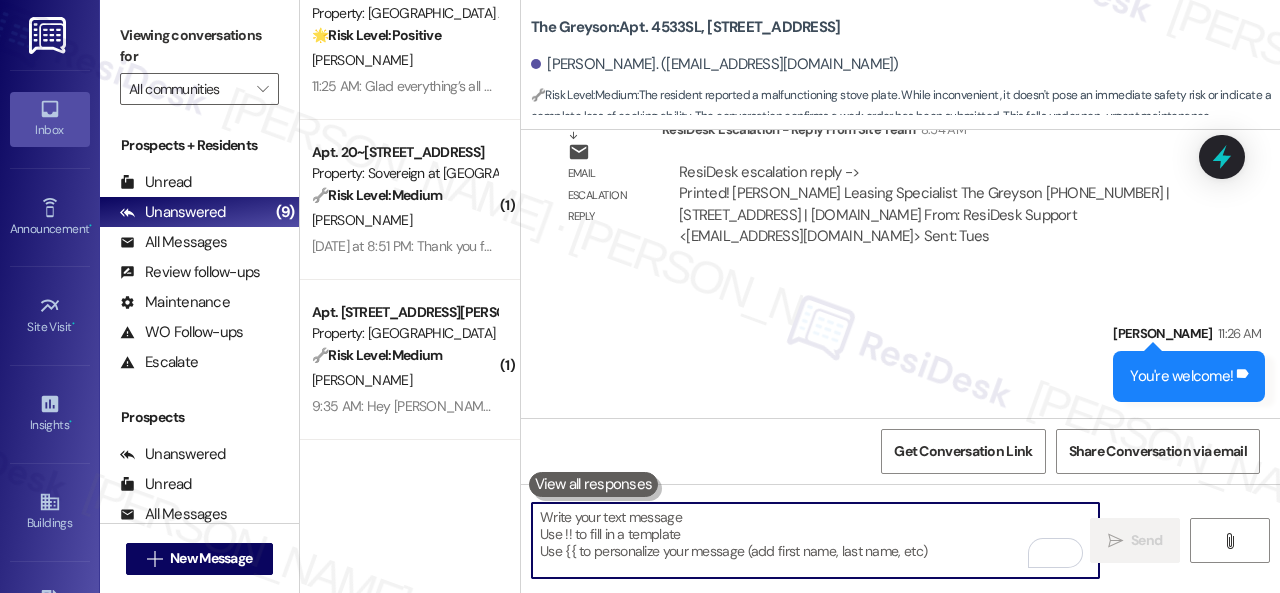 scroll, scrollTop: 5704, scrollLeft: 0, axis: vertical 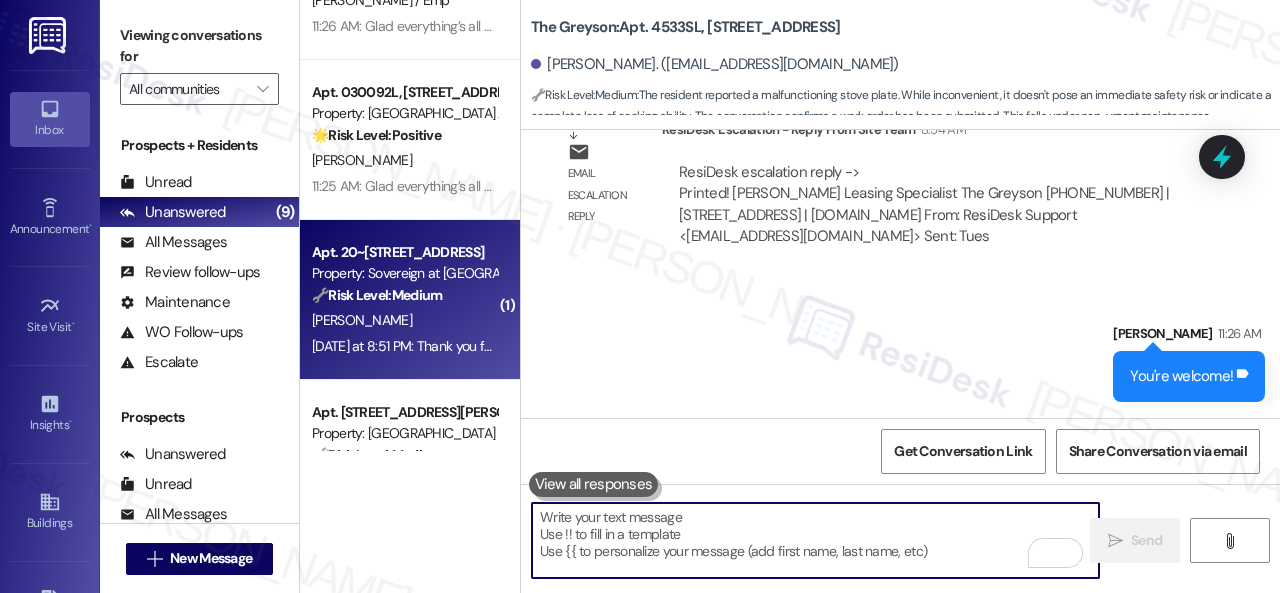 type 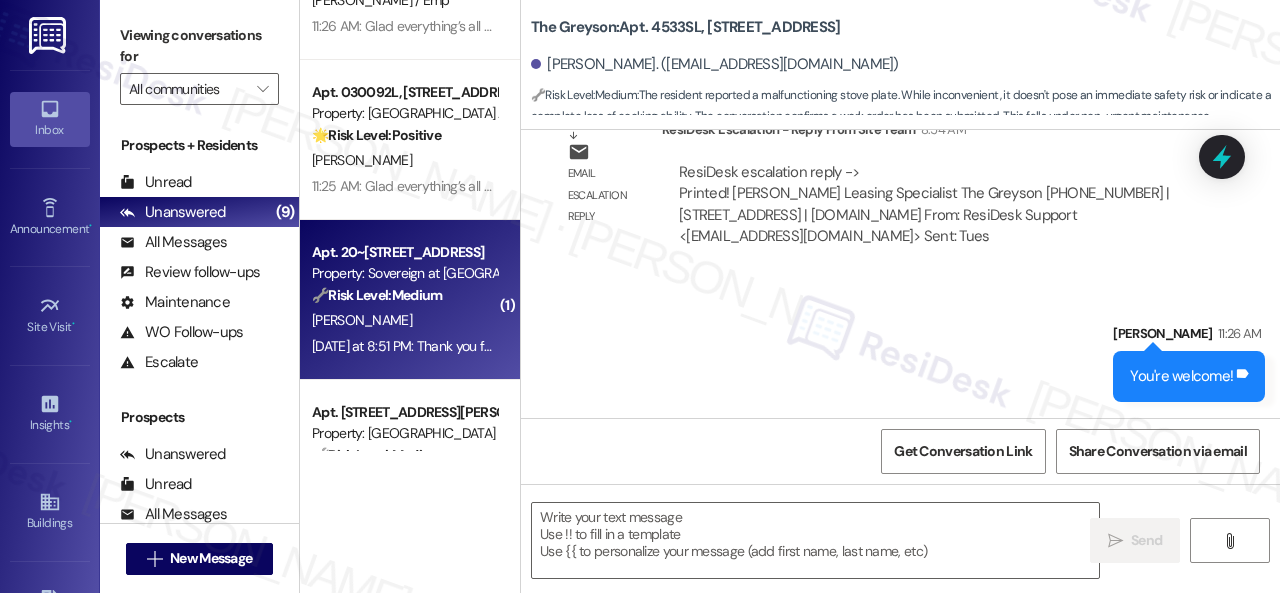 type on "Fetching suggested responses. Please feel free to read through the conversation in the meantime." 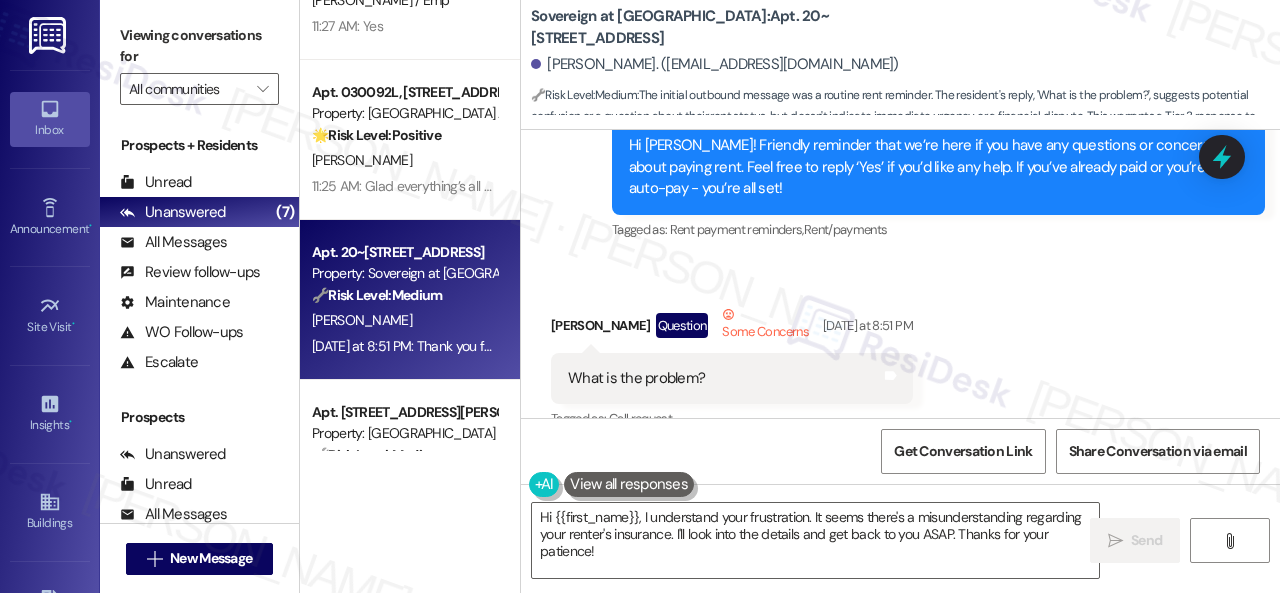 scroll, scrollTop: 8174, scrollLeft: 0, axis: vertical 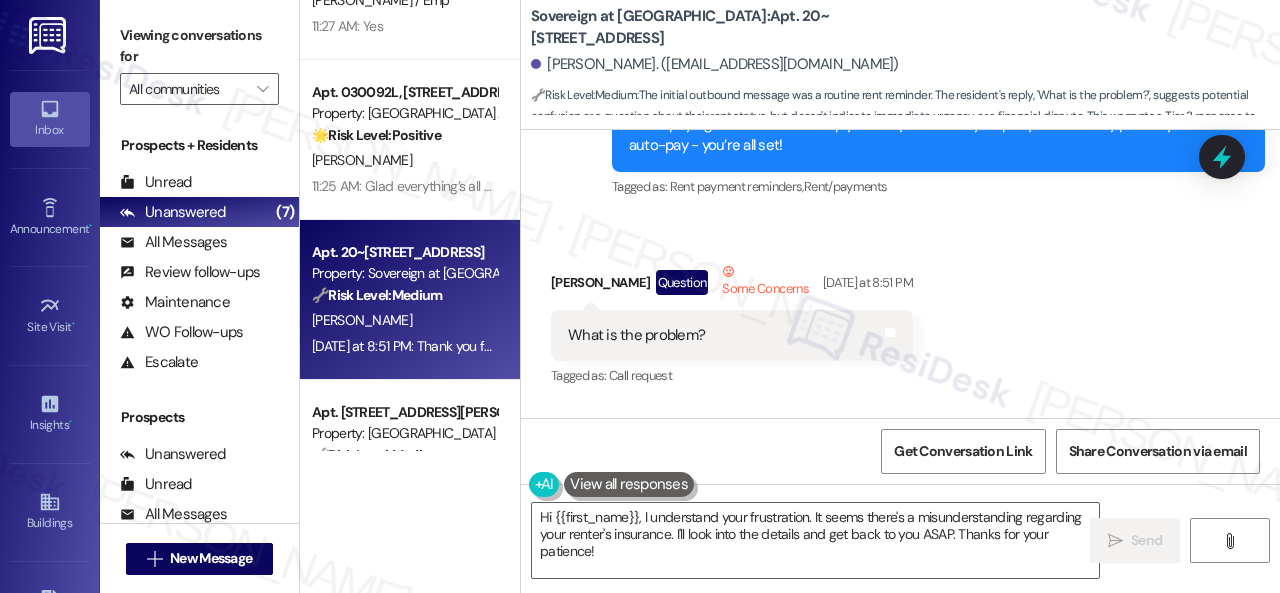 click on "Received via SMS [PERSON_NAME] Question   Some Concerns [DATE] at 8:51 PM What is the problem? Tags and notes Tagged as:   Call request Click to highlight conversations about Call request" at bounding box center [900, 311] 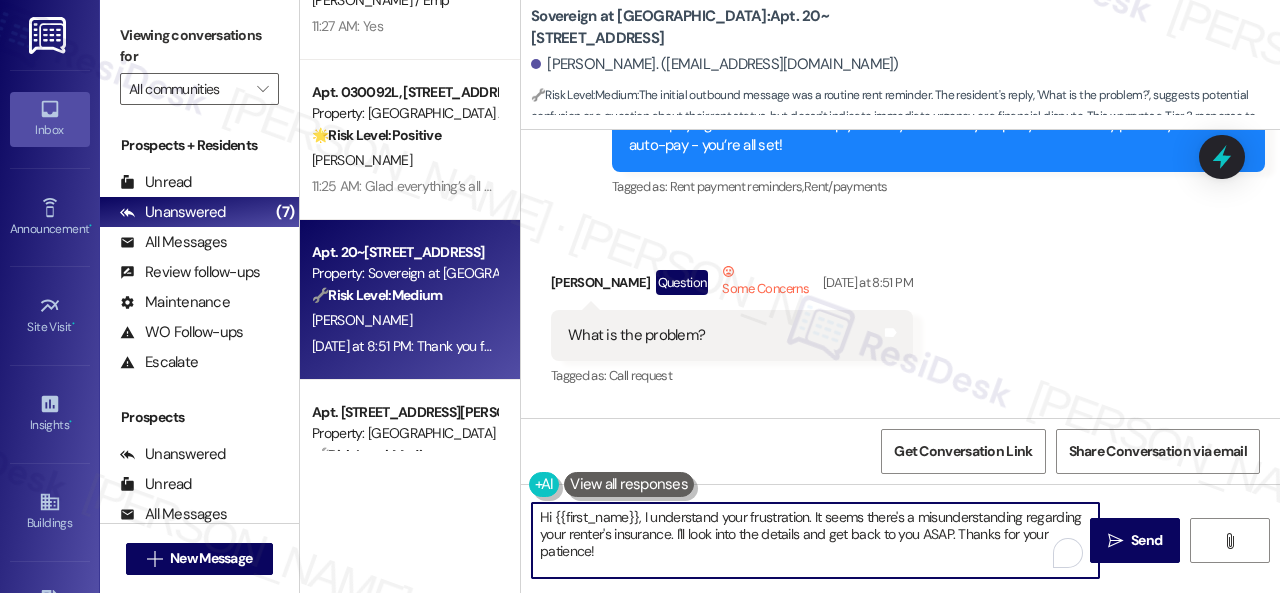 drag, startPoint x: 556, startPoint y: 513, endPoint x: 533, endPoint y: 504, distance: 24.698177 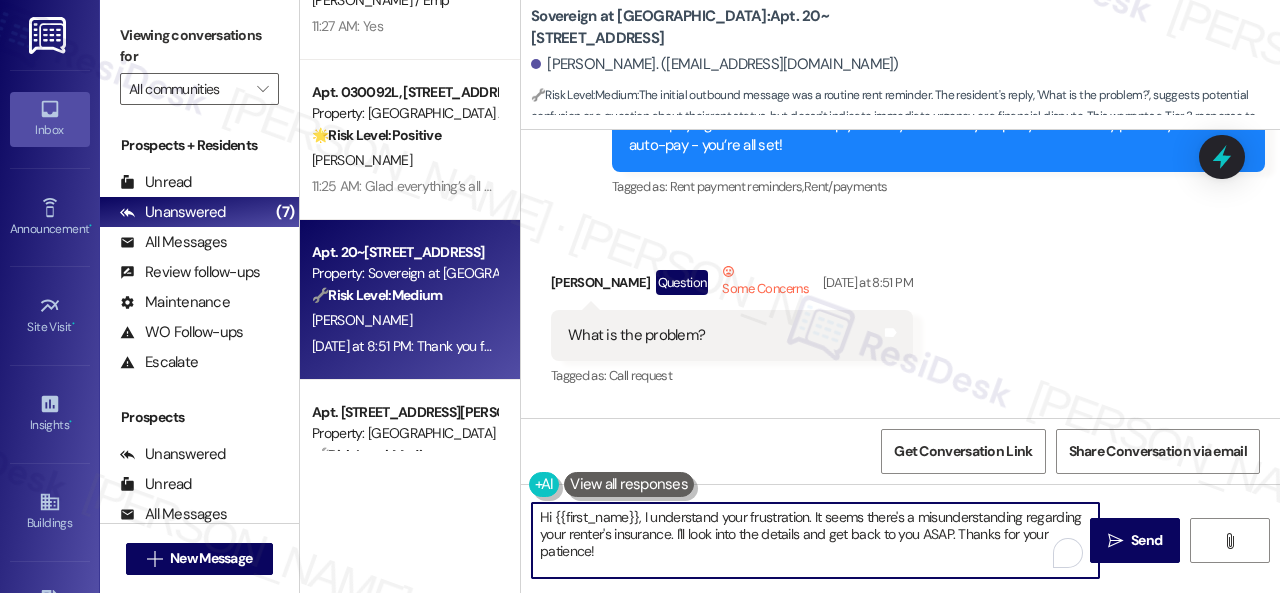 click on "Hi {{first_name}}, I understand your frustration. It seems there's a misunderstanding regarding your renter's insurance. I'll look into the details and get back to you ASAP. Thanks for your patience!  Send " at bounding box center (900, 559) 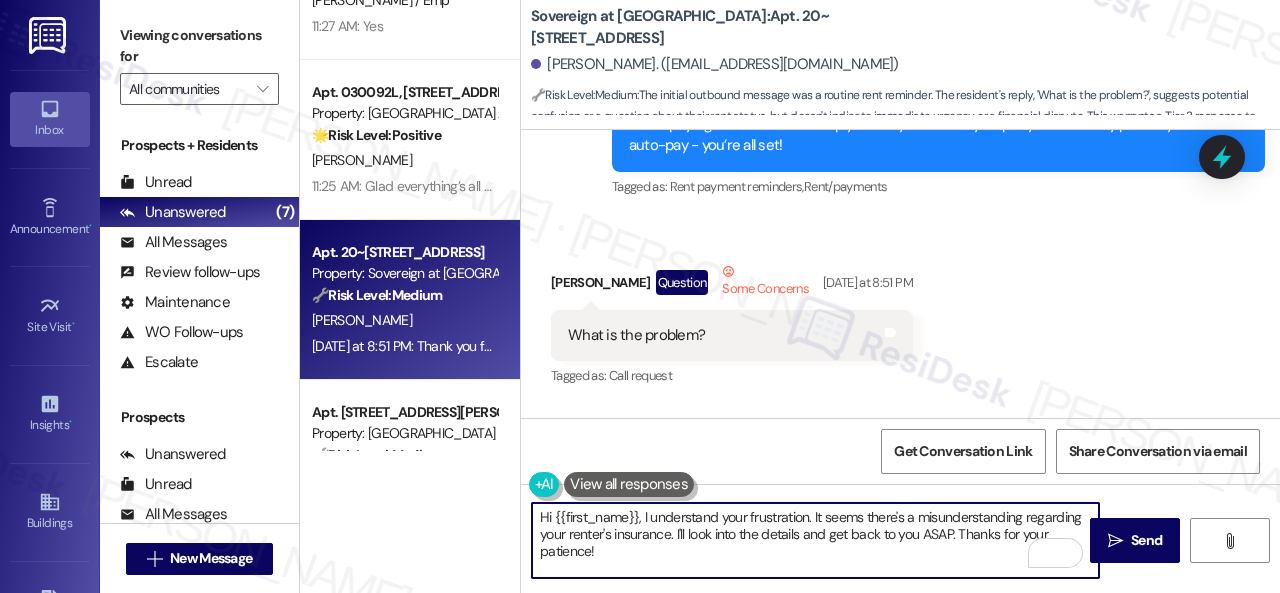 paste on "We apologize for the confusion caused, {{first_name}}. We sent an early reminder to all residents as an initiative to help to know if they have questions or need guidance/clarification about the upcoming rent before the due date (the 1st of next month). Please refer to the additional information below:
-Rent is due on the 1st, with a grace period until the 5th. The total balance appears in the payment portal on the 1st. On the 6th, the late fees begin.
Please disregard the message if you do not have questions/concerns or are on auto-pay. Thank you" 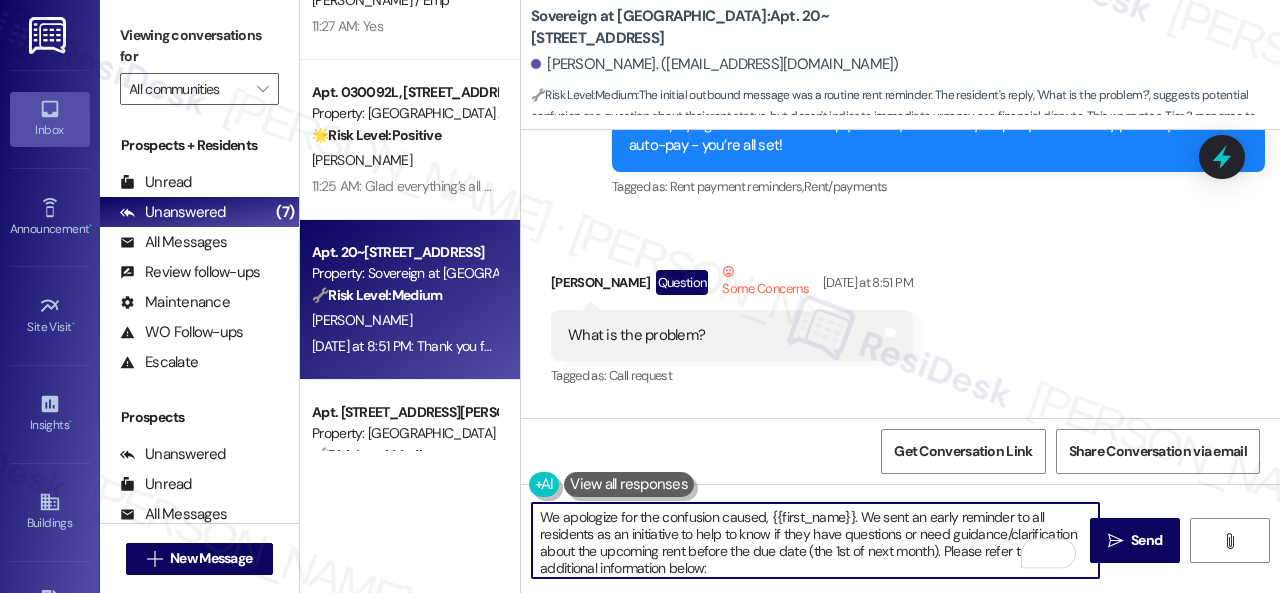 scroll, scrollTop: 102, scrollLeft: 0, axis: vertical 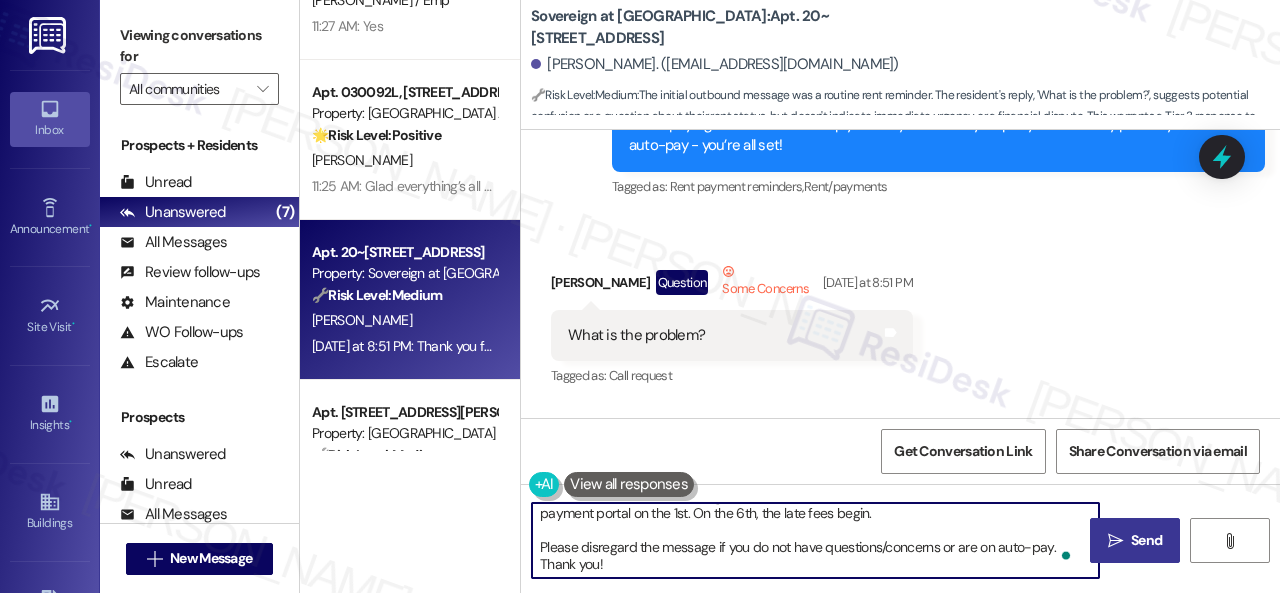 type on "We apologize for the confusion caused, {{first_name}}. We sent an early reminder to all residents as an initiative to help to know if they have questions or need guidance/clarification about the upcoming rent before the due date (the 1st of next month). Please refer to the additional information below:
-Rent is due on the 1st, with a grace period until the 5th. The total balance appears in the payment portal on the 1st. On the 6th, the late fees begin.
Please disregard the message if you do not have questions/concerns or are on auto-pay. Thank you!" 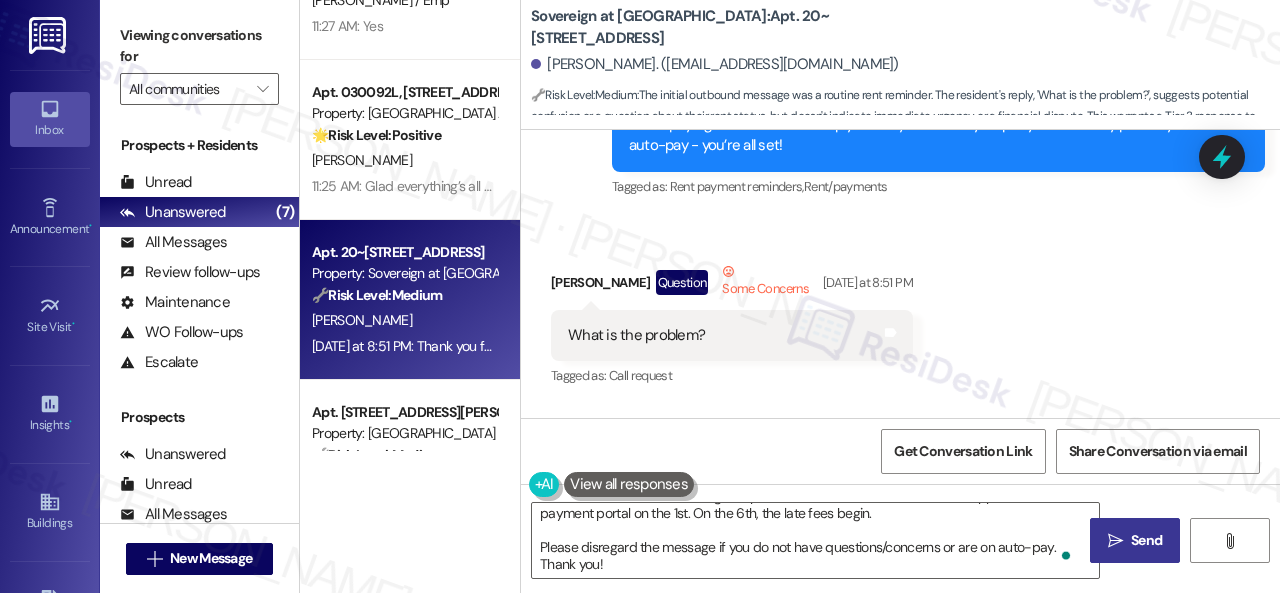click on "Send" at bounding box center [1146, 540] 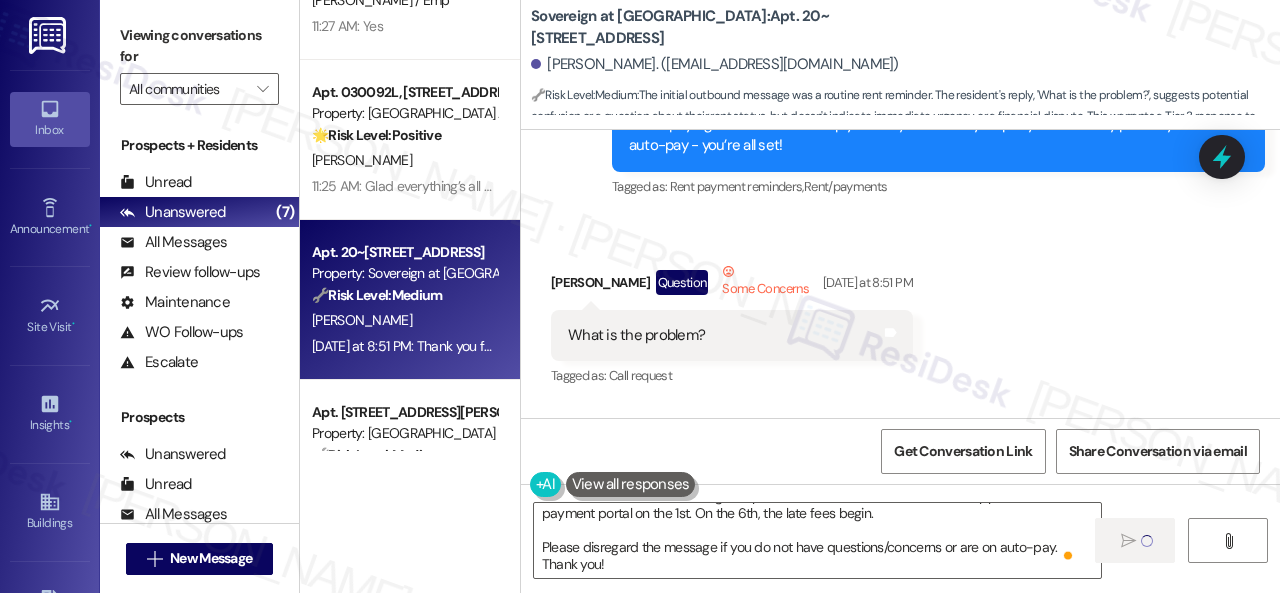 type 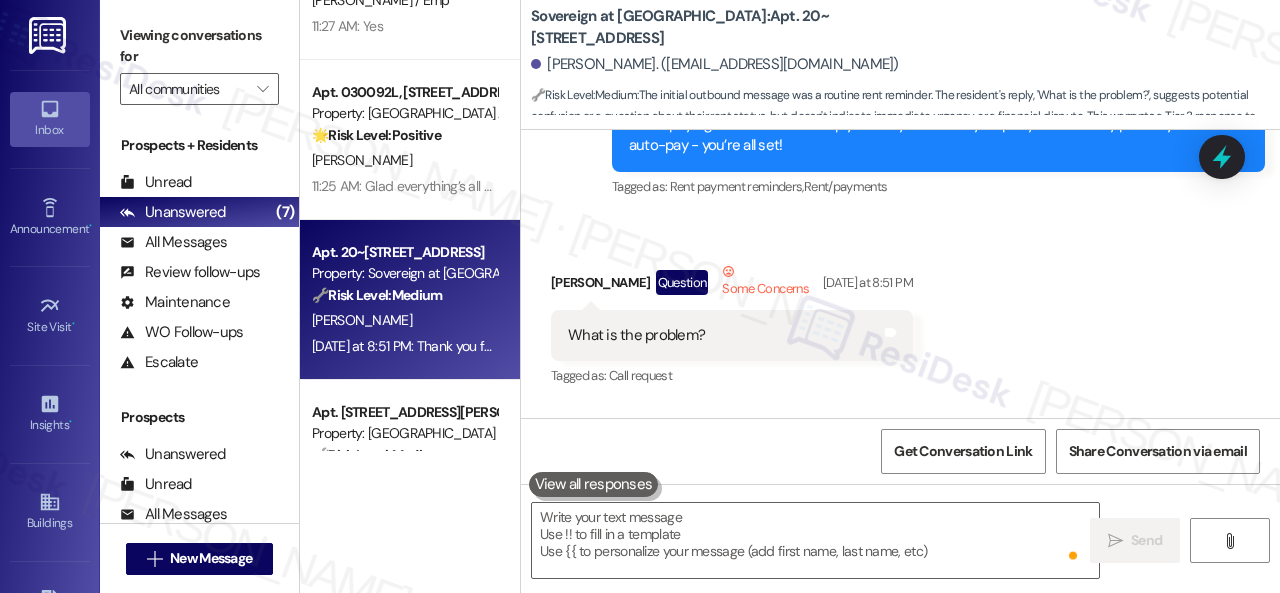 scroll, scrollTop: 0, scrollLeft: 0, axis: both 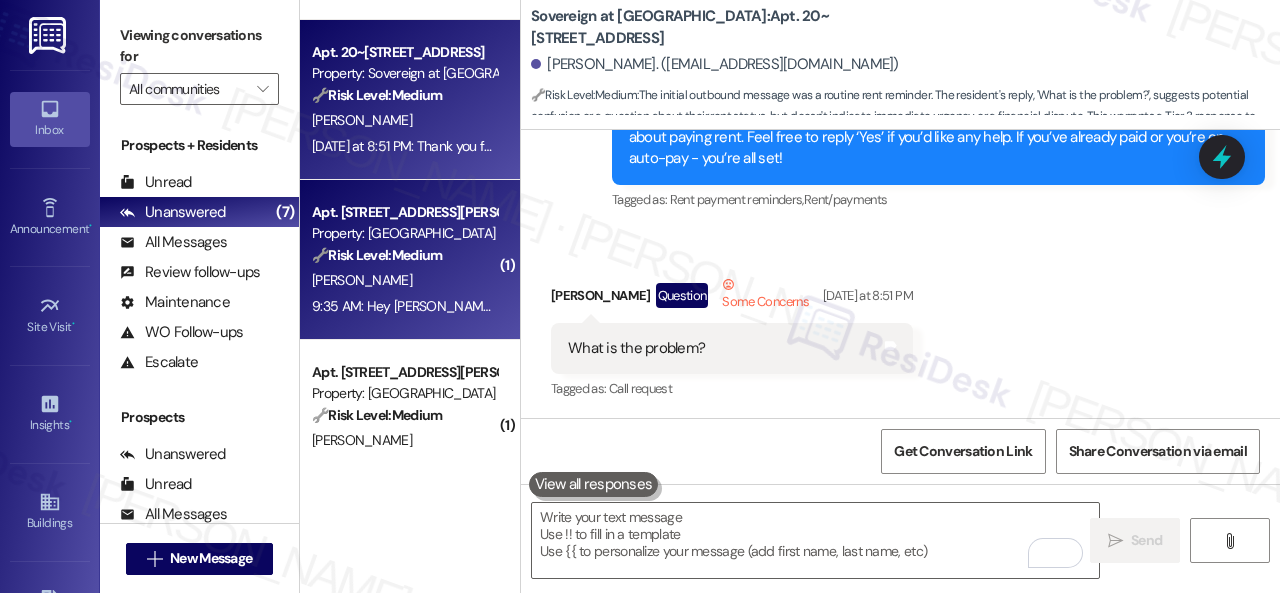 click on "[PERSON_NAME]" at bounding box center (404, 280) 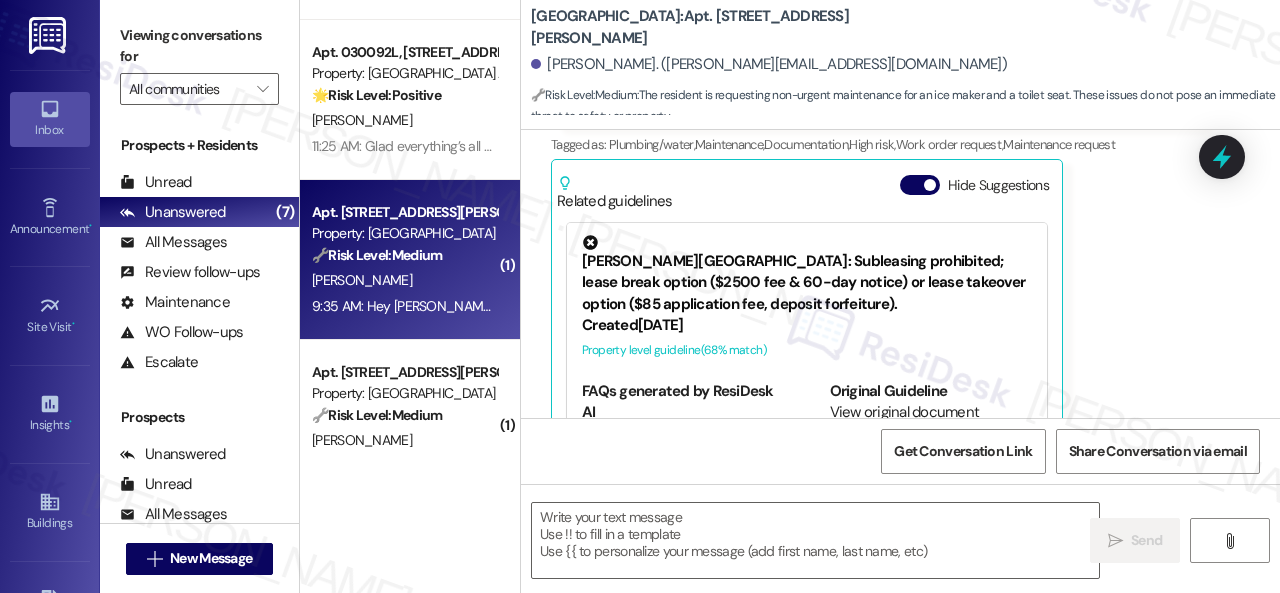 type on "Fetching suggested responses. Please feel free to read through the conversation in the meantime." 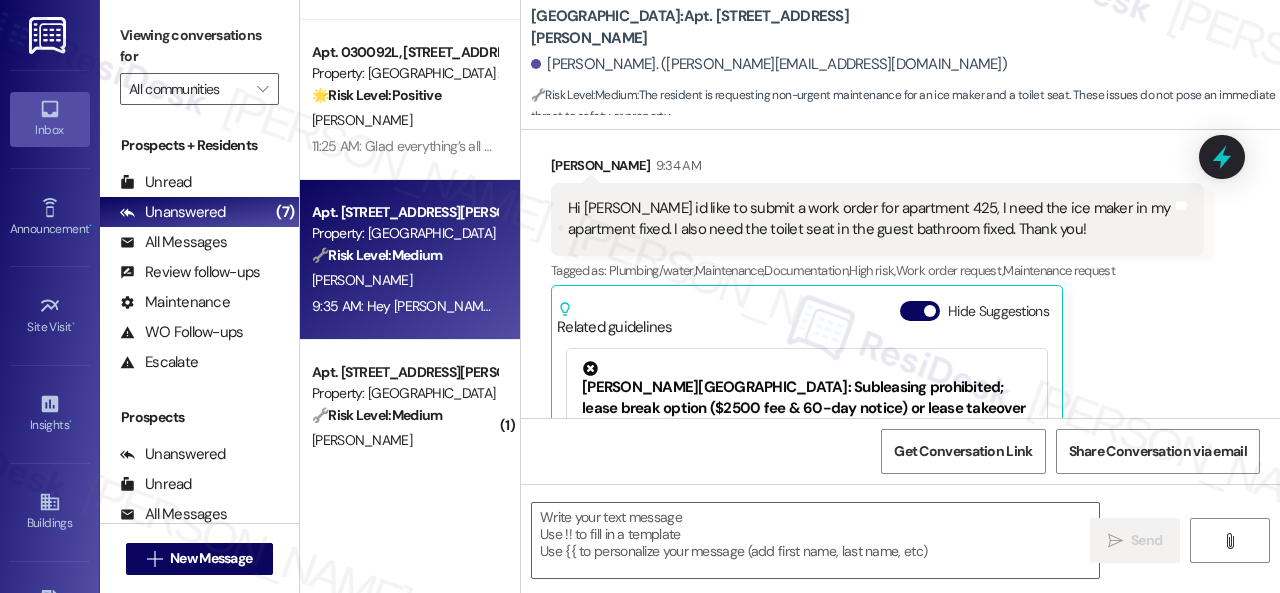 scroll, scrollTop: 123, scrollLeft: 0, axis: vertical 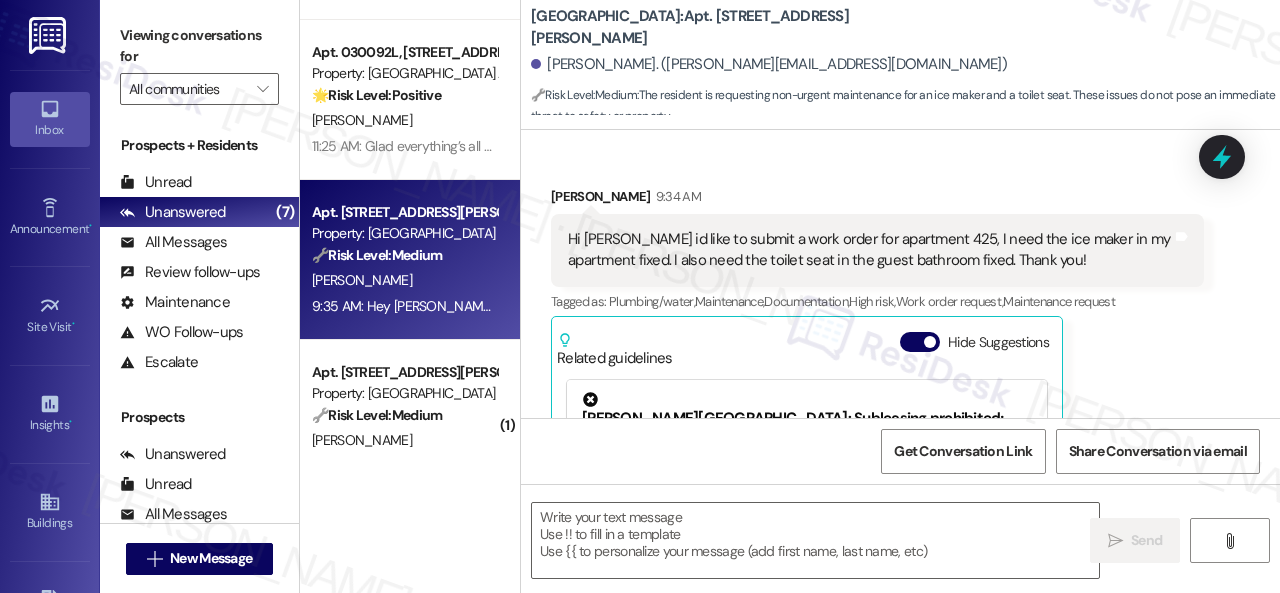 click on "Received via SMS [PERSON_NAME] 9:34 AM Hi [PERSON_NAME] id like to submit a work order for apartment 425, I need the ice maker in my apartment fixed. I also need the toilet seat in the guest bathroom fixed. Thank you!  Tags and notes Tagged as:   Plumbing/water ,  Click to highlight conversations about Plumbing/water Maintenance ,  Click to highlight conversations about Maintenance Documentation ,  Click to highlight conversations about Documentation High risk ,  Click to highlight conversations about High risk Work order request ,  Click to highlight conversations about Work order request Maintenance request Click to highlight conversations about Maintenance request  Related guidelines Hide Suggestions [PERSON_NAME] [GEOGRAPHIC_DATA]: Subleasing prohibited; lease break option ($2500 fee & 60-day notice) or lease takeover option ($85 application fee, deposit forfeiture).
Created  [DATE] Property level guideline  ( 68 % match) FAQs generated by ResiDesk AI How much is the lease break fee? Original Guideline" at bounding box center (877, 399) 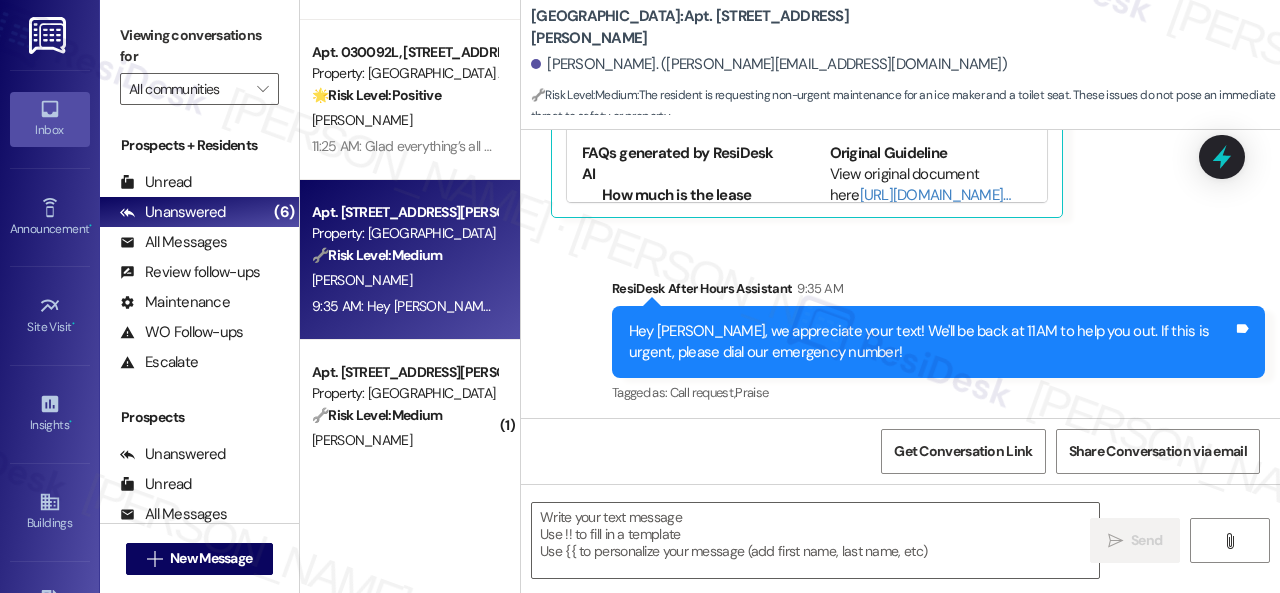 scroll, scrollTop: 523, scrollLeft: 0, axis: vertical 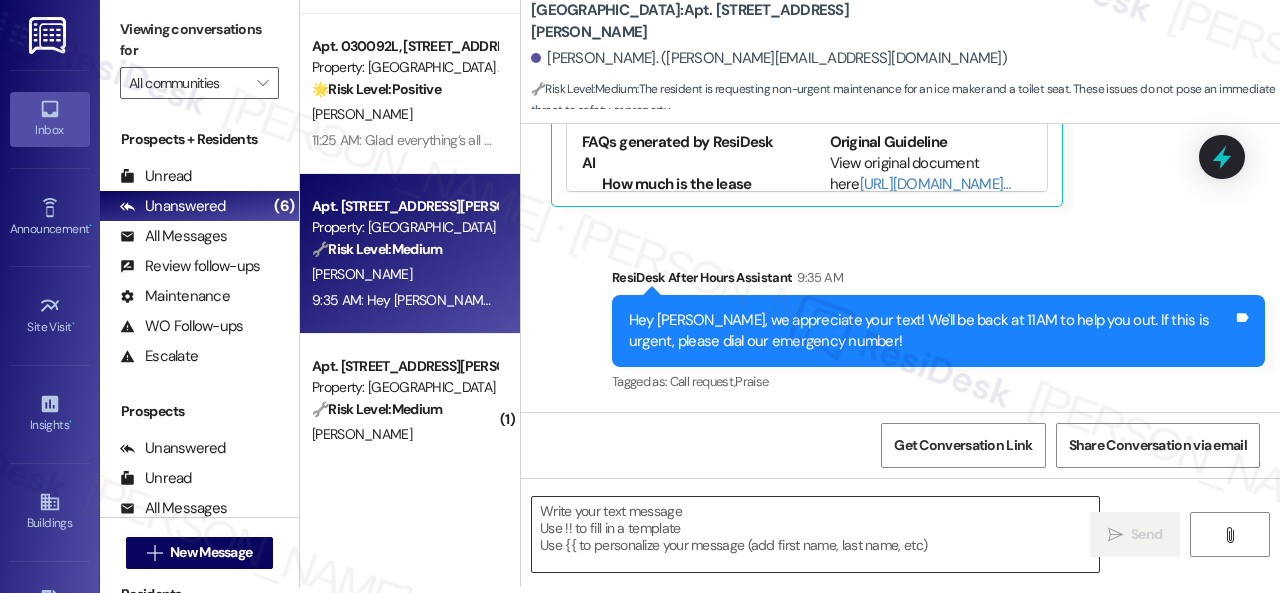 click at bounding box center (815, 534) 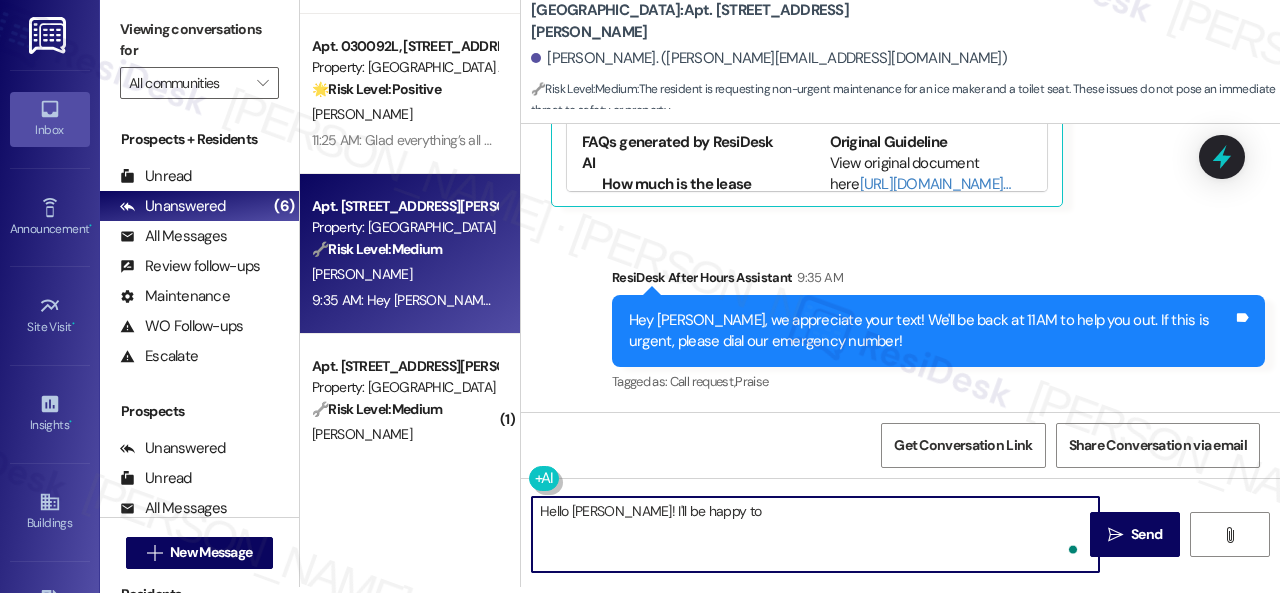 paste on "I'll be happy to submit work orders for your ice maker and toilet seat on your behalf. Please provide more details to explain EACH issue. Please provide as much detail as possible and include photos if available. Also, can the maintenance team enter your apartment even if you are not home? Are there any pets they should be concerned about?" 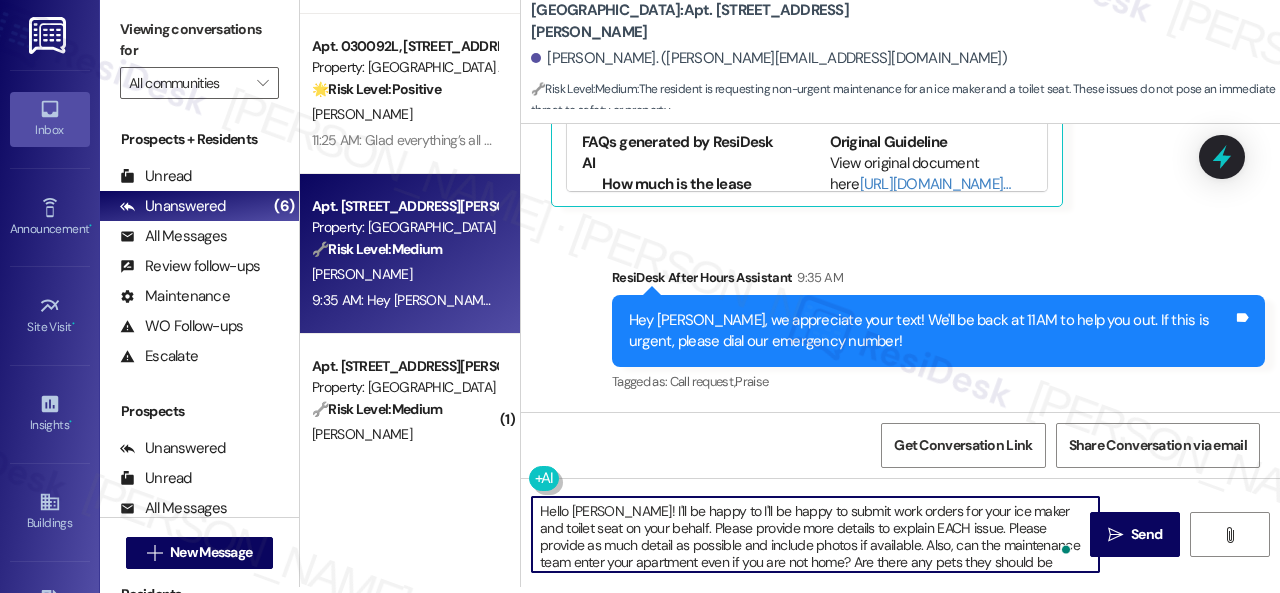 scroll, scrollTop: 16, scrollLeft: 0, axis: vertical 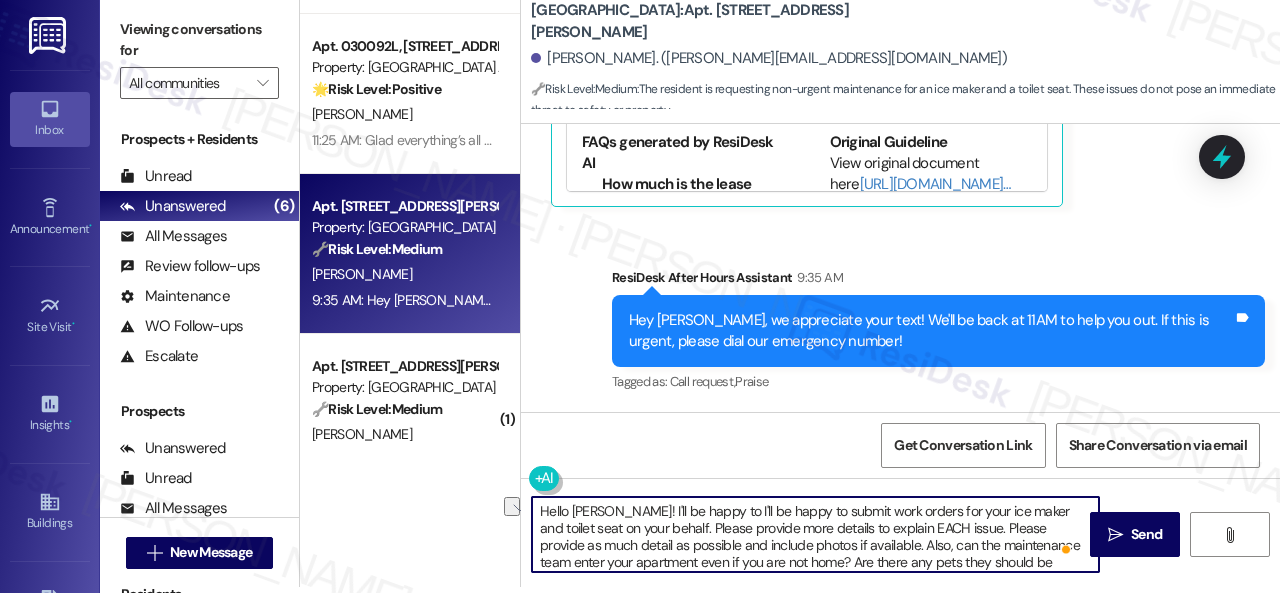 drag, startPoint x: 710, startPoint y: 514, endPoint x: 794, endPoint y: 506, distance: 84.38009 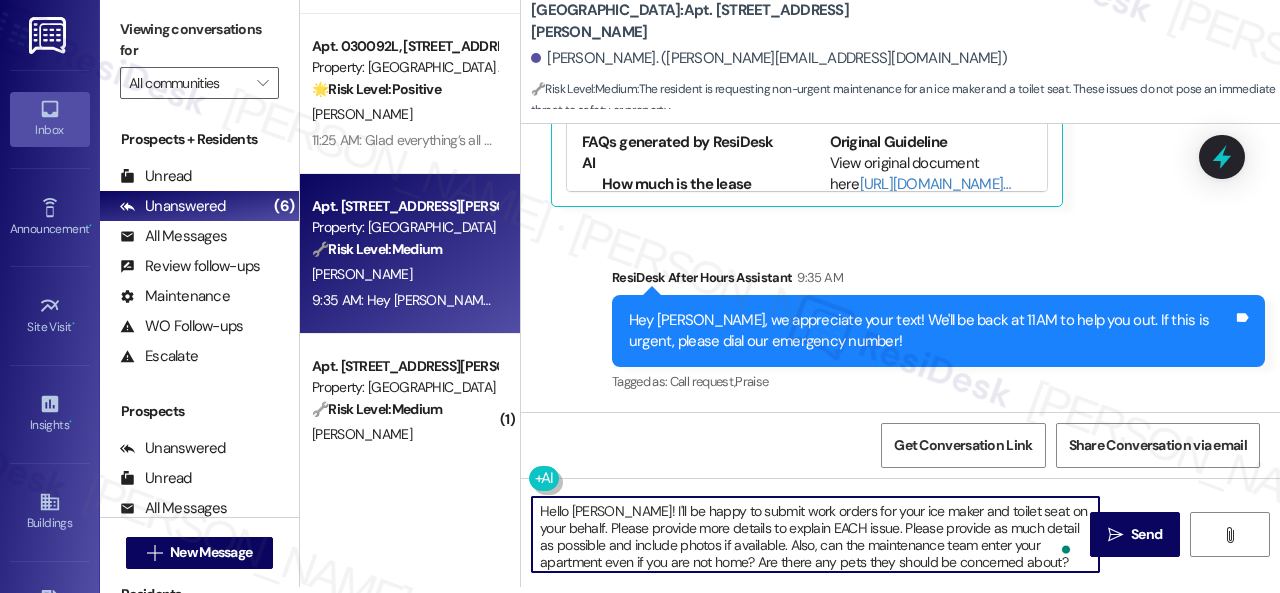 click on "Hello Shannen! I'll be happy to submit work orders for your ice maker and toilet seat on your behalf. Please provide more details to explain EACH issue. Please provide as much detail as possible and include photos if available. Also, can the maintenance team enter your apartment even if you are not home? Are there any pets they should be concerned about?" at bounding box center [815, 534] 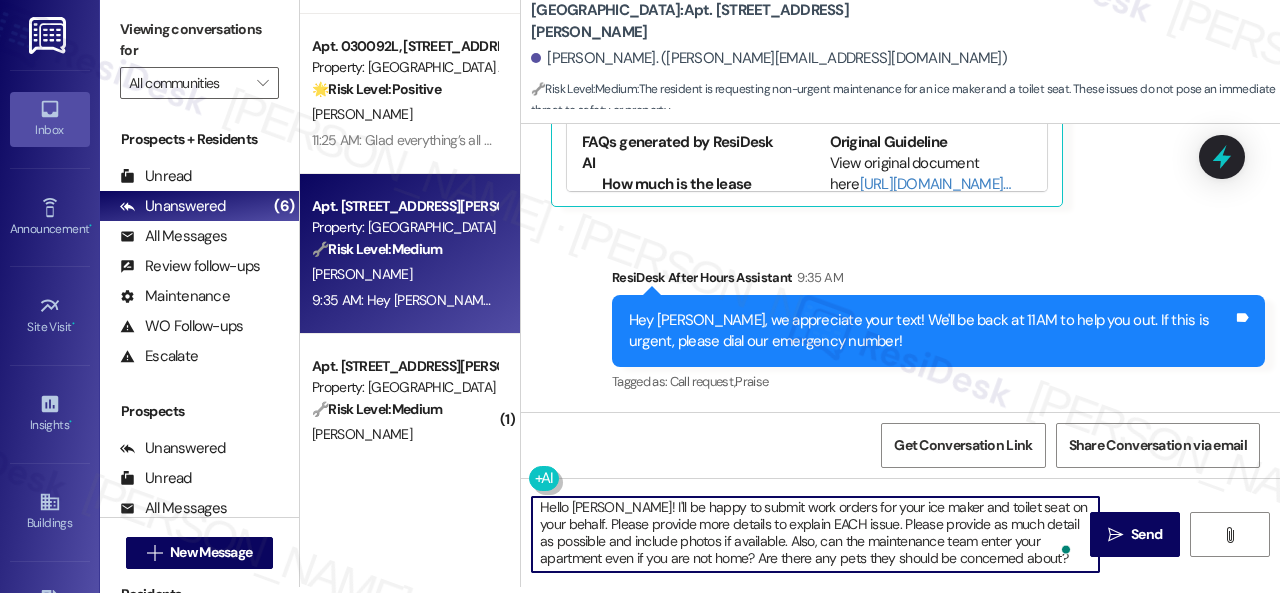 scroll, scrollTop: 1, scrollLeft: 0, axis: vertical 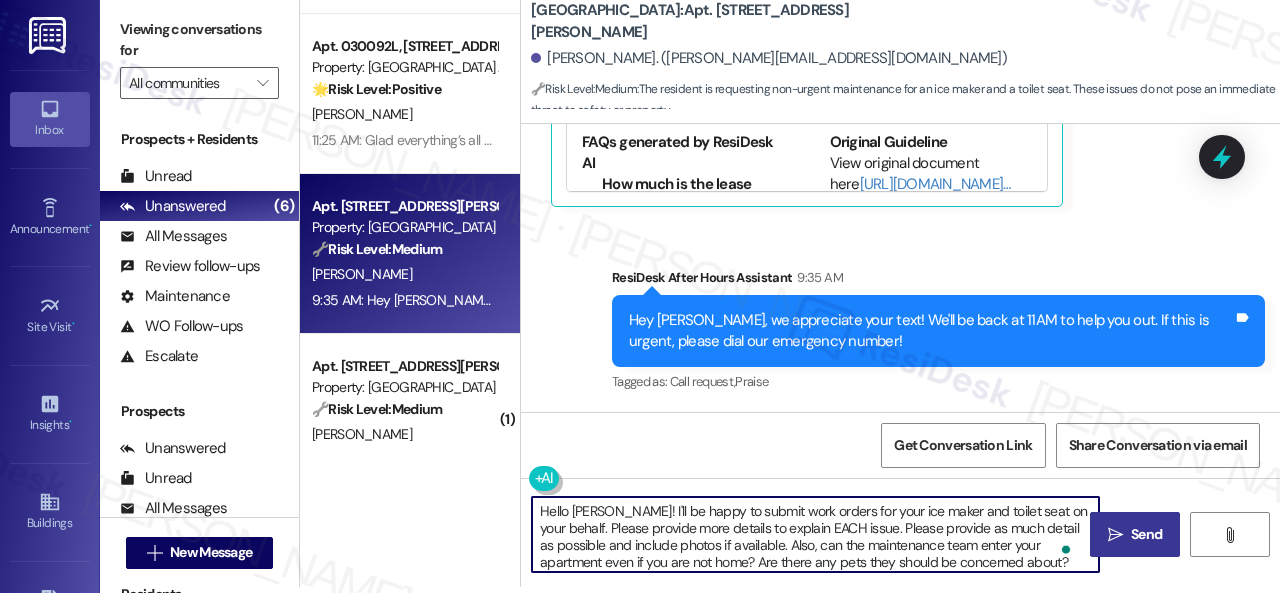 type on "Hello Shannen! I'll be happy to submit work orders for your ice maker and toilet seat on your behalf. Please provide more details to explain EACH issue. Please provide as much detail as possible and include photos if available. Also, can the maintenance team enter your apartment even if you are not home? Are there any pets they should be concerned about?" 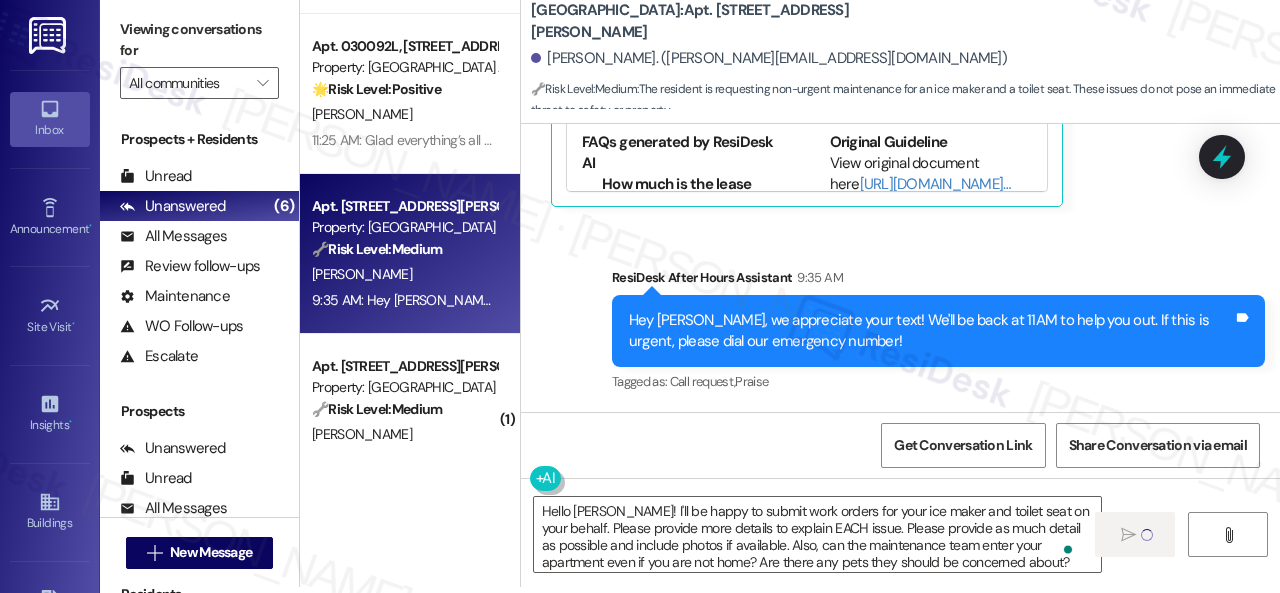 type 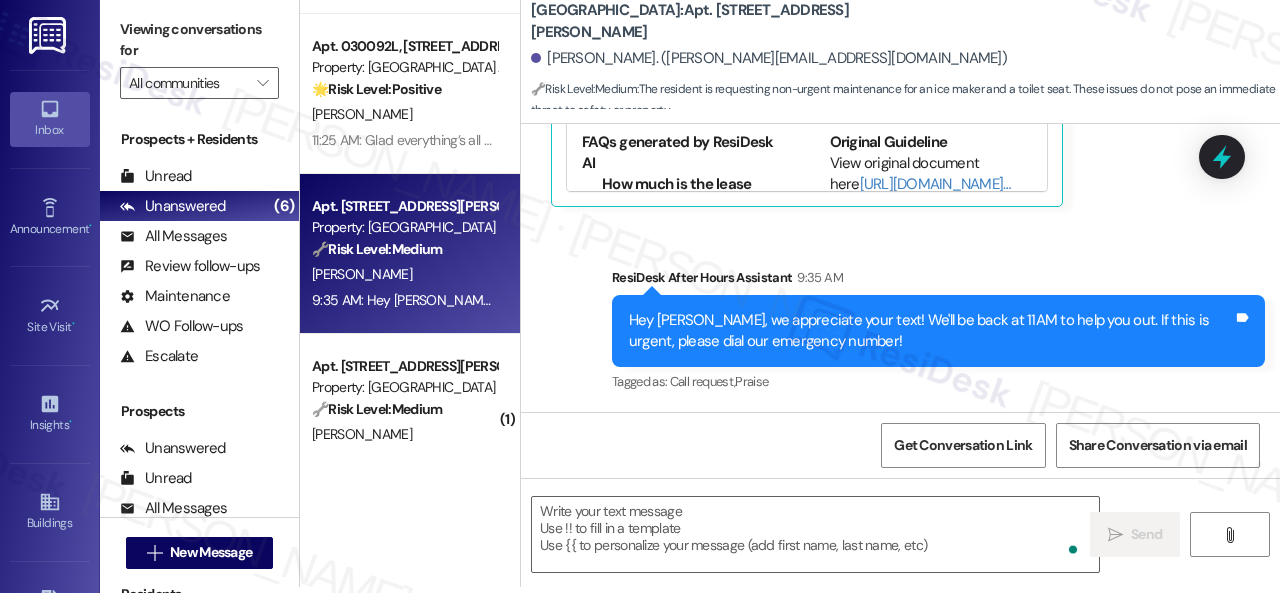 scroll, scrollTop: 0, scrollLeft: 0, axis: both 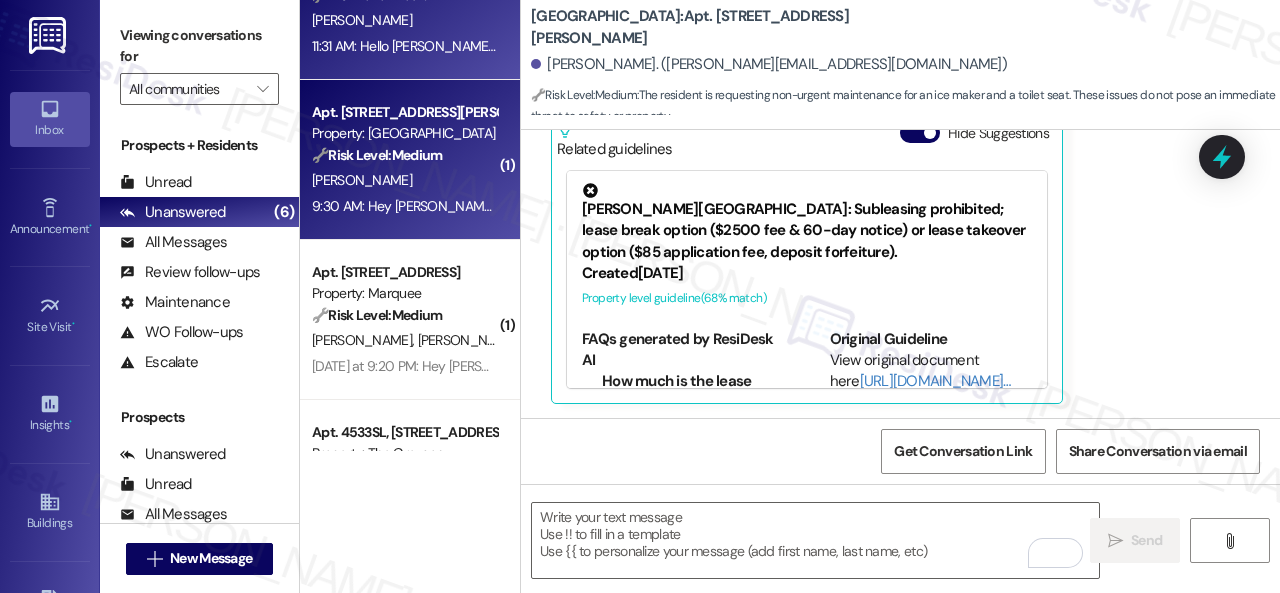 click on "E. Vail" at bounding box center [404, 180] 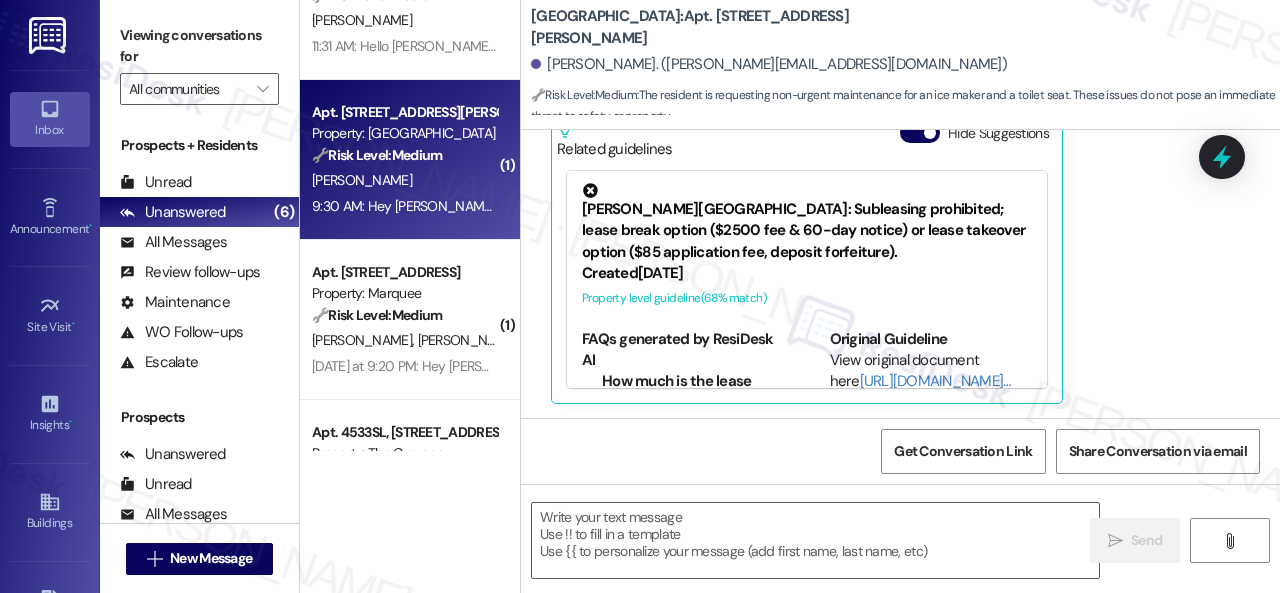 type on "Fetching suggested responses. Please feel free to read through the conversation in the meantime." 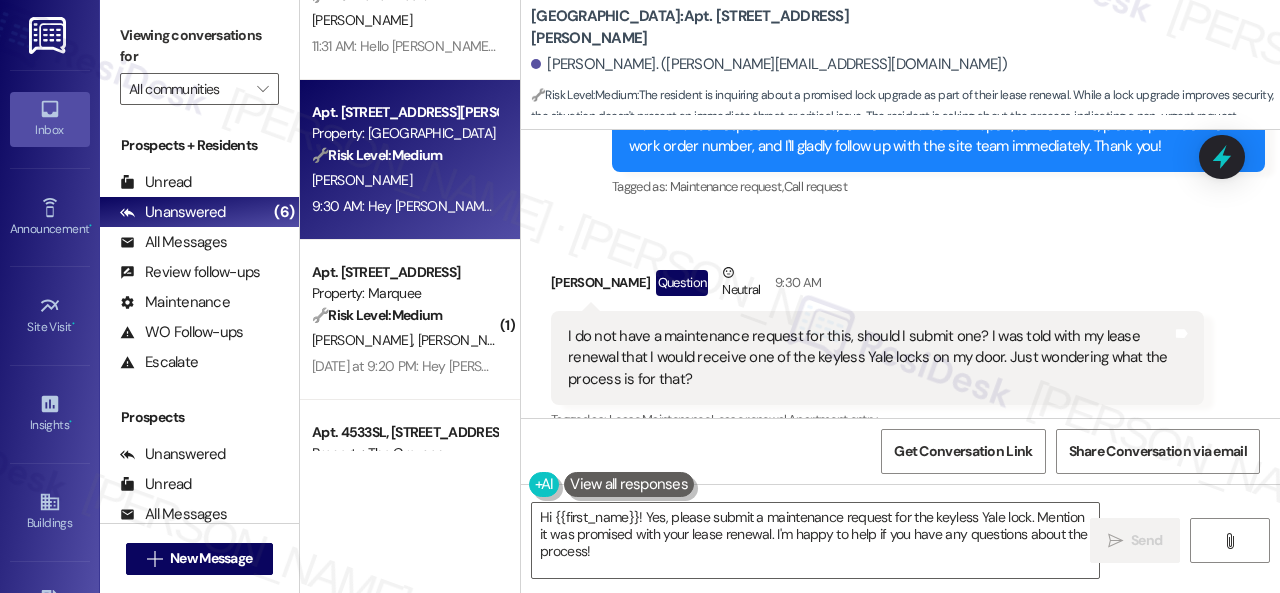 scroll, scrollTop: 3010, scrollLeft: 0, axis: vertical 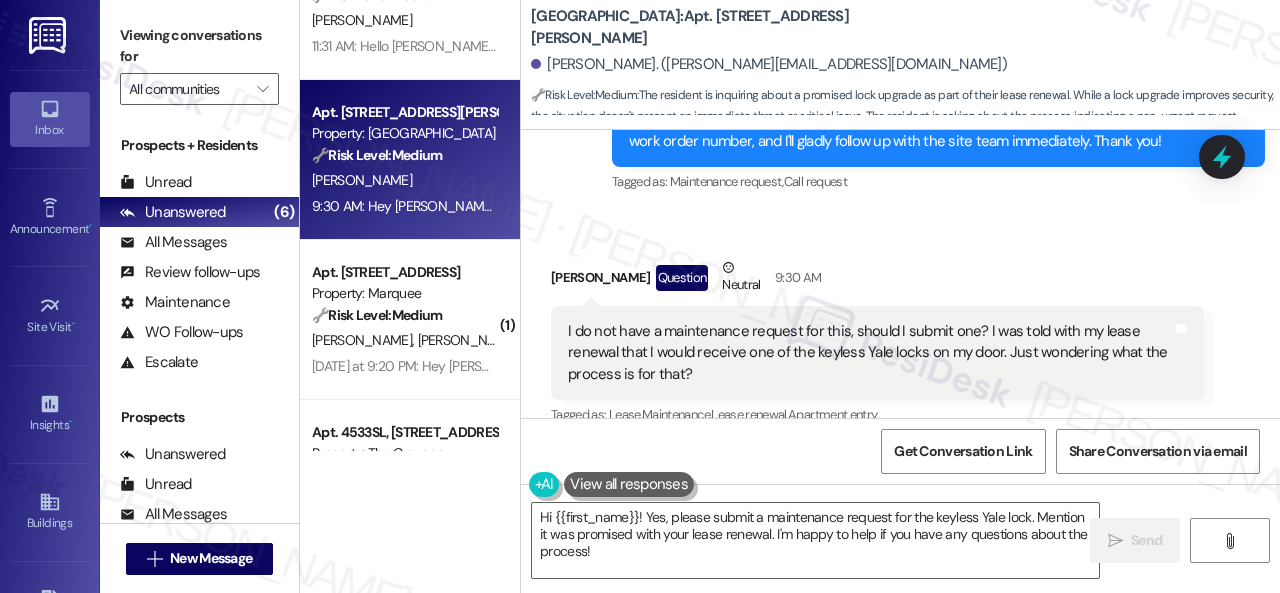 click on "Received via SMS Ellen Vail Question   Neutral 9:30 AM I do not have a maintenance request for this, should I submit one? I was told with my lease renewal that I would receive one of the keyless Yale locks on my door. Just wondering what the process is for that?  Tags and notes Tagged as:   Lease ,  Click to highlight conversations about Lease Maintenance ,  Click to highlight conversations about Maintenance Lease renewal ,  Click to highlight conversations about Lease renewal Apartment entry Click to highlight conversations about Apartment entry  Related guidelines Hide Suggestions Nolan - Overland Park: Residents receive keys and mailbox information after submitting the move-in inspection checklist.
Created  3 months ago Property level guideline  ( 71 % match) FAQs generated by ResiDesk AI When will I receive my key? You will receive your key after you turn in the completed move-in inspection checklist. How do I get my mailbox information? What is the move-in inspection checklist? Original Guideline  ( 70" at bounding box center [900, 476] 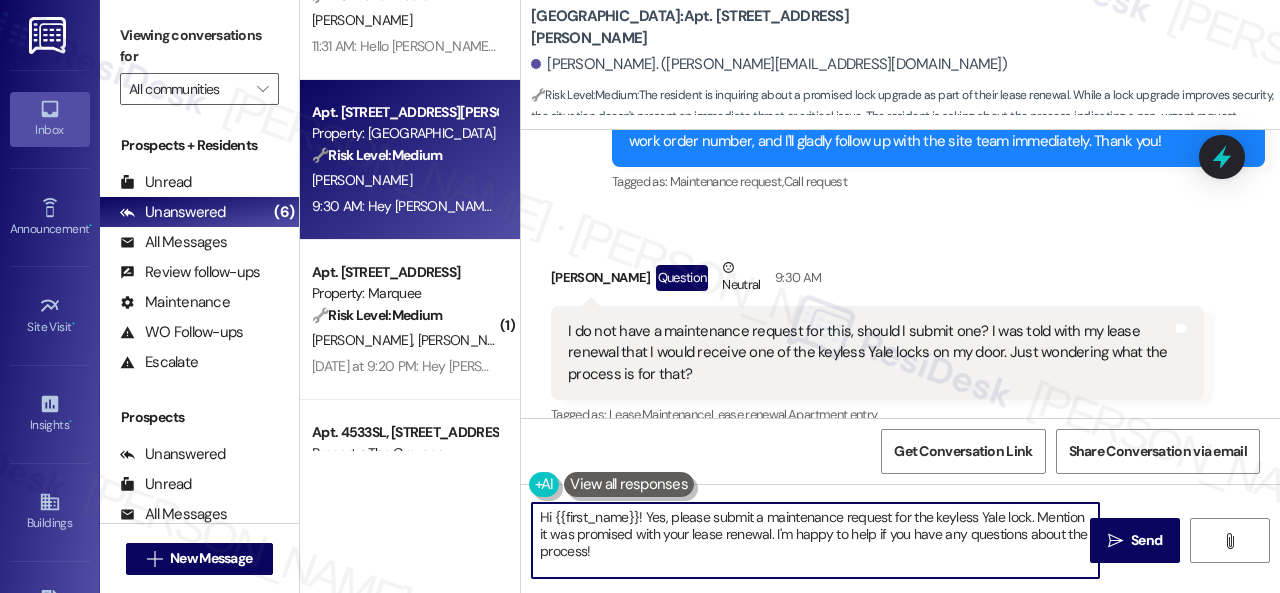drag, startPoint x: 558, startPoint y: 541, endPoint x: 488, endPoint y: 495, distance: 83.761566 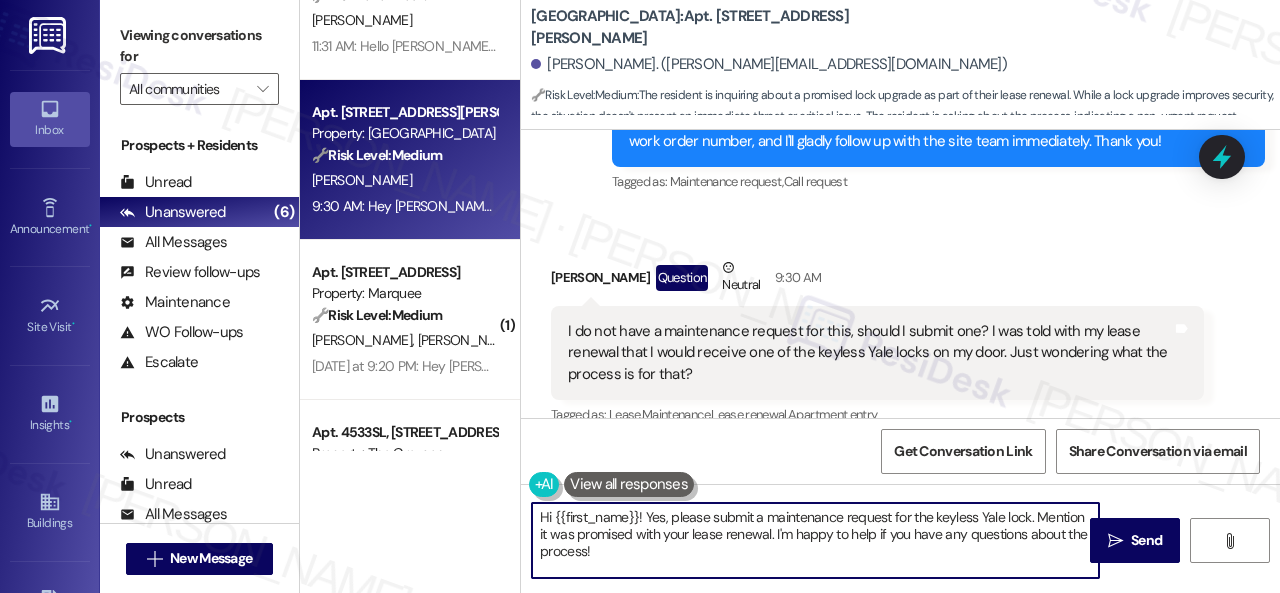 click on "Apt. 20~101, 13310 Melrose Lane Property: Sovereign at Overland Park 🔧  Risk Level:  Medium The initial outbound message was a routine rent reminder. The resident's reply, 'What is the problem?', suggests potential confusion or a question about their rent status, but doesn't indicate immediate urgency or a financial dispute. This warrants a Tier 3 response to clarify and address their concern. J. Szasz 11:28 AM: We apologize for the confusion caused, John. We sent an early reminder to all residents as an initiative to help to know if they have questions or need guidance/clarification about the upcoming rent before the due date (the 1st of next month). Please refer to the additional information below:
-Rent is due on the 1st, with a grace period until the 5th. The total balance appears in the payment portal on the 1st. On the 6th, the late fees begin.
Please disregard the message if you do not have questions/concerns or are on auto-pay. Thank you! ( 1 ) Apt. 15~207, 13310 Melrose Lane 🌟  Risk Level:" at bounding box center (790, 296) 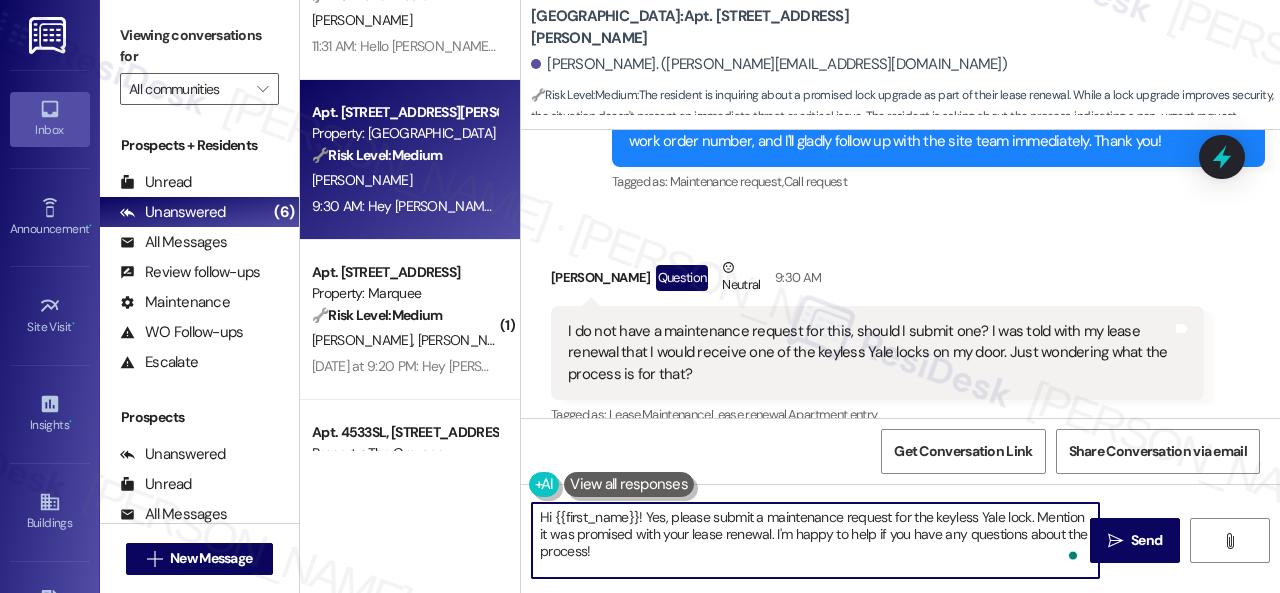 paste on "I will forward your inquiry to the site team and get back to you as soon as I receive a response. I appreciate your patience." 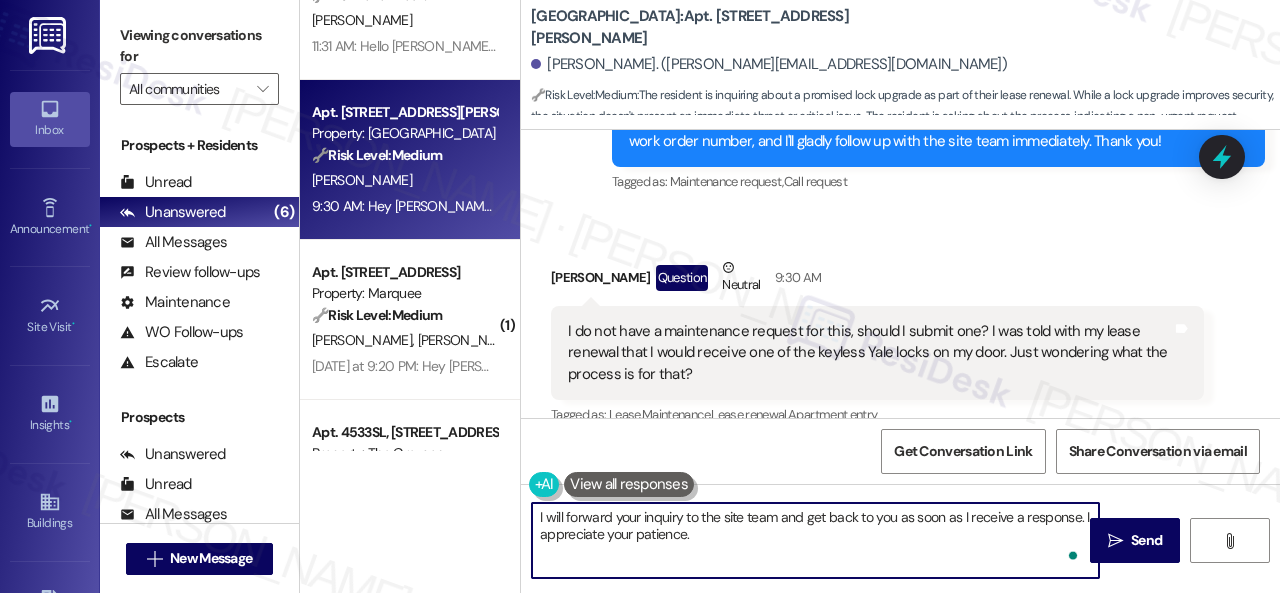 click on "I will forward your inquiry to the site team and get back to you as soon as I receive a response. I appreciate your patience." at bounding box center [815, 540] 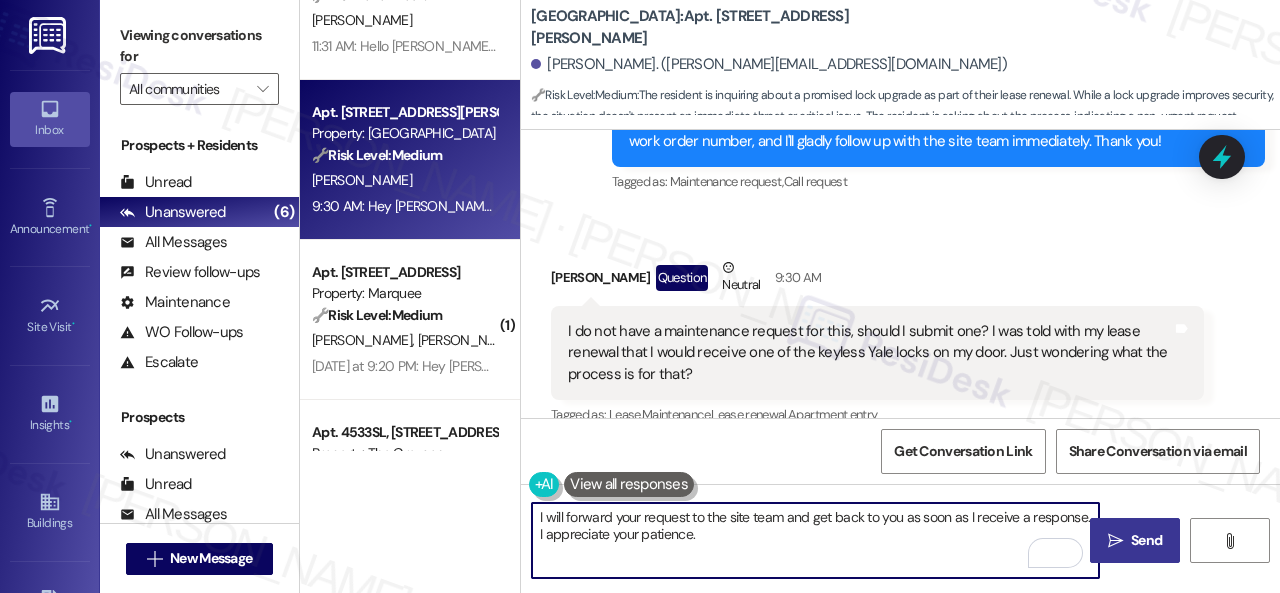 type on "I will forward your request to the site team and get back to you as soon as I receive a response. I appreciate your patience." 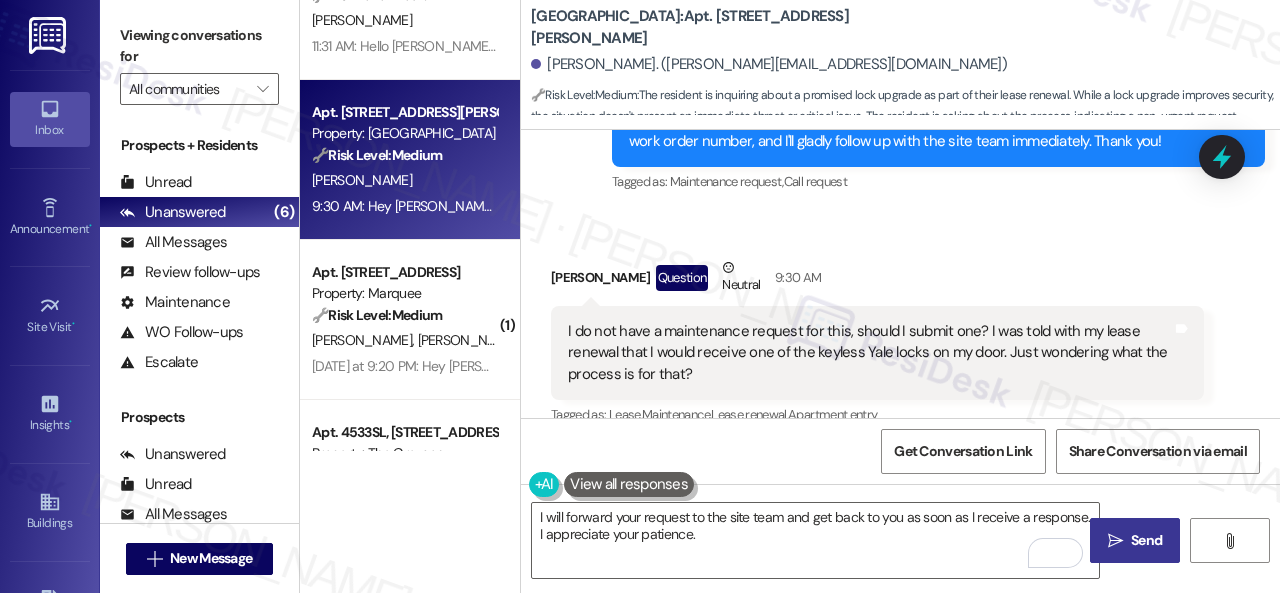 click on " Send" at bounding box center (1135, 540) 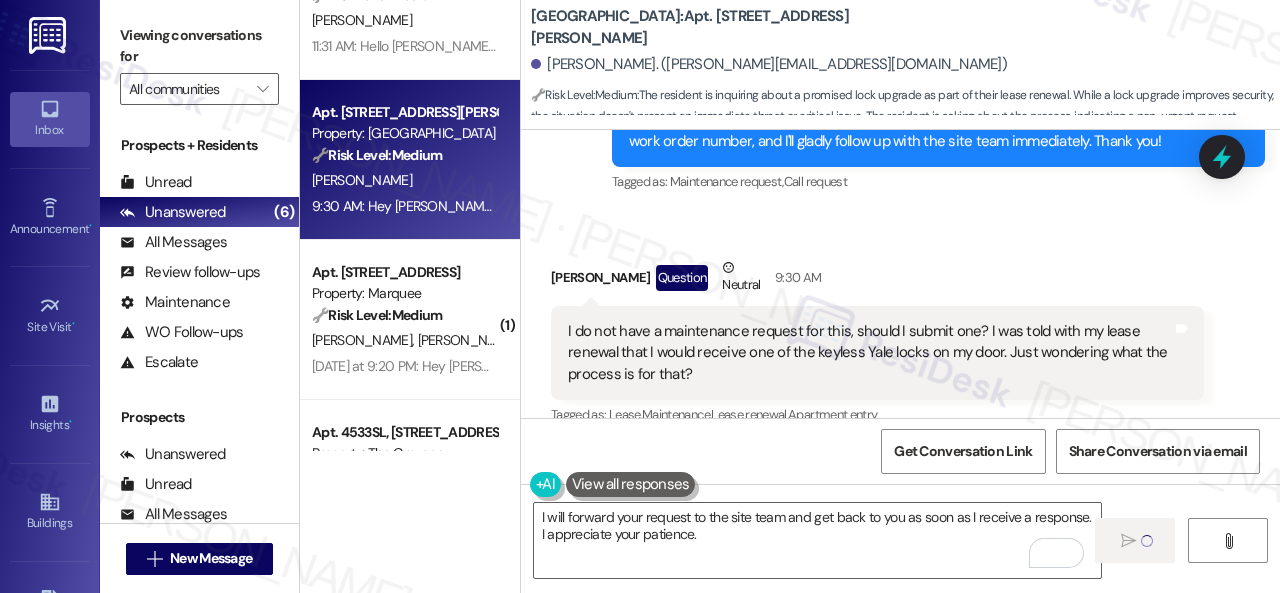 type 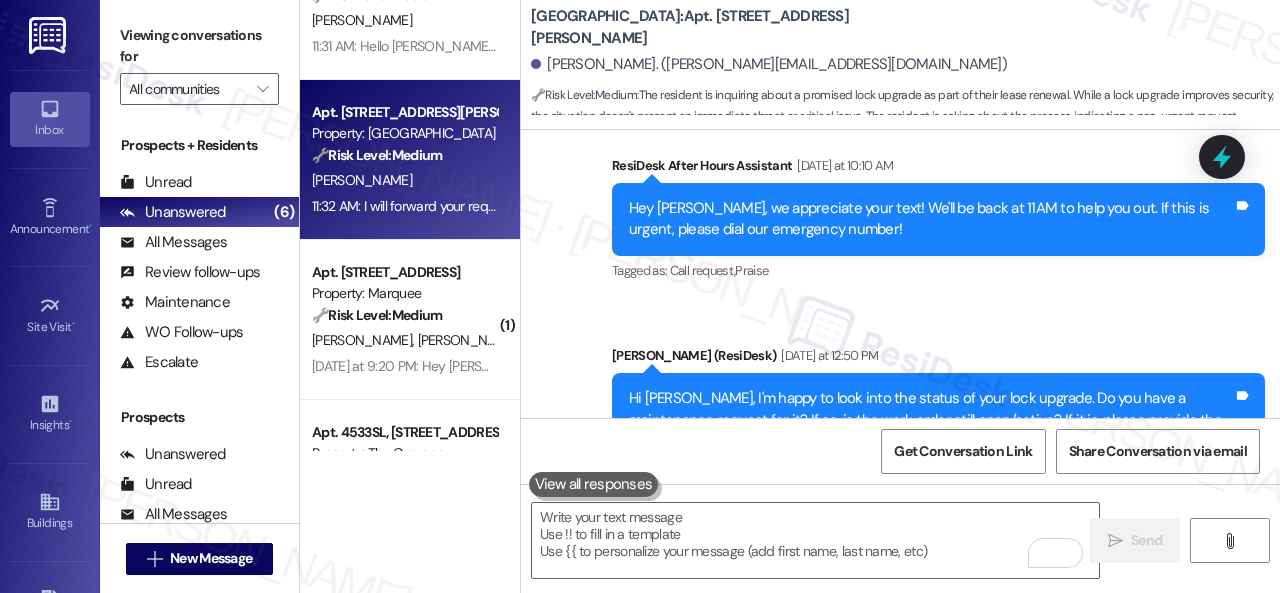 scroll, scrollTop: 2510, scrollLeft: 0, axis: vertical 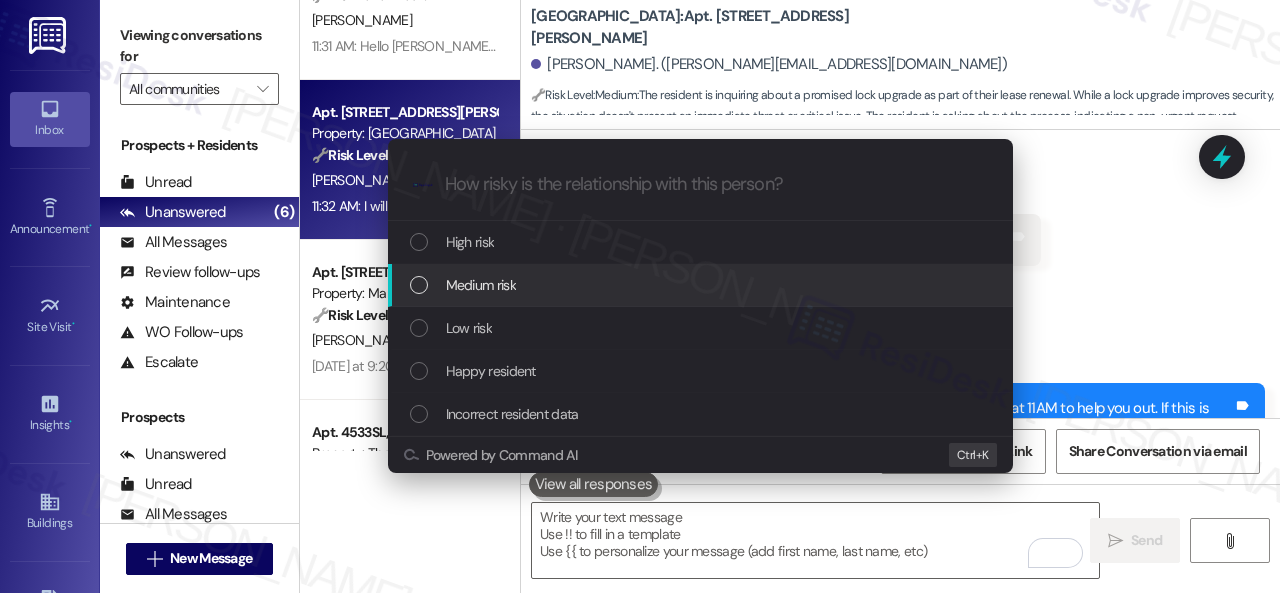 click on "Medium risk" at bounding box center [481, 285] 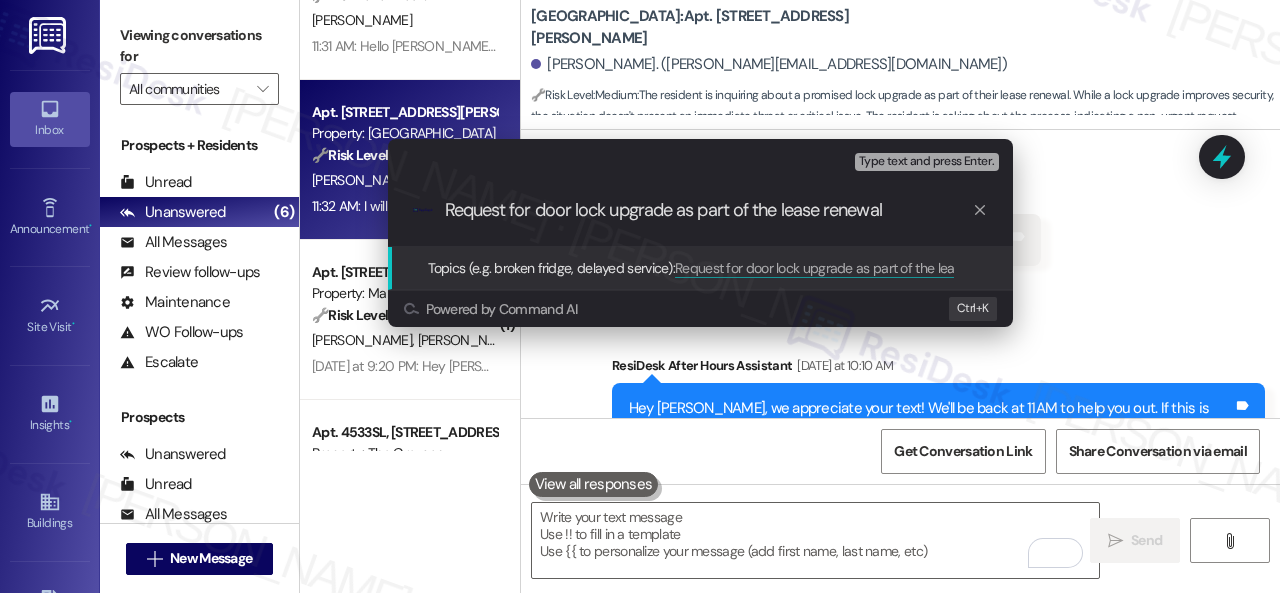 type on "Request for door lock upgrade as part of the lease renewal." 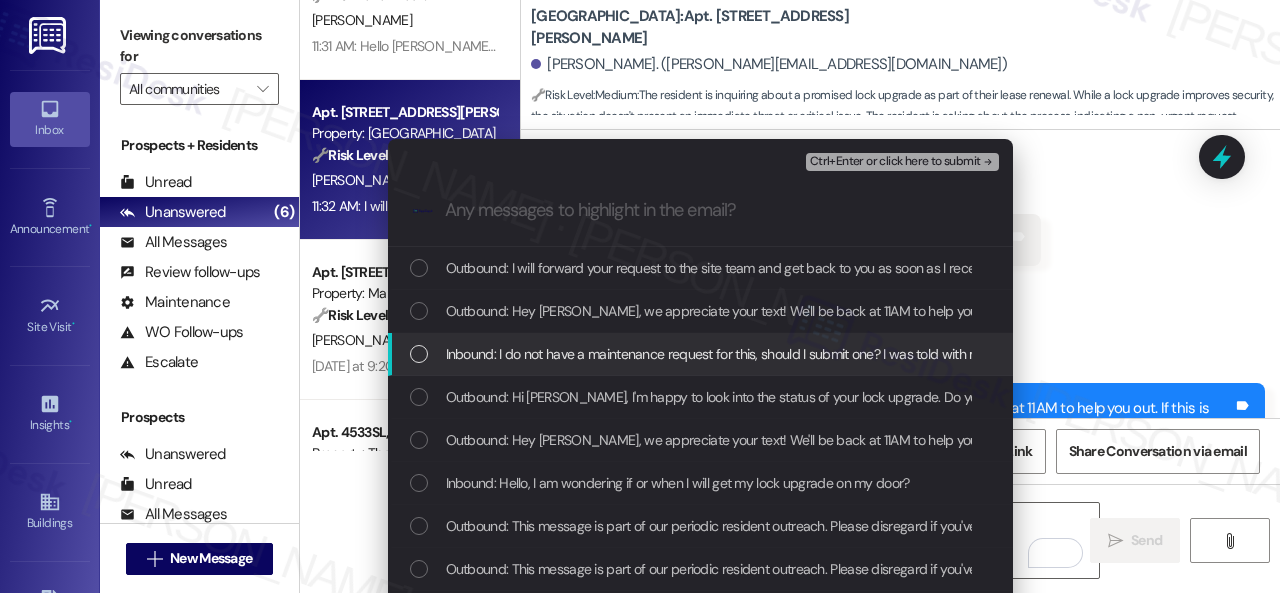 click on "Inbound: I do not have a maintenance request for this, should I submit one? I was told with my lease renewal that I would receive one of the keyless Yale locks on my door. Just wondering what the process is for that?" at bounding box center [1067, 354] 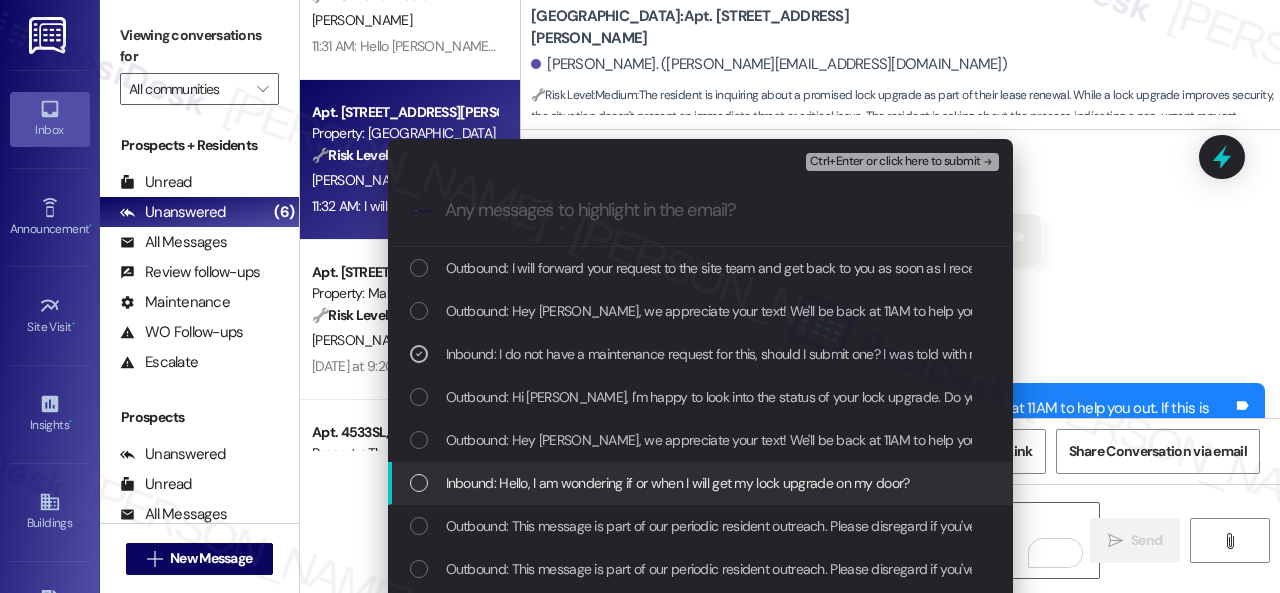click on "Inbound: Hello, I am wondering if or when I will get my lock upgrade on my door?" at bounding box center [678, 483] 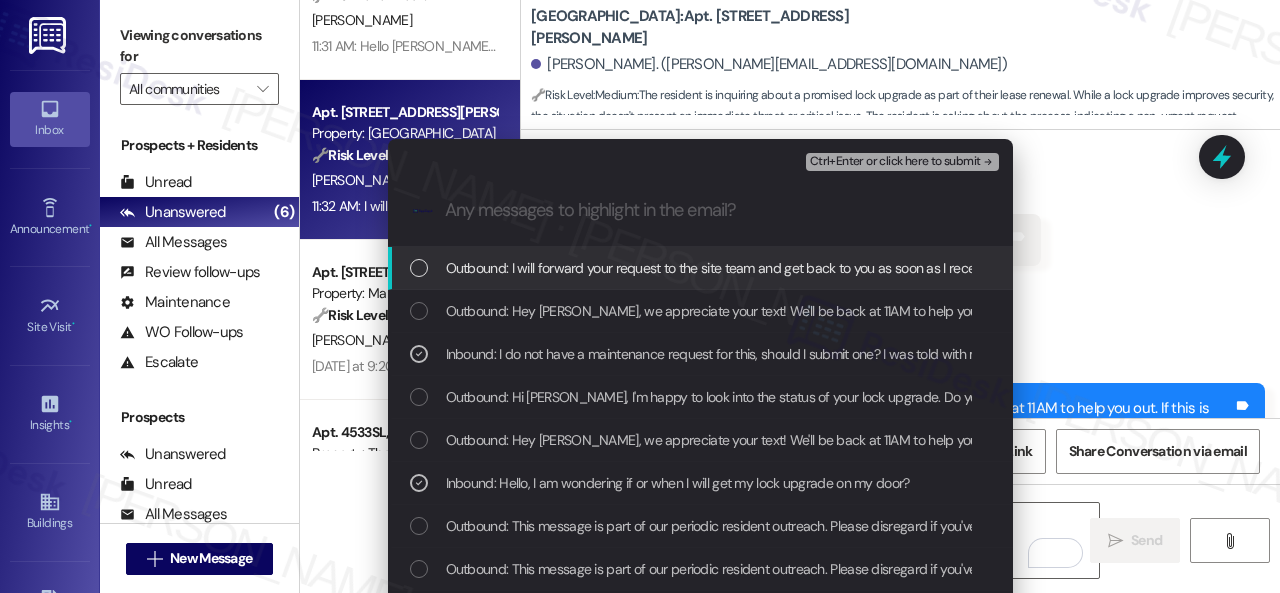 click on "Ctrl+Enter or click here to submit" at bounding box center [895, 162] 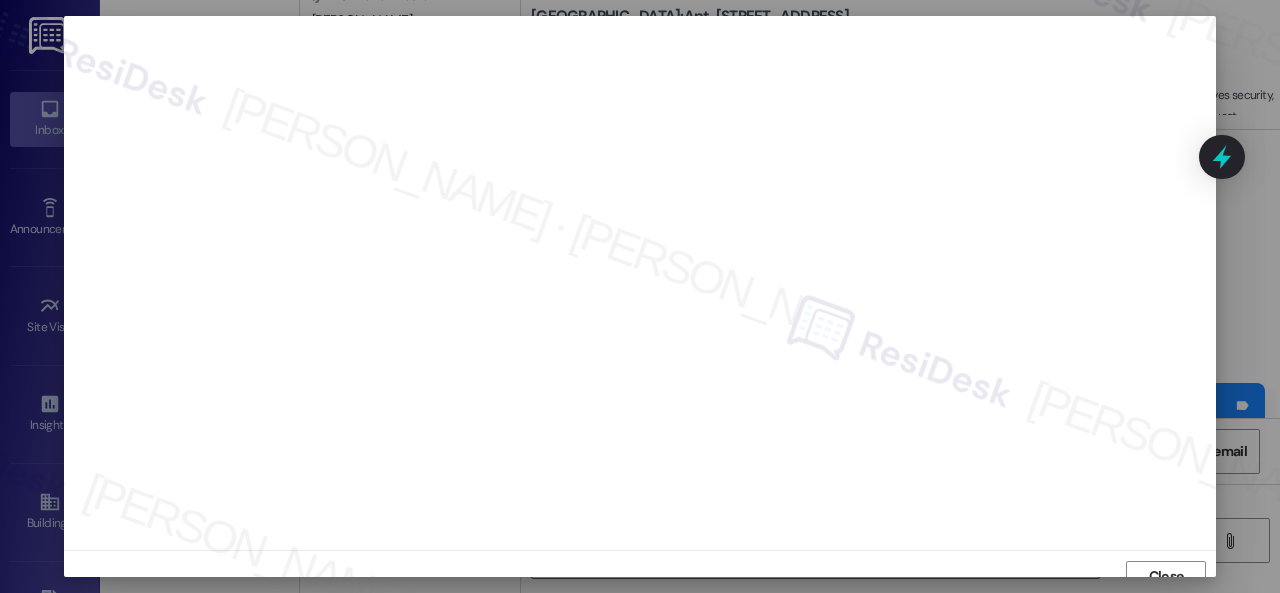 scroll, scrollTop: 15, scrollLeft: 0, axis: vertical 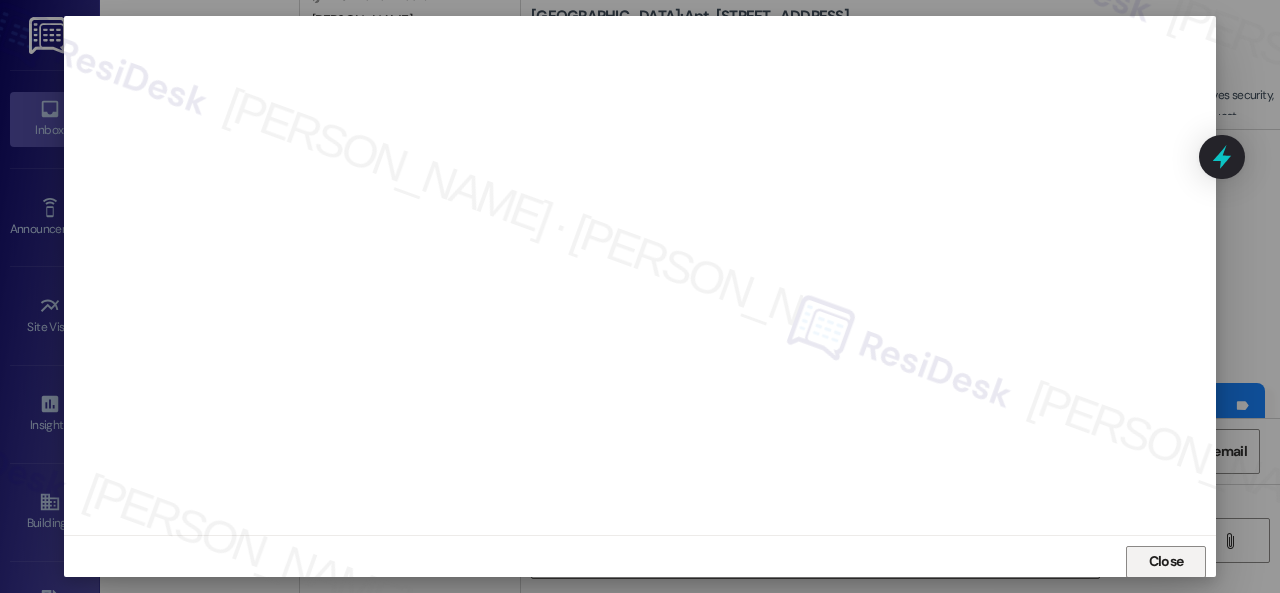 click on "Close" at bounding box center [1166, 561] 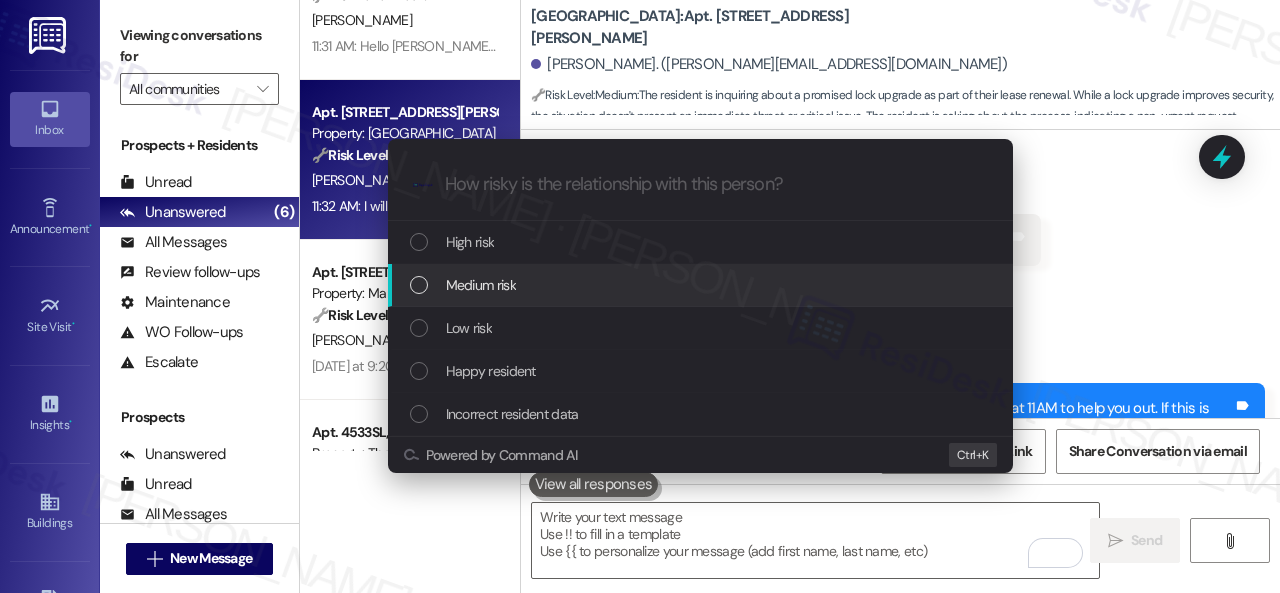 click on "Medium risk" at bounding box center [481, 285] 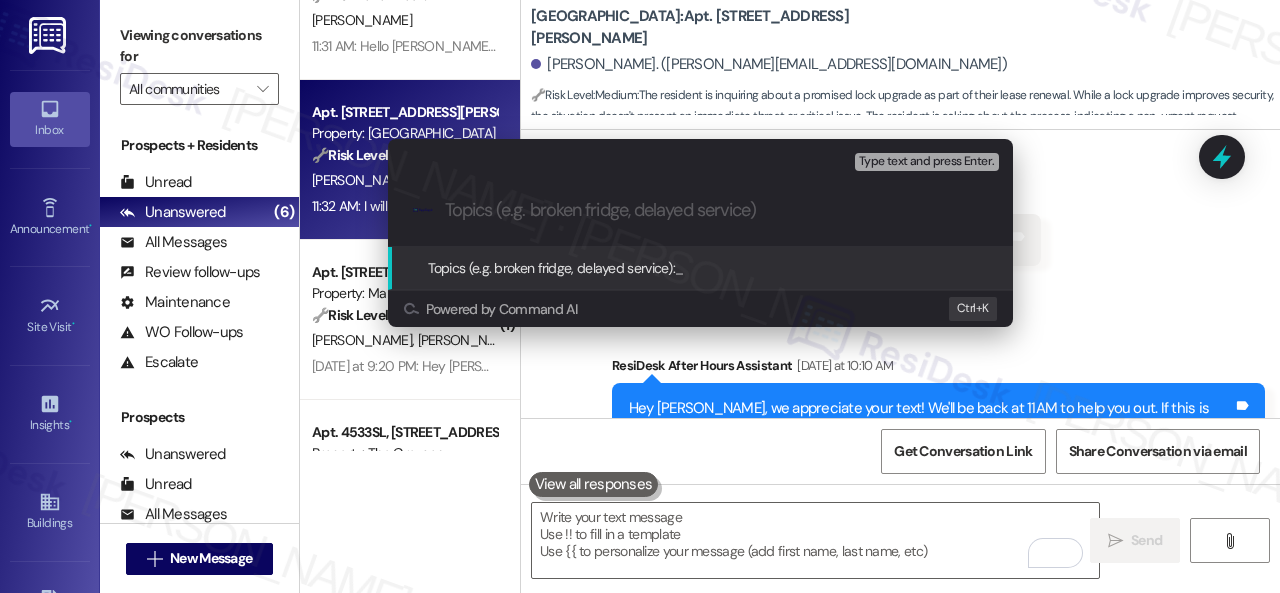 paste on "Request for door lock upgrade as part of the lease renewal." 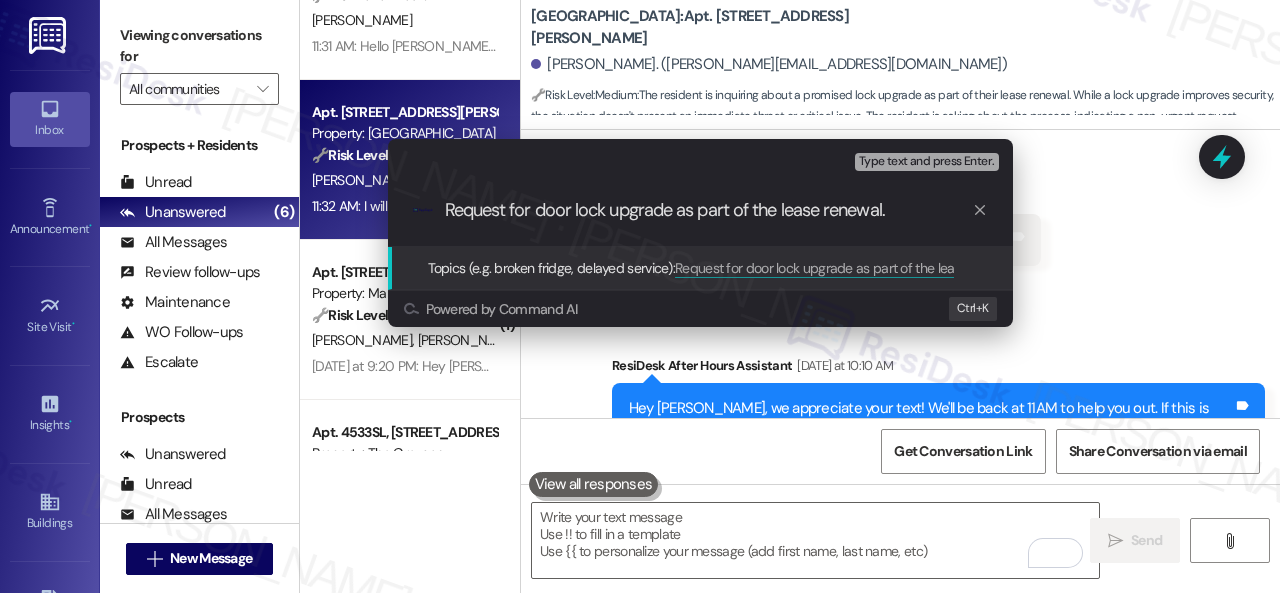 type 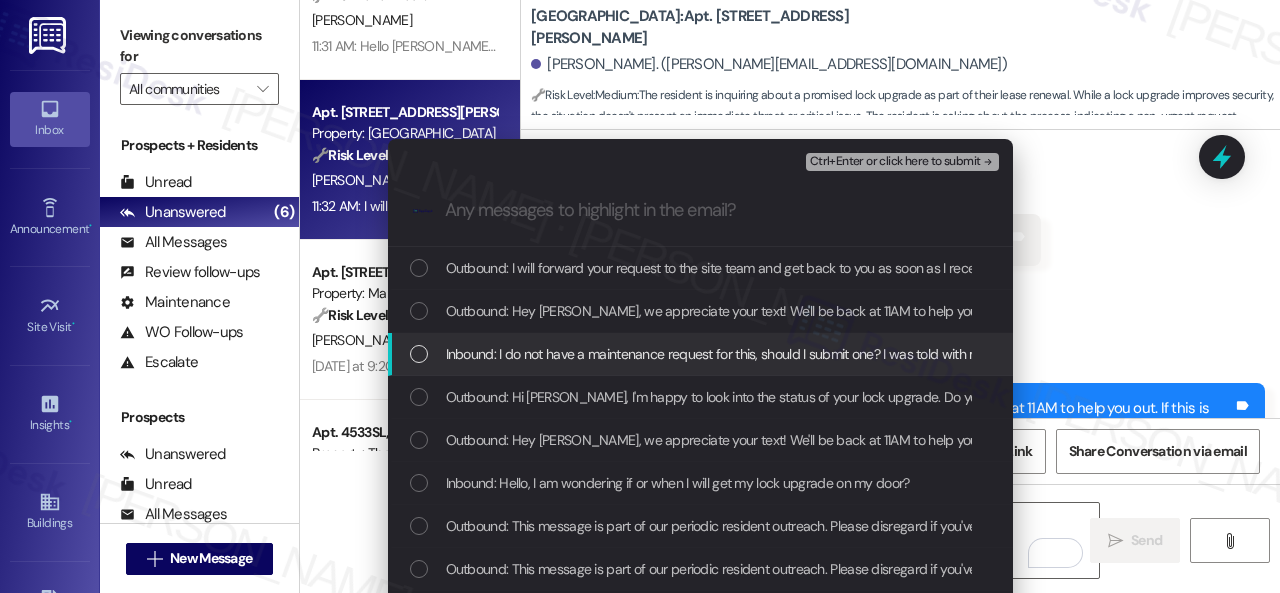 click on "Inbound: I do not have a maintenance request for this, should I submit one? I was told with my lease renewal that I would receive one of the keyless Yale locks on my door. Just wondering what the process is for that?" at bounding box center [1067, 354] 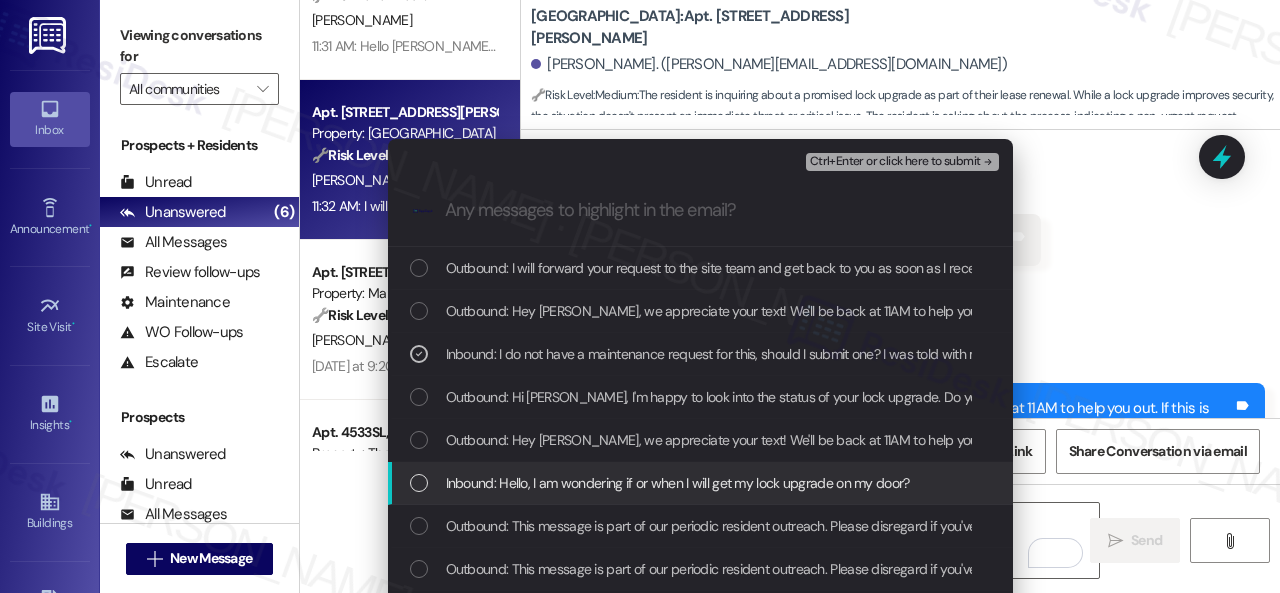 click on "Inbound: Hello, I am wondering if or when I will get my lock upgrade on my door?" at bounding box center [678, 483] 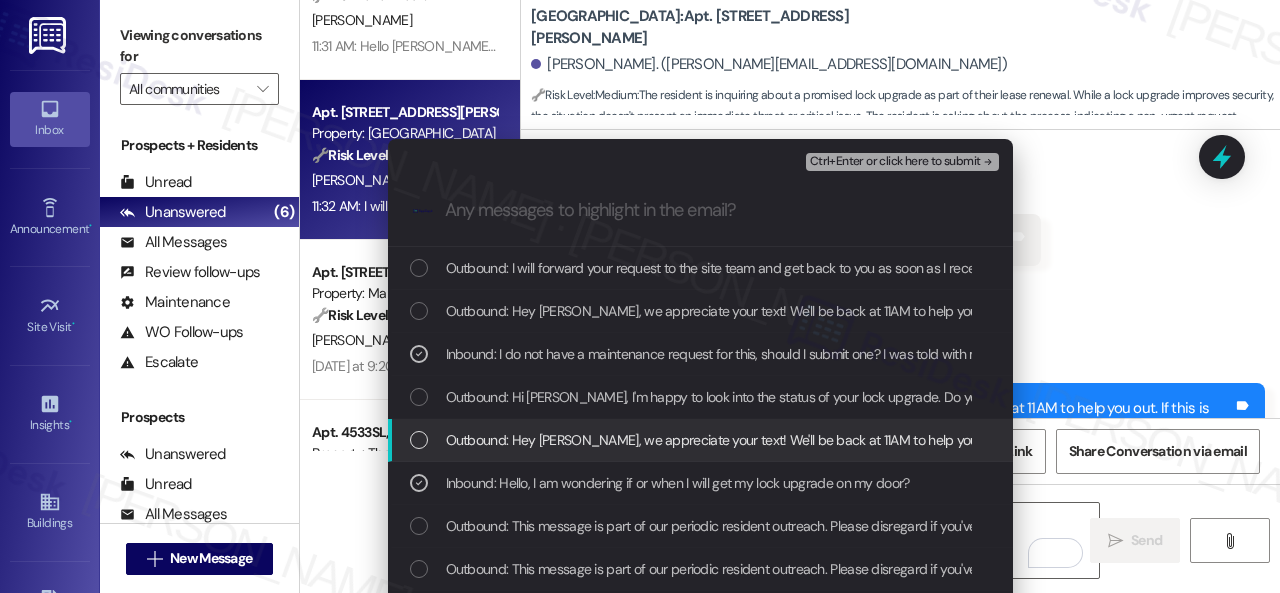 click on "Ctrl+Enter or click here to submit" at bounding box center (895, 162) 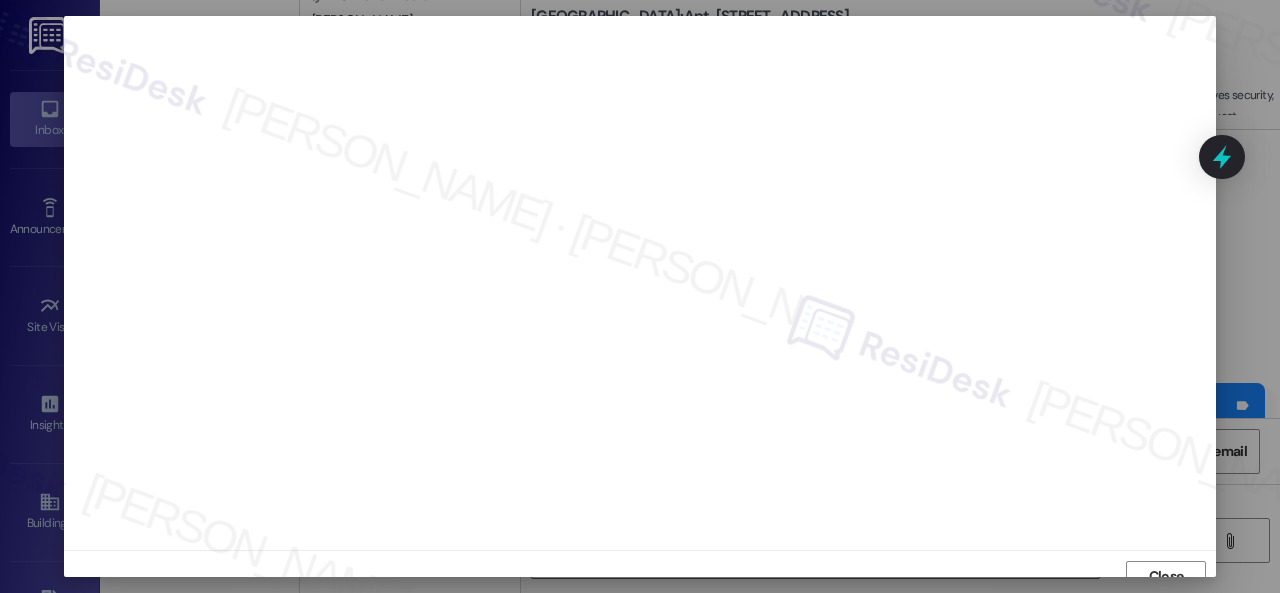 scroll, scrollTop: 15, scrollLeft: 0, axis: vertical 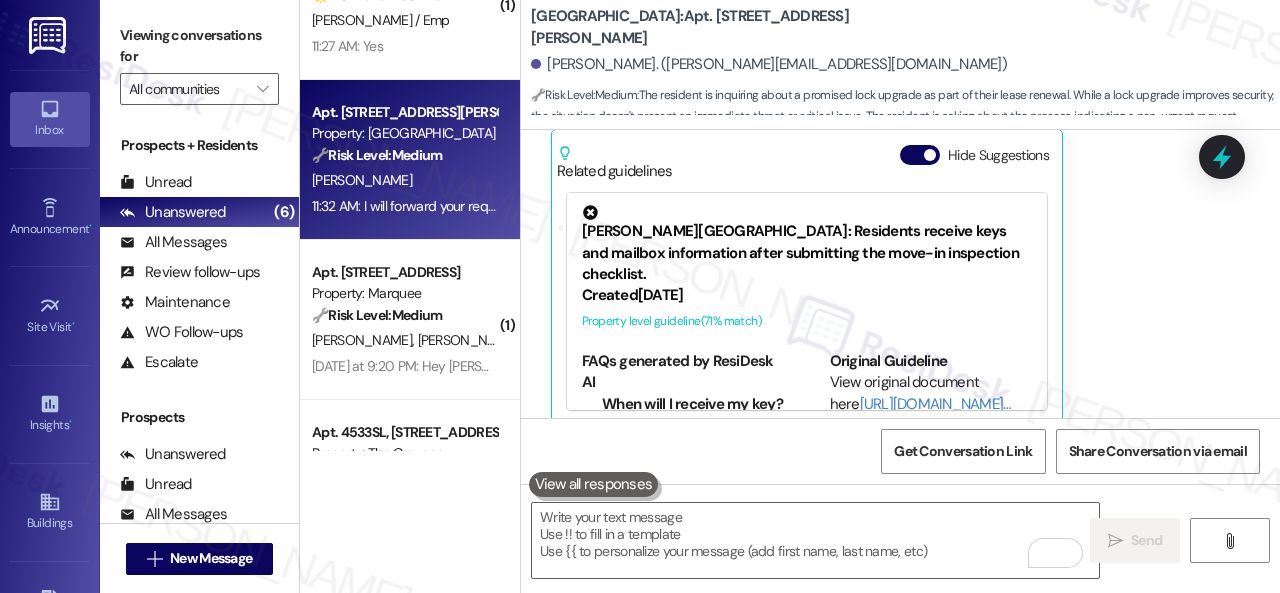 click on "Nolan - Overland Park: Residents receive keys and mailbox information after submitting the move-in inspection checklist.
Created  3 months ago Property level guideline  ( 71 % match) FAQs generated by ResiDesk AI When will I receive my key? You will receive your key after you turn in the completed move-in inspection checklist. How do I get my mailbox information? Your mailbox letter and number will be provided to you along with your key after submitting the move-in inspection checklist. What is the move-in inspection checklist? The move-in inspection checklist is a document you need to complete and return before receiving your key and mailbox information. Where do I submit the move-in inspection checklist? Please submit the completed move-in inspection checklist to the property management office or leasing agent. Is there a deadline for submitting the move-in inspection checklist? Can I move in before submitting the inspection checklist? What should I include in the move-in inspection checklist? Created   (" at bounding box center [807, 301] 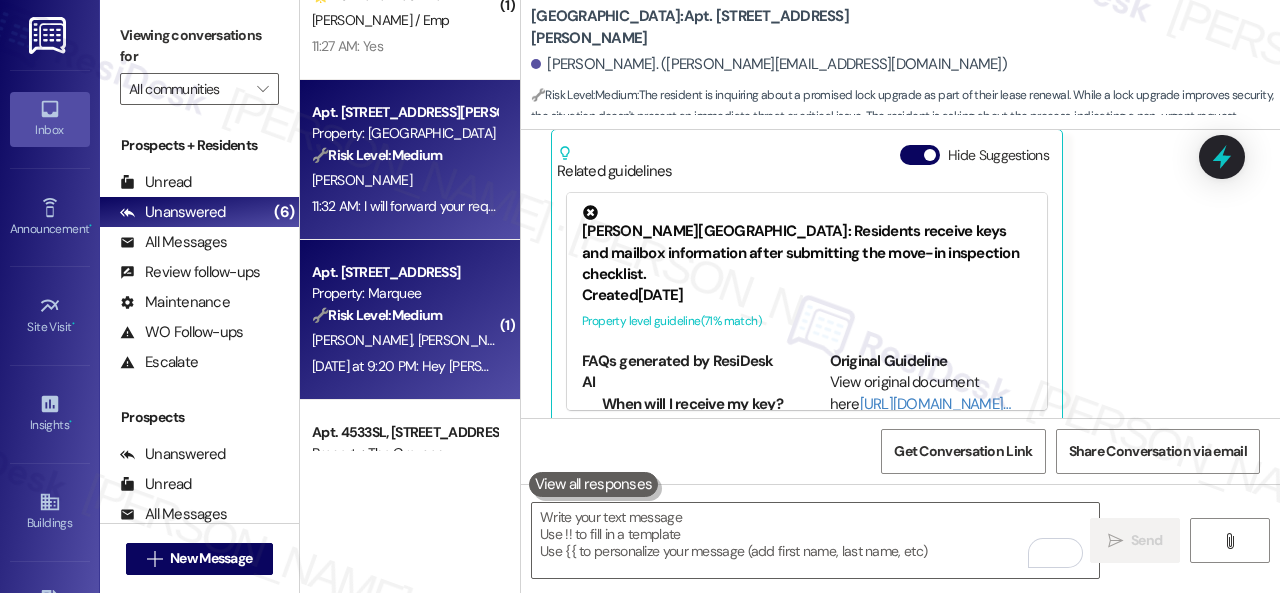 scroll, scrollTop: 100, scrollLeft: 0, axis: vertical 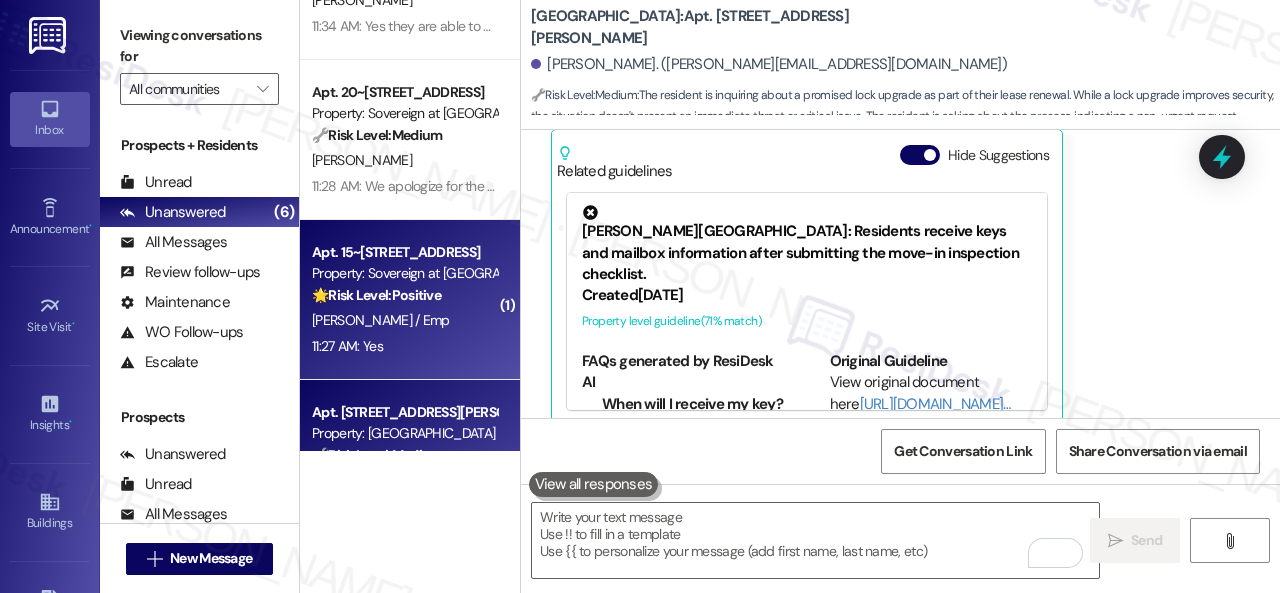 click on "M. Hurt / Emp" at bounding box center [404, 320] 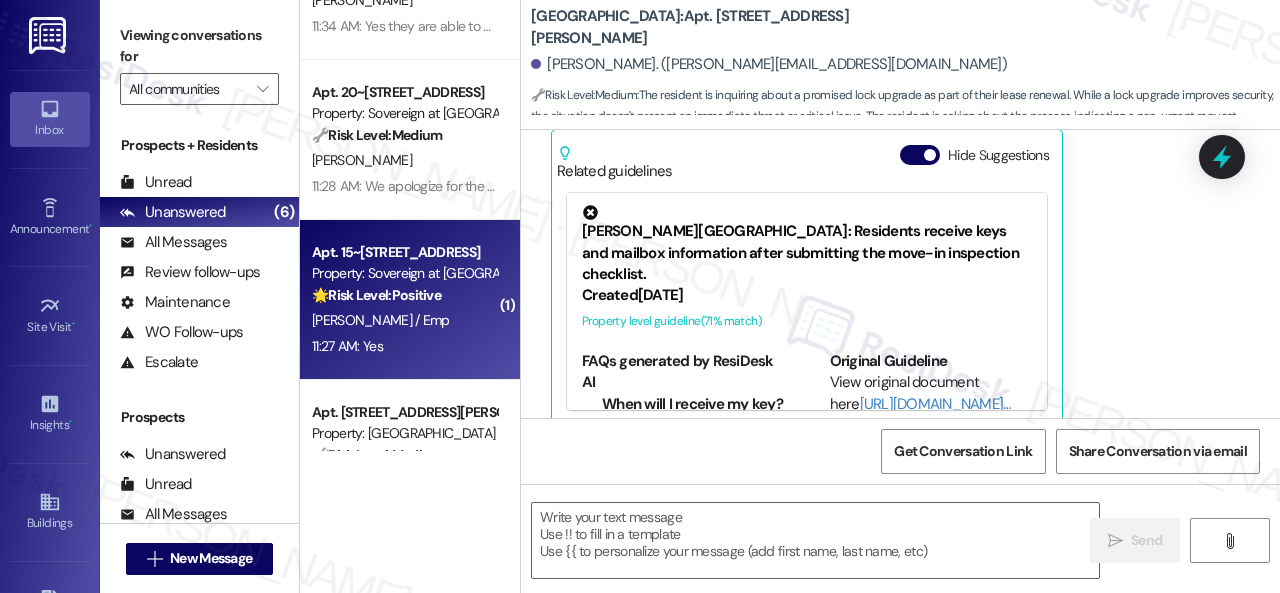 type on "Fetching suggested responses. Please feel free to read through the conversation in the meantime." 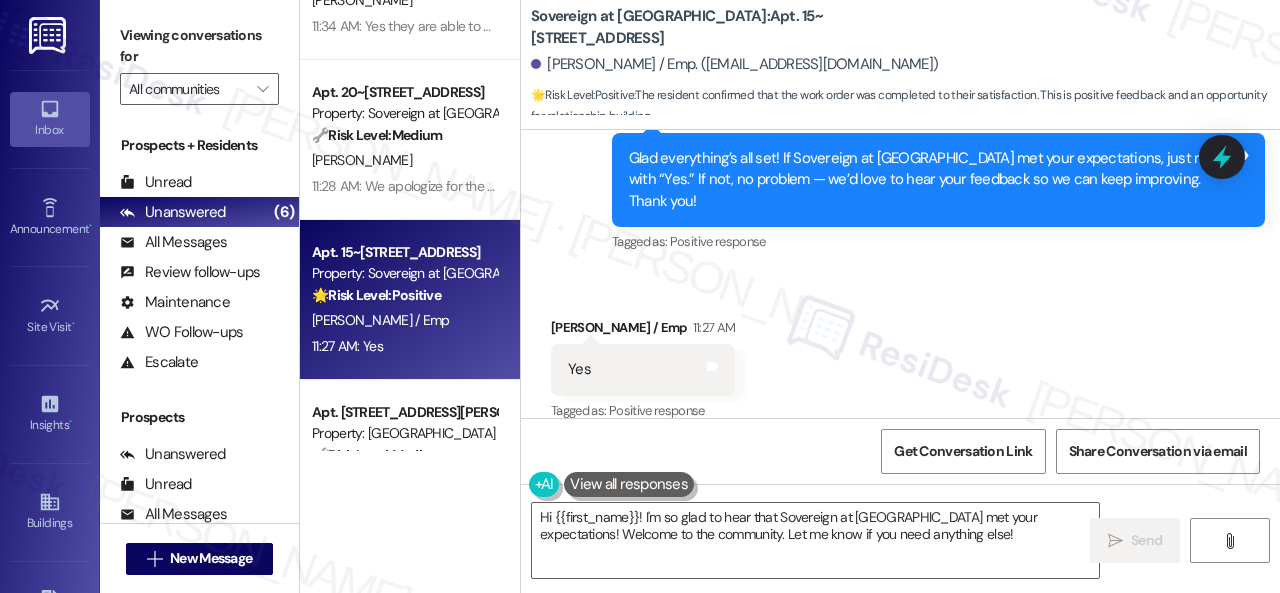 scroll, scrollTop: 1638, scrollLeft: 0, axis: vertical 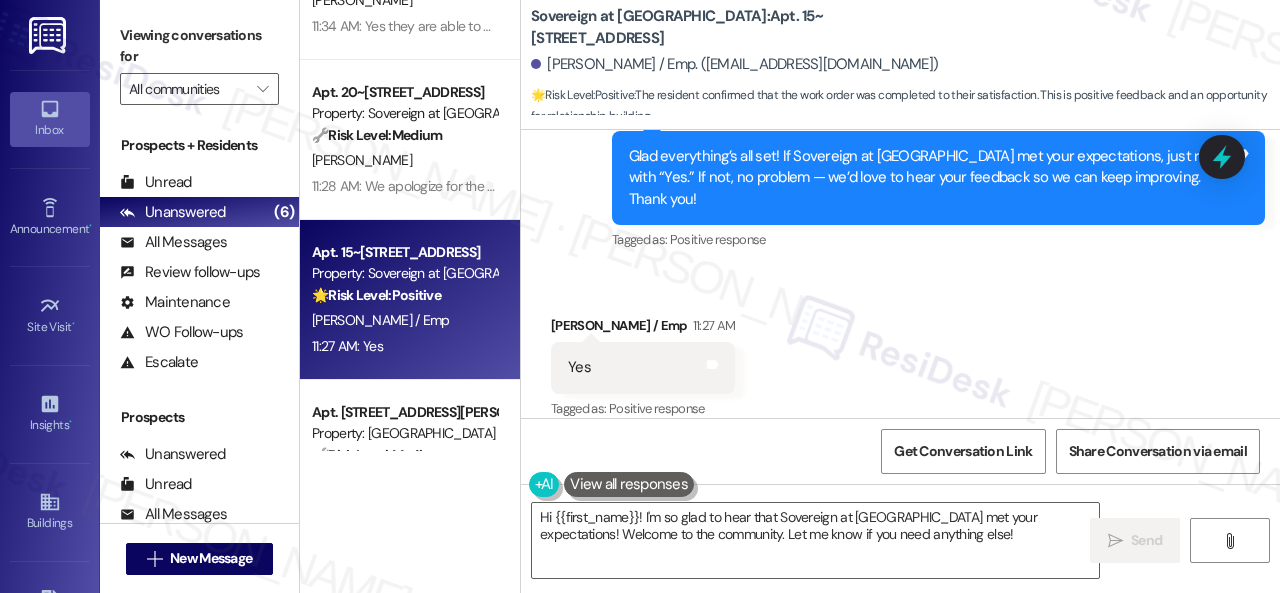 click on "Sent via SMS Sarah   (ResiDesk) 11:26 AM Glad everything’s all set! If Sovereign at Overland Park met your expectations, just reply with “Yes.” If not, no problem — we’d love to hear your feedback so we can keep improving. Thank you! Tags and notes Tagged as:   Positive response Click to highlight conversations about Positive response" at bounding box center (900, 164) 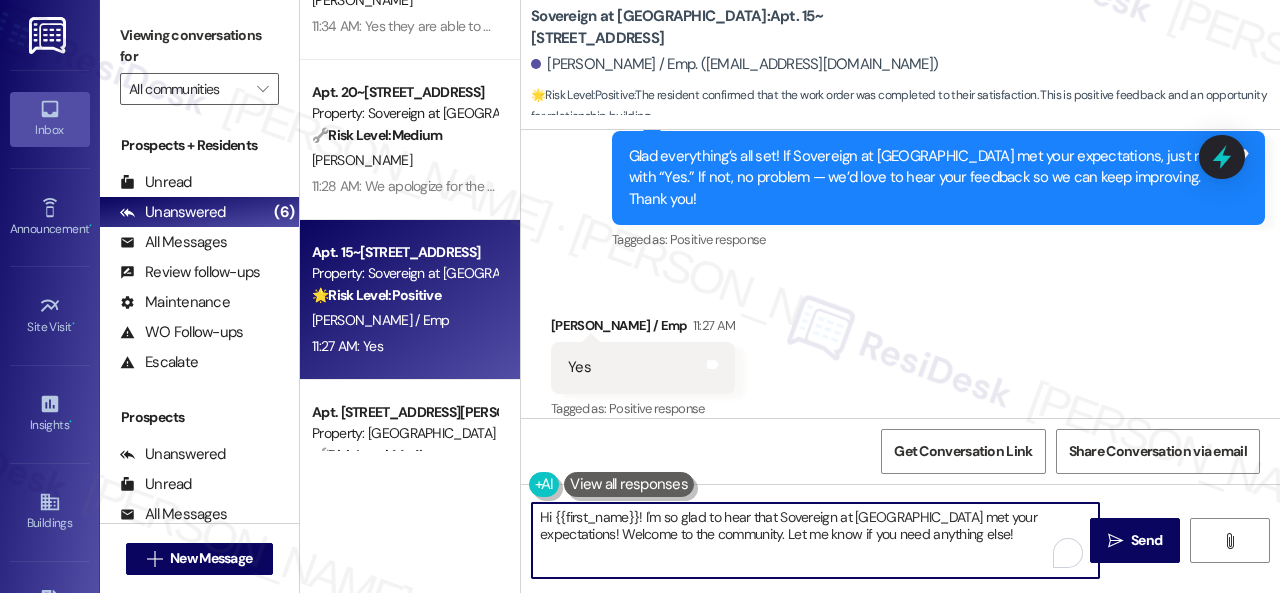 drag, startPoint x: 962, startPoint y: 538, endPoint x: 526, endPoint y: 452, distance: 444.40073 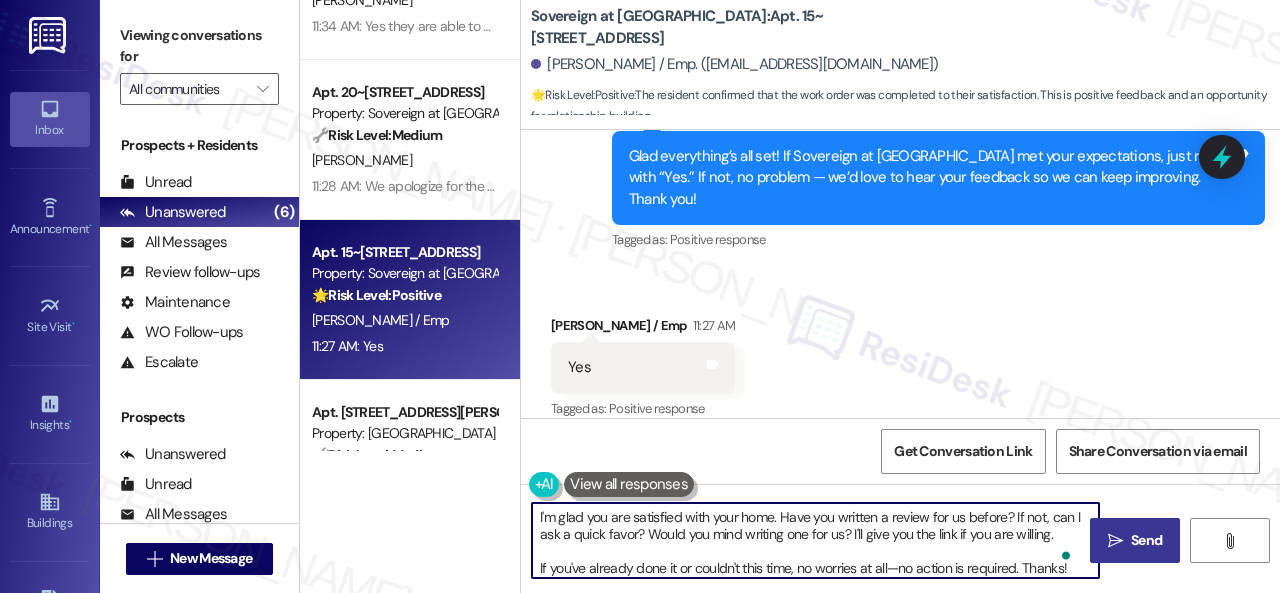 type on "I'm glad you are satisfied with your home. Have you written a review for us before? If not, can I ask a quick favor? Would you mind writing one for us? I'll give you the link if you are willing.
If you've already done it or couldn't this time, no worries at all—no action is required. Thanks!" 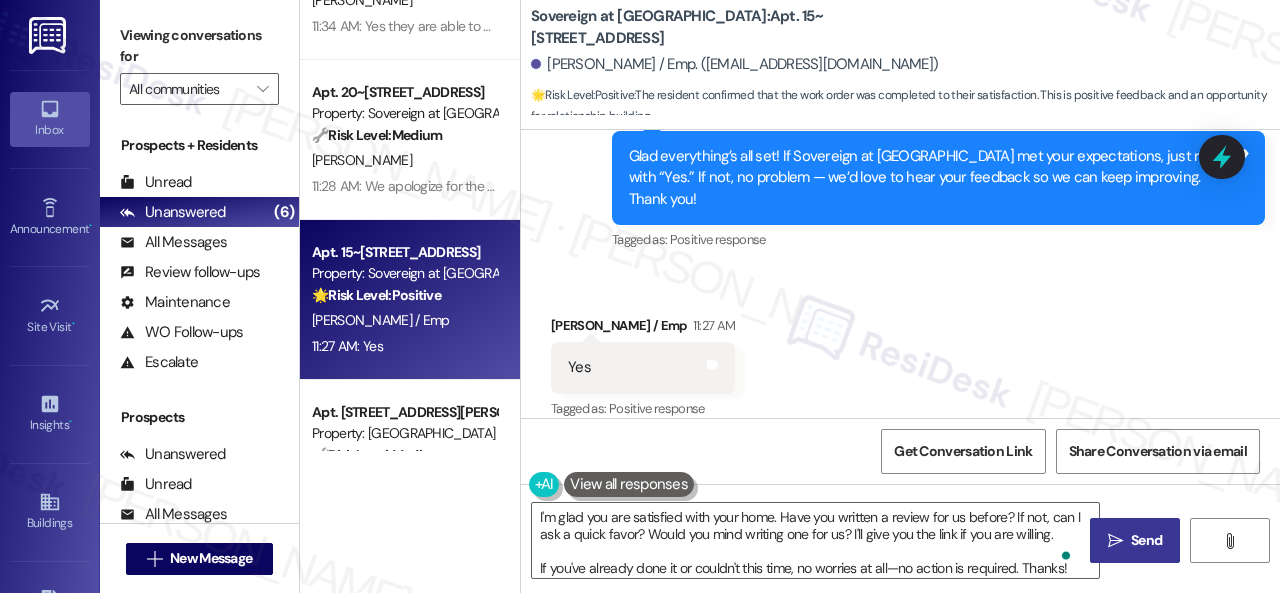 click on "" at bounding box center [1115, 541] 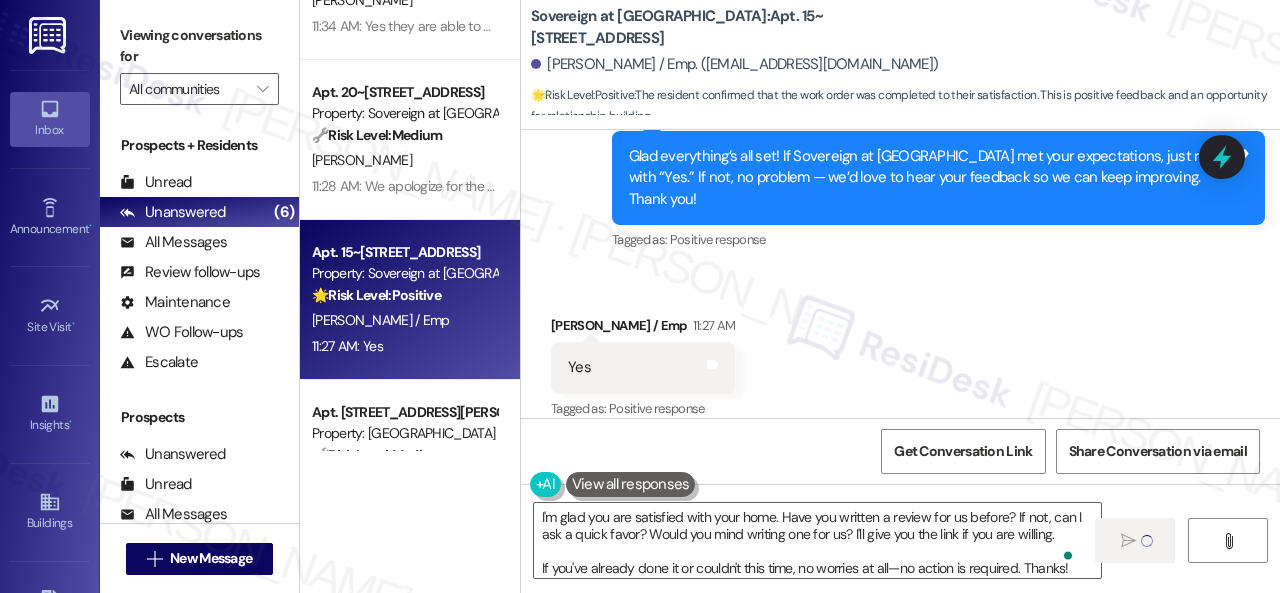 type 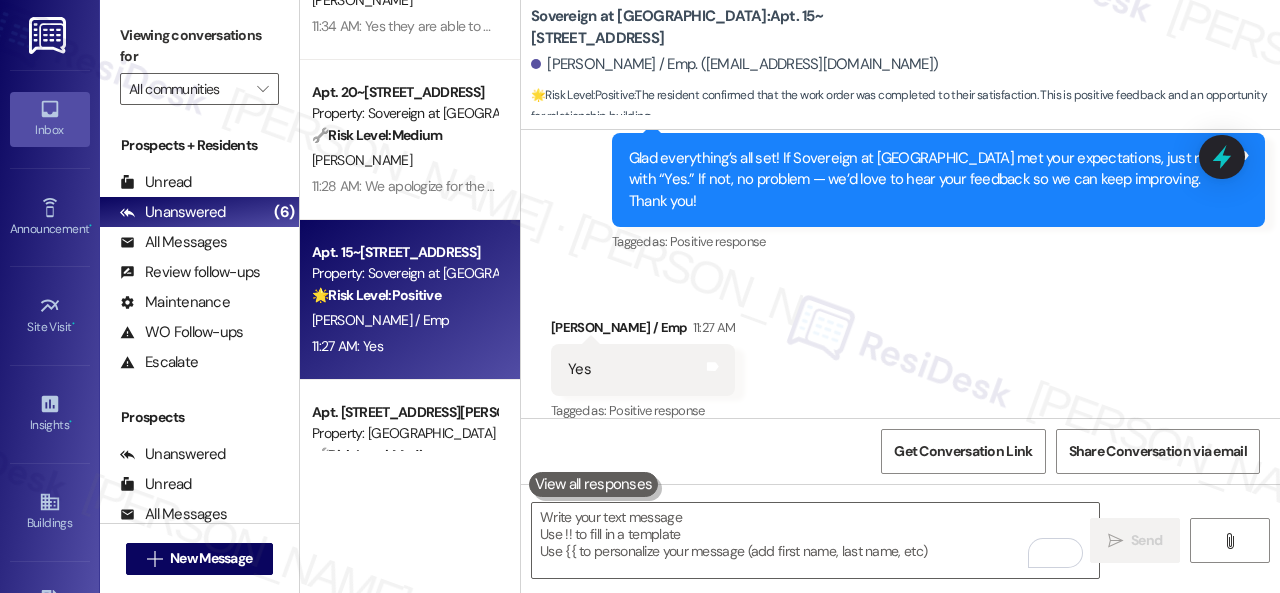 scroll, scrollTop: 1842, scrollLeft: 0, axis: vertical 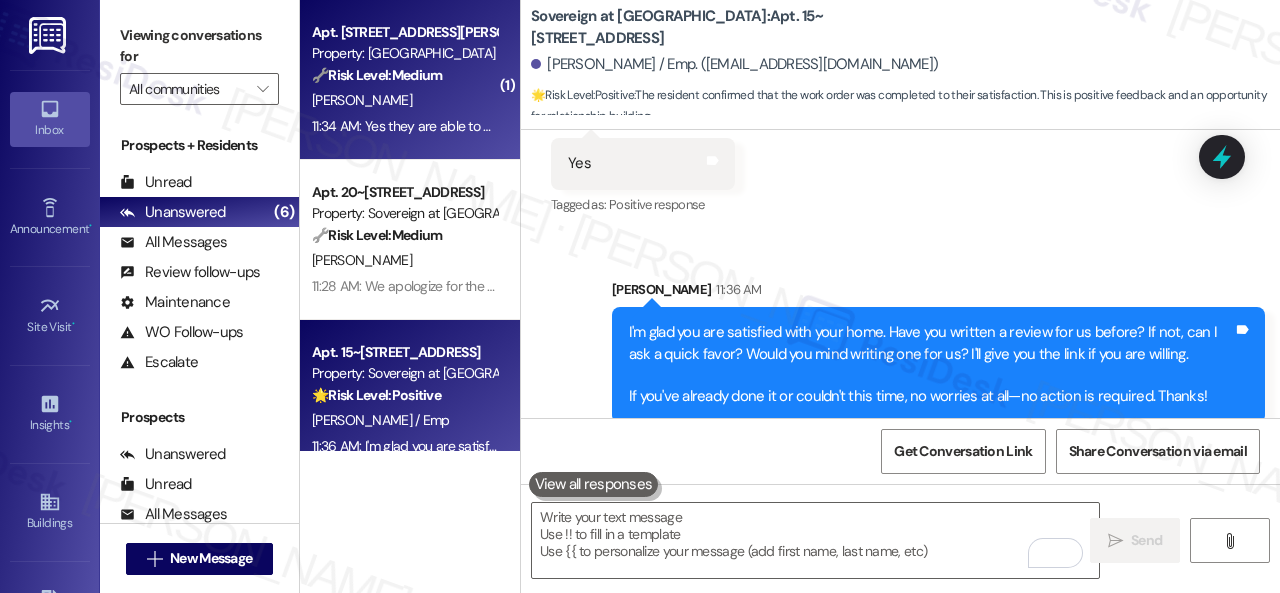 click on "[PERSON_NAME]" at bounding box center [404, 100] 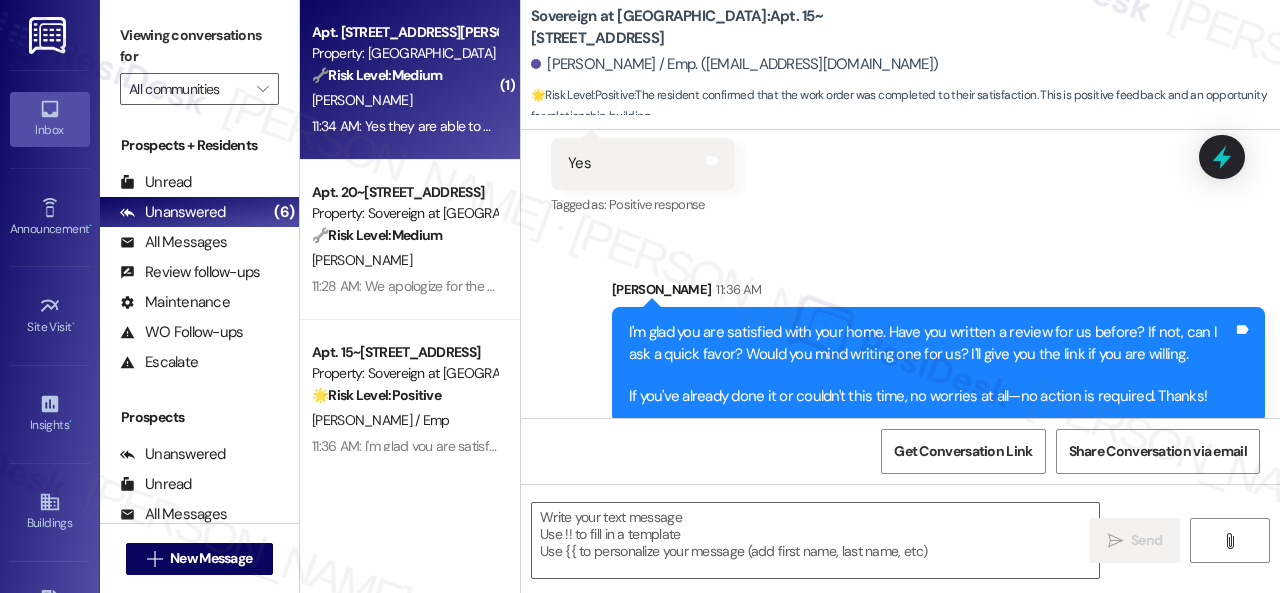 type on "Fetching suggested responses. Please feel free to read through the conversation in the meantime." 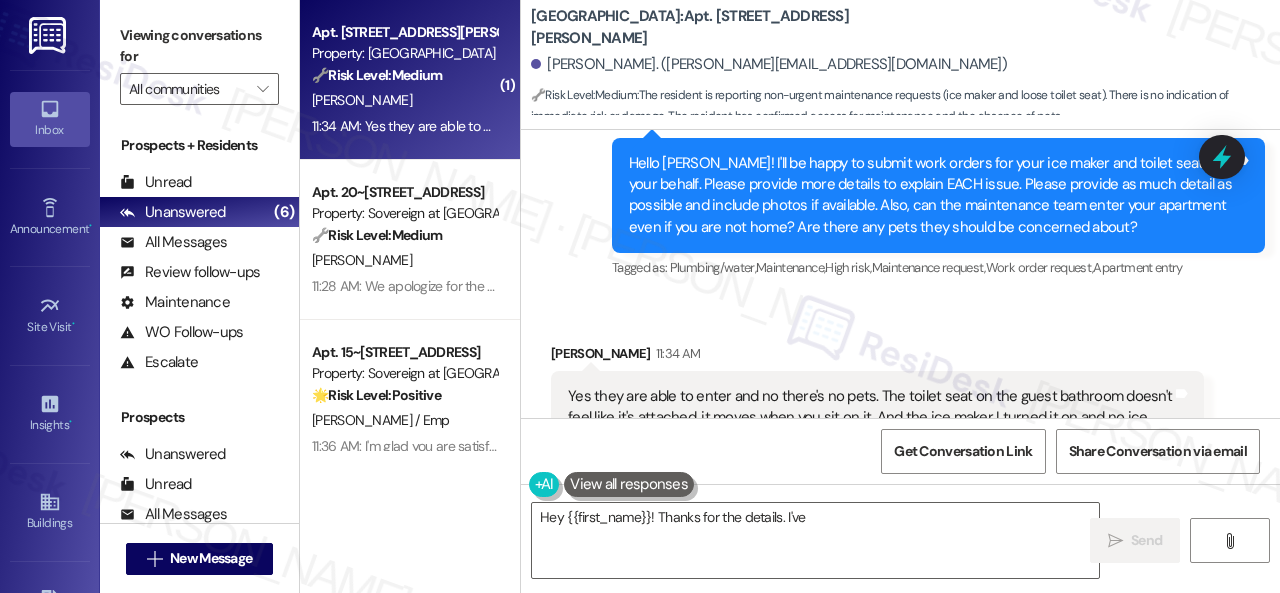 scroll, scrollTop: 729, scrollLeft: 0, axis: vertical 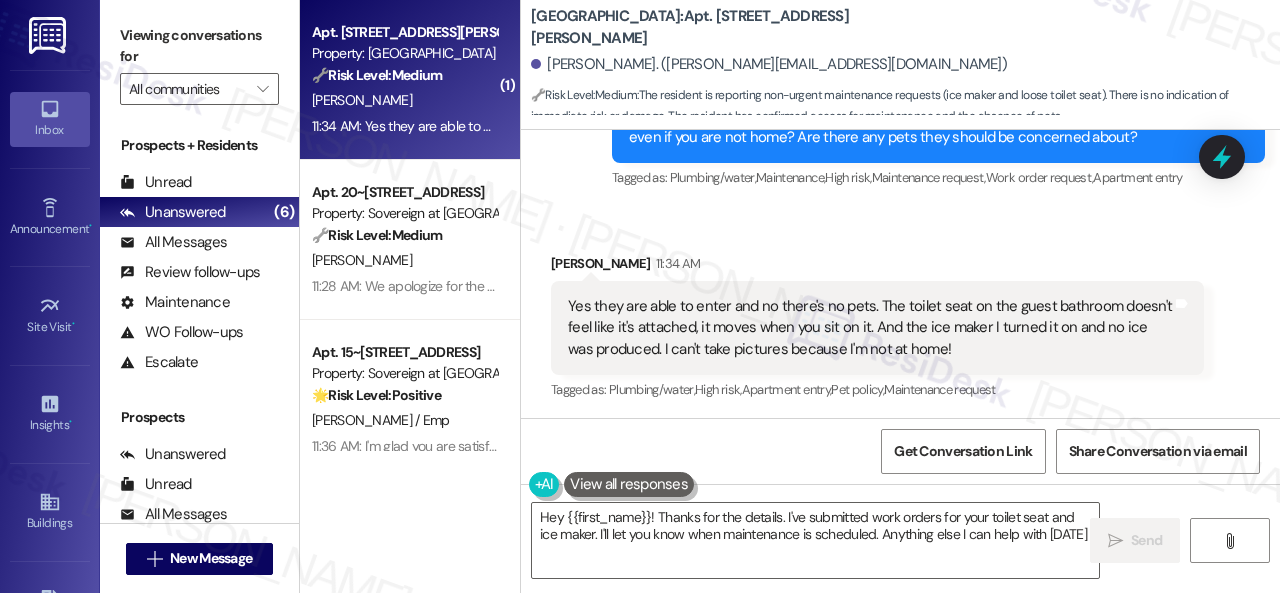 type on "Hey {{first_name}}! Thanks for the details. I've submitted work orders for your toilet seat and ice maker. I'll let you know when maintenance is scheduled. Anything else I can help with today?" 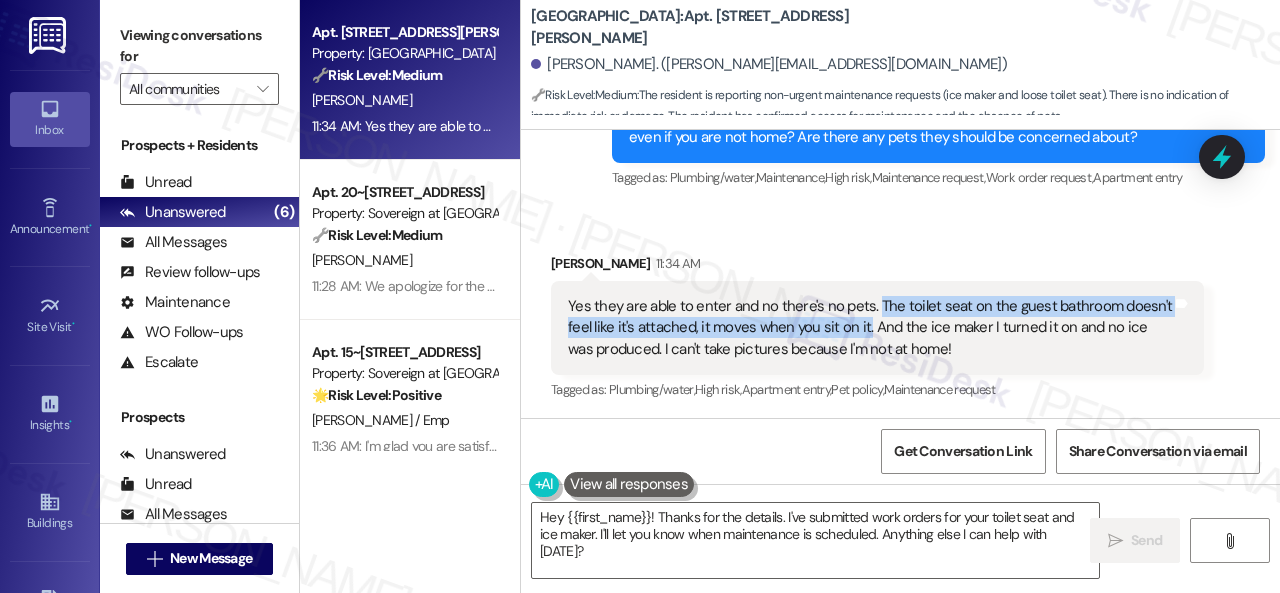 drag, startPoint x: 872, startPoint y: 305, endPoint x: 866, endPoint y: 321, distance: 17.088007 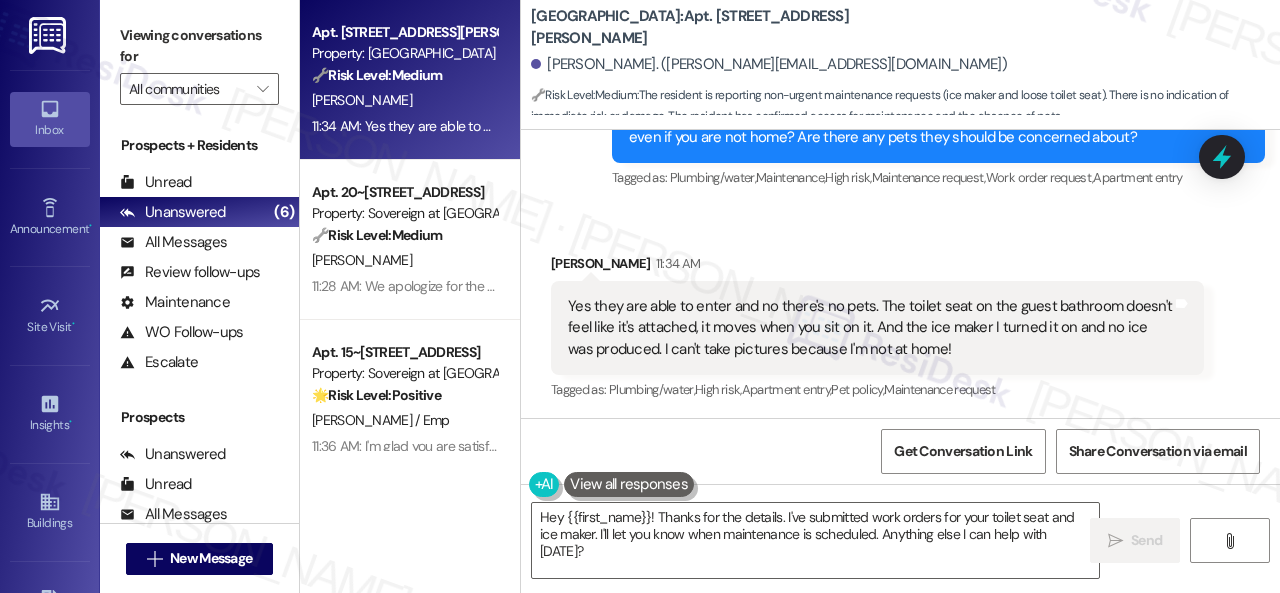 click on "Yes they are able to enter and no there's no pets. The toilet seat on the guest bathroom doesn't feel like it's attached, it moves when you sit on it. And the ice maker I turned it on and no ice was produced. I can't take pictures because I'm not at home!" at bounding box center (870, 328) 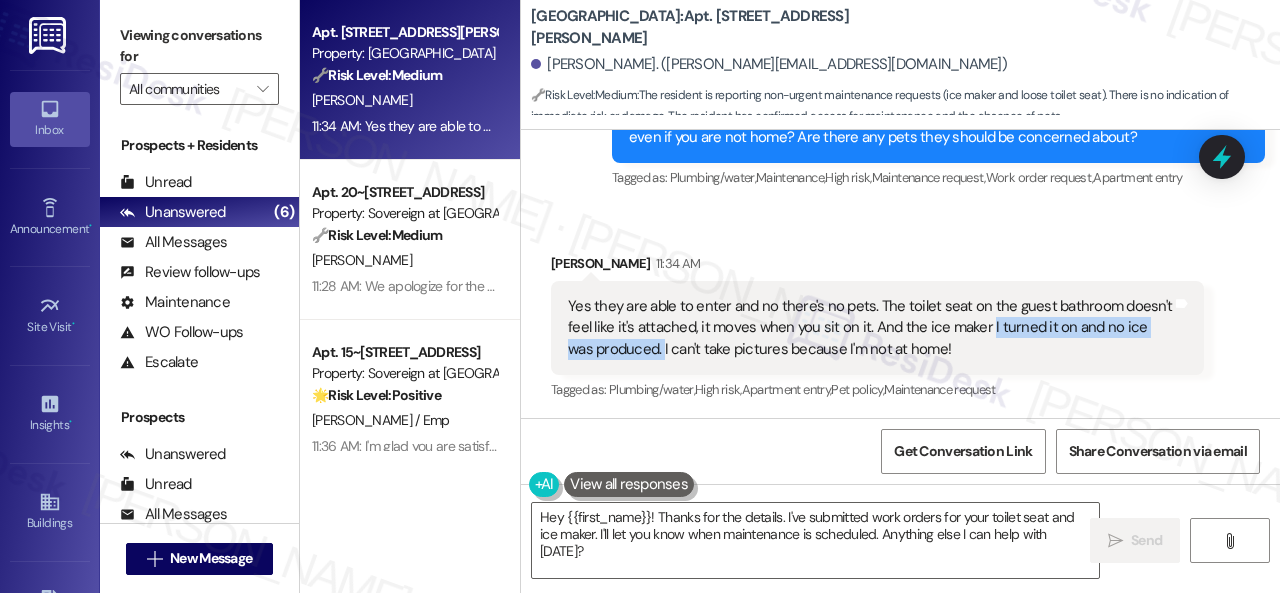 drag, startPoint x: 984, startPoint y: 327, endPoint x: 664, endPoint y: 354, distance: 321.13705 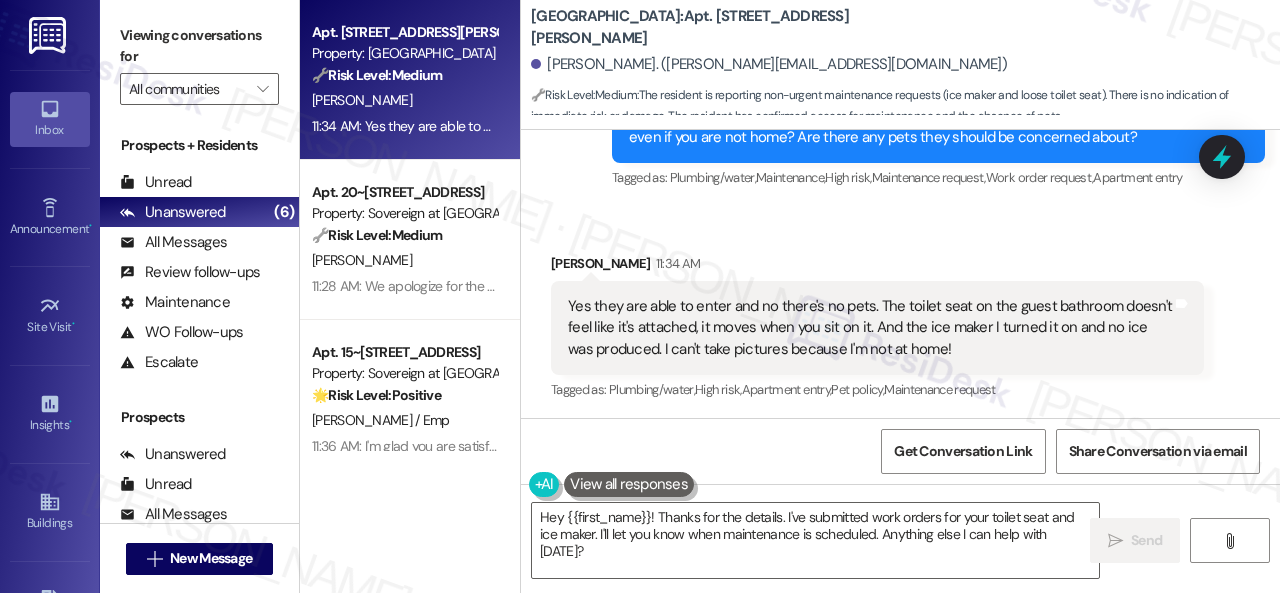 click on "Received via SMS Shannen Sharpe 11:34 AM Yes they are able to enter and no there's no pets. The toilet seat on the guest bathroom doesn't feel like it's attached, it moves when you sit on it. And the ice maker I turned it on and no ice was produced. I can't take pictures because I'm not at home! Tags and notes Tagged as:   Plumbing/water ,  Click to highlight conversations about Plumbing/water High risk ,  Click to highlight conversations about High risk Apartment entry ,  Click to highlight conversations about Apartment entry Pet policy ,  Click to highlight conversations about Pet policy Maintenance request Click to highlight conversations about Maintenance request" at bounding box center (877, 329) 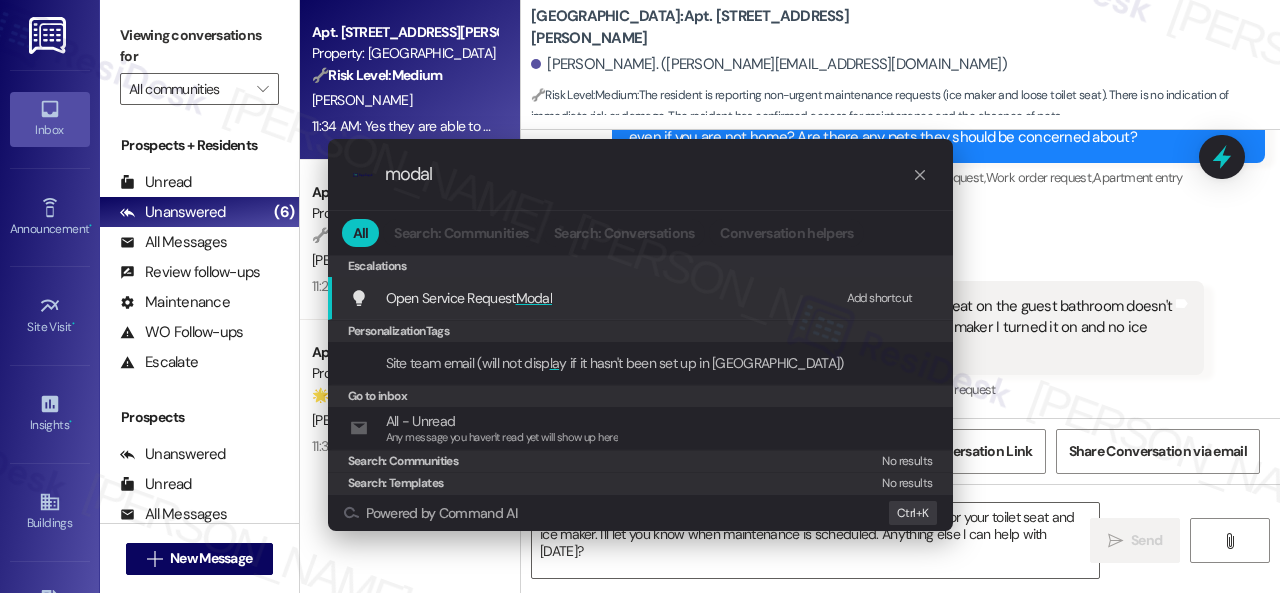 click on "Add shortcut" at bounding box center [880, 298] 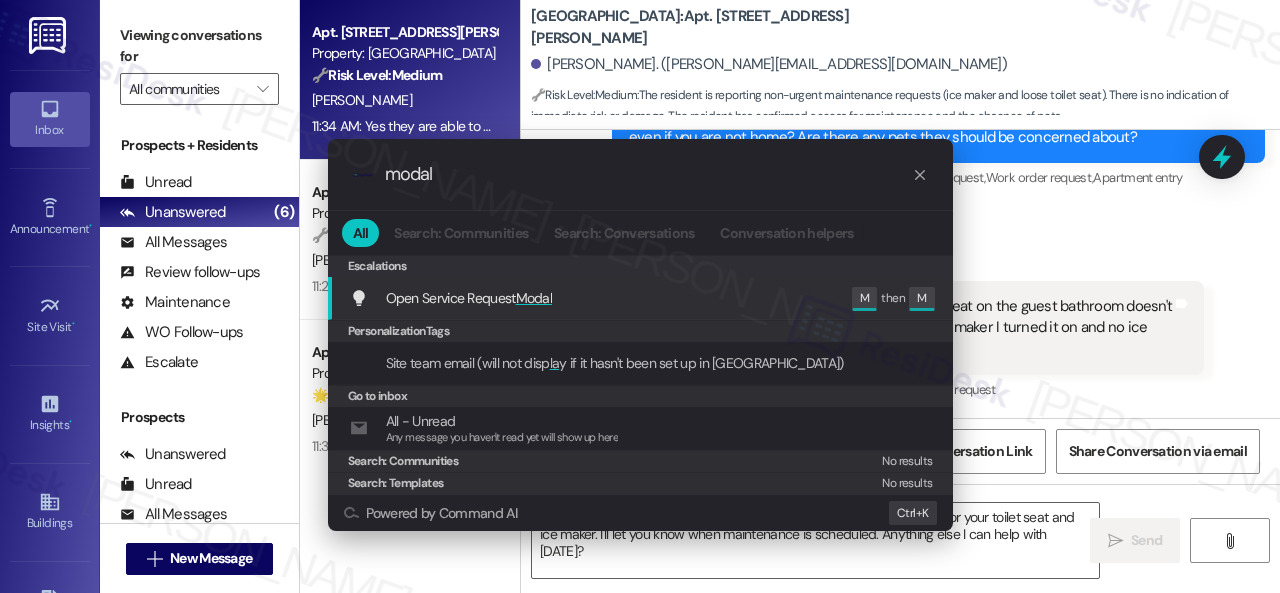 click on "Open Service Request  Modal" at bounding box center [469, 298] 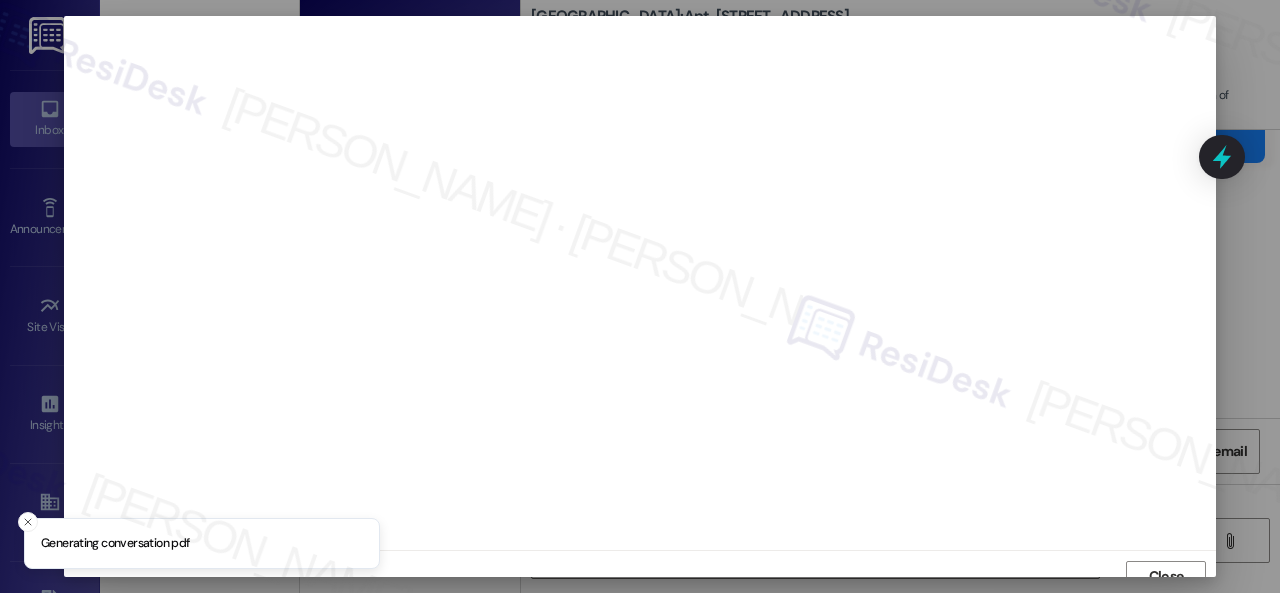 scroll, scrollTop: 15, scrollLeft: 0, axis: vertical 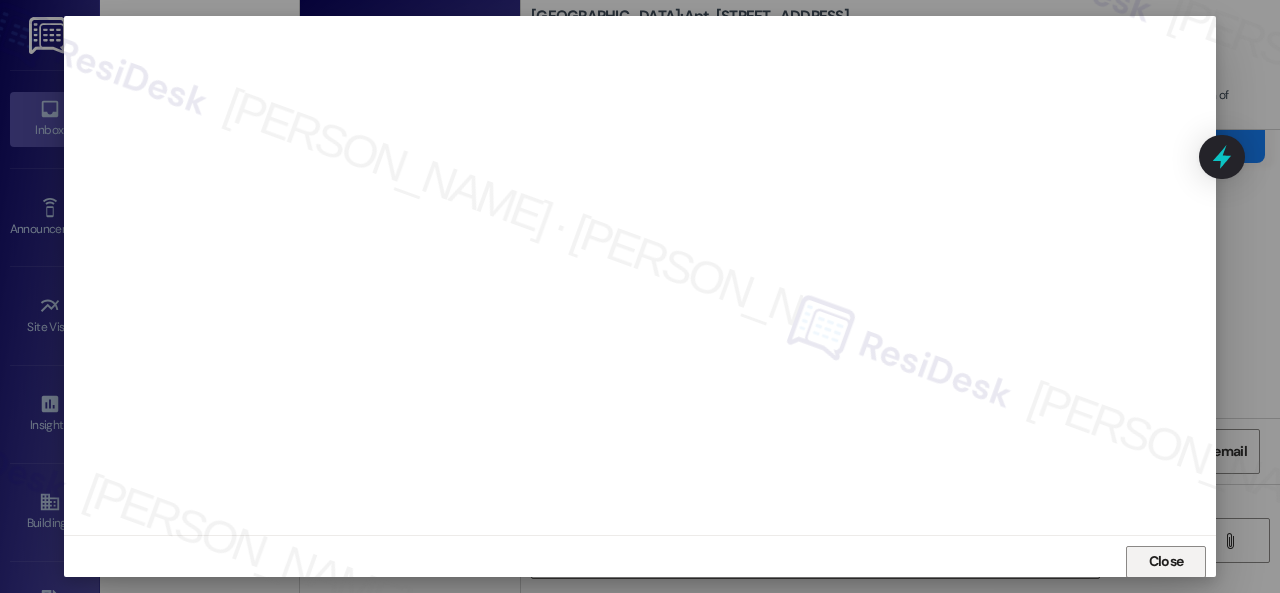 click on "Close" at bounding box center (1166, 561) 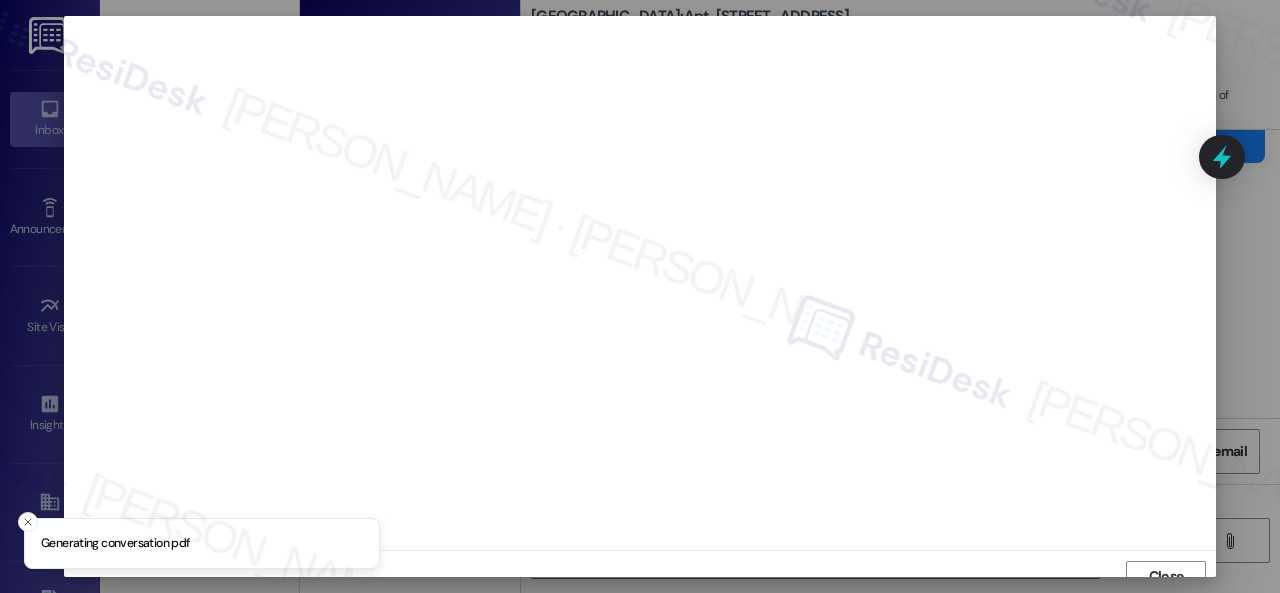 scroll, scrollTop: 15, scrollLeft: 0, axis: vertical 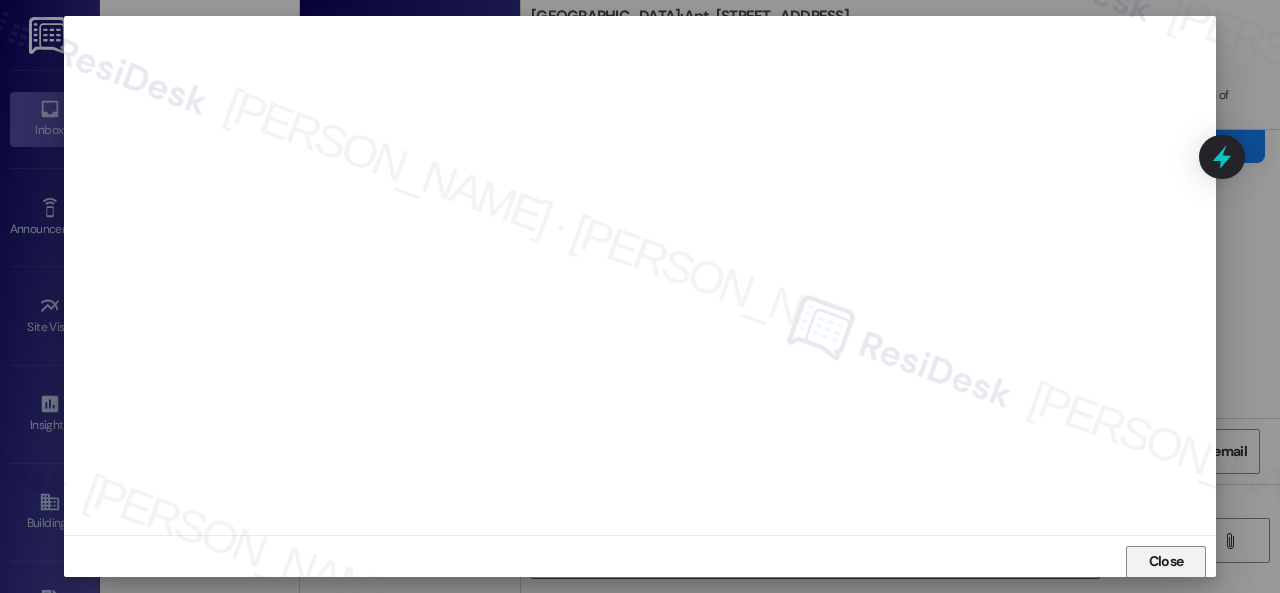 click on "Close" at bounding box center [1166, 561] 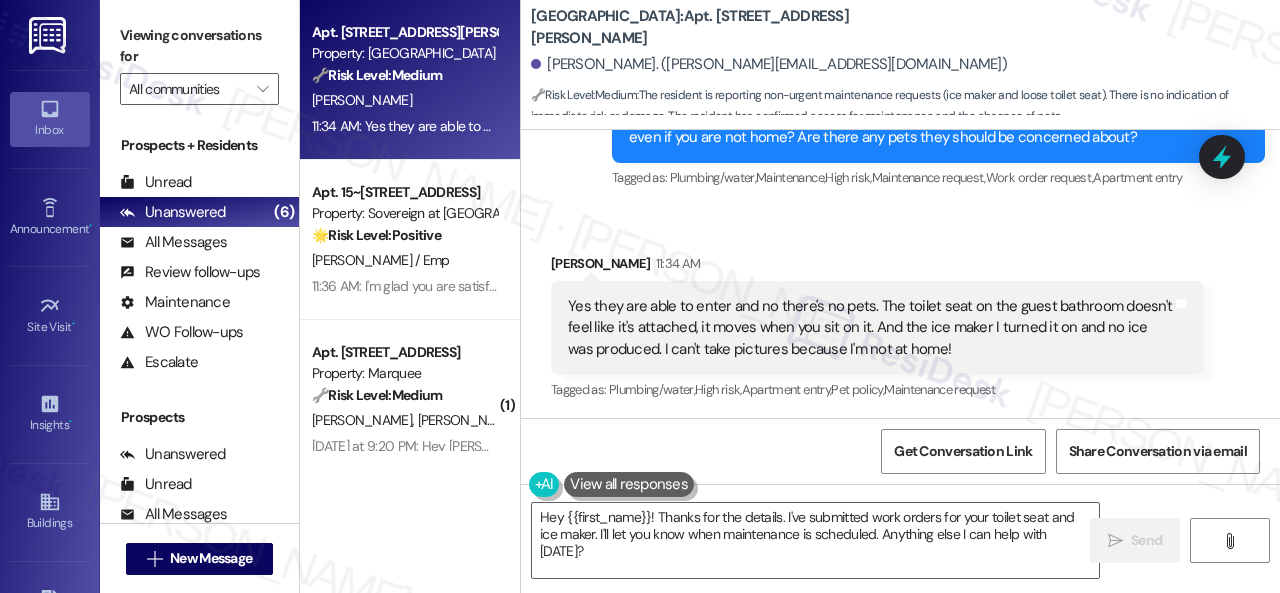 click on "Get Conversation Link Share Conversation via email" at bounding box center [900, 451] 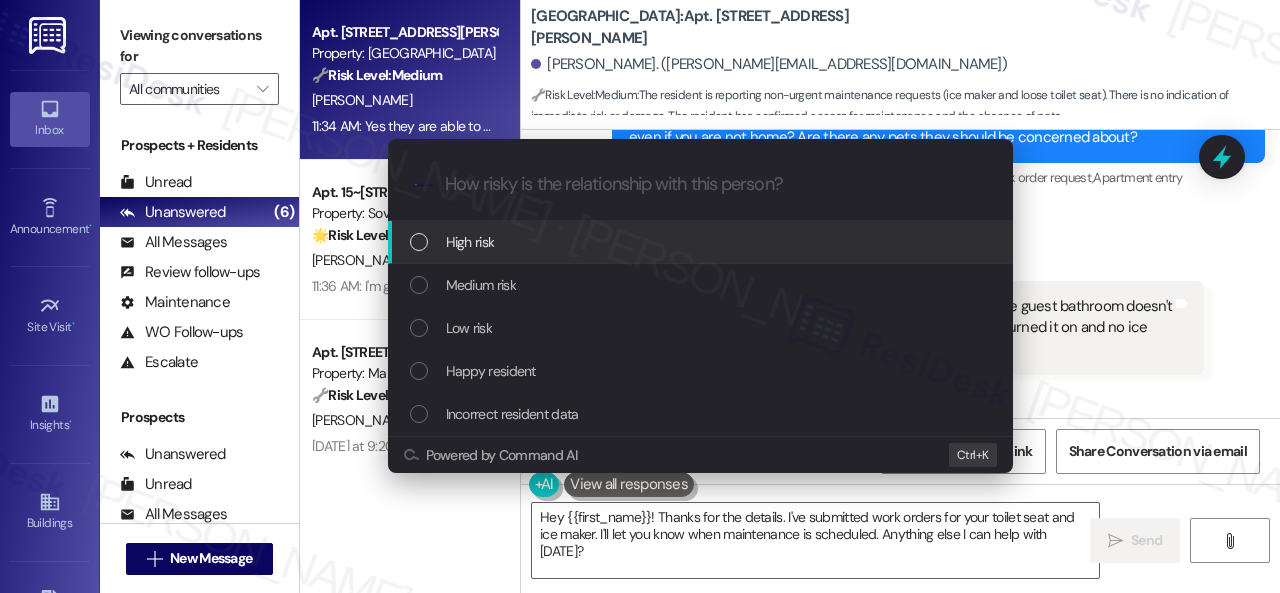 click on "High risk" at bounding box center [470, 242] 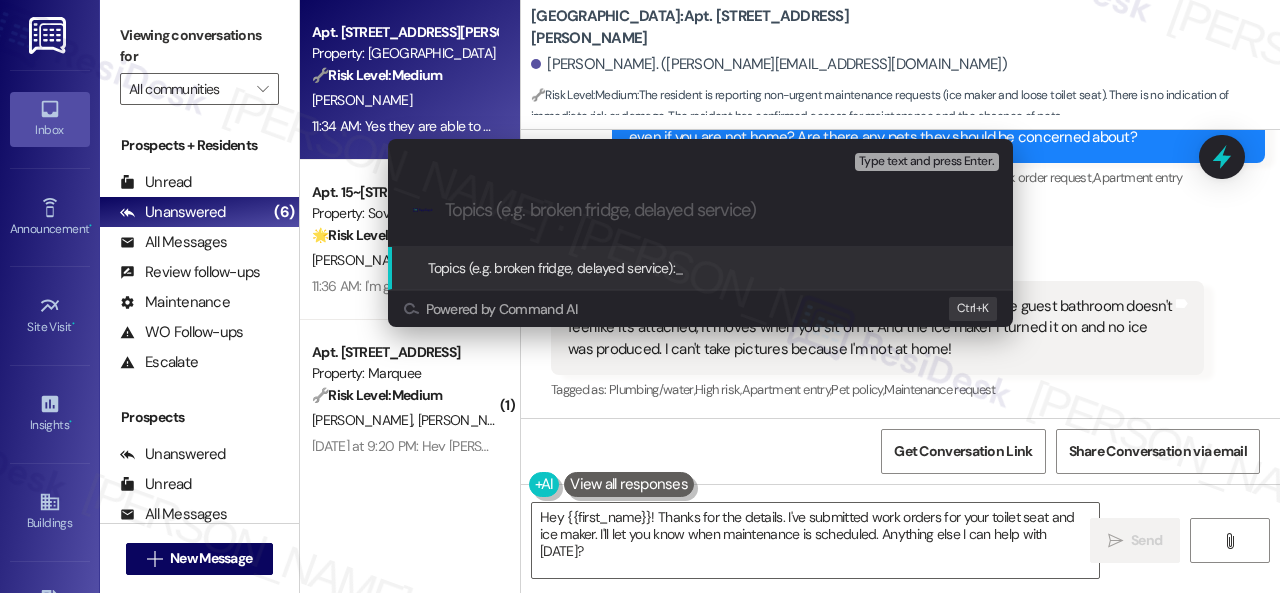 paste on "Work Orders filed by ResiDesk 291282 & 291284" 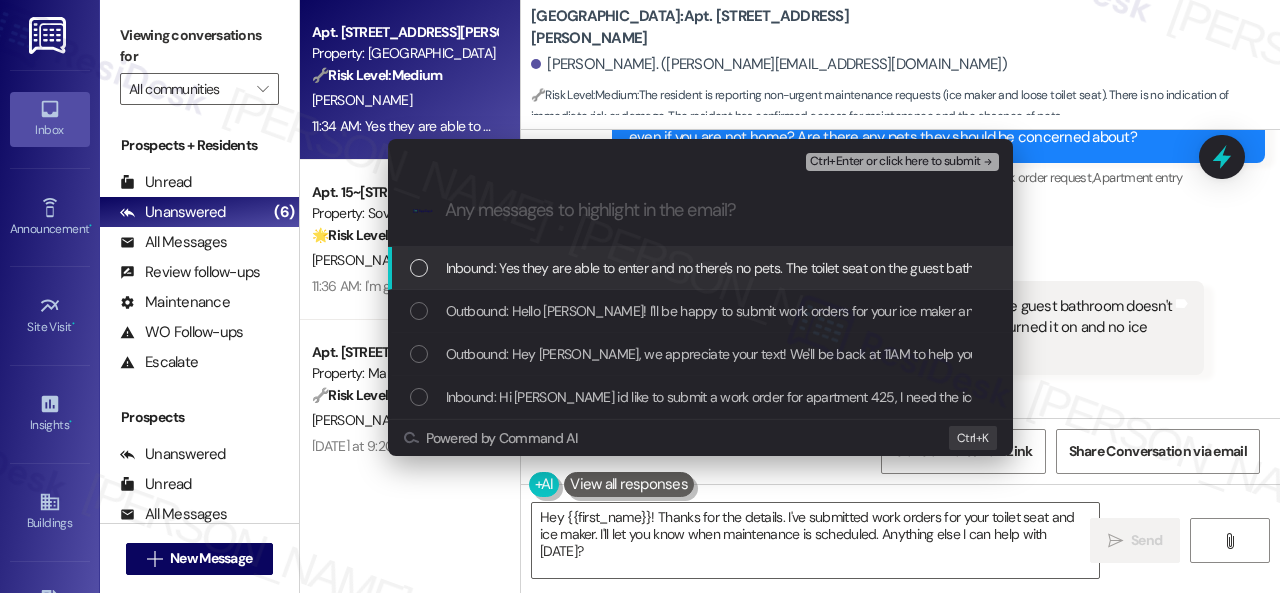 click on "Inbound: Yes they are able to enter and no there's no pets. The toilet seat on the guest bathroom doesn't feel like it's attached, it moves when you sit on it. And the ice maker I turned it on and no ice was produced. I can't take pictures because I'm not at home!" at bounding box center [1188, 268] 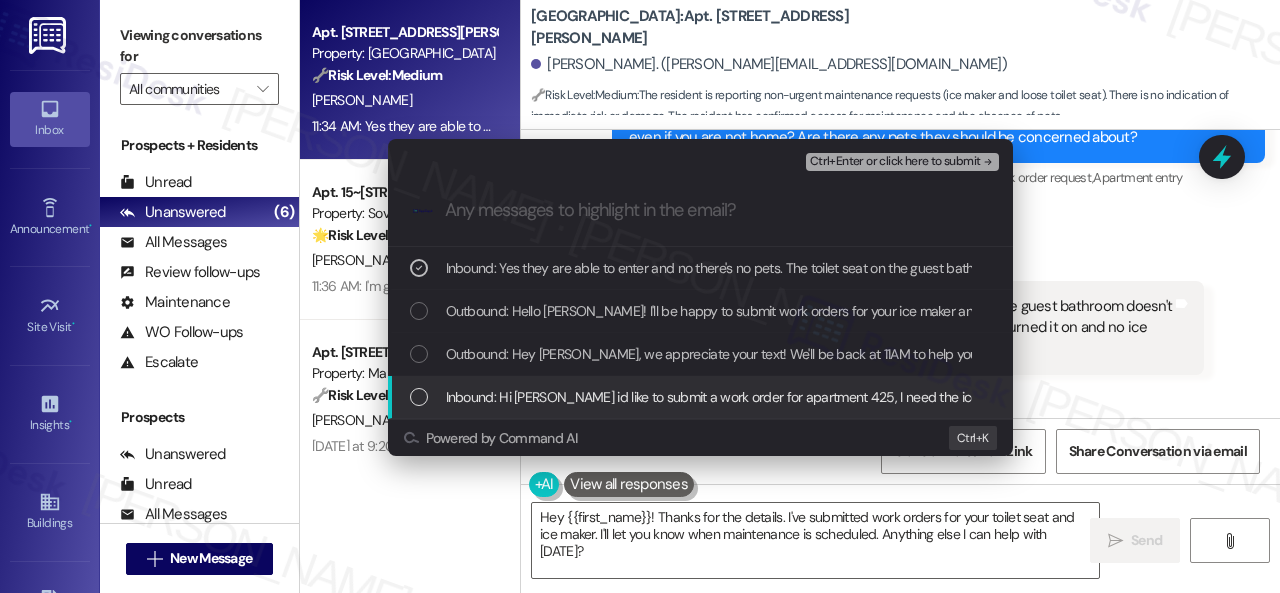 click on "Inbound: Hi Sarah id like to submit a work order for apartment 425, I need the ice maker in my apartment fixed. I also need the toilet seat in the guest bathroom fixed. Thank you!" at bounding box center [988, 397] 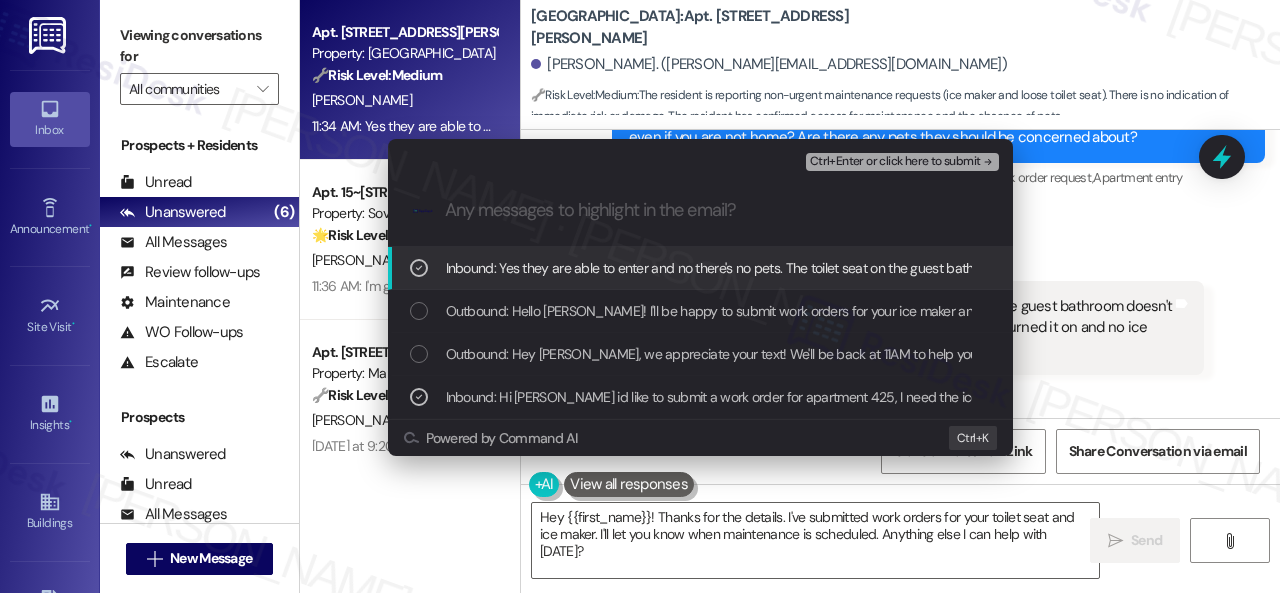 click on "Ctrl+Enter or click here to submit" at bounding box center [895, 162] 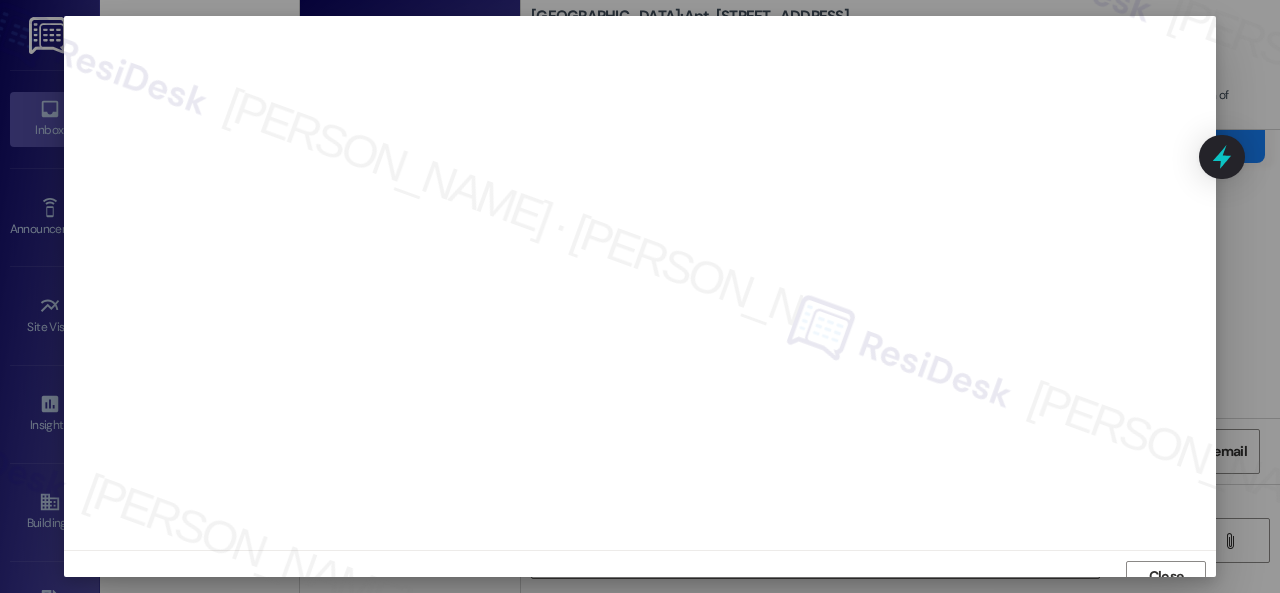 scroll, scrollTop: 15, scrollLeft: 0, axis: vertical 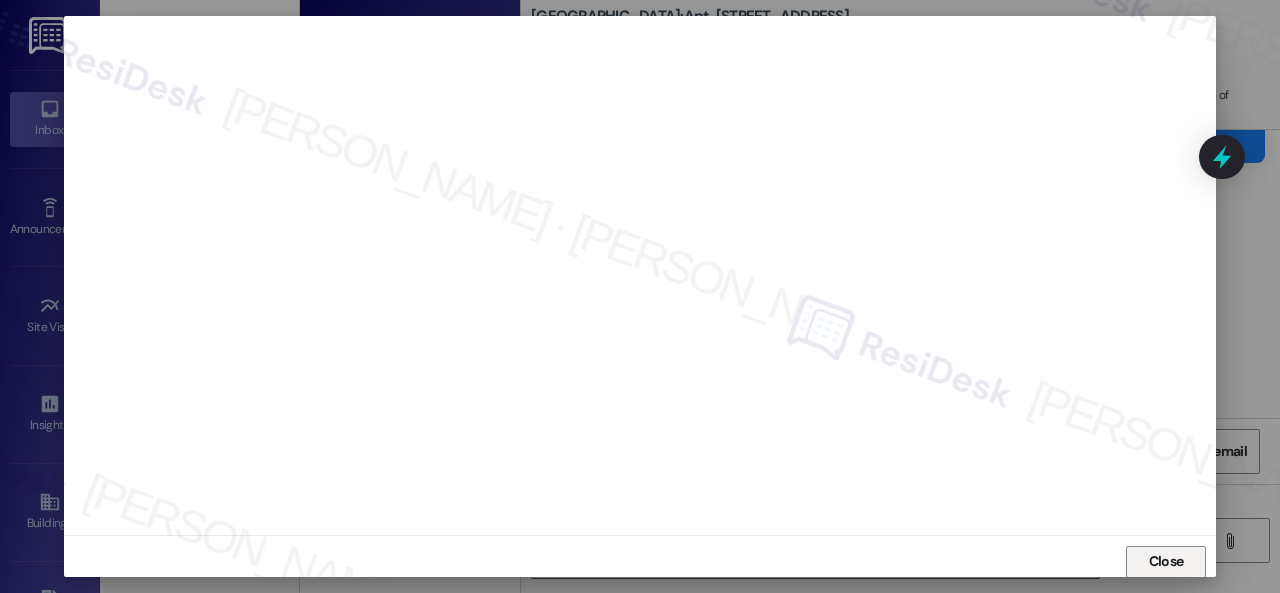 click on "Close" at bounding box center [1166, 561] 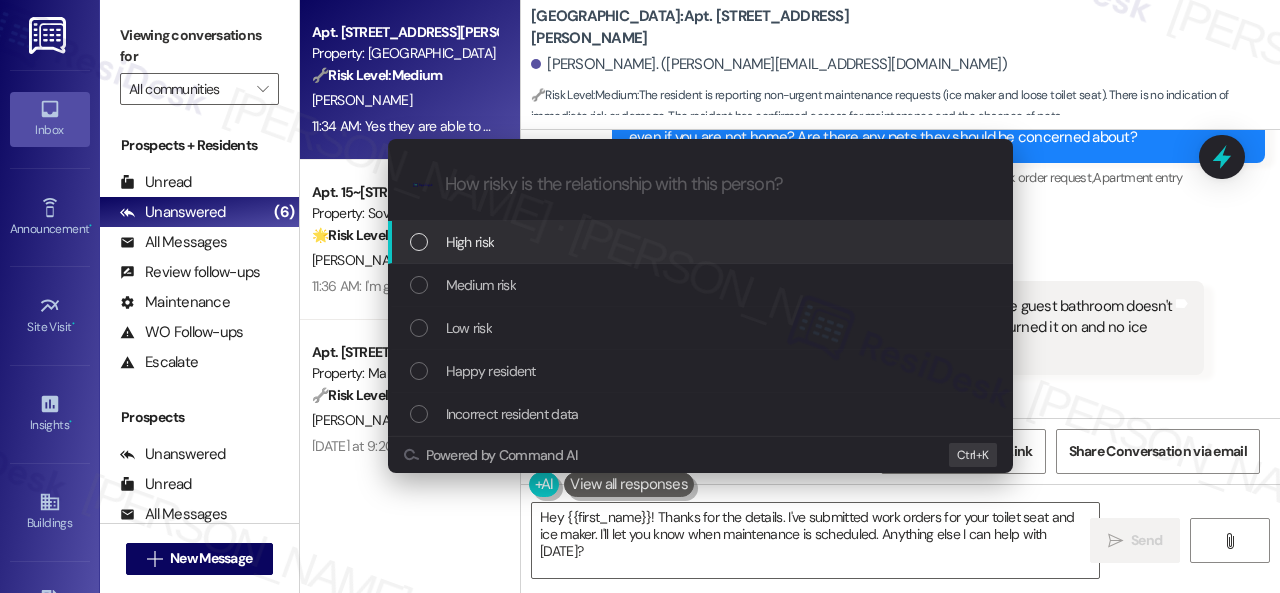 click on "High risk" at bounding box center (470, 242) 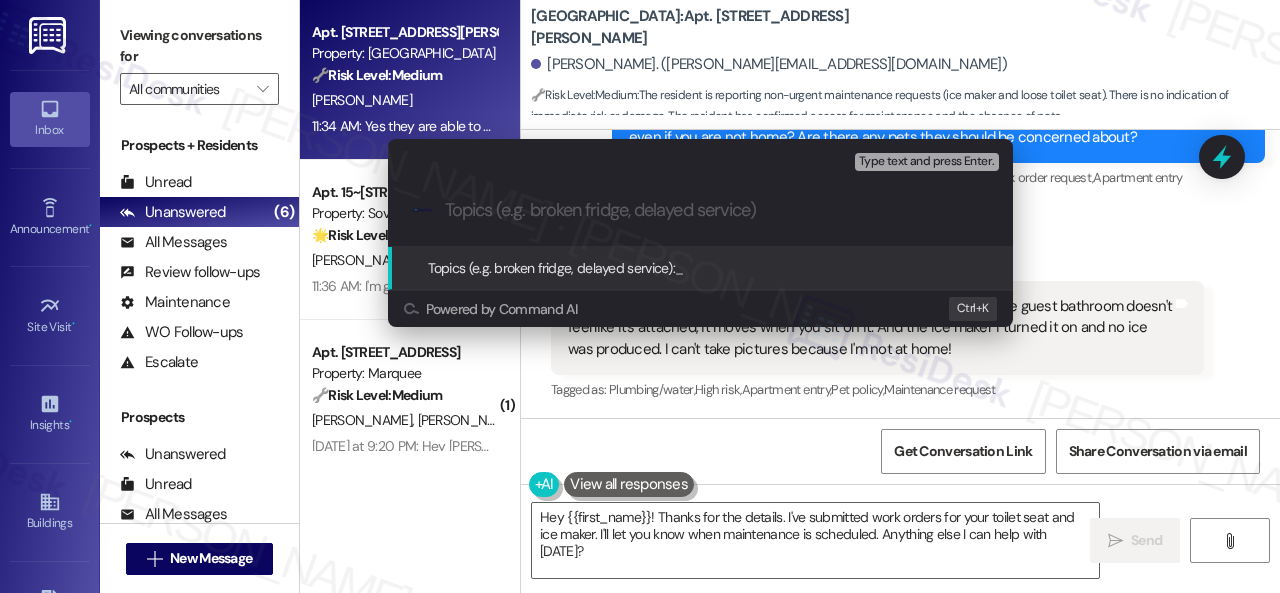 paste on "Work Orders filed by ResiDesk 291282 & 291284" 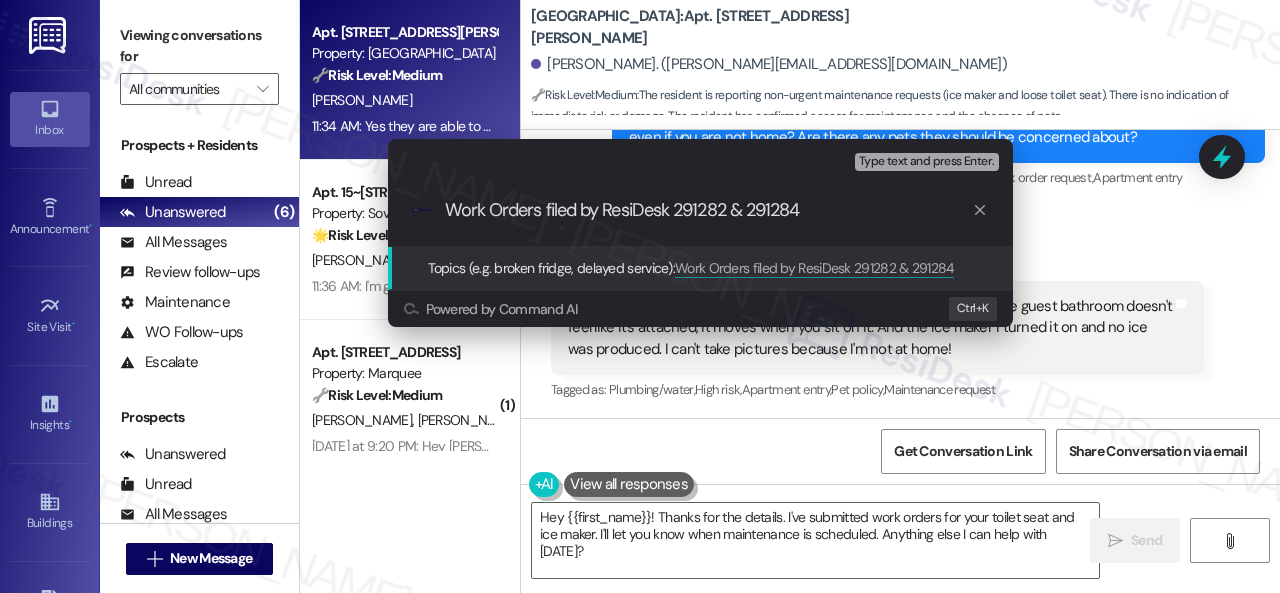 type 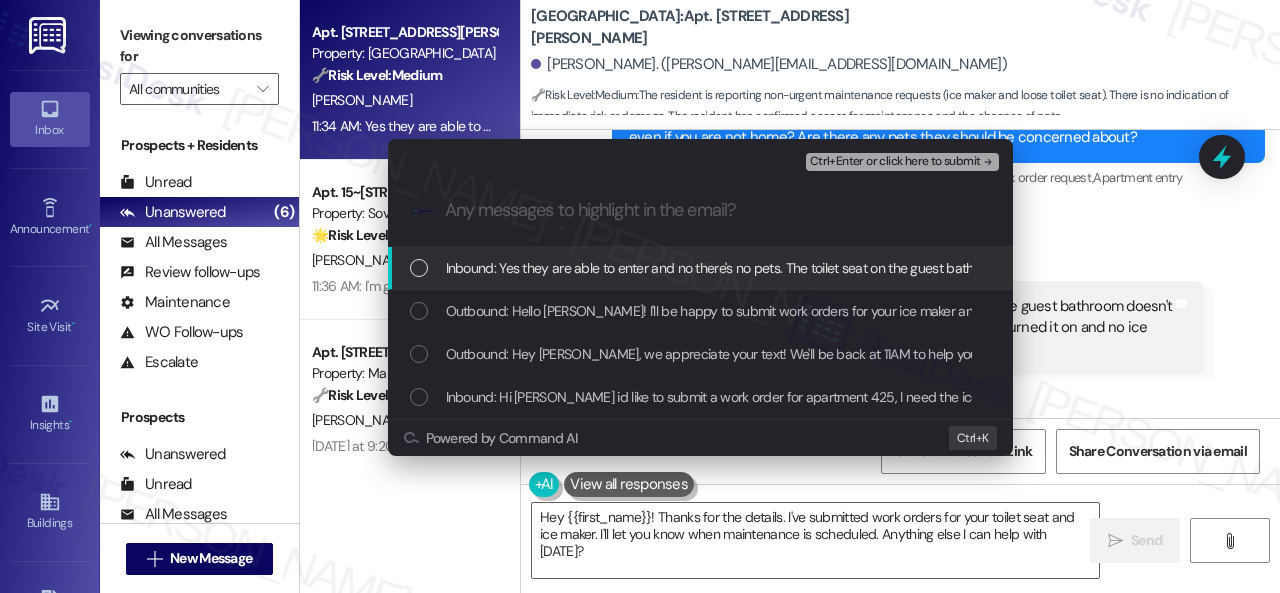 click on "Inbound: Yes they are able to enter and no there's no pets. The toilet seat on the guest bathroom doesn't feel like it's attached, it moves when you sit on it. And the ice maker I turned it on and no ice was produced. I can't take pictures because I'm not at home!" at bounding box center [1188, 268] 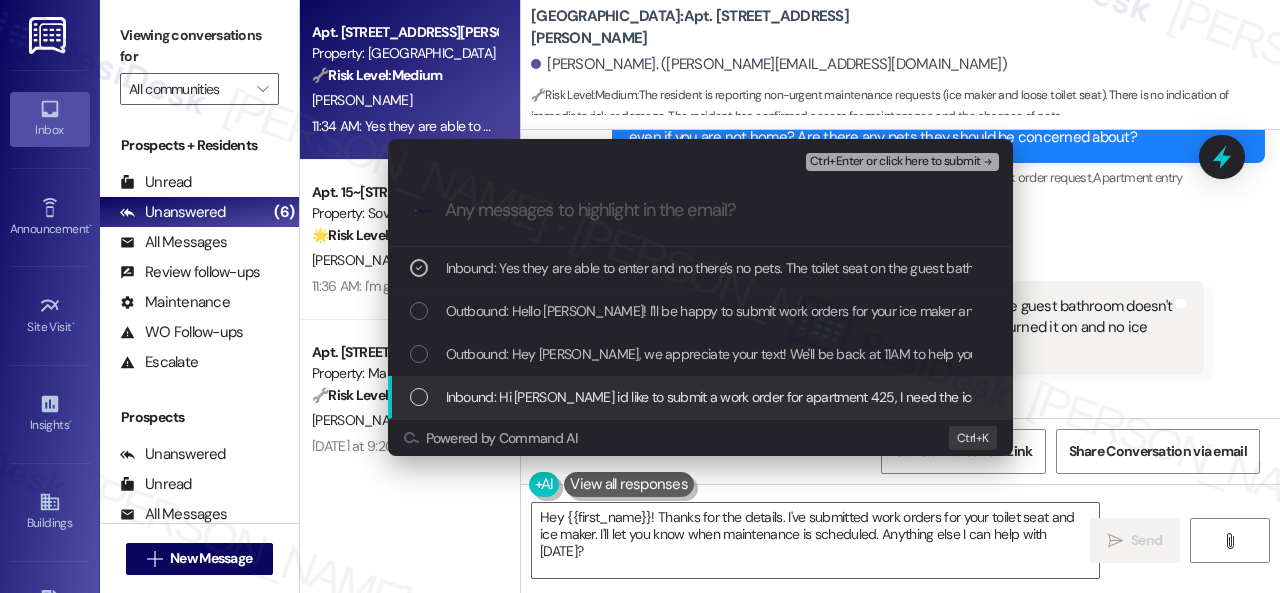 click on "Inbound: Hi Sarah id like to submit a work order for apartment 425, I need the ice maker in my apartment fixed. I also need the toilet seat in the guest bathroom fixed. Thank you!" at bounding box center (988, 397) 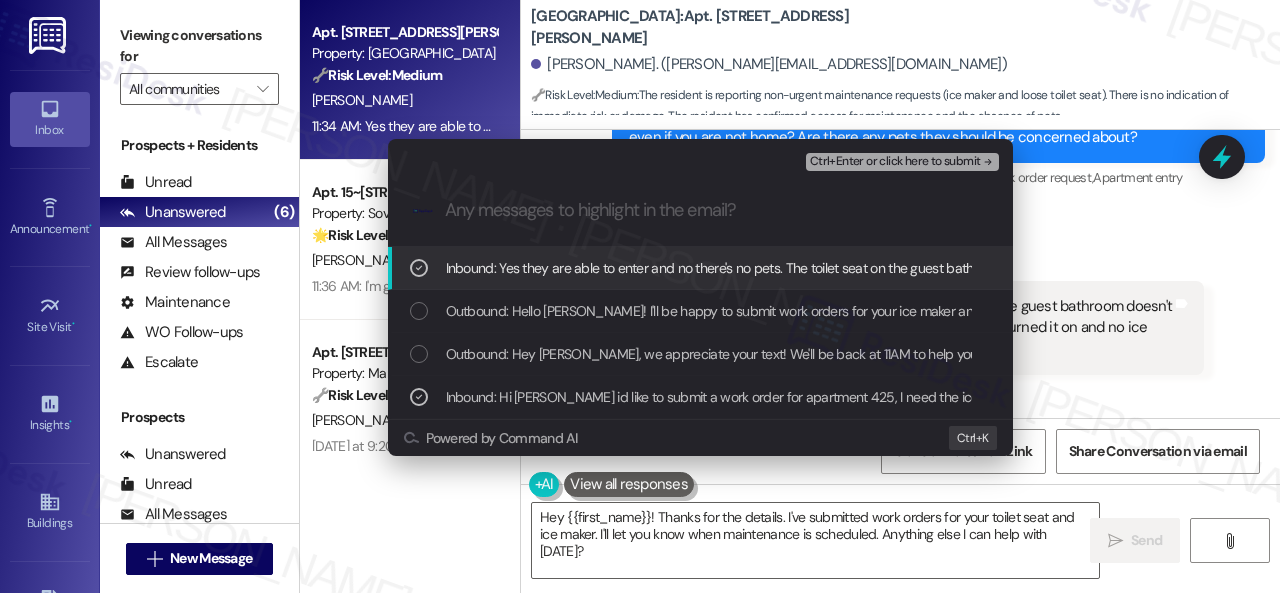 click on "Ctrl+Enter or click here to submit" at bounding box center (895, 162) 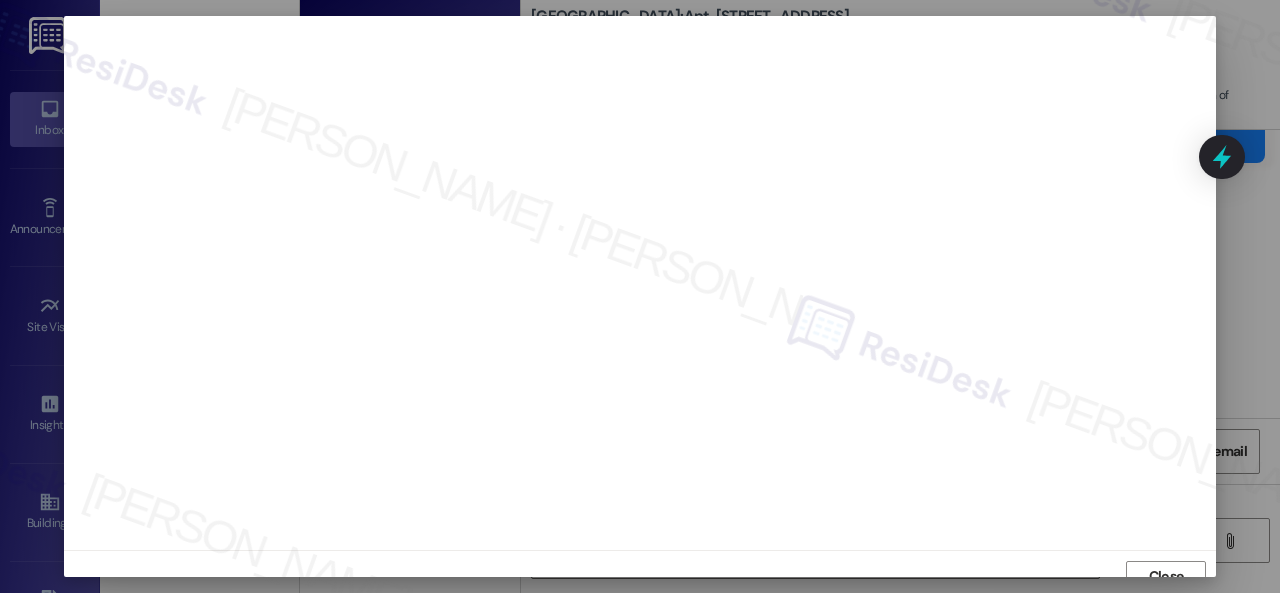 scroll, scrollTop: 15, scrollLeft: 0, axis: vertical 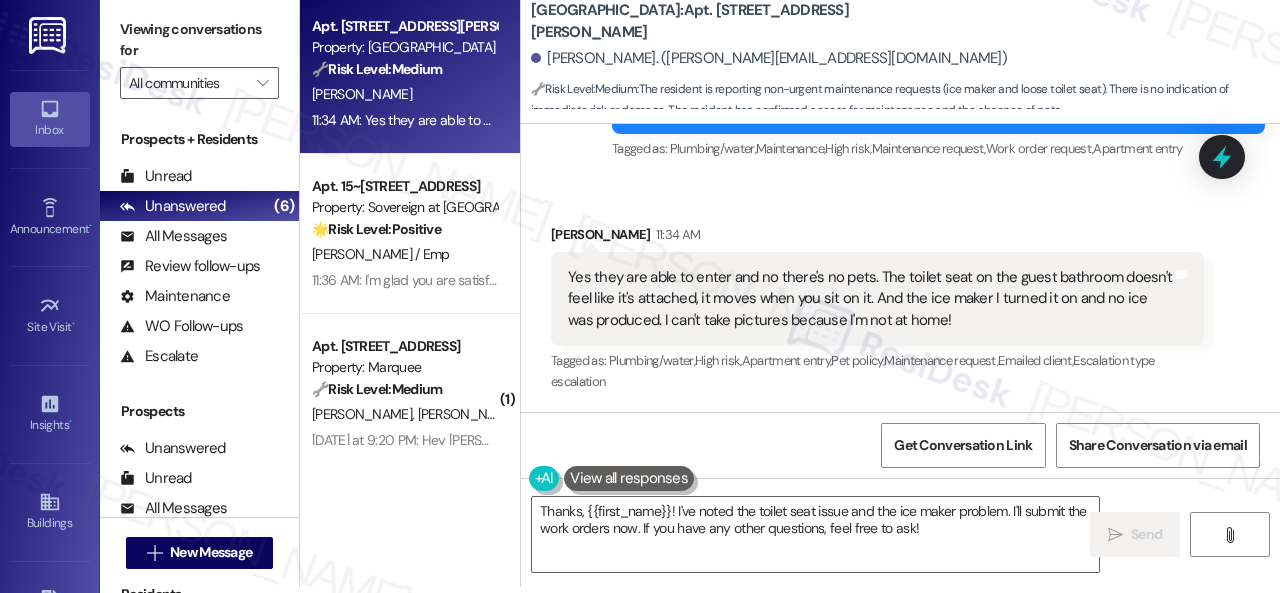 click on "Received via SMS Shannen Sharpe 11:34 AM Yes they are able to enter and no there's no pets. The toilet seat on the guest bathroom doesn't feel like it's attached, it moves when you sit on it. And the ice maker I turned it on and no ice was produced. I can't take pictures because I'm not at home! Tags and notes Tagged as:   Plumbing/water ,  Click to highlight conversations about Plumbing/water High risk ,  Click to highlight conversations about High risk Apartment entry ,  Click to highlight conversations about Apartment entry Pet policy ,  Click to highlight conversations about Pet policy Maintenance request ,  Click to highlight conversations about Maintenance request Emailed client ,  Click to highlight conversations about Emailed client Escalation type escalation Click to highlight conversations about Escalation type escalation" at bounding box center (900, 295) 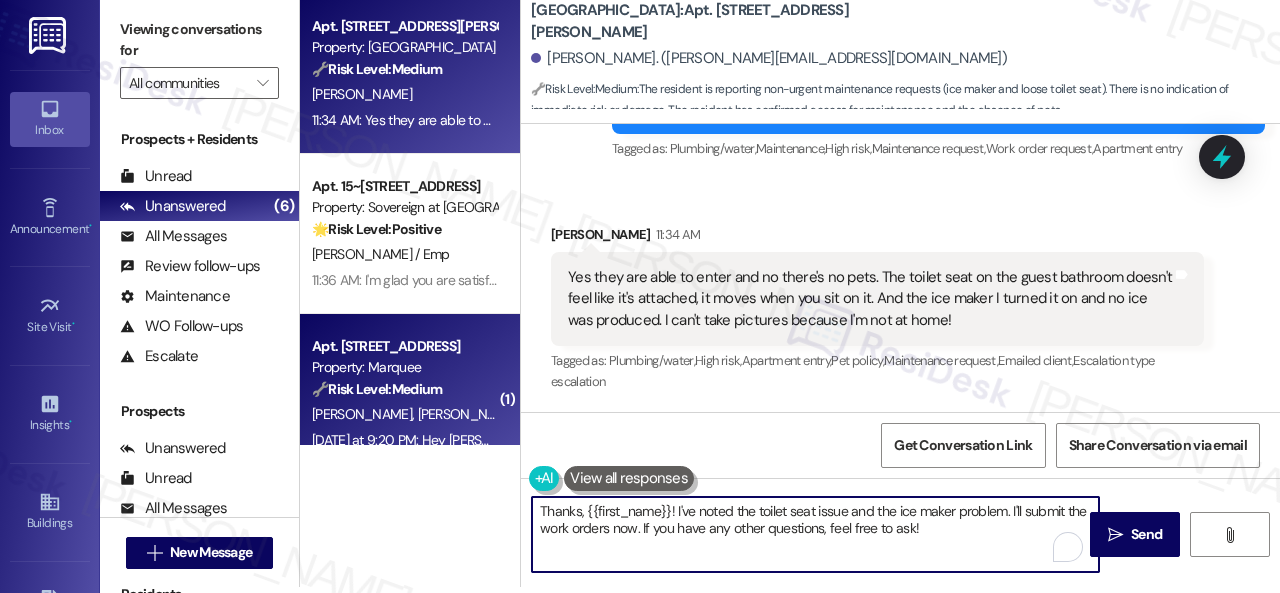 drag, startPoint x: 966, startPoint y: 535, endPoint x: 454, endPoint y: 423, distance: 524.1069 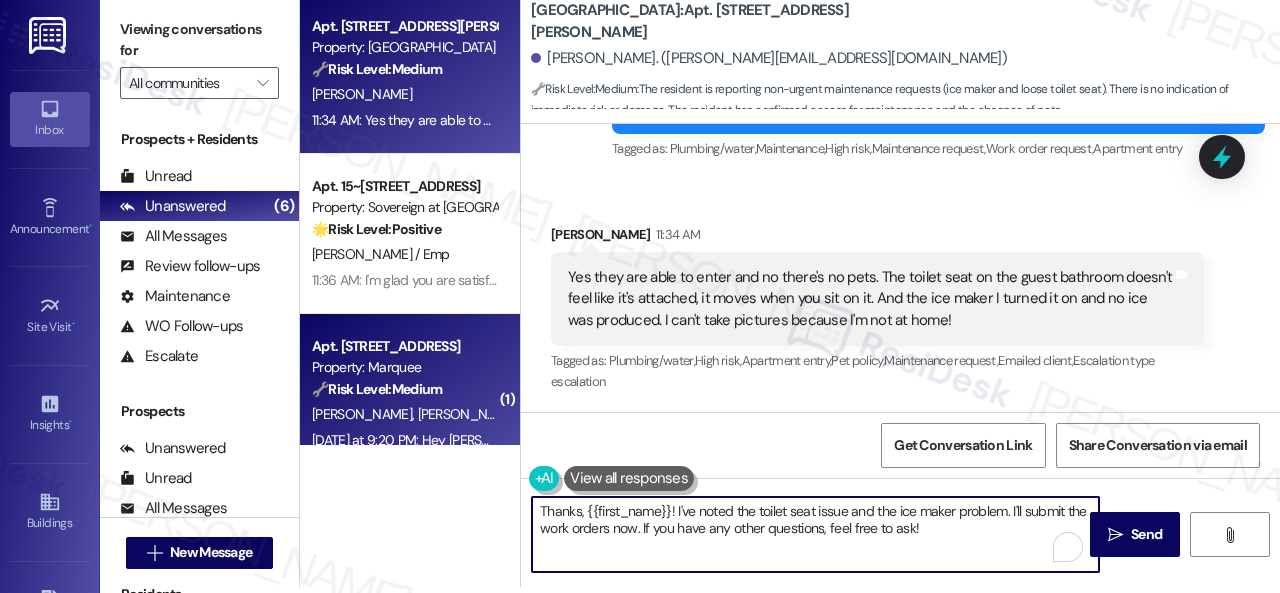 click on "Apt. 425, 931 Fletcher Avenue Property: Pinnex North Square 🔧  Risk Level:  Medium The resident is reporting non-urgent maintenance requests (ice maker and loose toilet seat). There is no indication of immediate risk or damage. The resident has confirmed access for maintenance and the absence of pets. S. Sharpe 11:34 AM: Yes they are able to enter and no there's no pets. The toilet seat on the guest bathroom doesn't feel like it's attached, it moves when you sit on it. And the ice maker I turned it on and no ice was produced. I can't take pictures because I'm not at home! 11:34 AM: Yes they are able to enter and no there's no pets. The toilet seat on the guest bathroom doesn't feel like it's attached, it moves when you sit on it. And the ice maker I turned it on and no ice was produced. I can't take pictures because I'm not at home! Apt. 15~207, 13310 Melrose Lane Property: Sovereign at Overland Park 🌟  Risk Level:  Positive M. Hurt / Emp ( 1 ) Apt. 532, 1400 Nicollet Ave Property: Marquee 🔧 Medium" at bounding box center [790, 290] 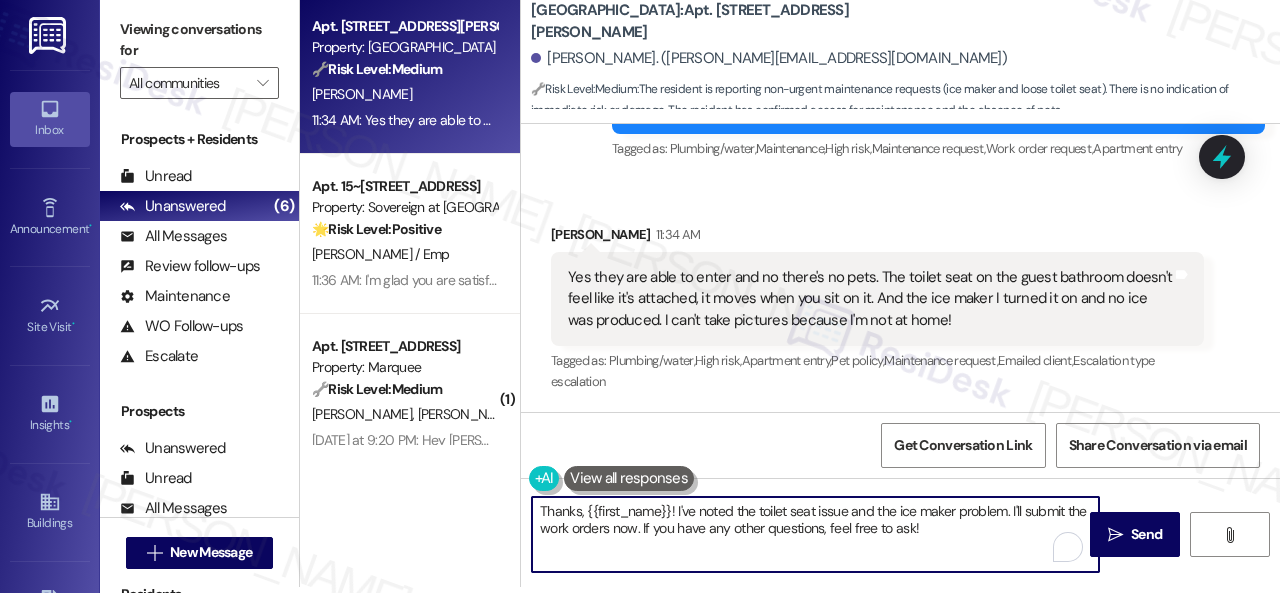 paste on "you. I've submitted work orders on your behalf and notified the site team. Please let me know if you have an update or need anything else." 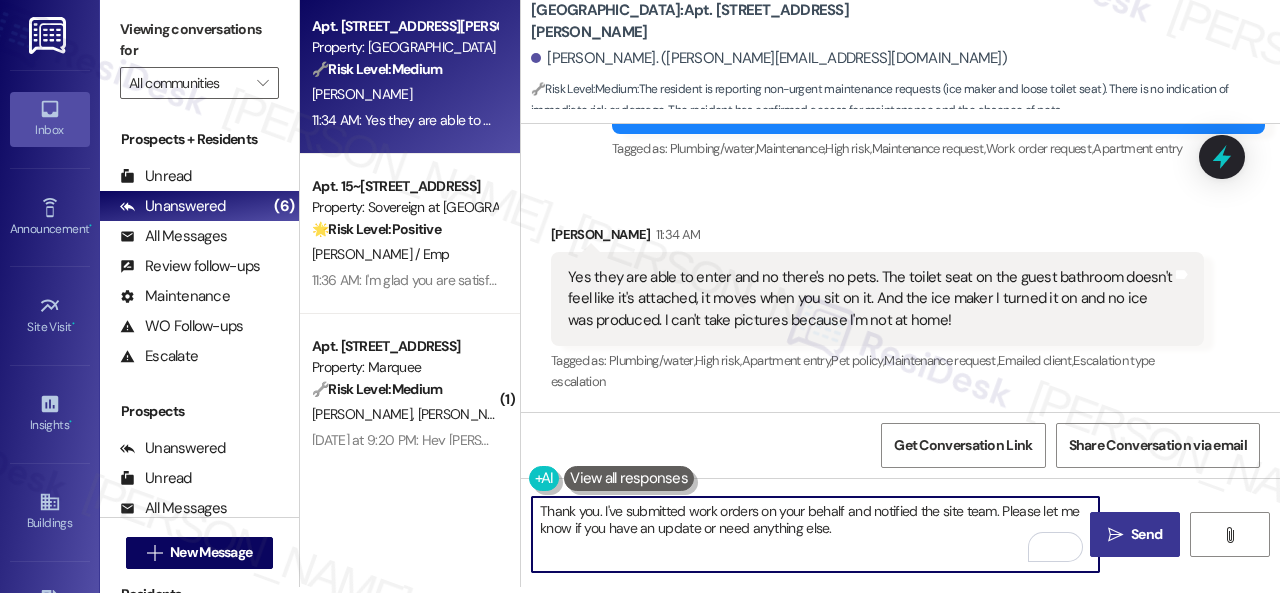 type on "Thank you. I've submitted work orders on your behalf and notified the site team. Please let me know if you have an update or need anything else." 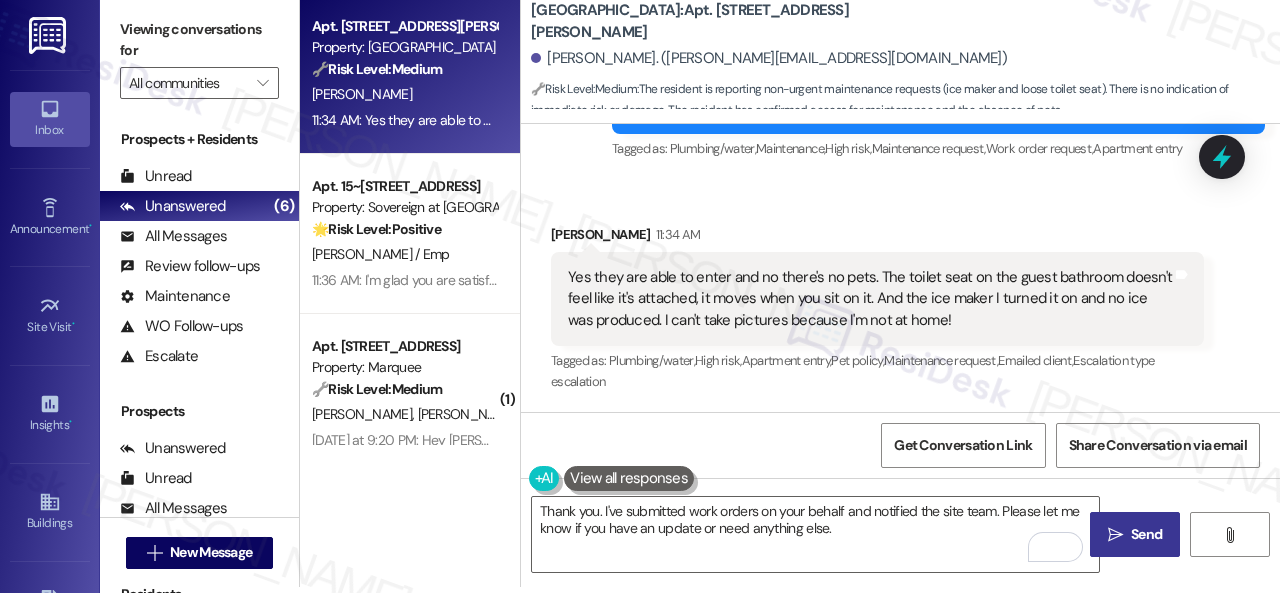 click on "Send" at bounding box center (1146, 534) 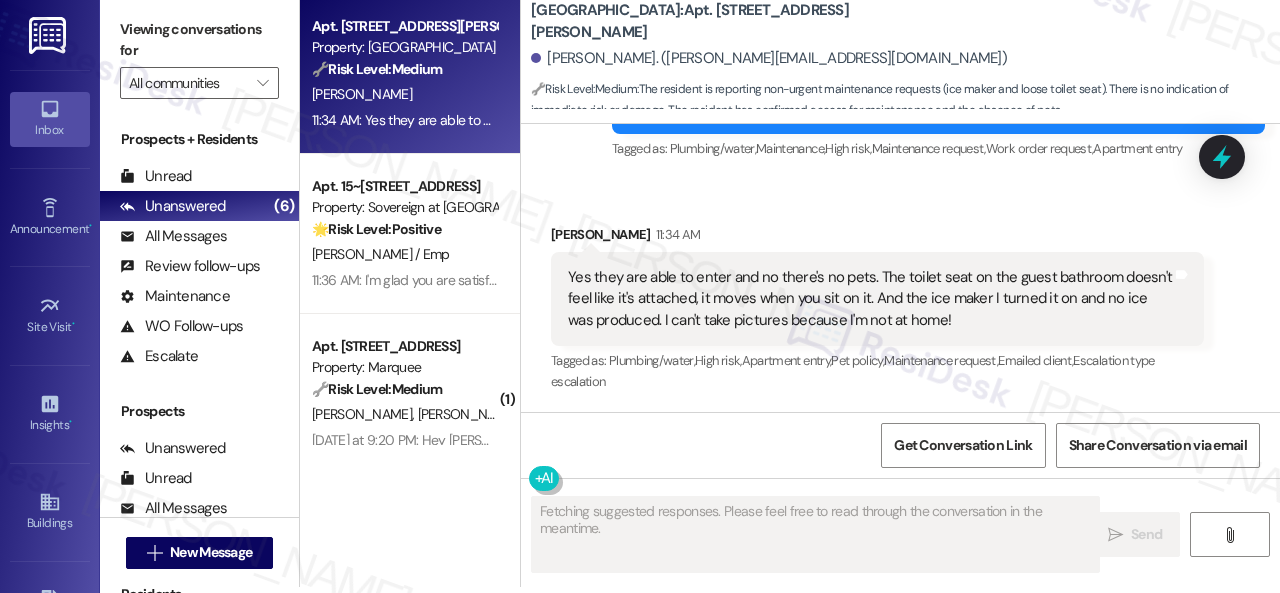 scroll, scrollTop: 0, scrollLeft: 0, axis: both 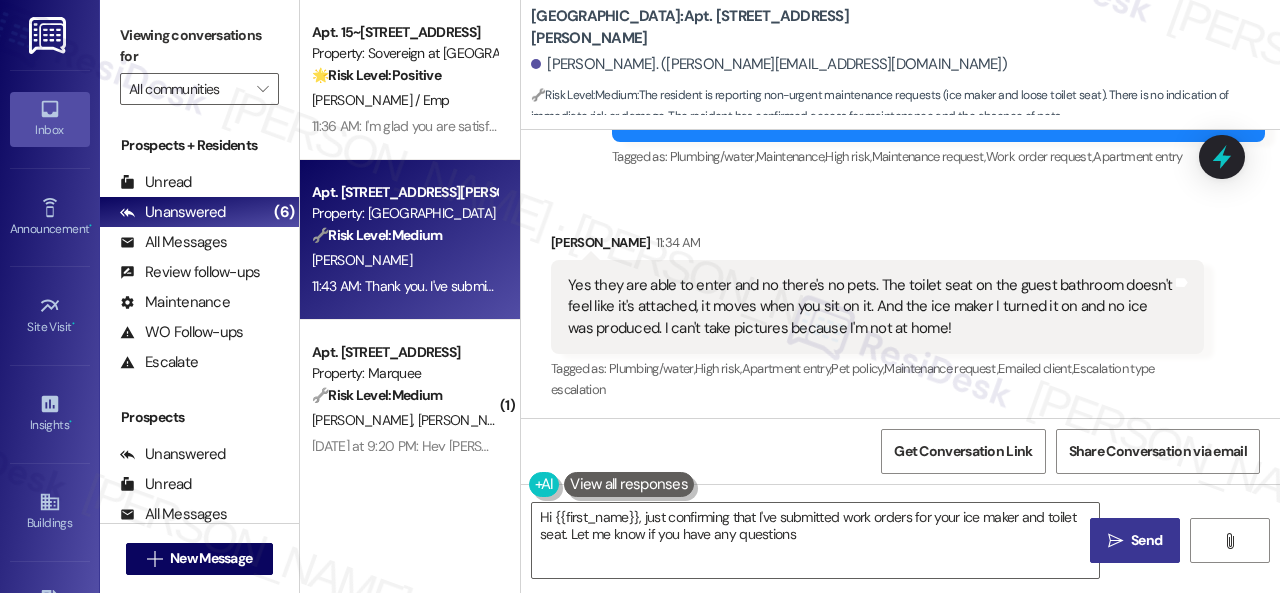 type on "Hi {{first_name}}, just confirming that I've submitted work orders for your ice maker and toilet seat. Let me know if you have any questions!" 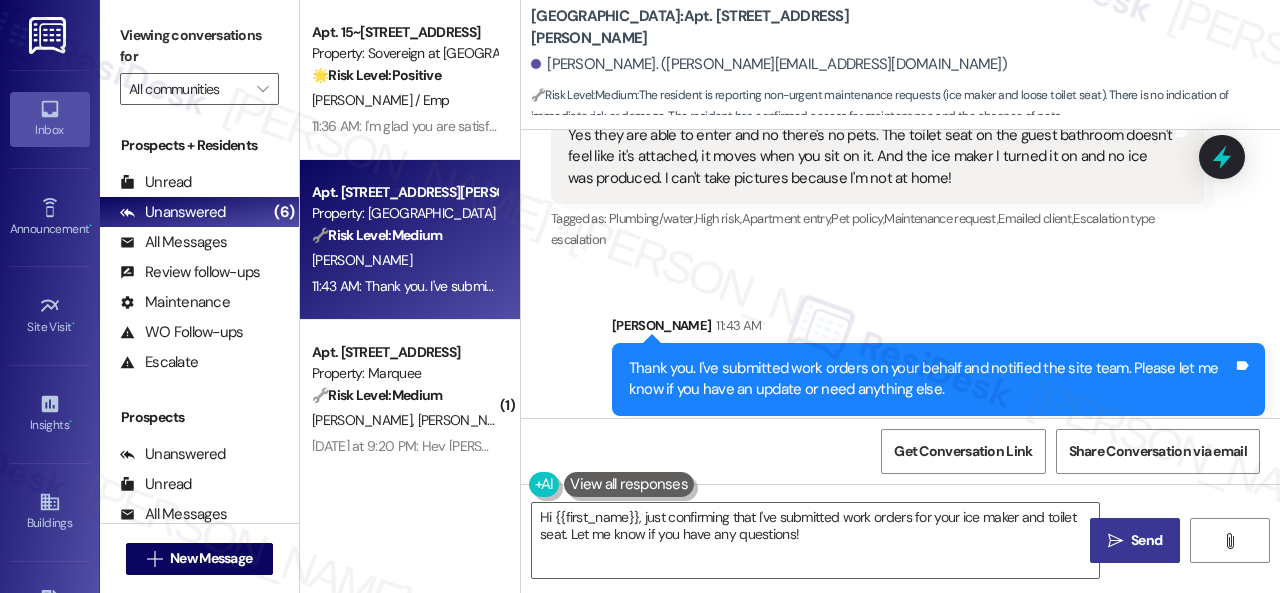 scroll, scrollTop: 913, scrollLeft: 0, axis: vertical 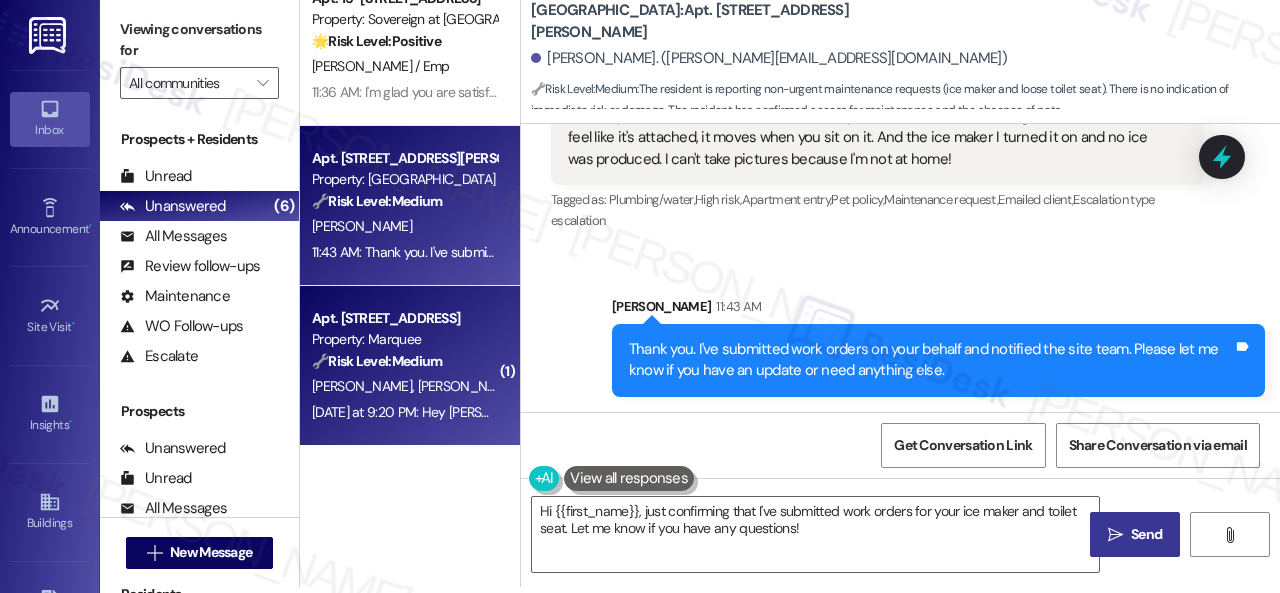 click on "S. Shields W. Engel" at bounding box center [404, 386] 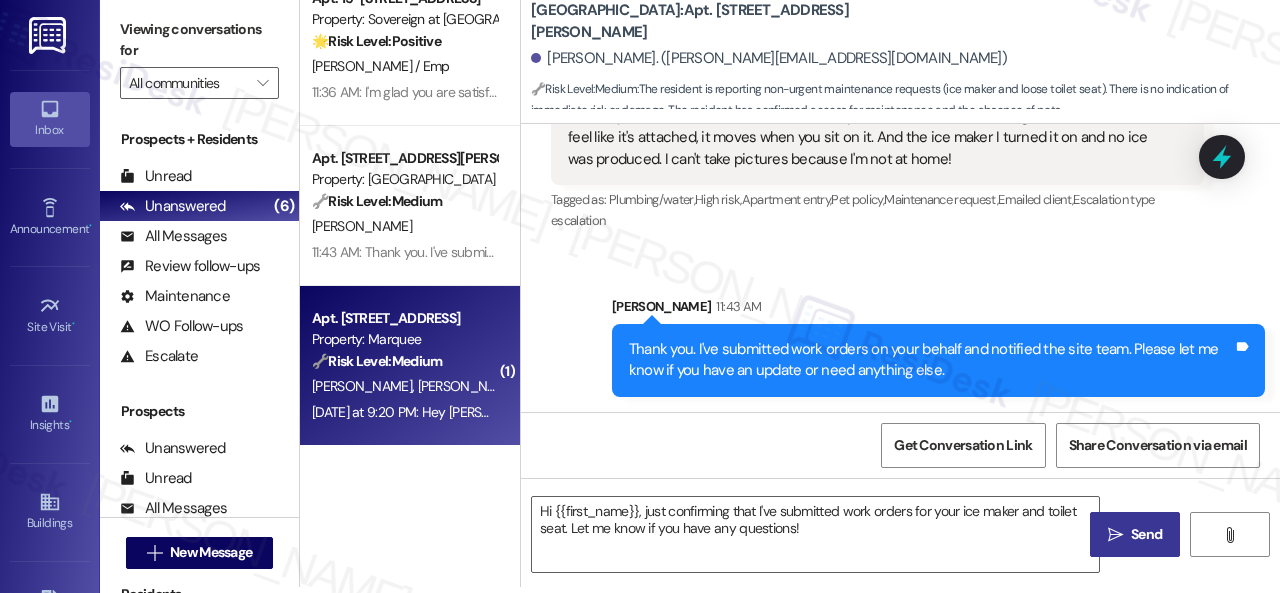 type on "Fetching suggested responses. Please feel free to read through the conversation in the meantime." 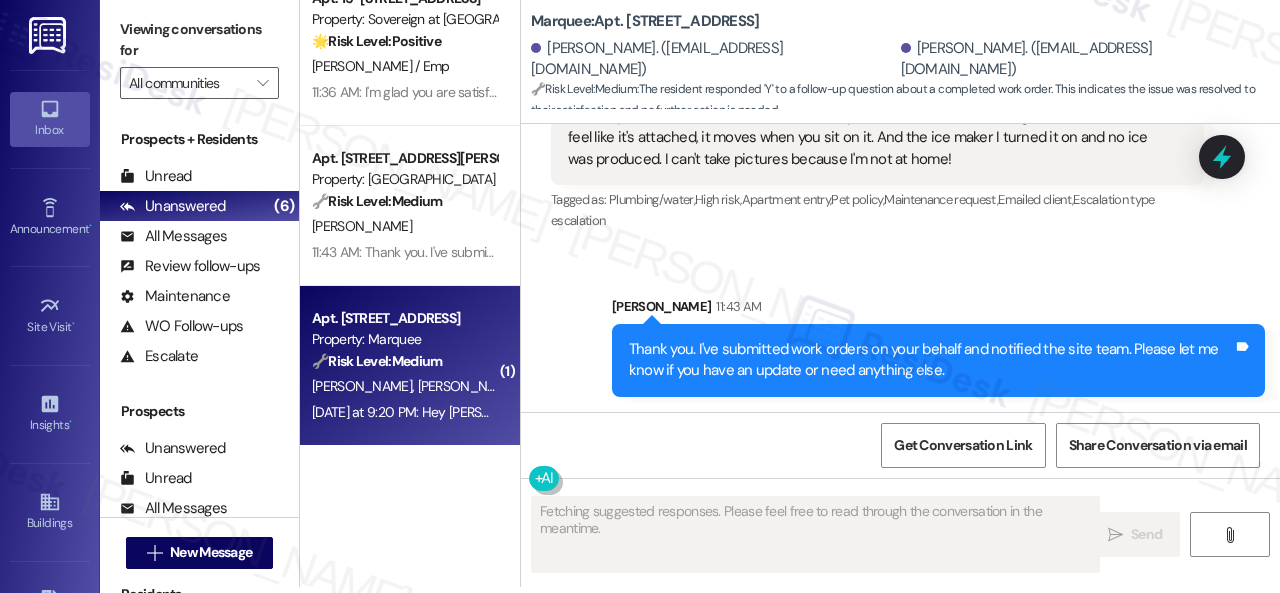 scroll, scrollTop: 1917, scrollLeft: 0, axis: vertical 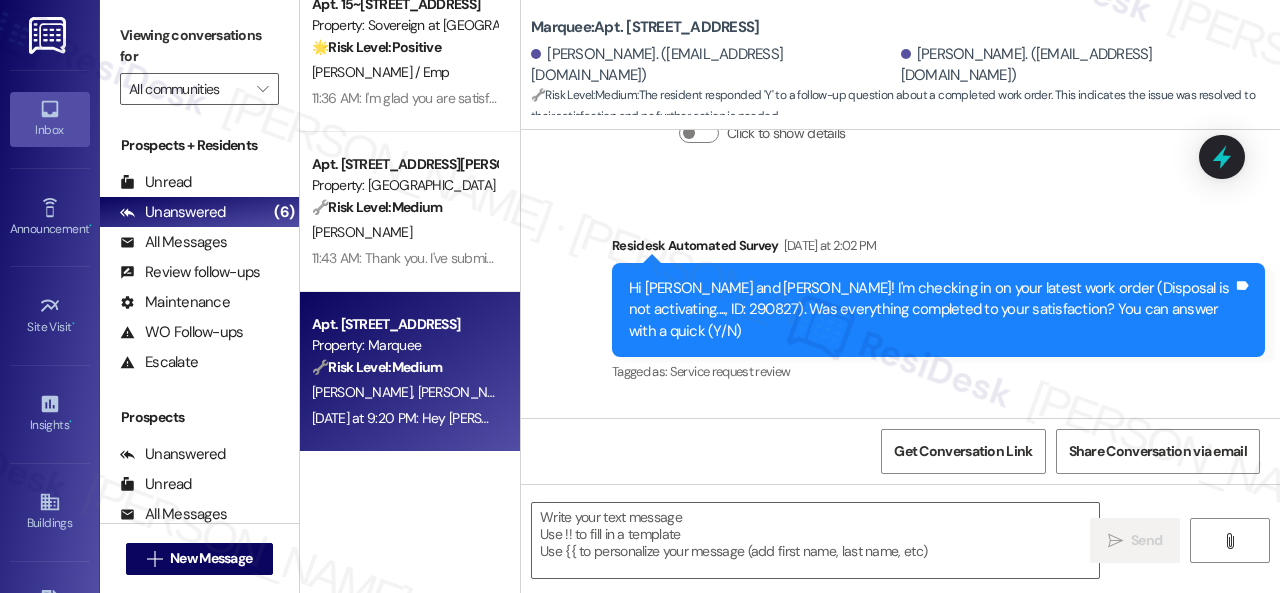 click on "Survey, sent via SMS Residesk Automated Survey Yesterday at 2:02 PM Hi Wyatt and Savannah! I'm checking in on your latest work order (Disposal is not activating...., ID: 290827). Was everything completed to your satisfaction? You can answer with a quick (Y/N) Tags and notes Tagged as:   Service request review Click to highlight conversations about Service request review" at bounding box center [900, 296] 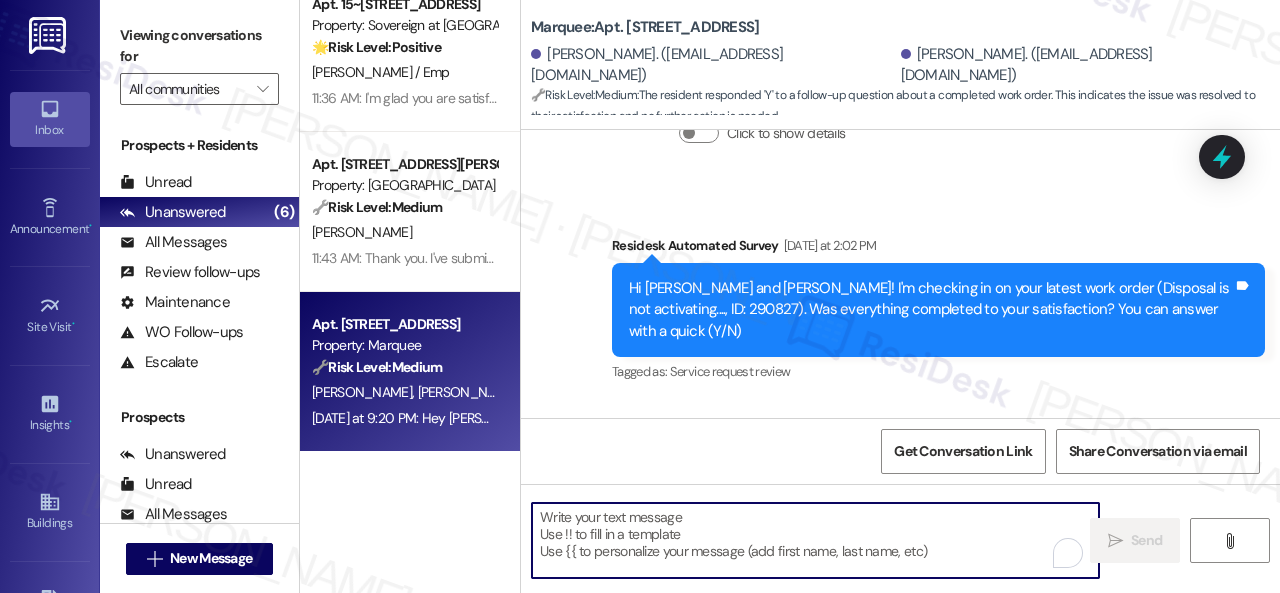 paste on "Glad everything’s all set! If {{property}} met your expectations, just reply with “Yes.” If not, no problem — we’d love to hear your feedback so we can keep improving. Thank you!" 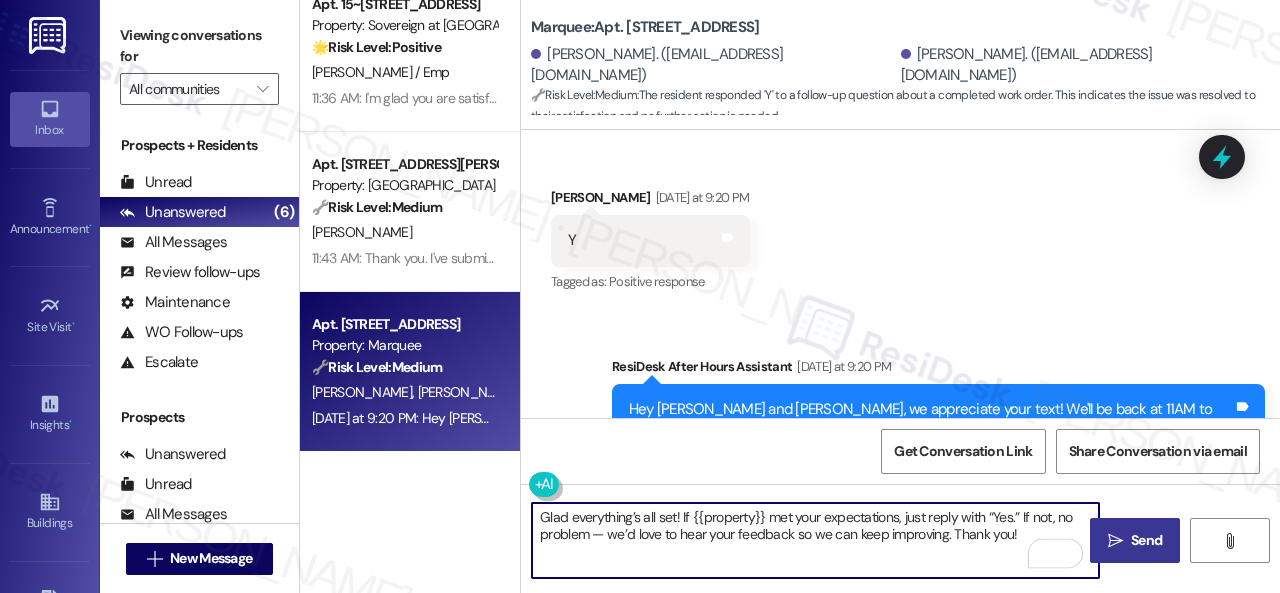 scroll, scrollTop: 2106, scrollLeft: 0, axis: vertical 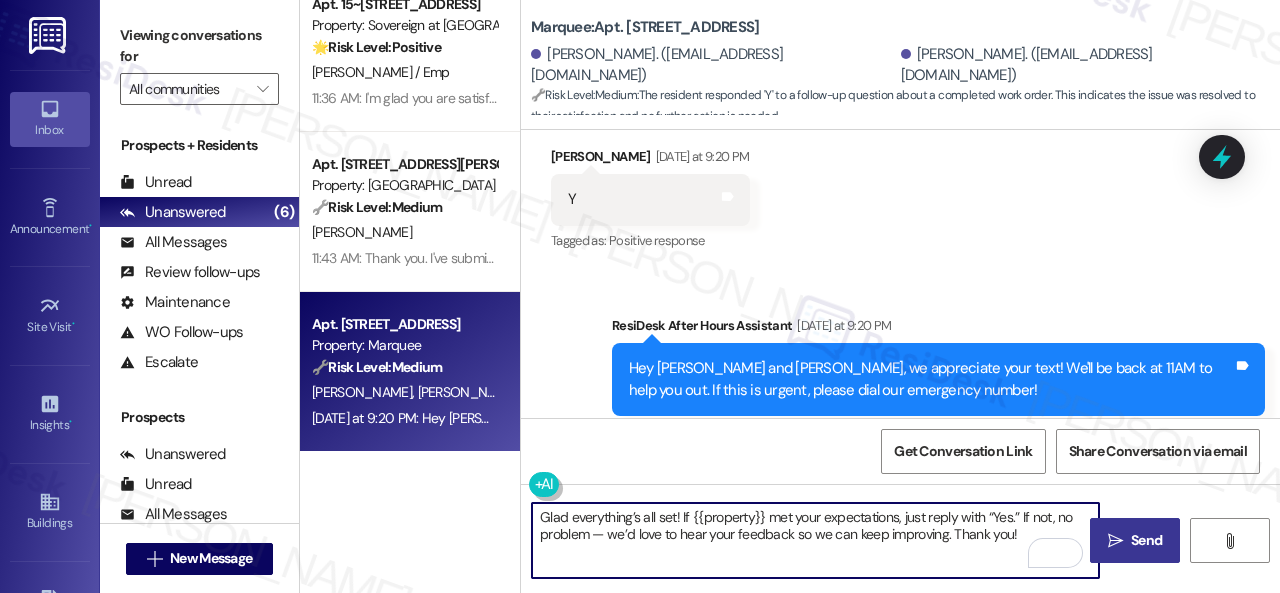 type on "Glad everything’s all set! If {{property}} met your expectations, just reply with “Yes.” If not, no problem — we’d love to hear your feedback so we can keep improving. Thank you!" 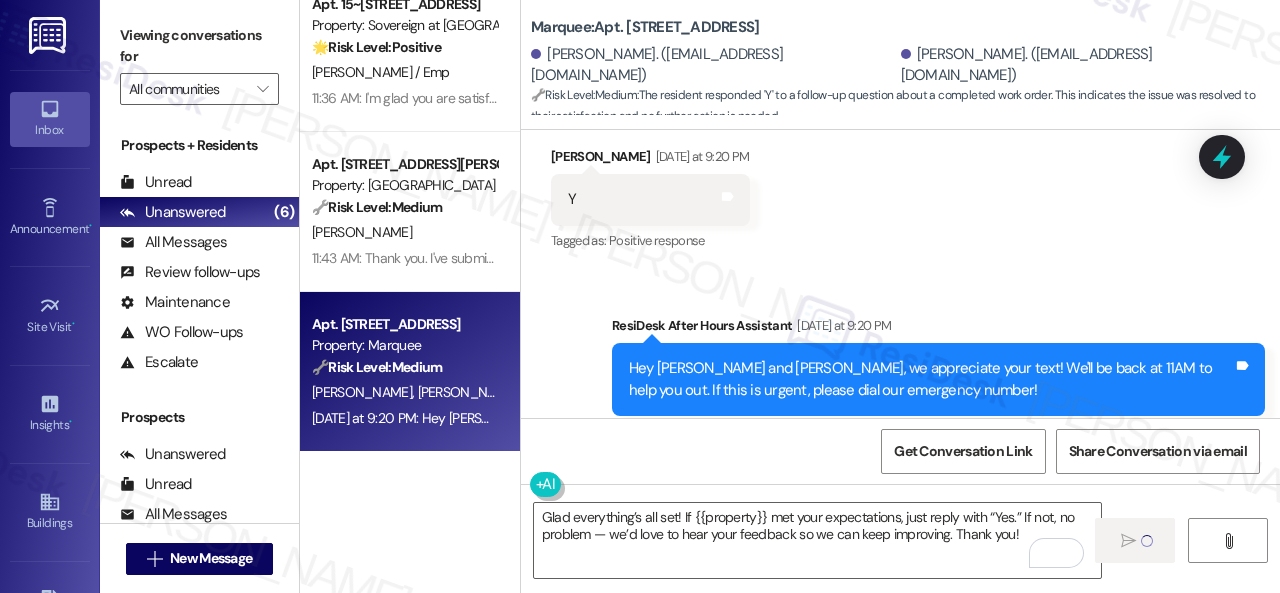 type 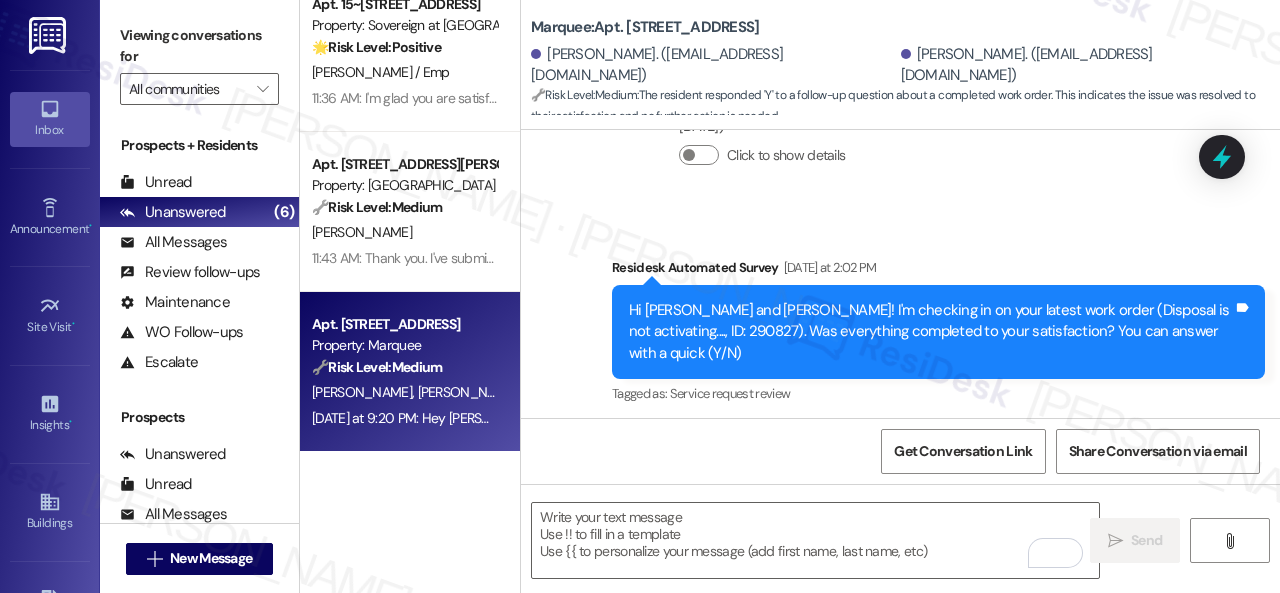 scroll, scrollTop: 1746, scrollLeft: 0, axis: vertical 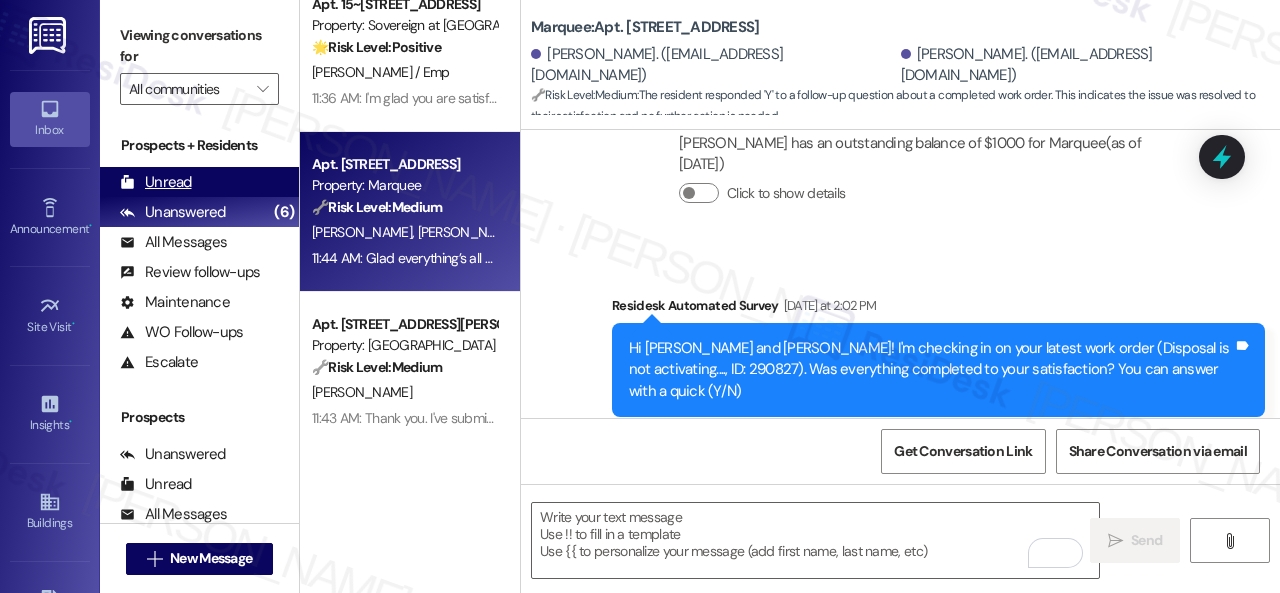 click on "Unread" at bounding box center [156, 182] 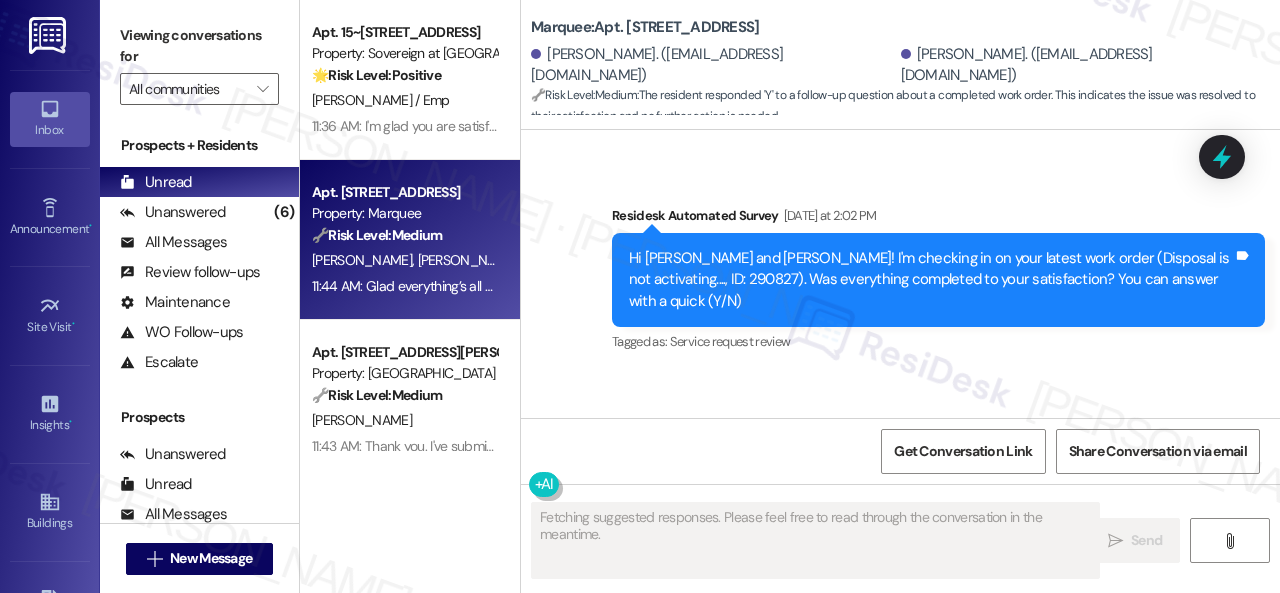 scroll, scrollTop: 1915, scrollLeft: 0, axis: vertical 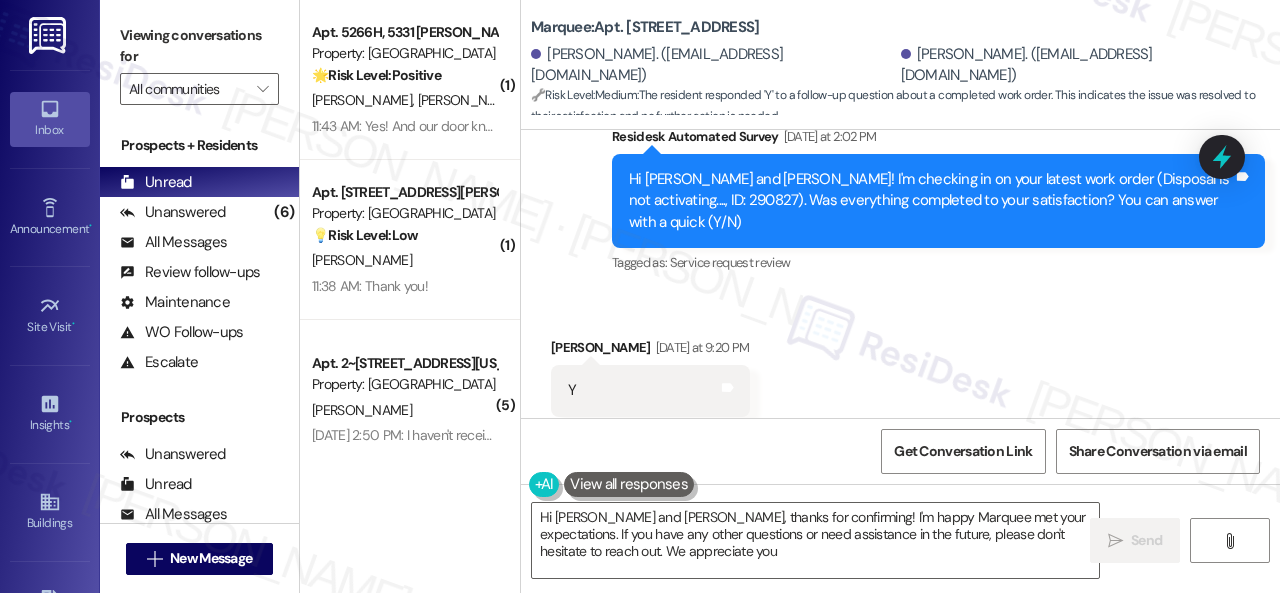 type on "Hi Wyatt and Savannah, thanks for confirming! I'm happy Marquee met your expectations. If you have any other questions or need assistance in the future, please don't hesitate to reach out. We appreciate you!" 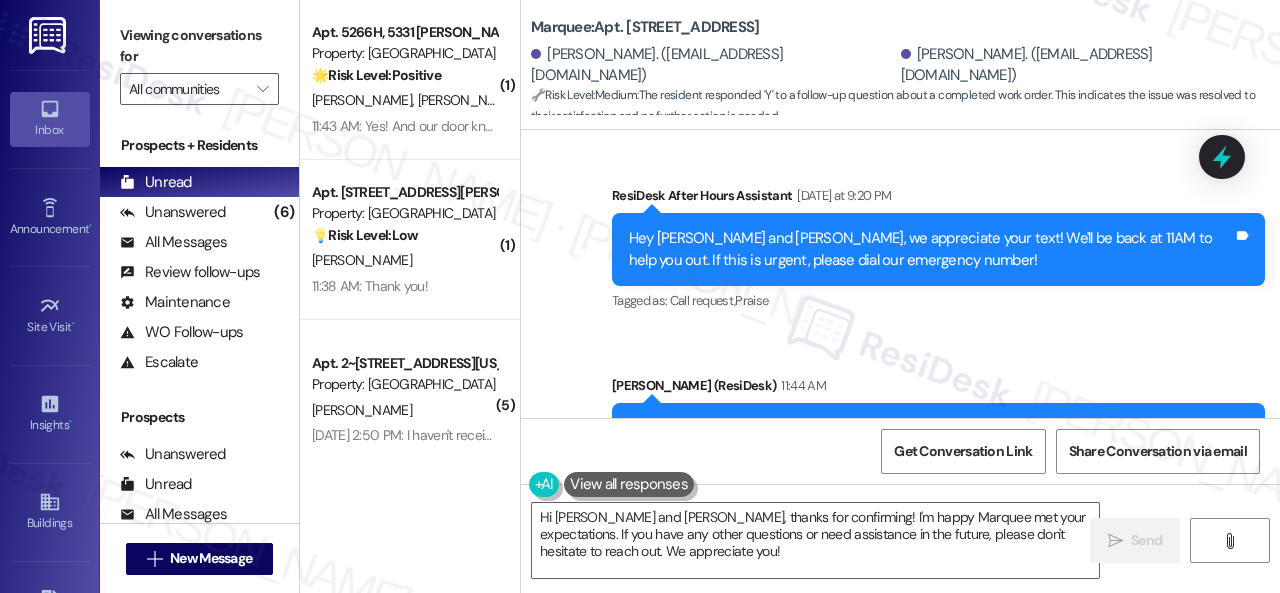 scroll, scrollTop: 2297, scrollLeft: 0, axis: vertical 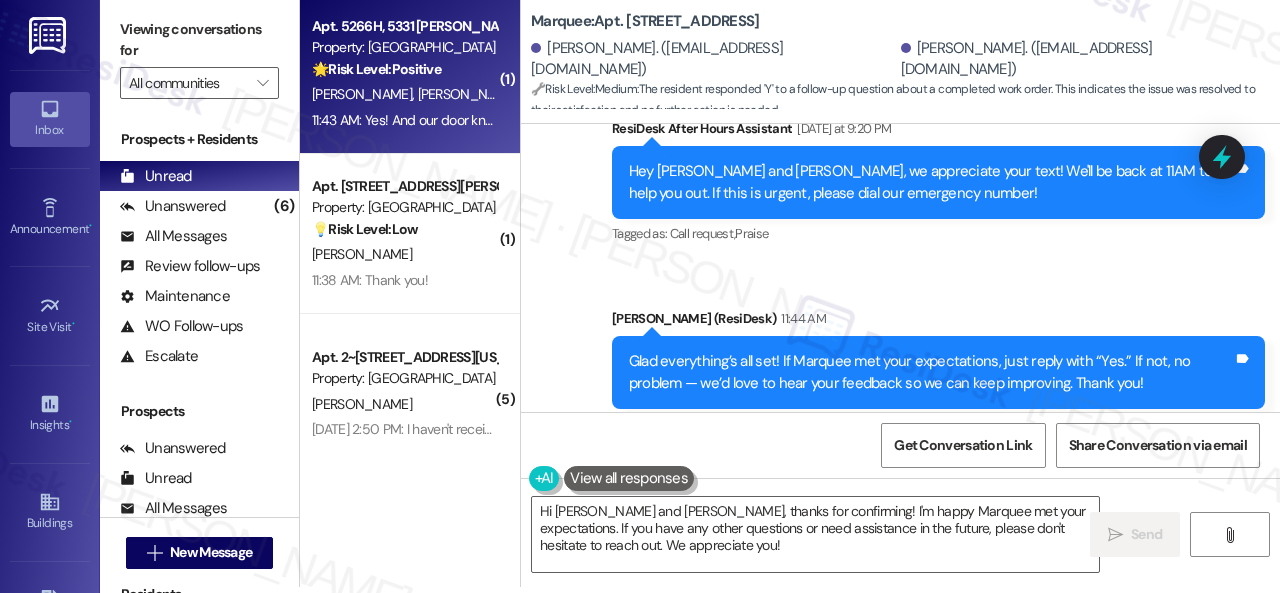 click on "J. Cline E. Cline" at bounding box center [404, 94] 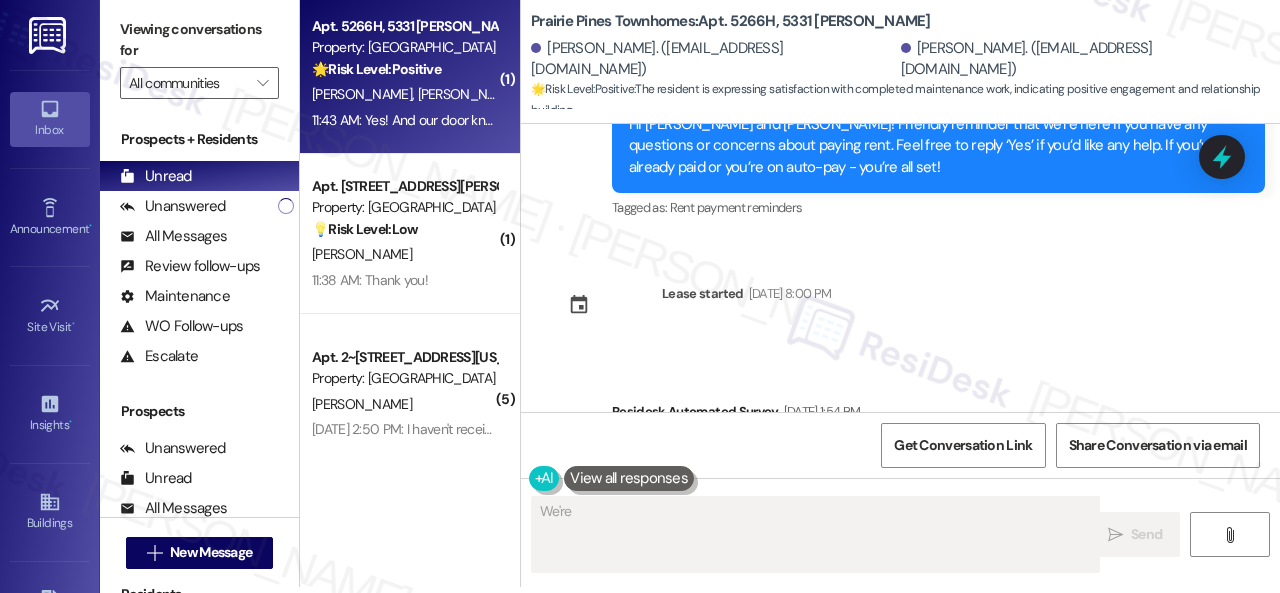 scroll, scrollTop: 0, scrollLeft: 0, axis: both 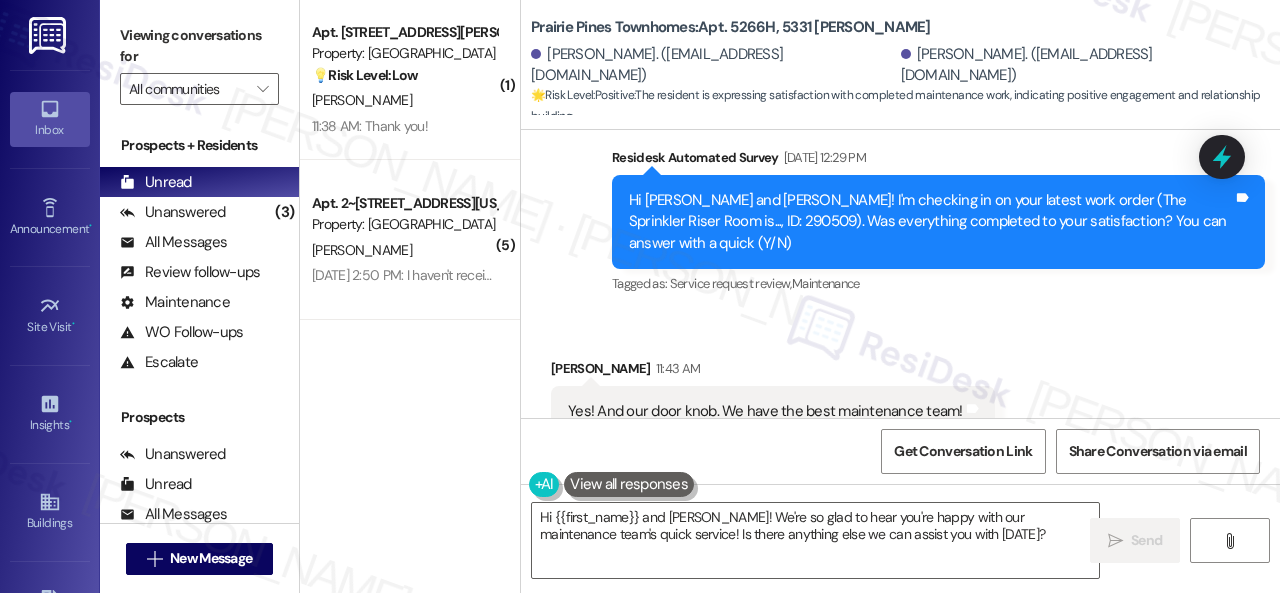 drag, startPoint x: 574, startPoint y: 197, endPoint x: 584, endPoint y: 265, distance: 68.73136 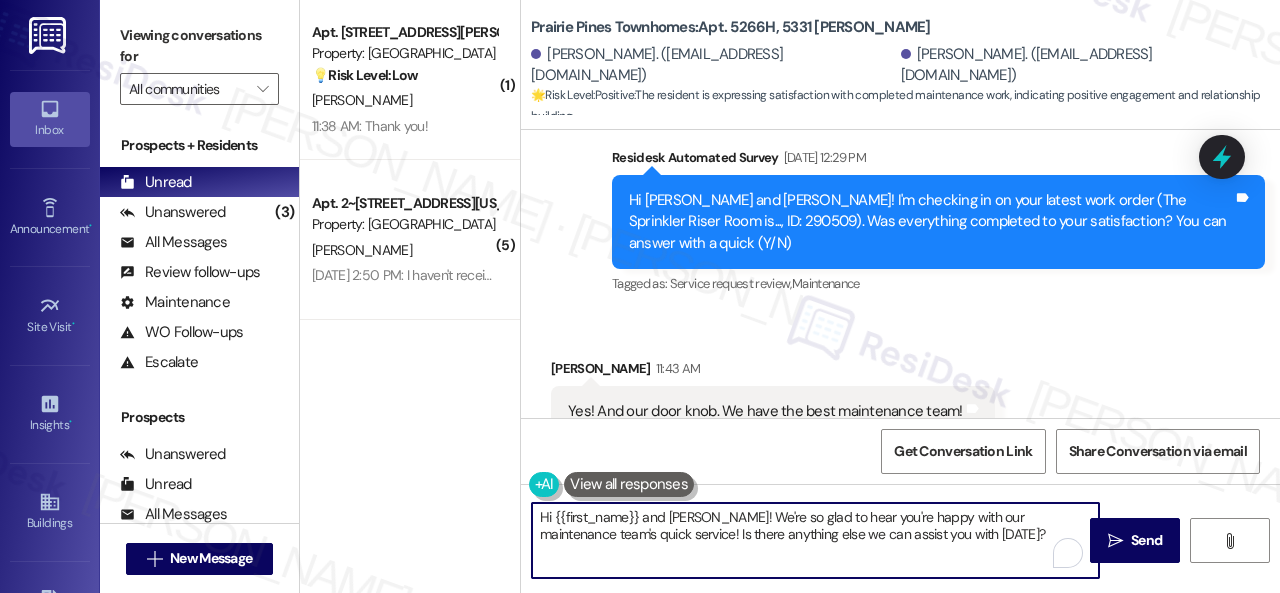 drag, startPoint x: 944, startPoint y: 539, endPoint x: 367, endPoint y: 443, distance: 584.93164 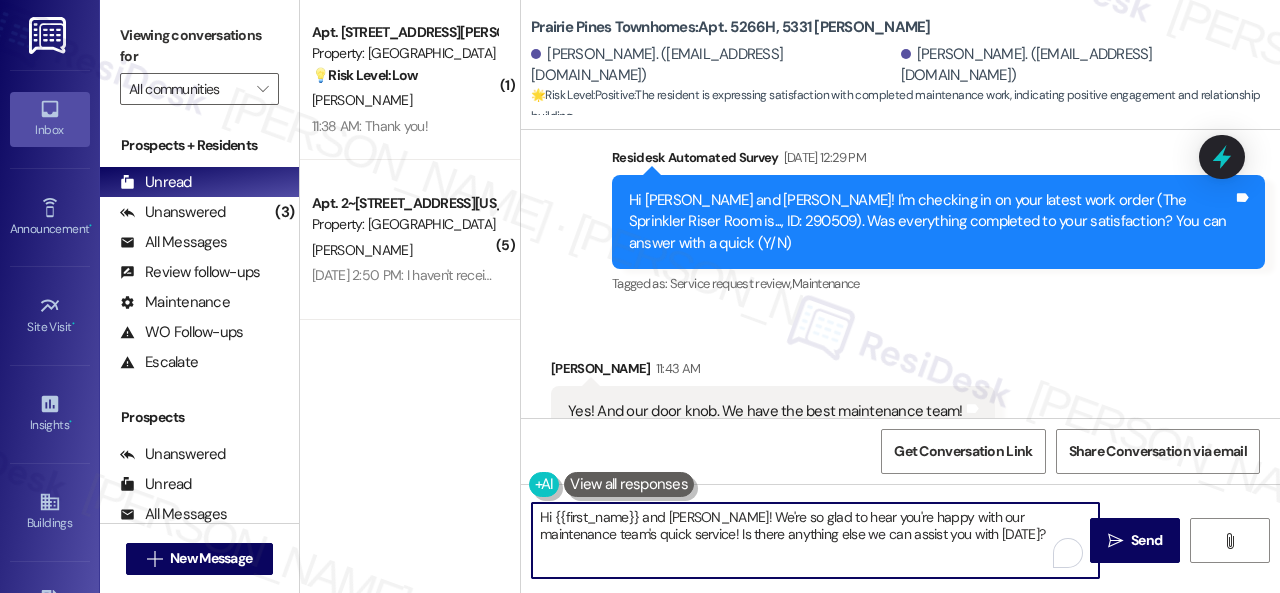 paste on "Glad everything’s all set! If {{property}} met your expectations, just reply with “Yes.” If not, no problem — we’d love to hear your feedback so we can keep improving. Thank you!" 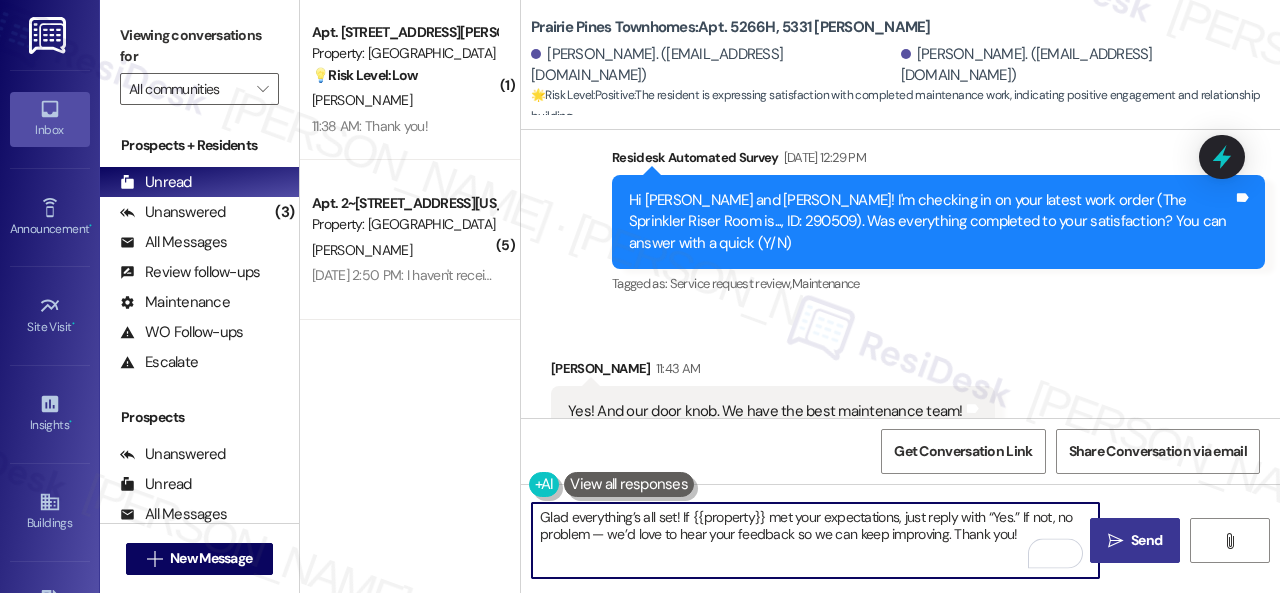 type on "Glad everything’s all set! If {{property}} met your expectations, just reply with “Yes.” If not, no problem — we’d love to hear your feedback so we can keep improving. Thank you!" 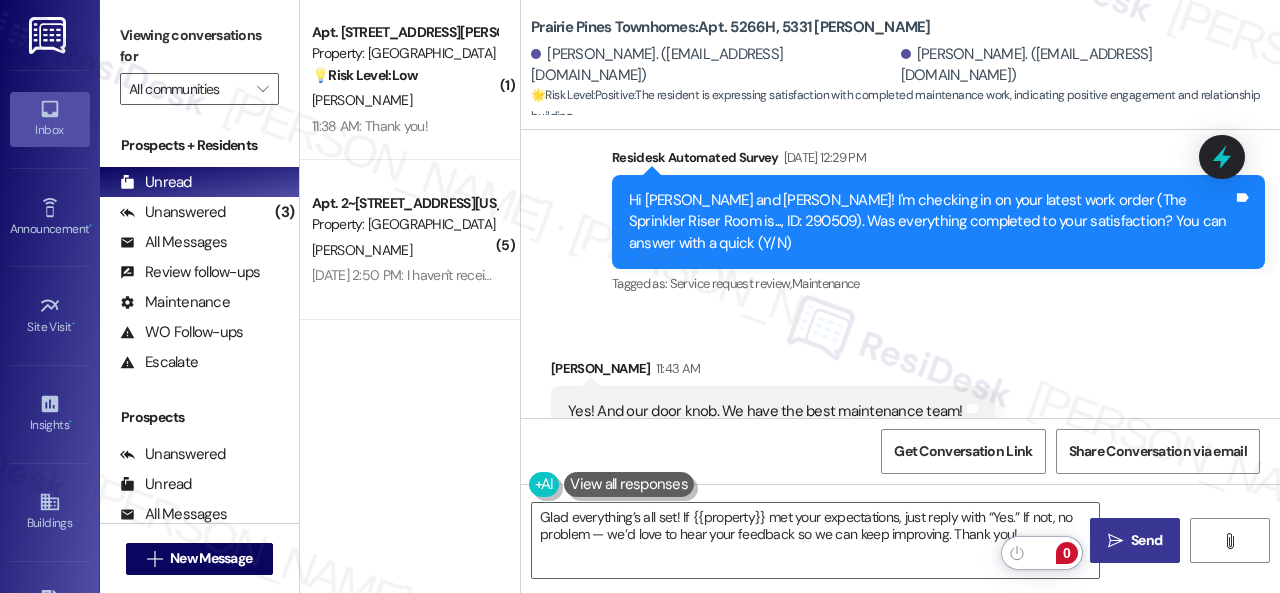 click on "Send" at bounding box center (1146, 540) 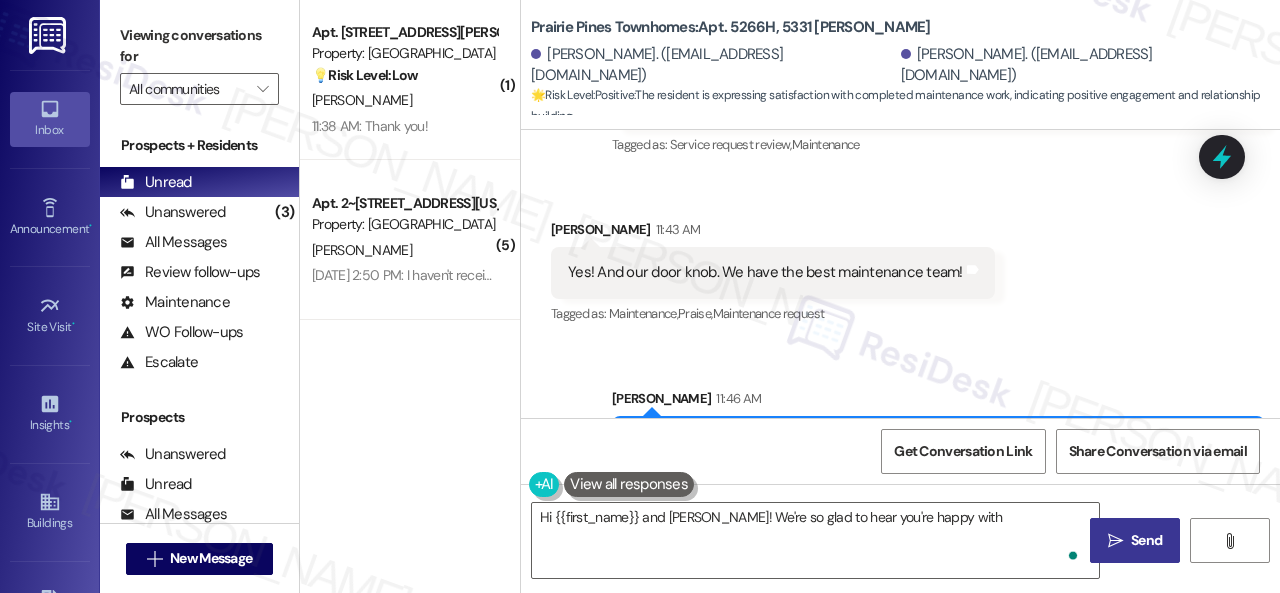 scroll, scrollTop: 3982, scrollLeft: 0, axis: vertical 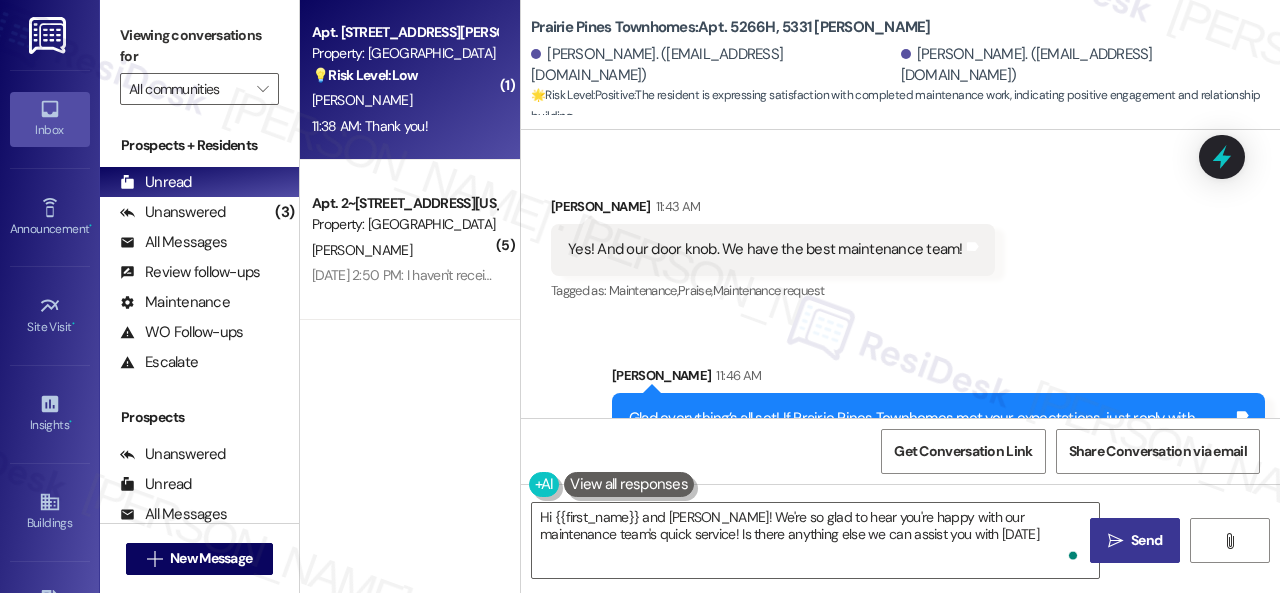 type on "Hi {{first_name}} and Emily! We're so glad to hear you're happy with our maintenance team's quick service! Is there anything else we can assist you with today?" 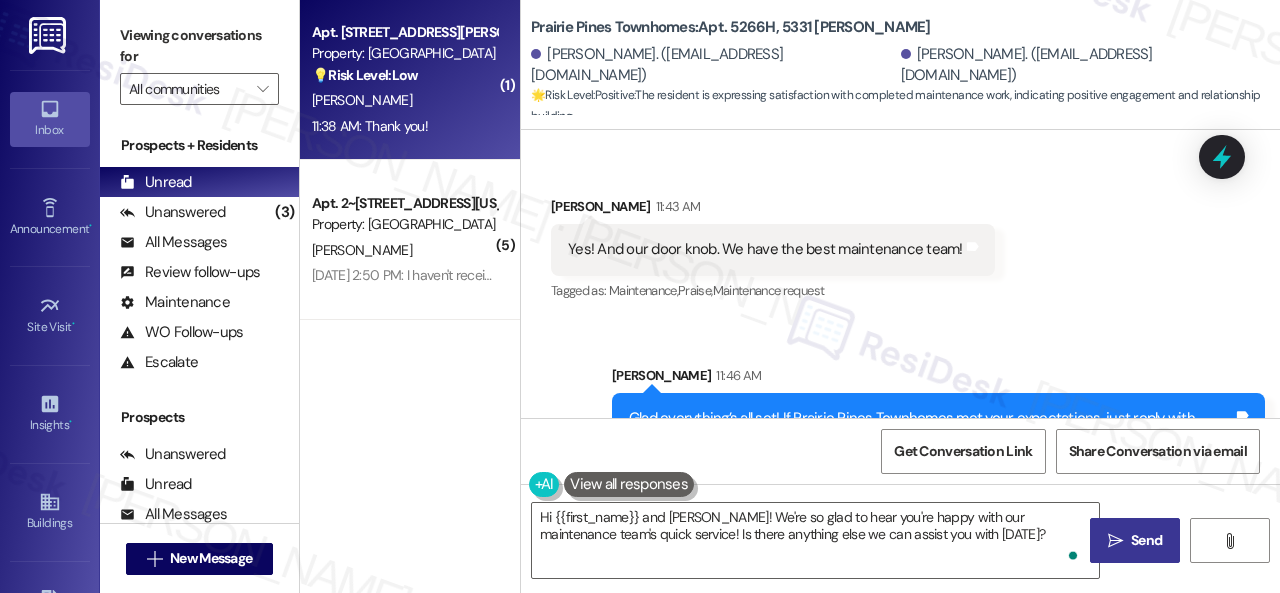 click on "[PERSON_NAME]" at bounding box center [404, 100] 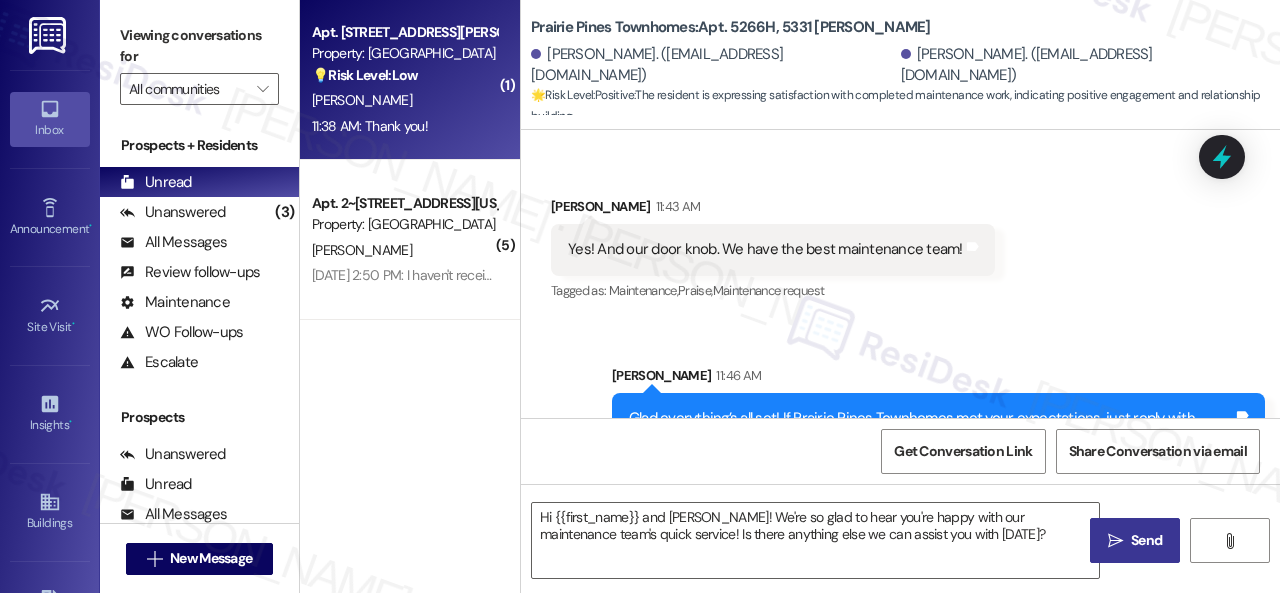 type on "Fetching suggested responses. Please feel free to read through the conversation in the meantime." 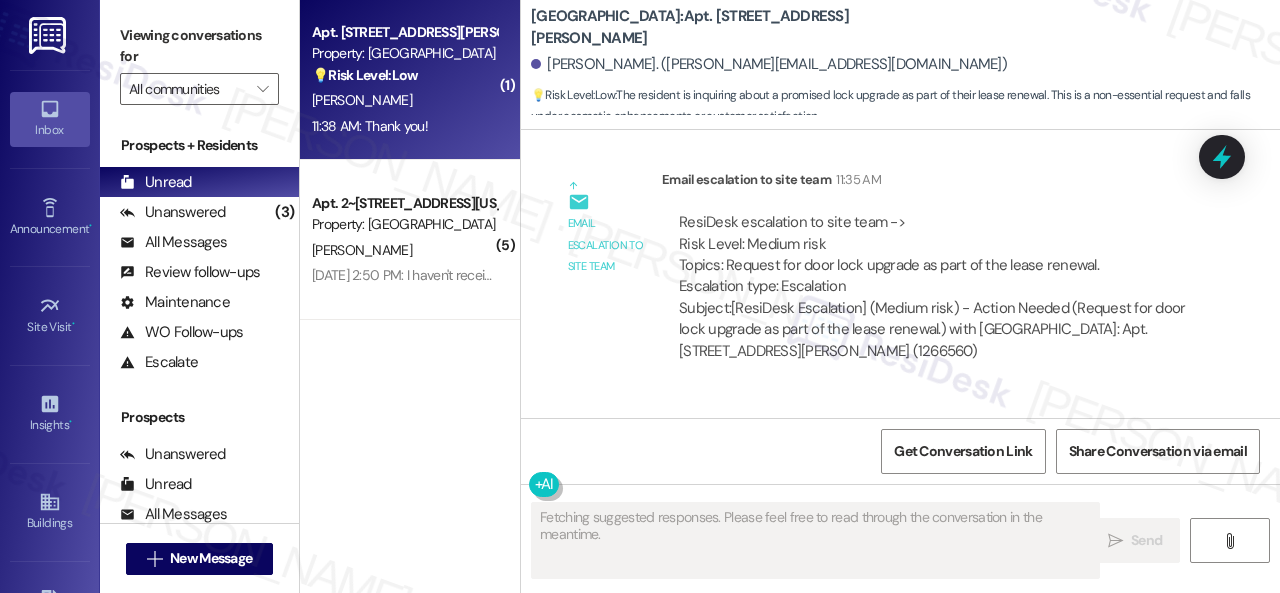 scroll, scrollTop: 3891, scrollLeft: 0, axis: vertical 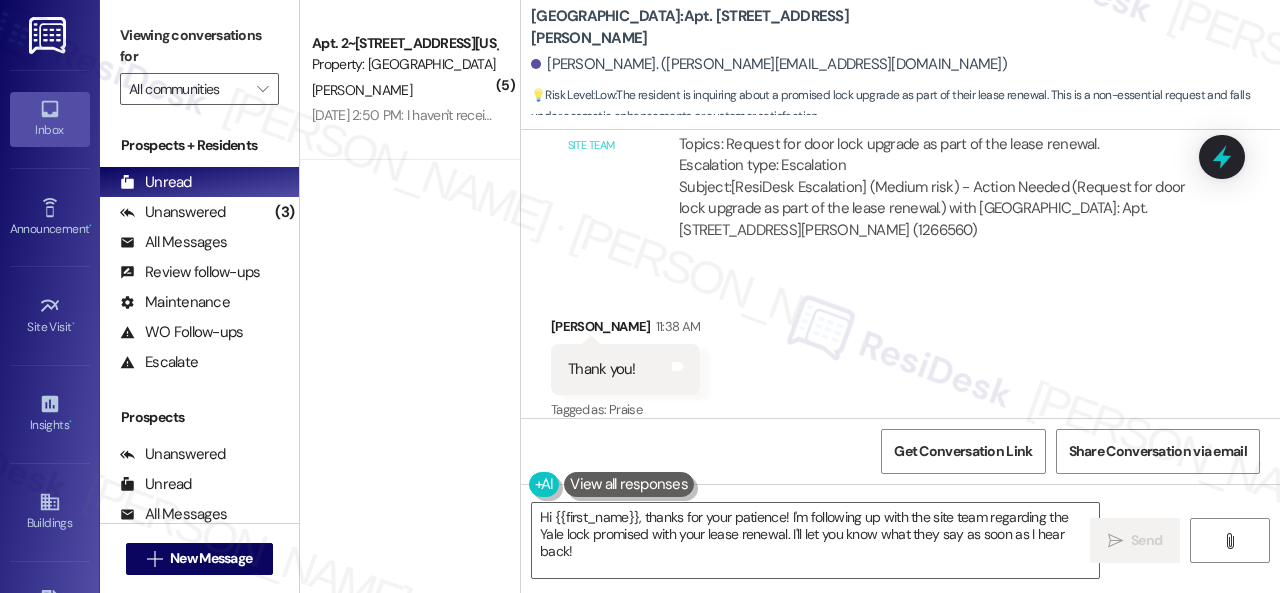 drag, startPoint x: 606, startPoint y: 555, endPoint x: 418, endPoint y: 491, distance: 198.59506 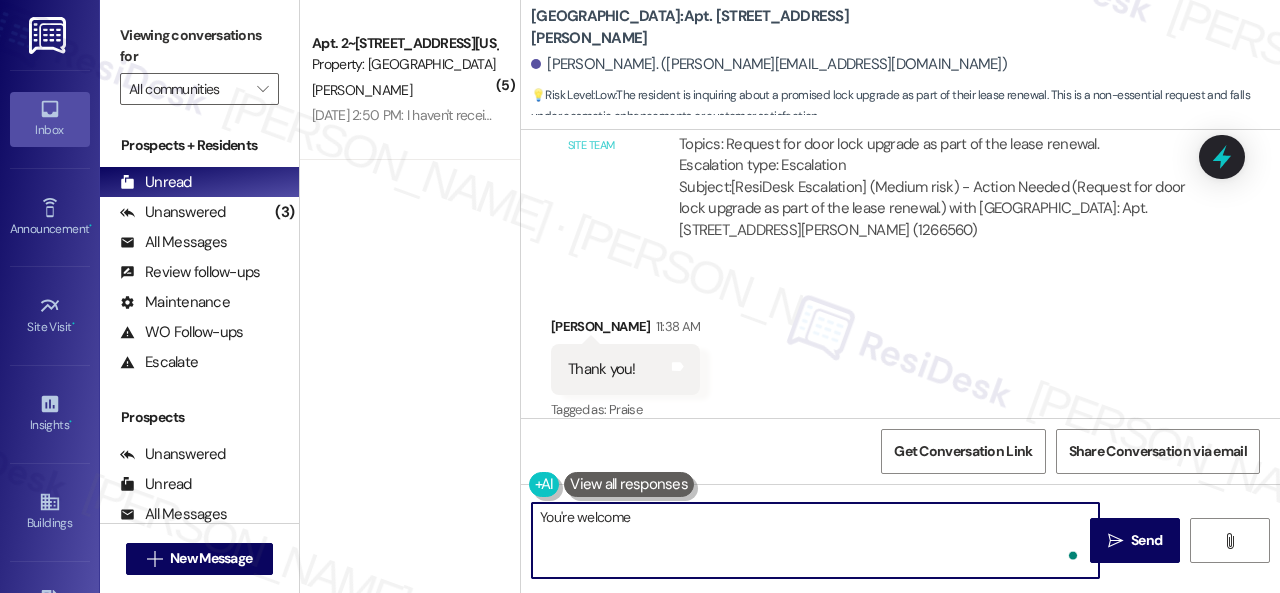 type on "You're welcome!" 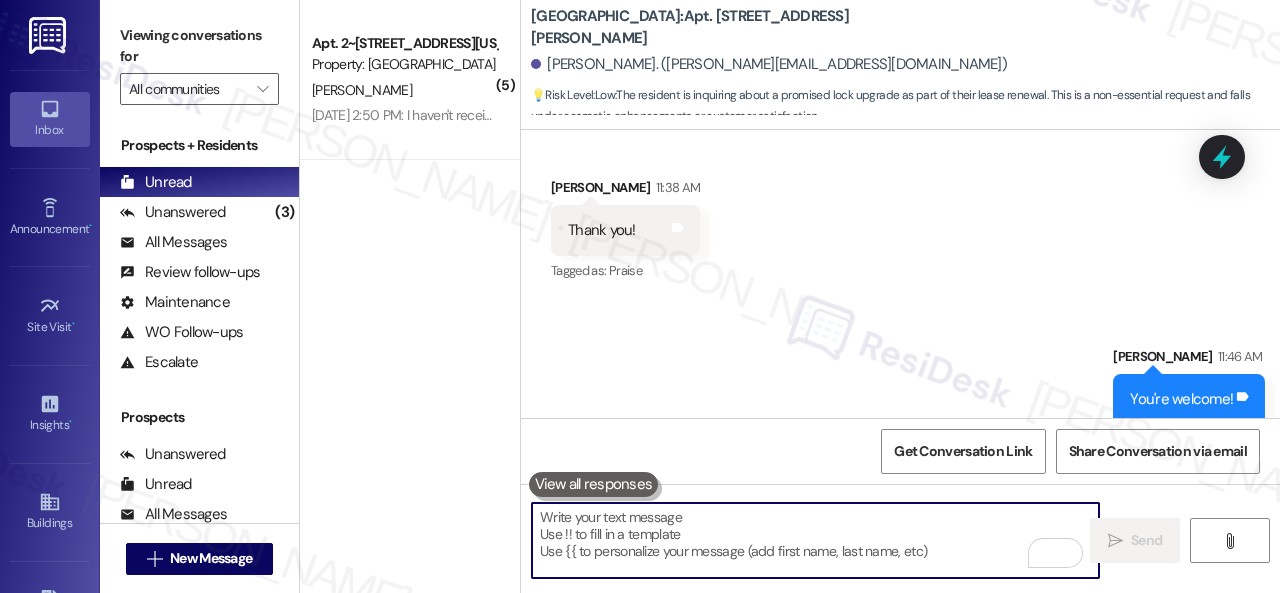 scroll, scrollTop: 4030, scrollLeft: 0, axis: vertical 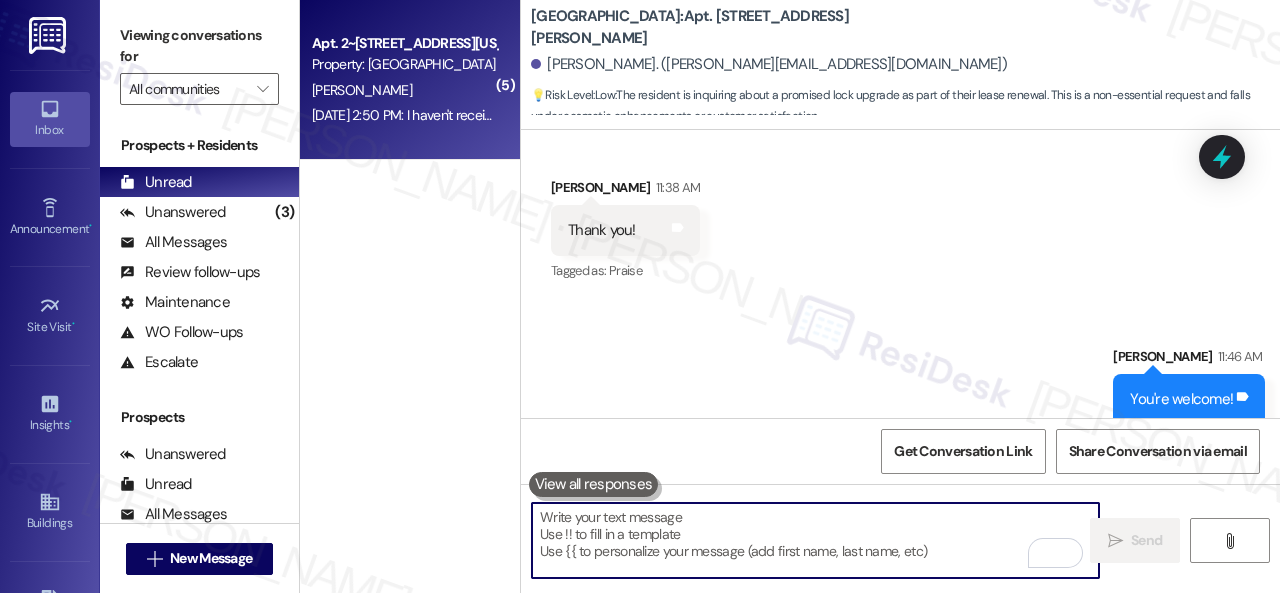 type 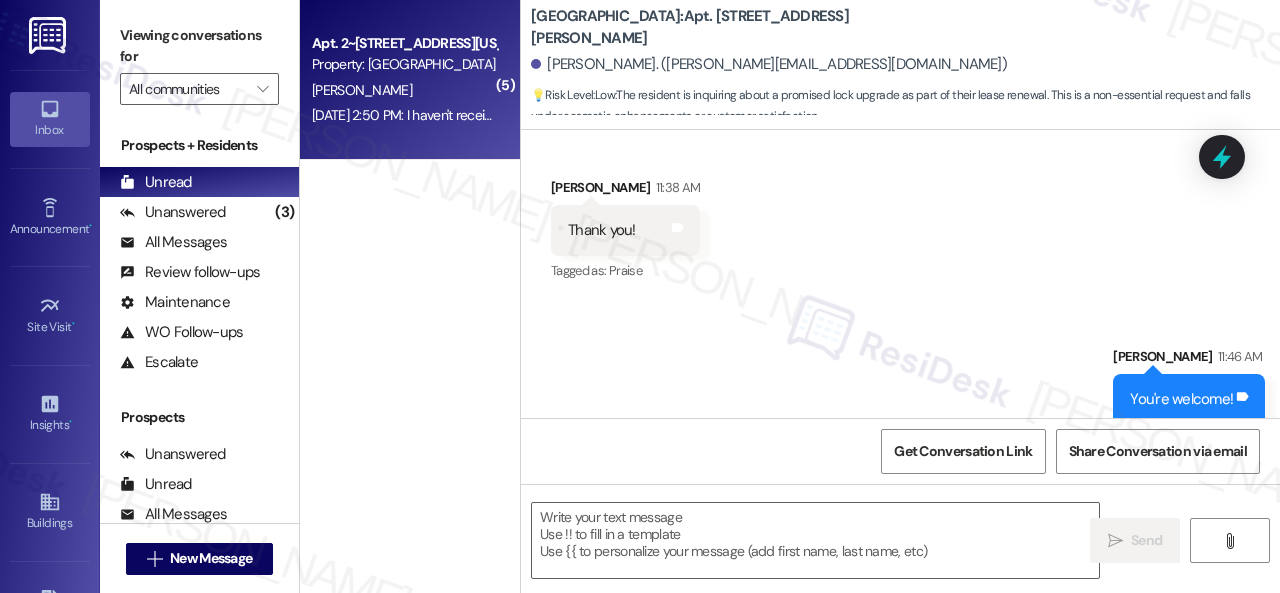 type on "Fetching suggested responses. Please feel free to read through the conversation in the meantime." 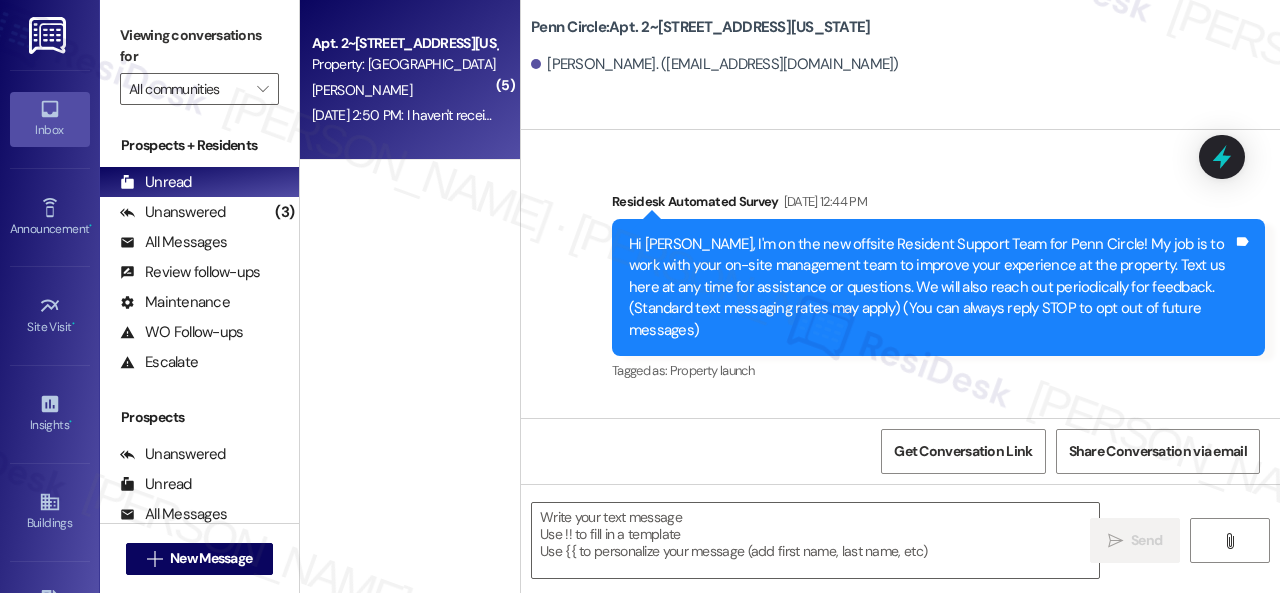 type on "Fetching suggested responses. Please feel free to read through the conversation in the meantime." 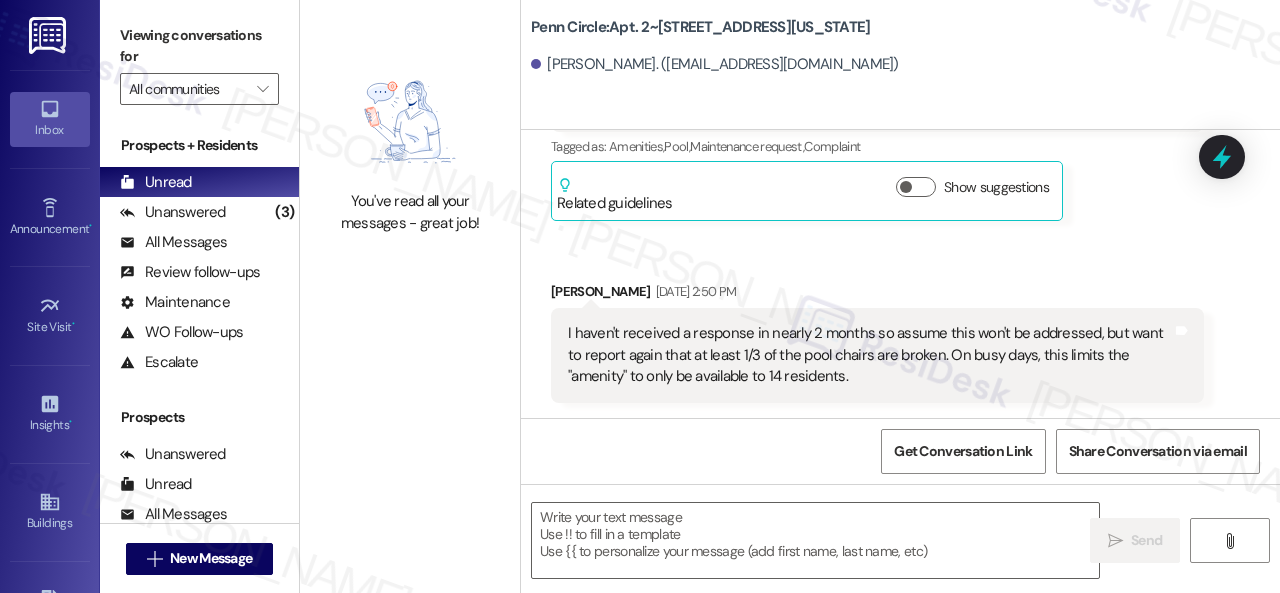 scroll, scrollTop: 17970, scrollLeft: 0, axis: vertical 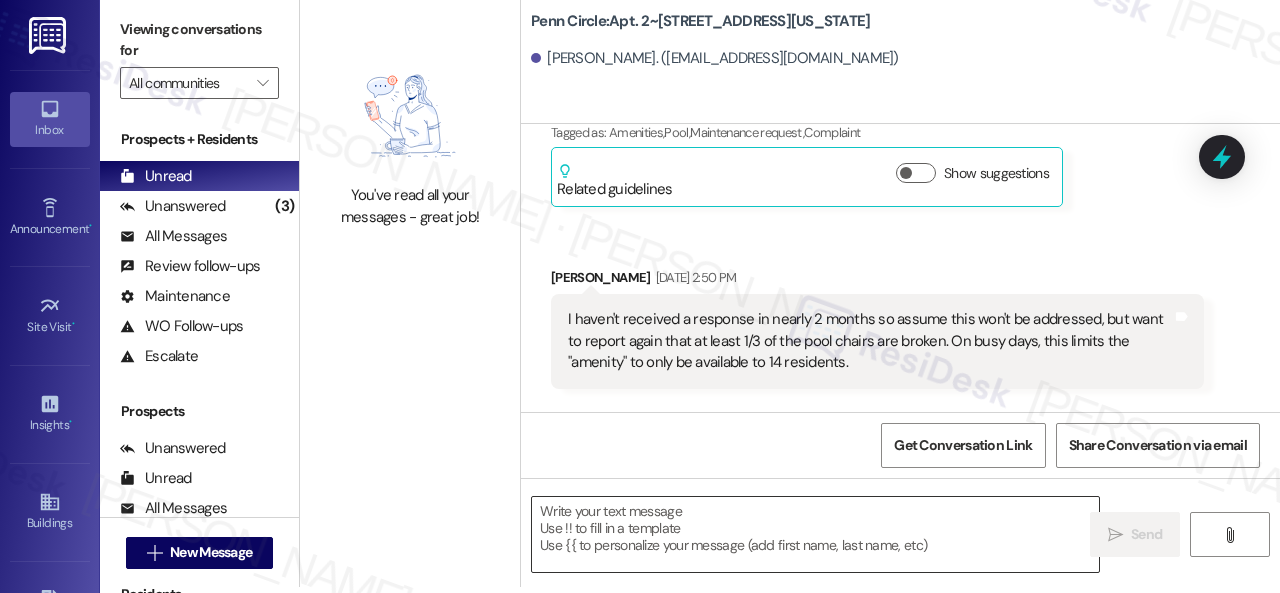 click at bounding box center [815, 534] 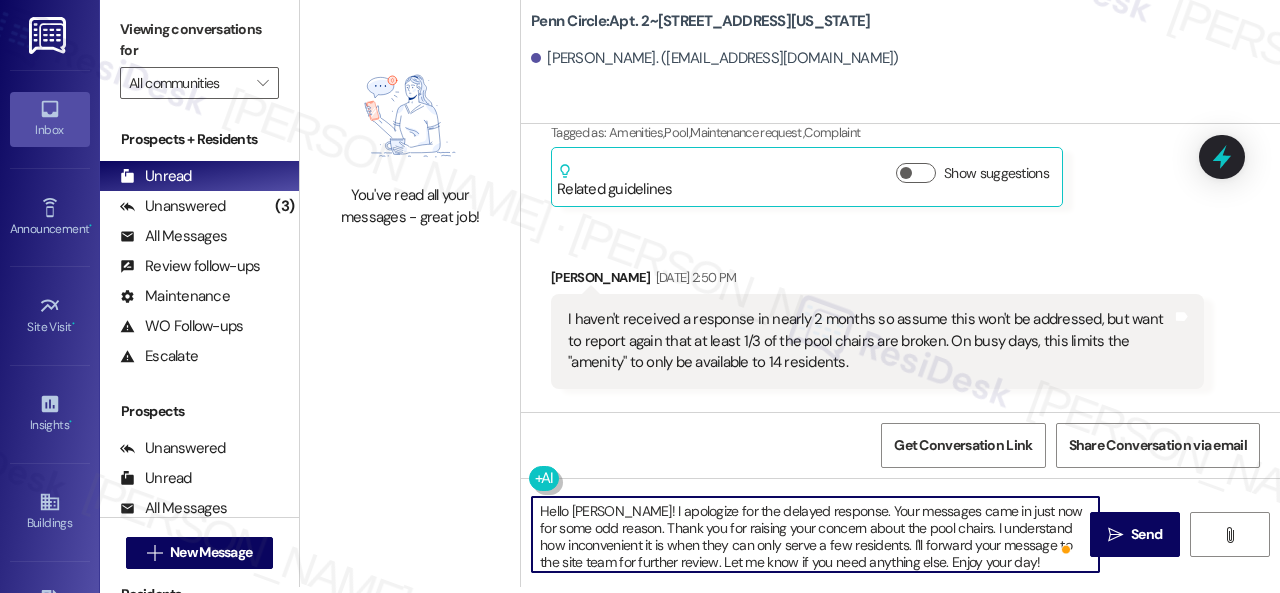 type on "Hello Hannah! I apologize for the delayed response. Your messages came in just now for some odd reason. Thank you for raising your concern about the pool chairs. I understand how inconvenient it is when they can only serve a few residents. I'll forward your message to the site team for further review. Let me know if you need anything else. Enjoy your day!" 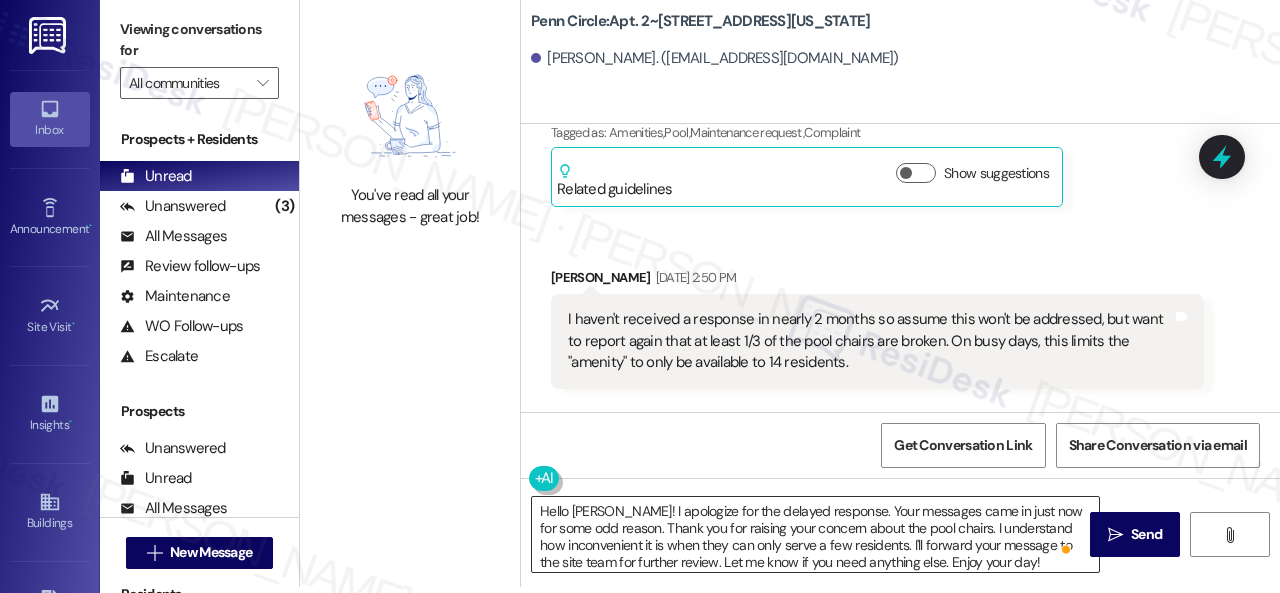 scroll, scrollTop: 4, scrollLeft: 0, axis: vertical 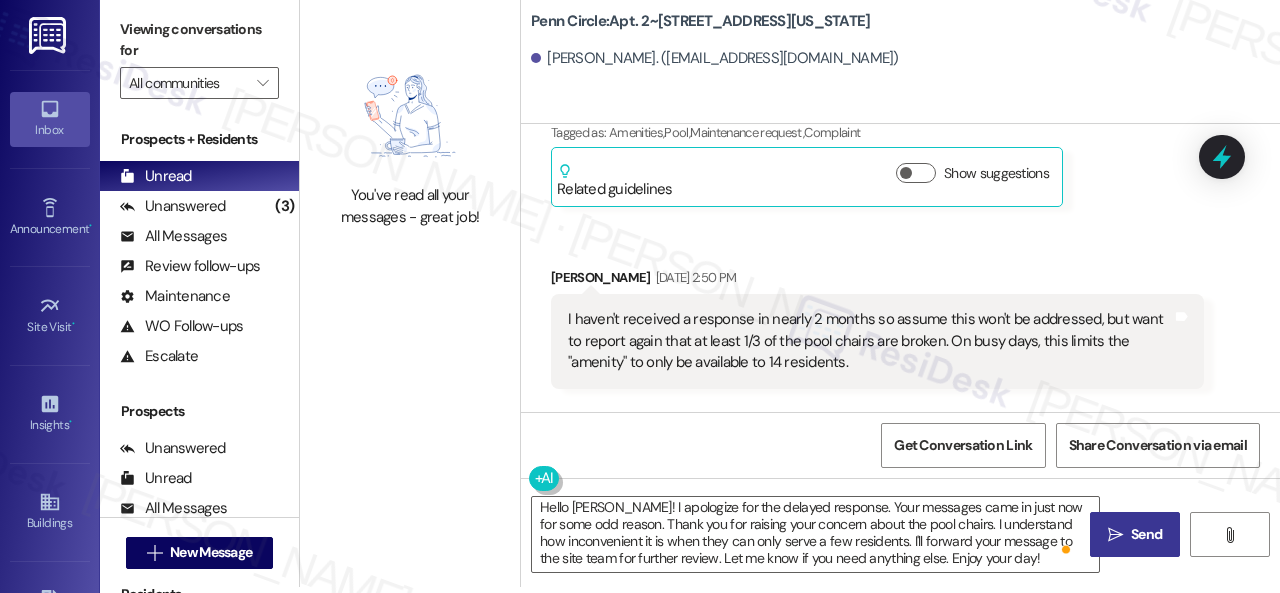 click on "Send" at bounding box center (1146, 534) 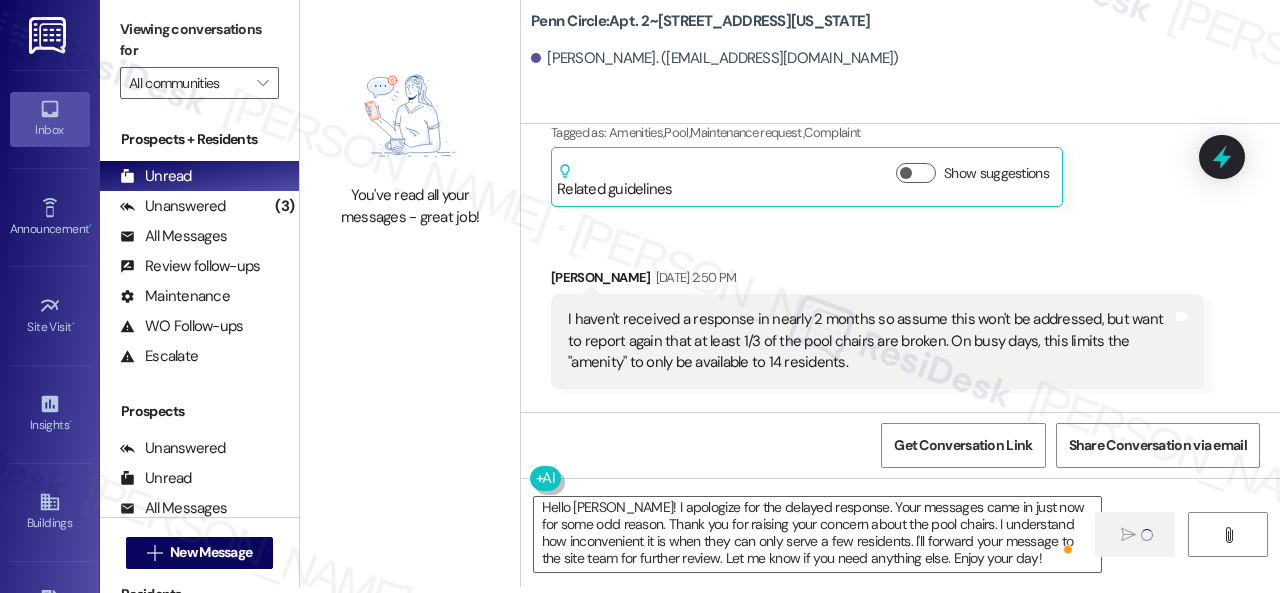 type 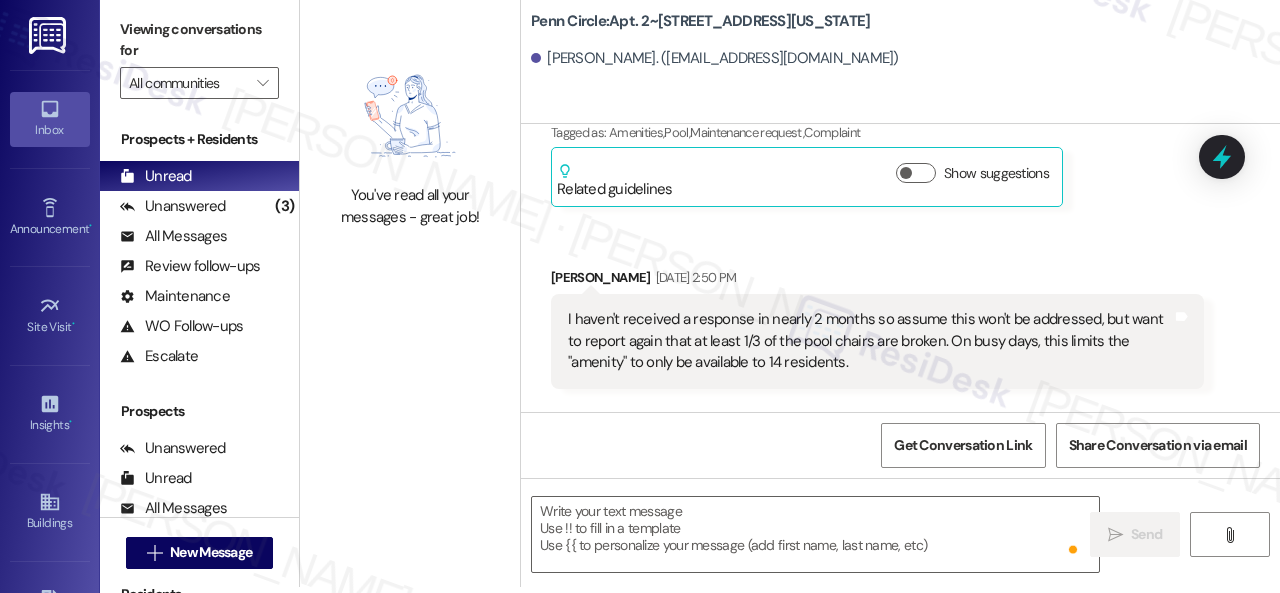 scroll, scrollTop: 0, scrollLeft: 0, axis: both 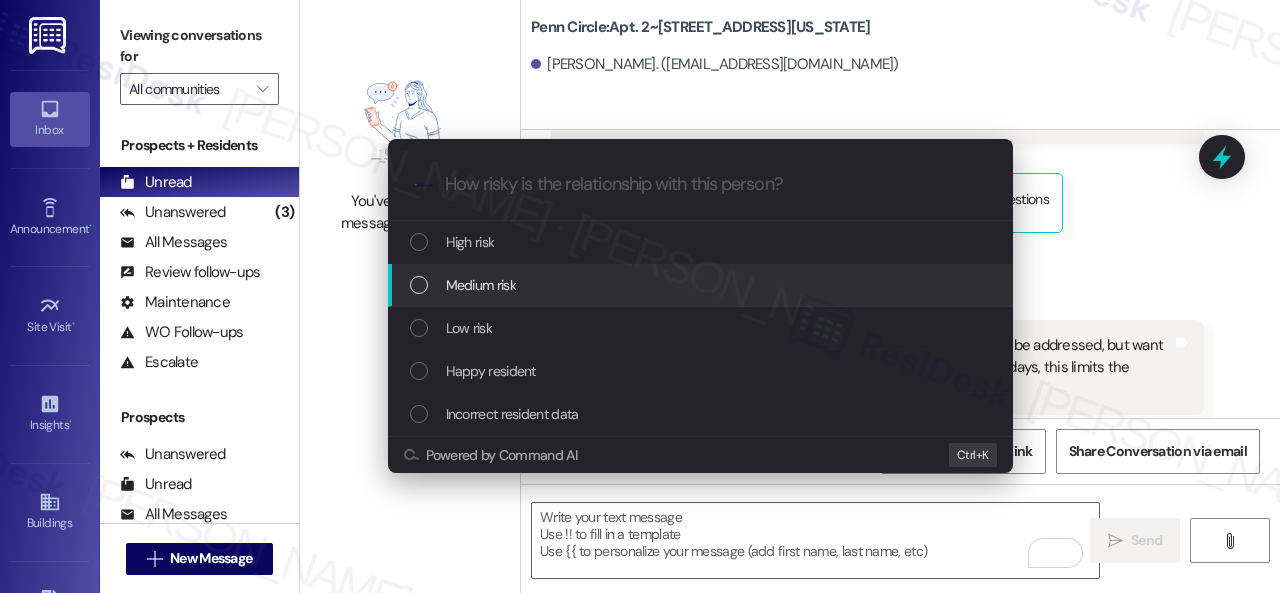 click on "Medium risk" at bounding box center (481, 285) 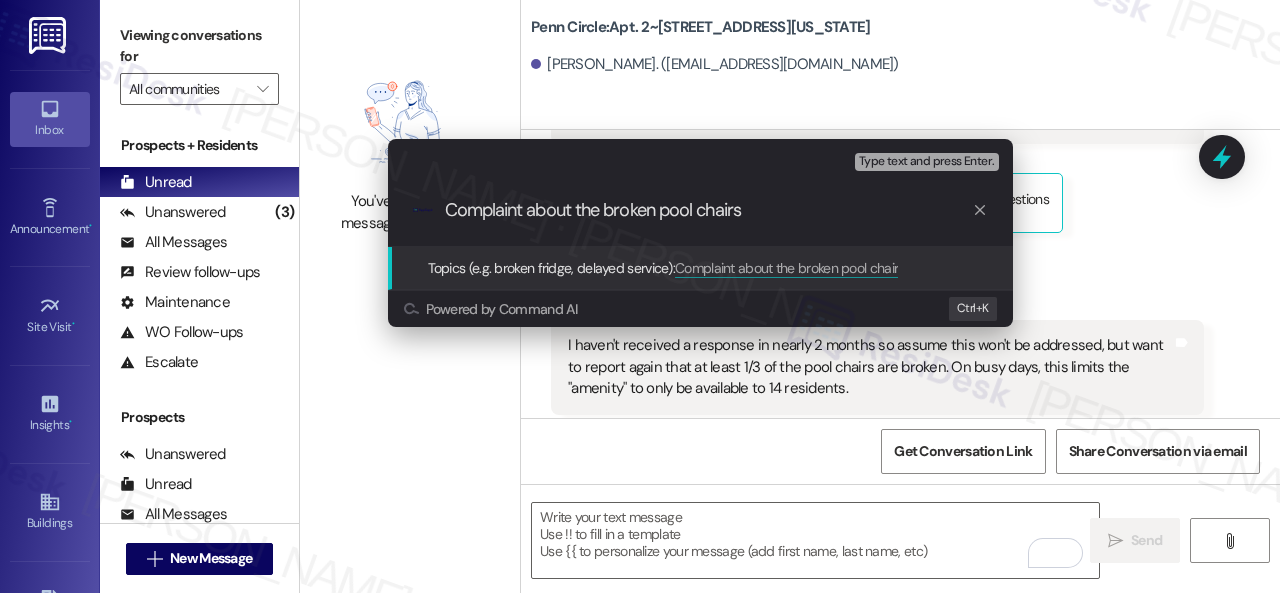 type on "Complaint about the broken pool chairs." 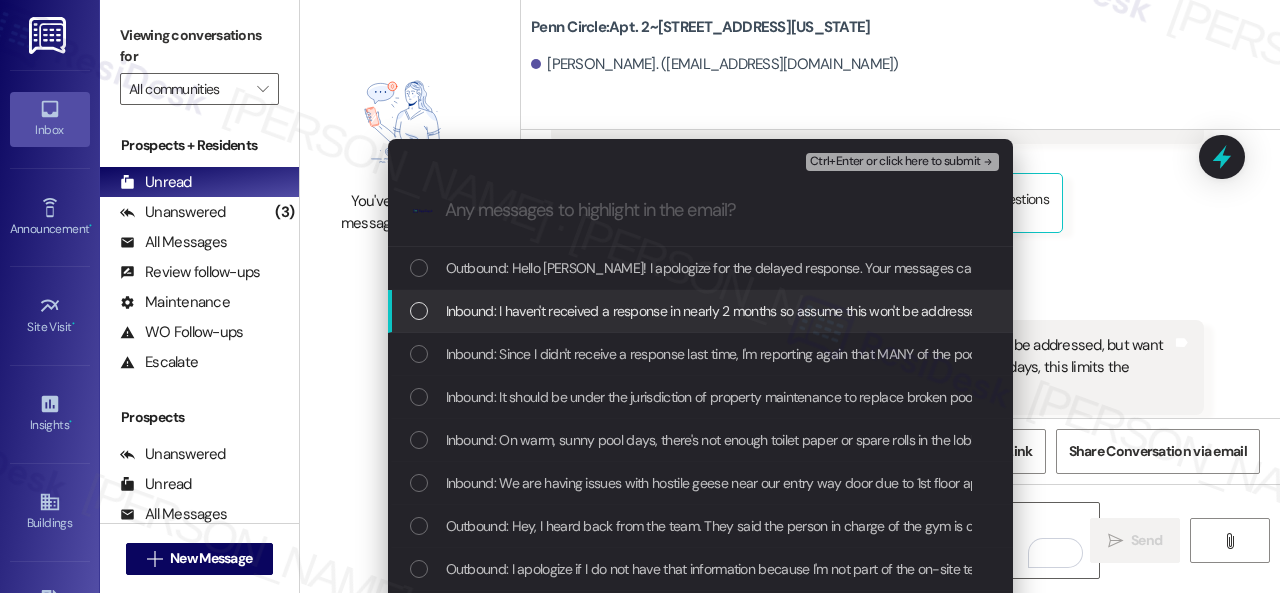 click on "Inbound: I haven't received a response in nearly 2 months so assume this won't be addressed, but want to report again that at least 1/3 of the pool chairs are broken. On busy days, this limits the "amenity" to only be available to 14 residents." at bounding box center (1133, 311) 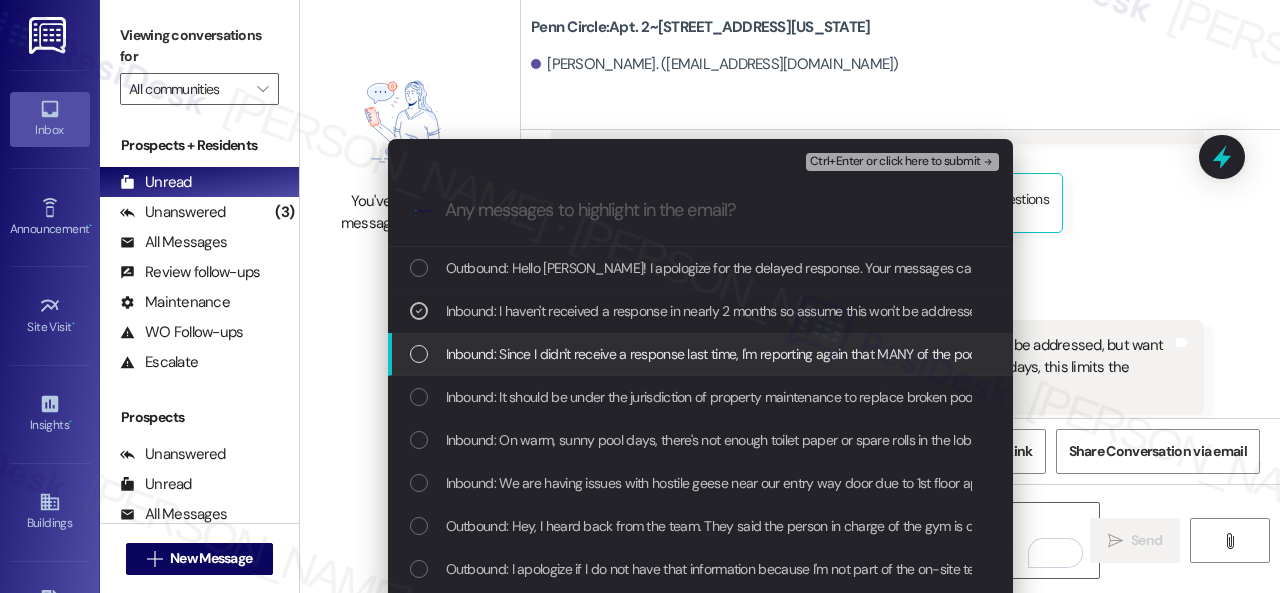 click on "Inbound: Since I didn't receive a response last time, I'm reporting again that MANY of the pool loungers are broken. Especially with the storms that happened this week, it would be the bare minimum to assess damage and repairs versus just setting the chairs up so they "look" right" at bounding box center (1251, 354) 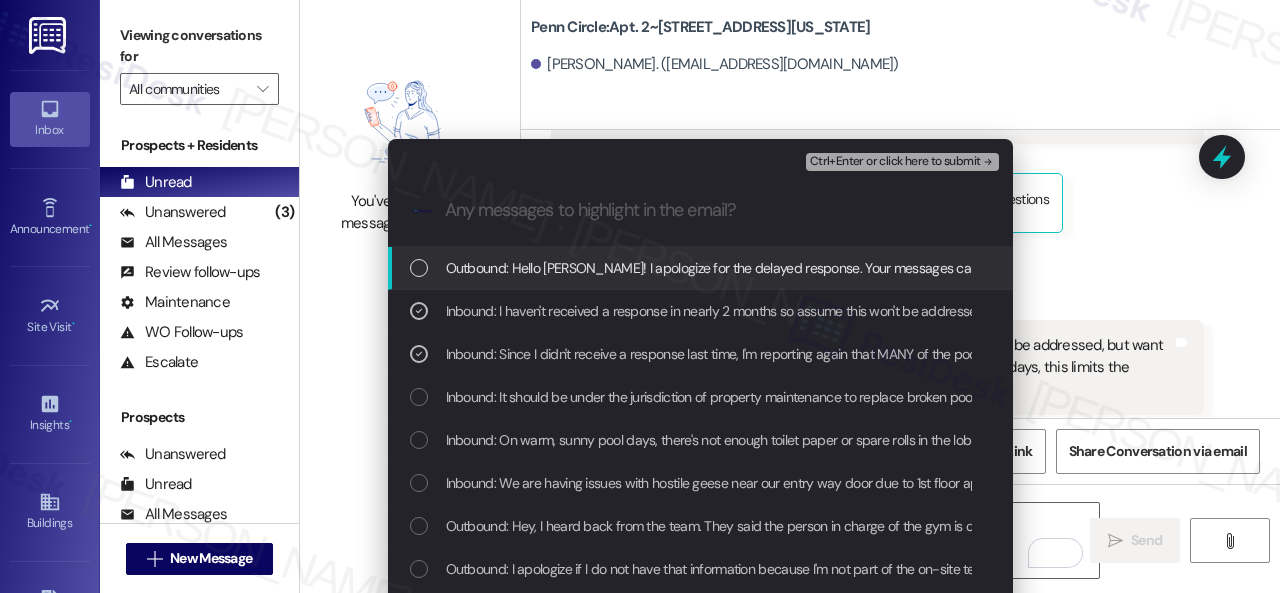 click on "Ctrl+Enter or click here to submit" at bounding box center (895, 162) 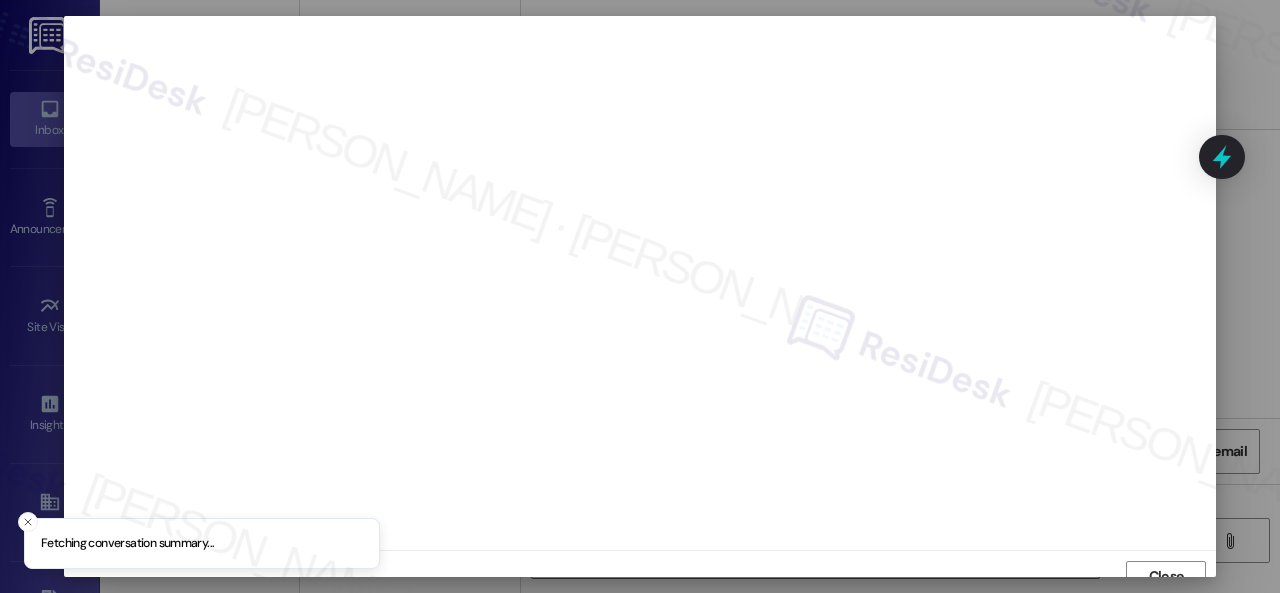 scroll, scrollTop: 15, scrollLeft: 0, axis: vertical 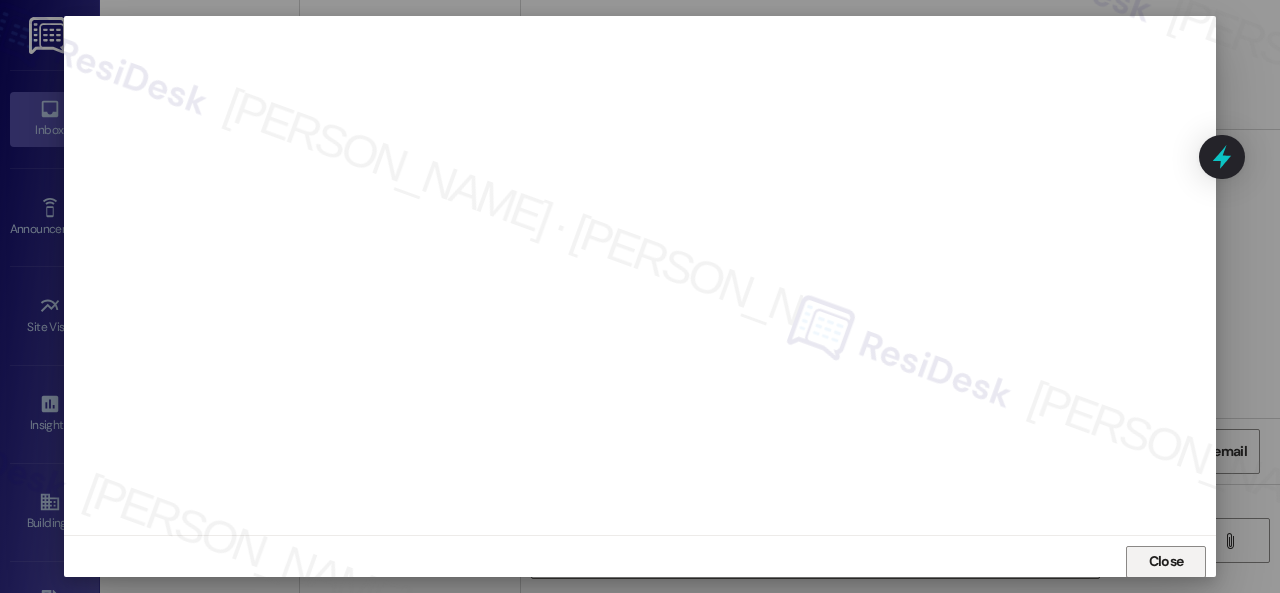click on "Close" at bounding box center (1166, 561) 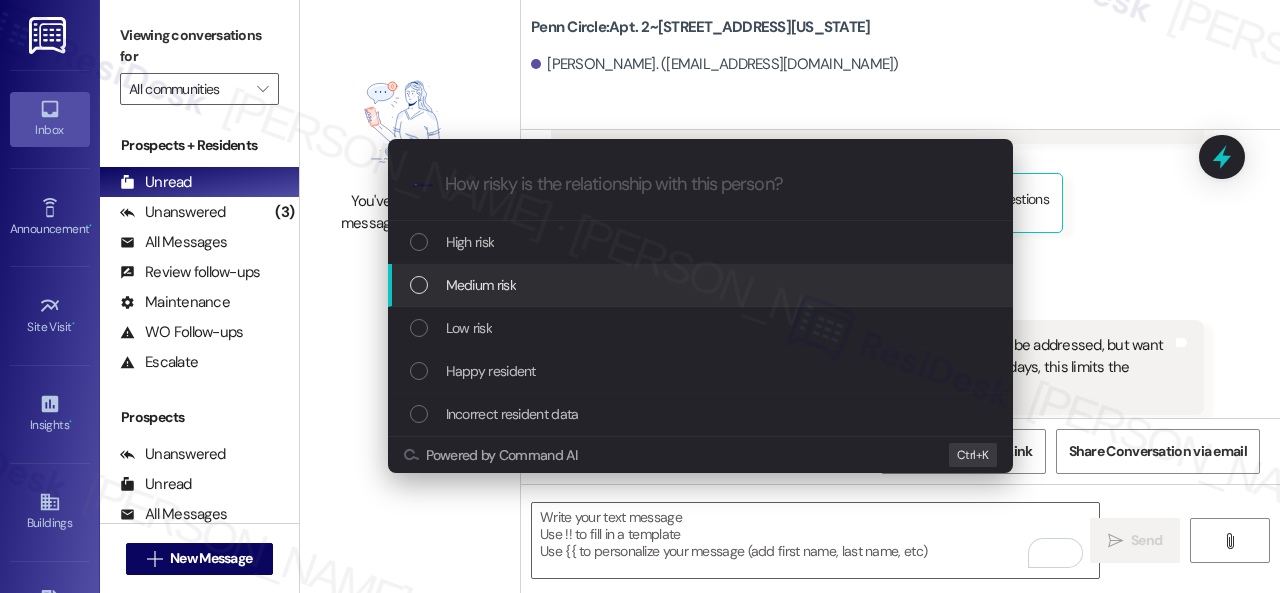 click on "Medium risk" at bounding box center (481, 285) 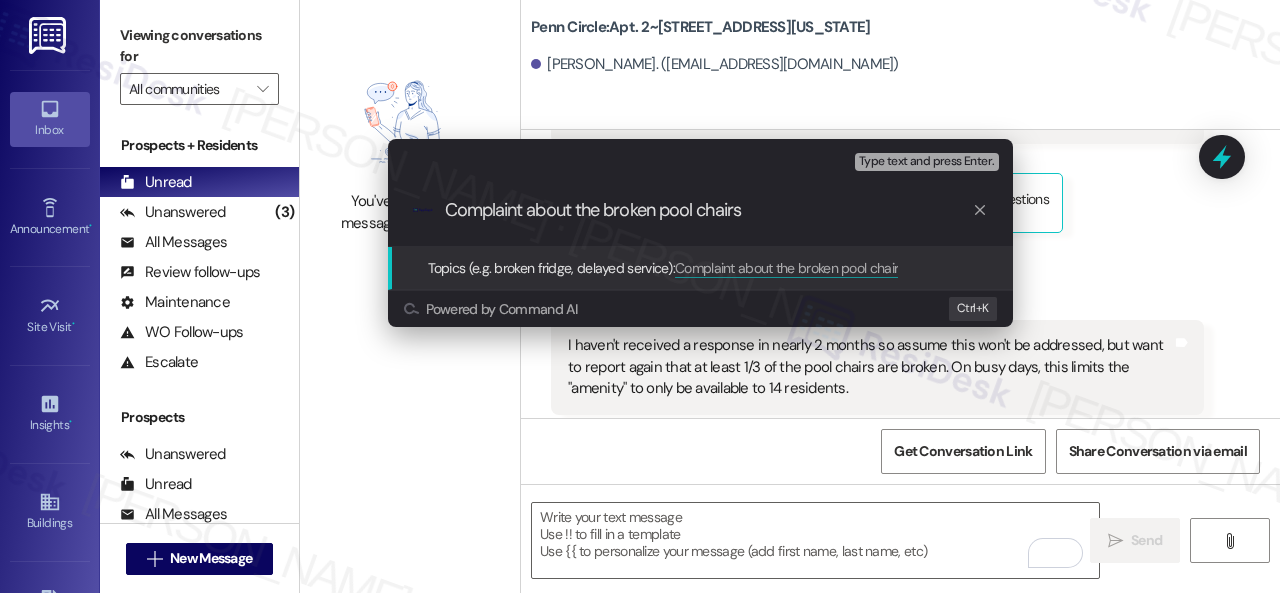 type on "Complaint about the broken pool chairs." 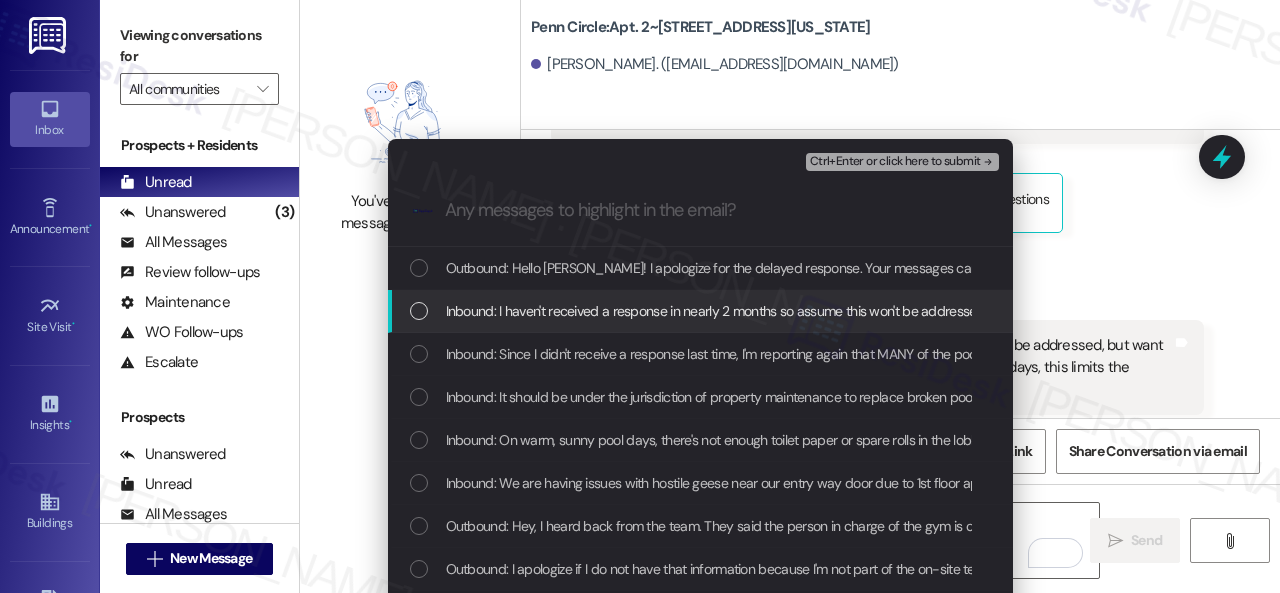 click on "Inbound: I haven't received a response in nearly 2 months so assume this won't be addressed, but want to report again that at least 1/3 of the pool chairs are broken. On busy days, this limits the "amenity" to only be available to 14 residents." at bounding box center [1133, 311] 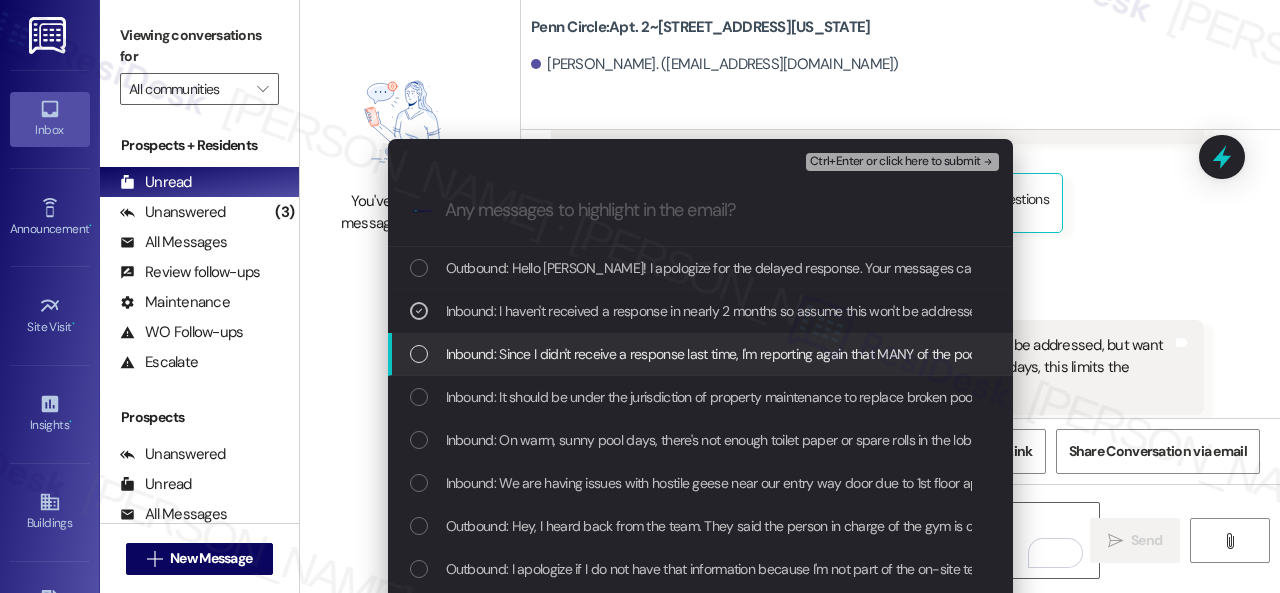 click on "Inbound: Since I didn't receive a response last time, I'm reporting again that MANY of the pool loungers are broken. Especially with the storms that happened this week, it would be the bare minimum to assess damage and repairs versus just setting the chairs up so they "look" right" at bounding box center [1251, 354] 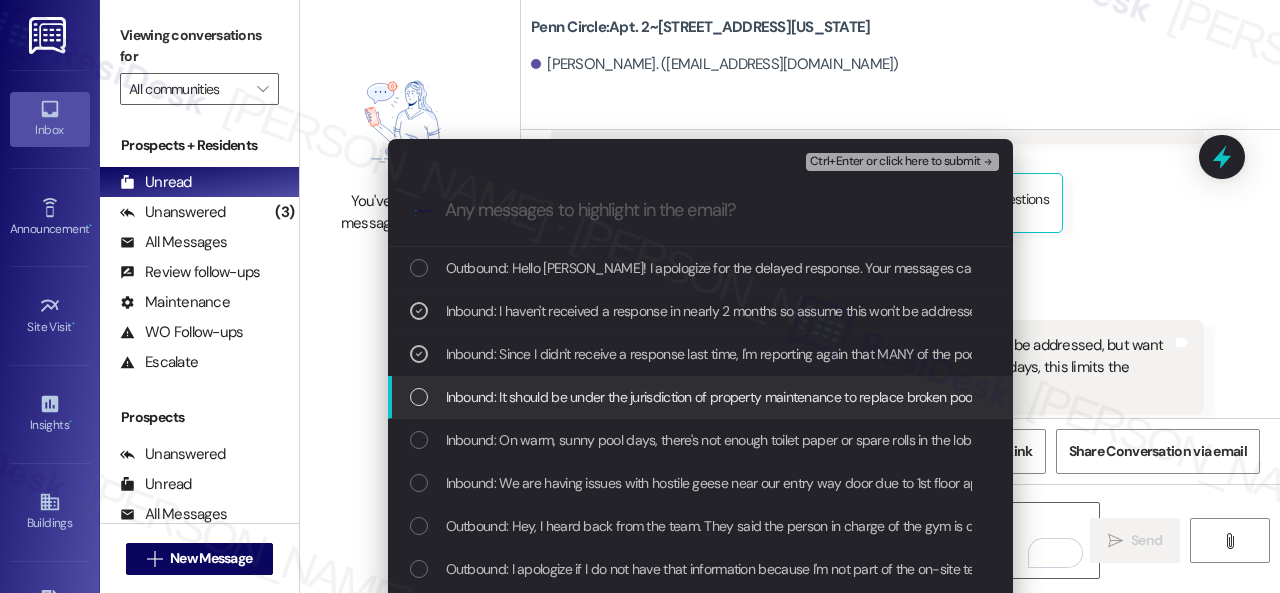 click on "Inbound: It should be under the jurisdiction of property maintenance to replace broken pool chairs rather than setting them up to where they "look" correct until someone lays down and they break. Basic fixes would go a long way with tenant satisfaction" at bounding box center (1176, 397) 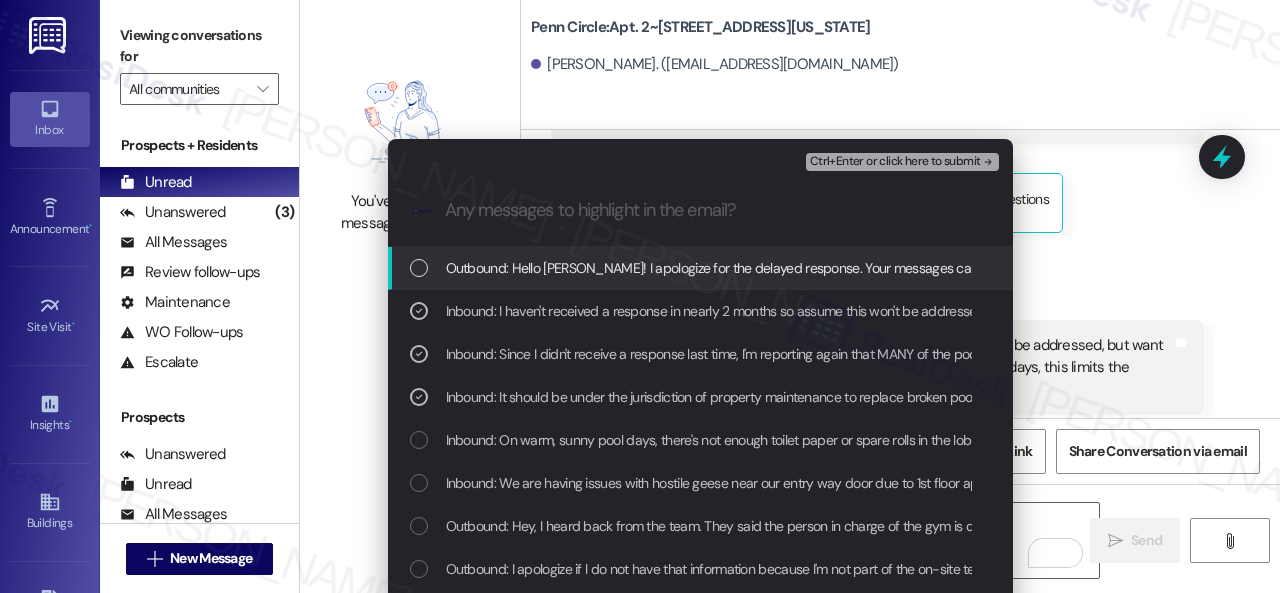 click on "Ctrl+Enter or click here to submit" at bounding box center [895, 162] 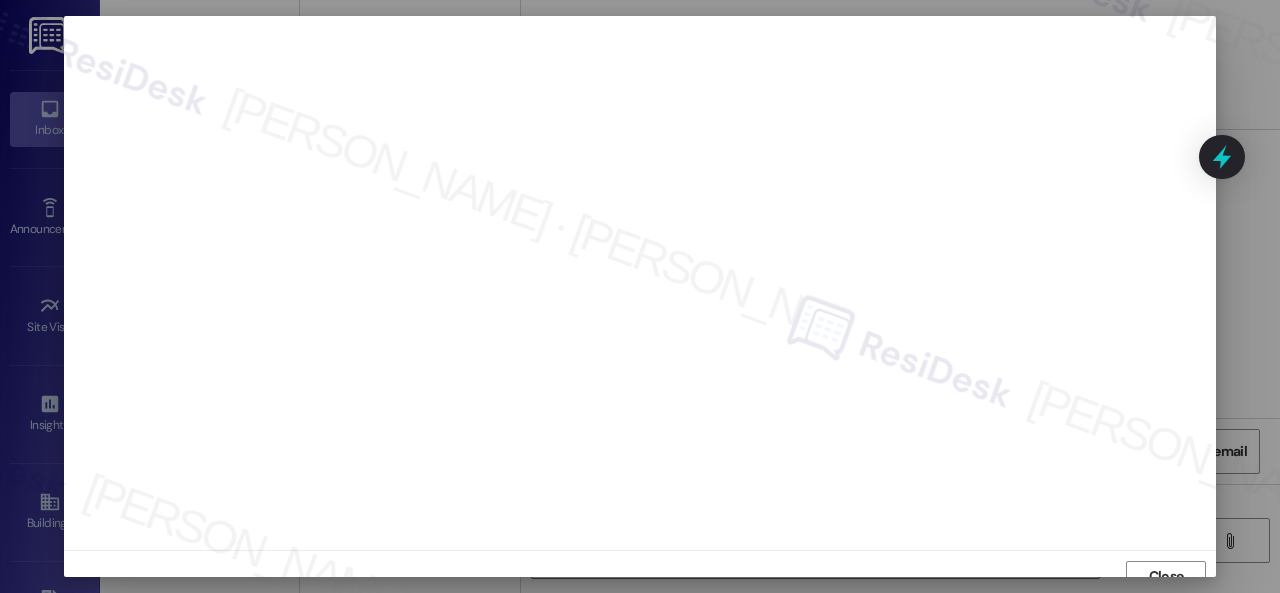 scroll, scrollTop: 15, scrollLeft: 0, axis: vertical 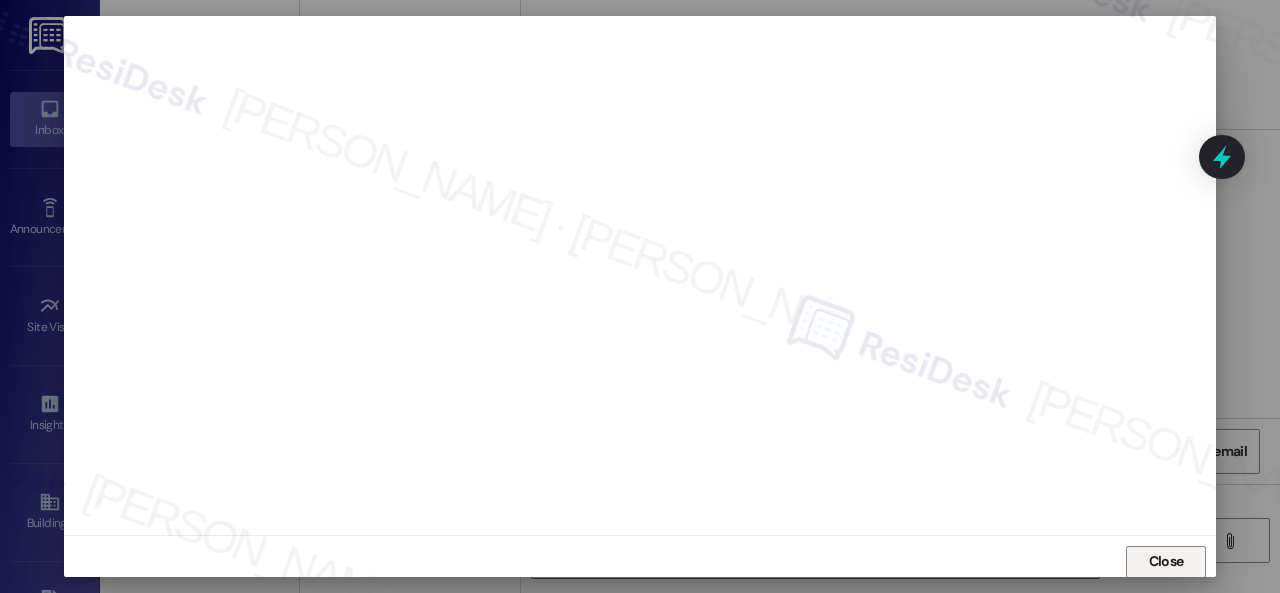 click on "Close" at bounding box center [1166, 562] 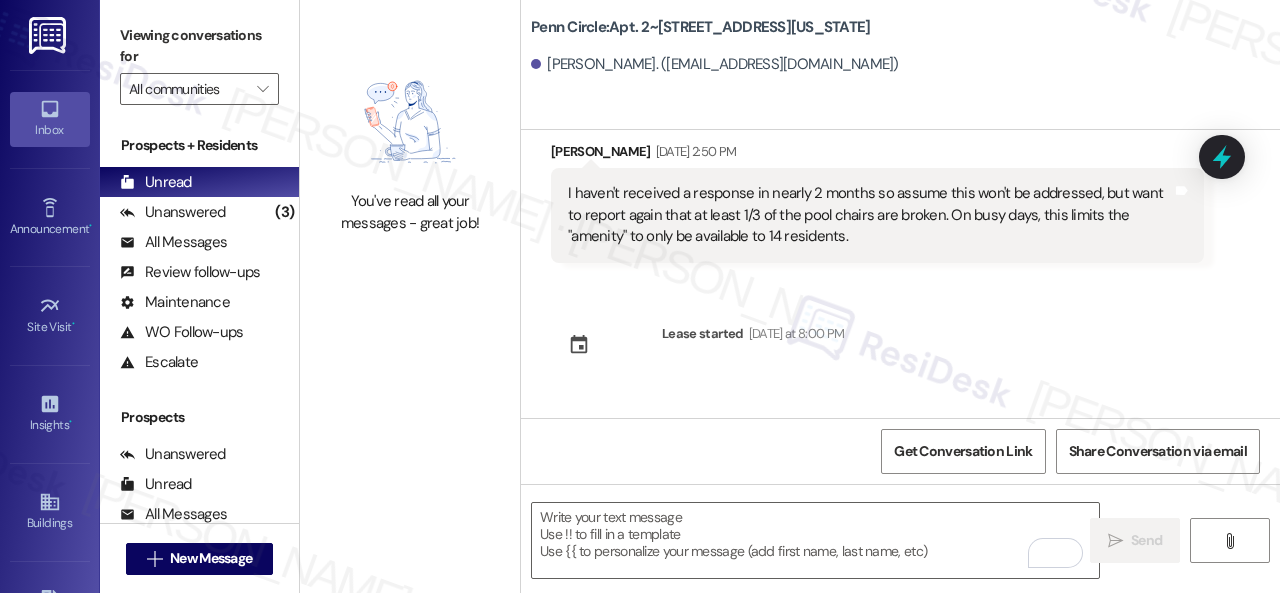 scroll, scrollTop: 18173, scrollLeft: 0, axis: vertical 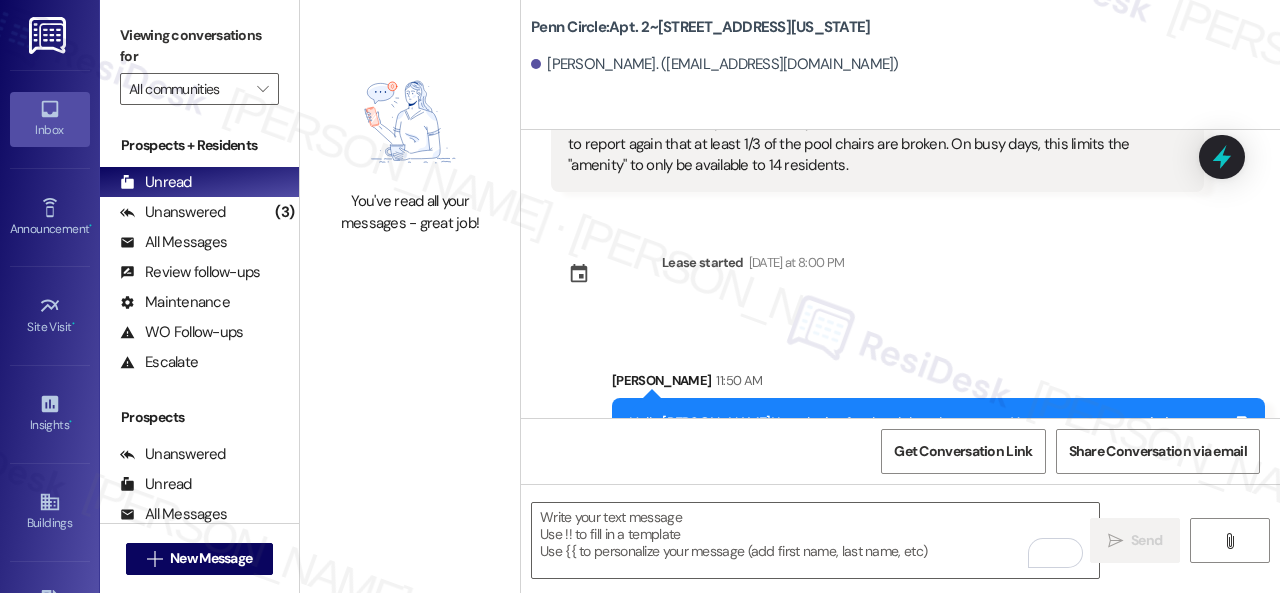 click on "Lease started Yesterday at 8:00 PM" at bounding box center (698, 281) 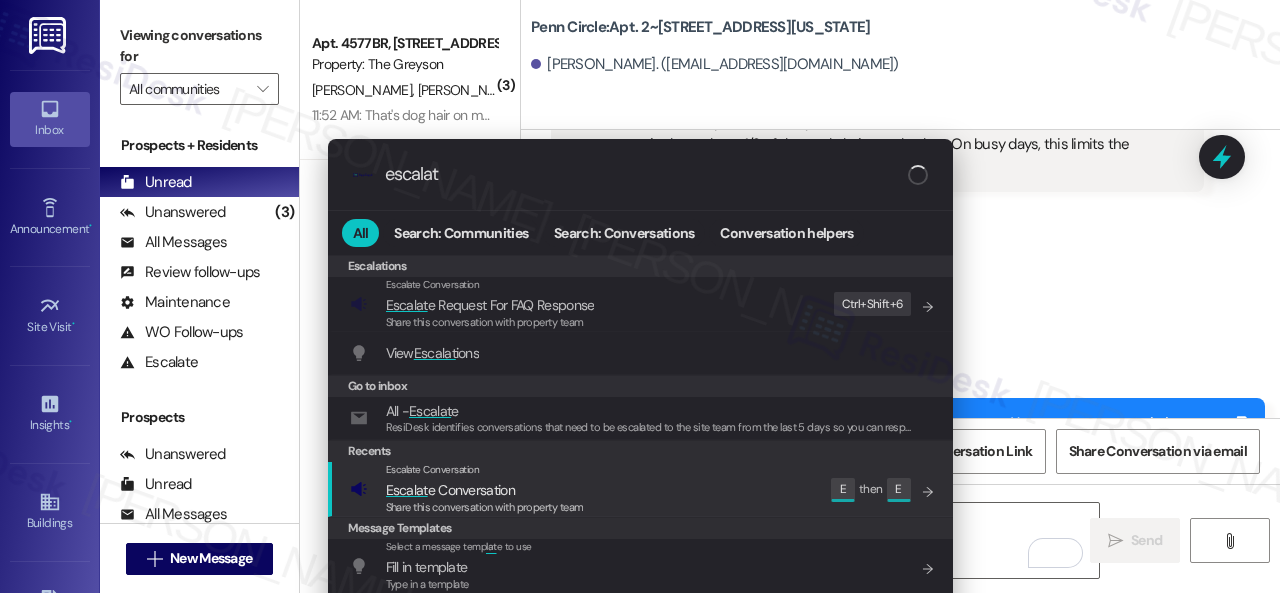 type on "escalat" 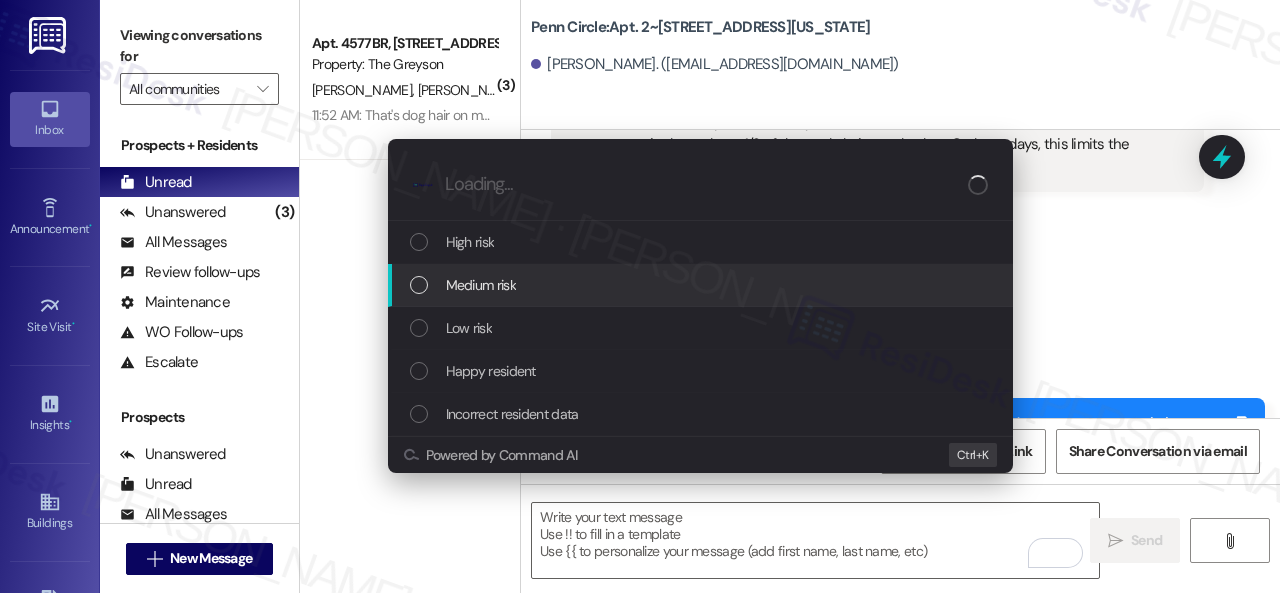 click on "Medium risk" at bounding box center (481, 285) 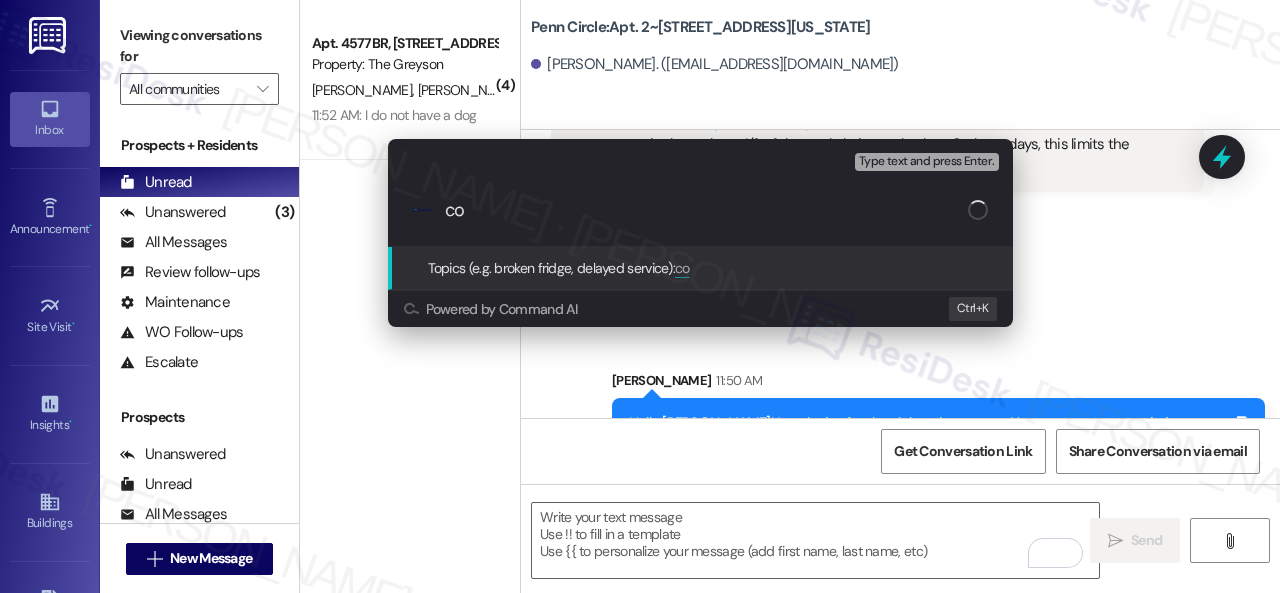 type on "c" 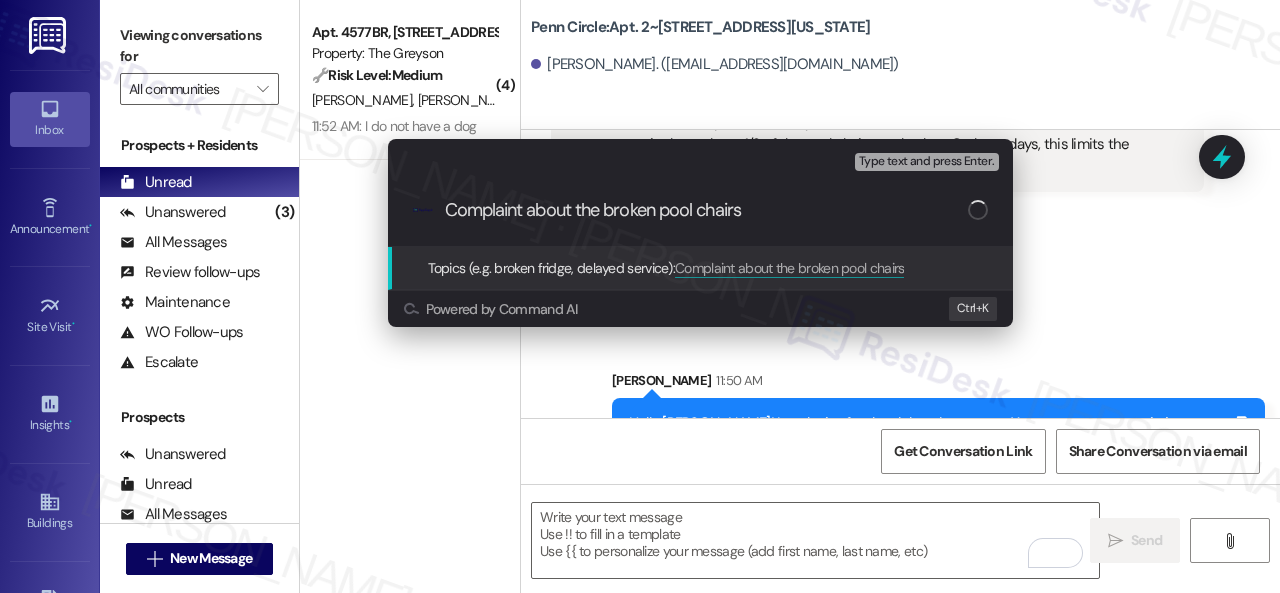 type on "Complaint about the broken pool chairs." 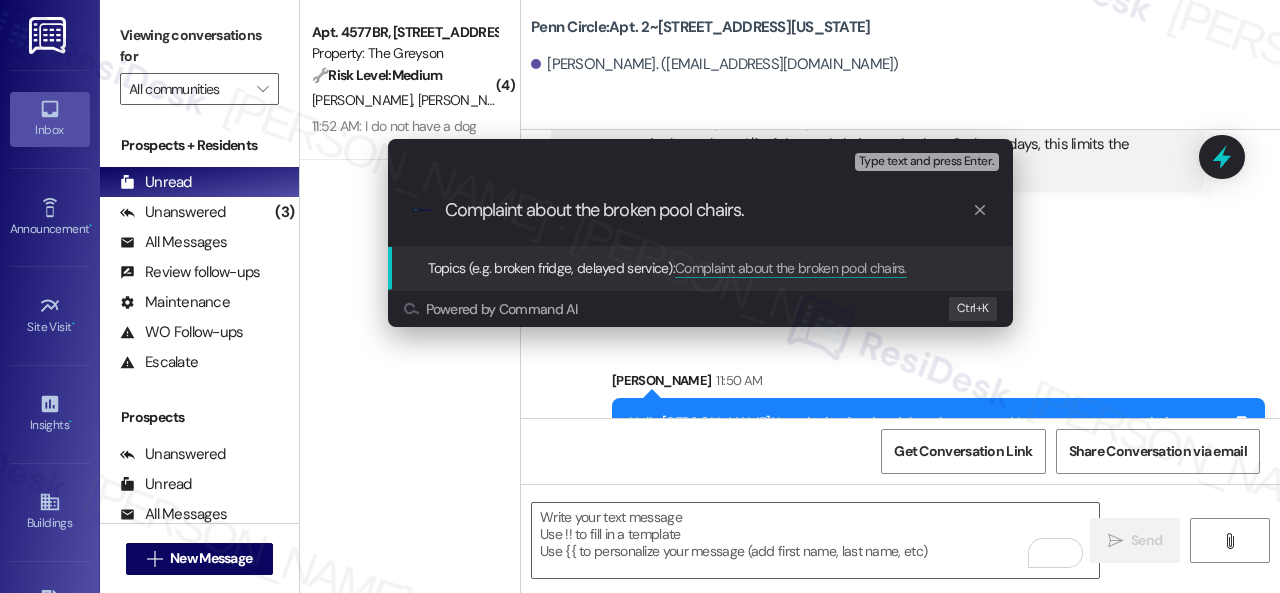 click on "Complaint about the broken pool chairs." at bounding box center [708, 210] 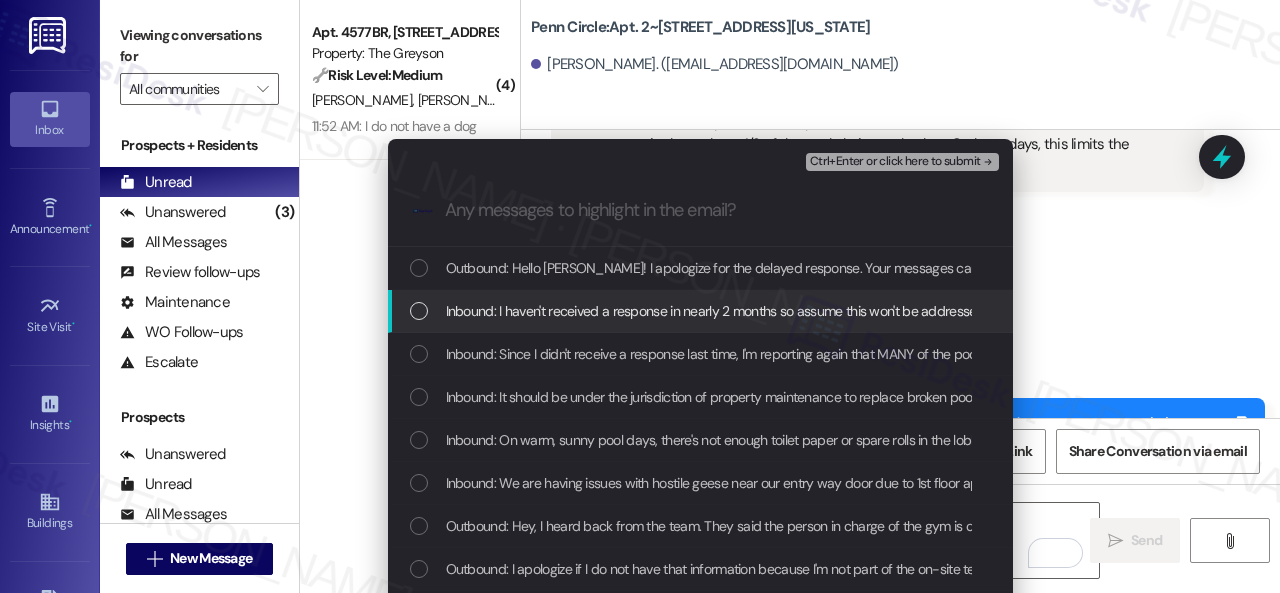 click on "Inbound: I haven't received a response in nearly 2 months so assume this won't be addressed, but want to report again that at least 1/3 of the pool chairs are broken. On busy days, this limits the "amenity" to only be available to 14 residents." at bounding box center (1133, 311) 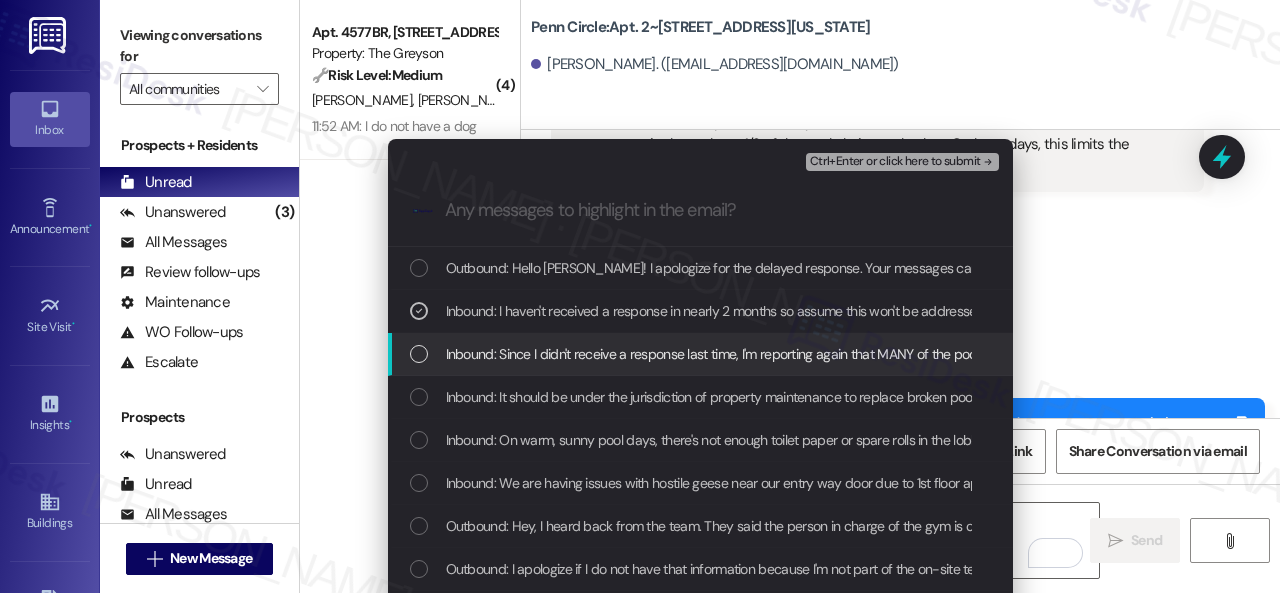 click on "Inbound: Since I didn't receive a response last time, I'm reporting again that MANY of the pool loungers are broken. Especially with the storms that happened this week, it would be the bare minimum to assess damage and repairs versus just setting the chairs up so they "look" right" at bounding box center [1251, 354] 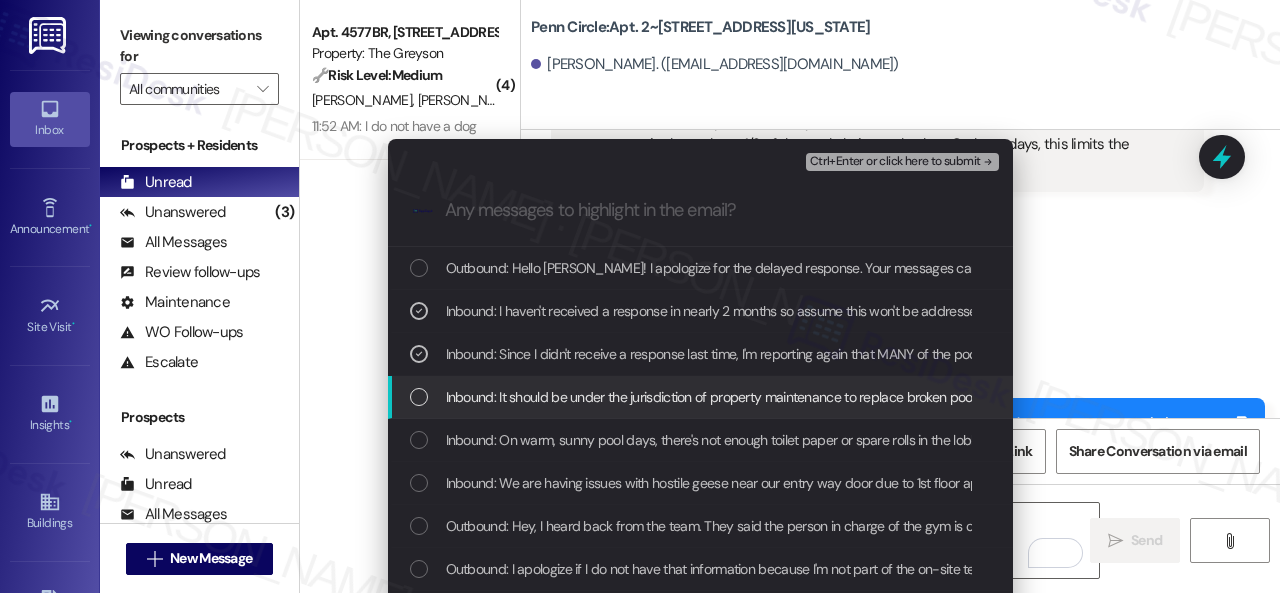 click on "Inbound: It should be under the jurisdiction of property maintenance to replace broken pool chairs rather than setting them up to where they "look" correct until someone lays down and they break. Basic fixes would go a long way with tenant satisfaction" at bounding box center [1176, 397] 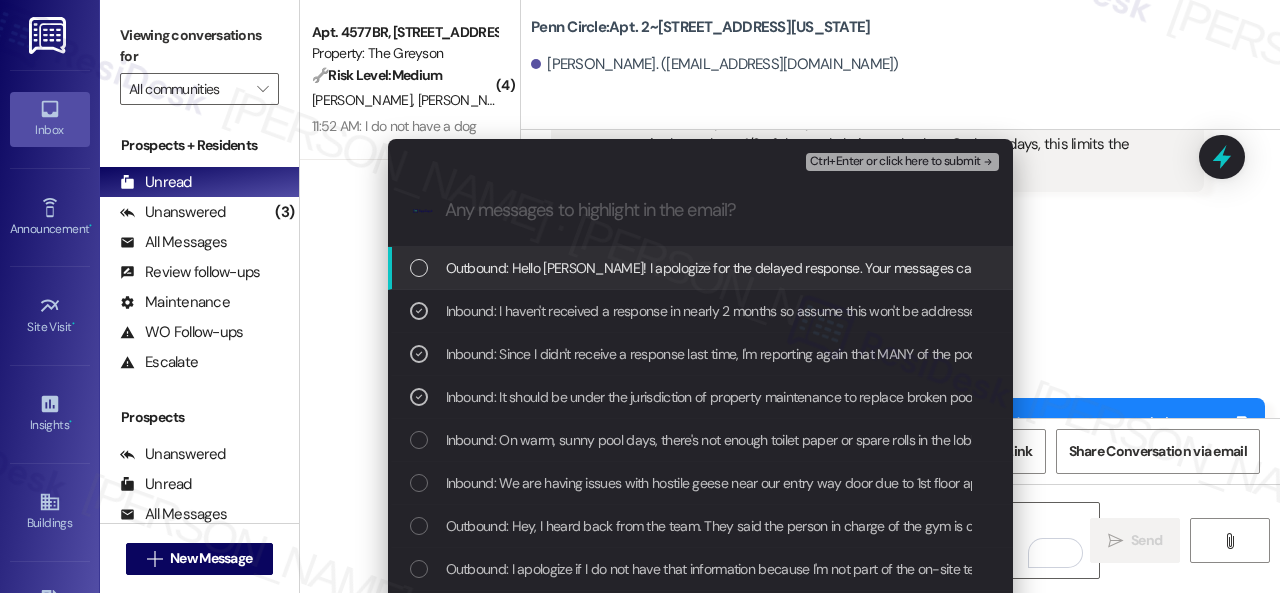 click on "Ctrl+Enter or click here to submit" at bounding box center [895, 162] 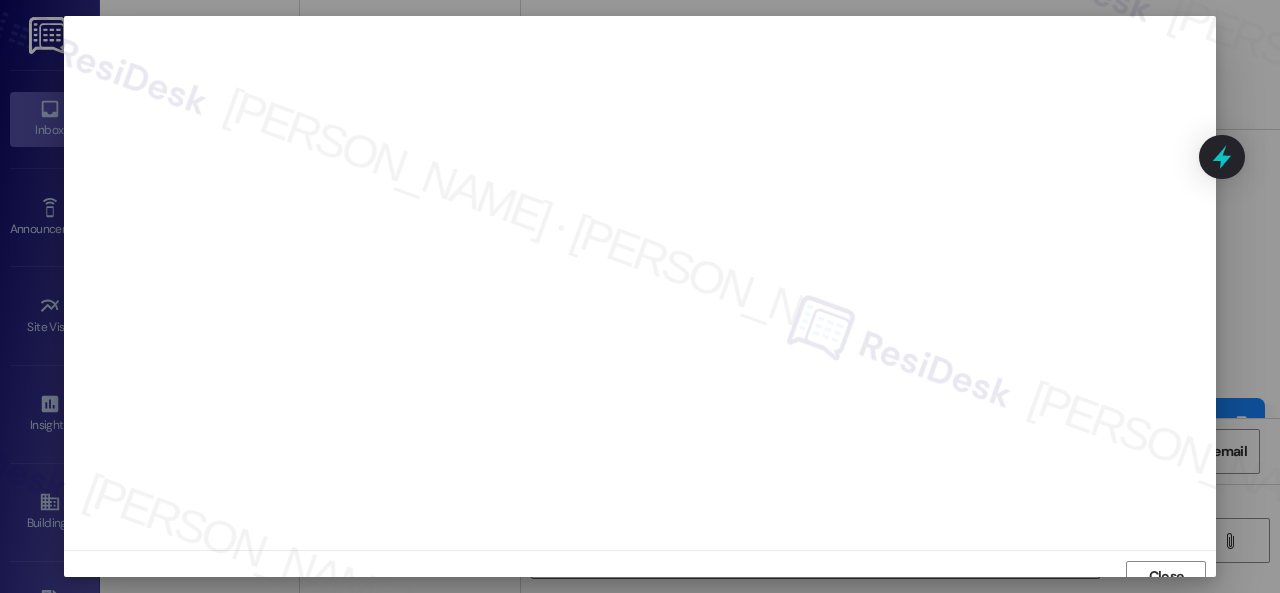 scroll, scrollTop: 15, scrollLeft: 0, axis: vertical 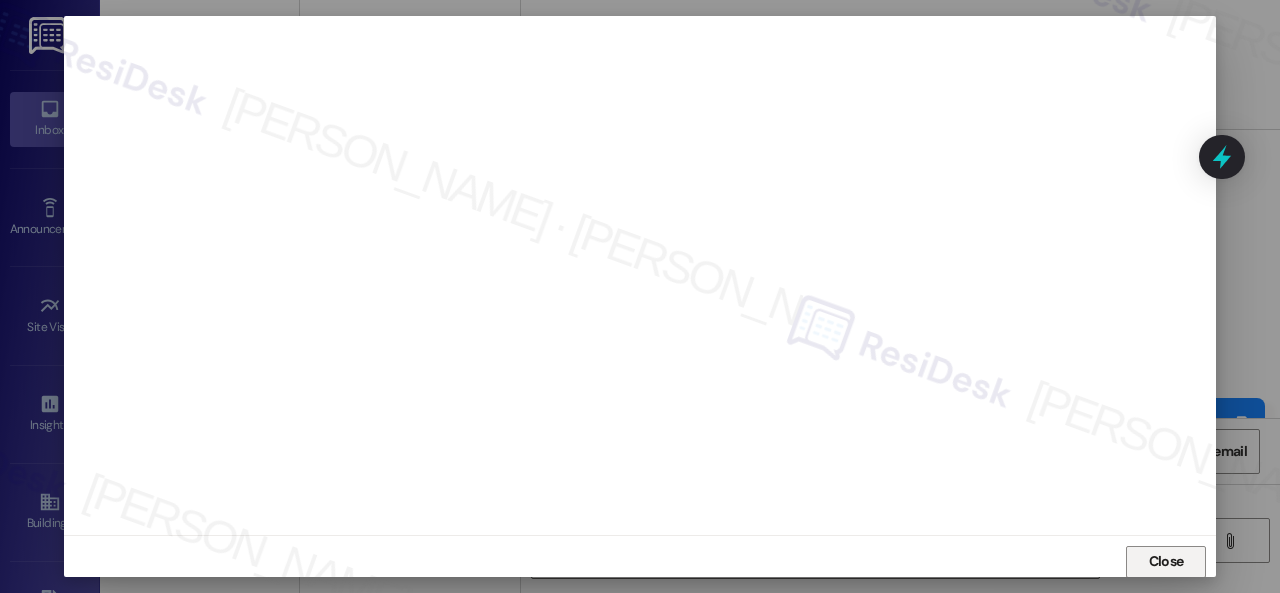 click on "Close" at bounding box center (1166, 561) 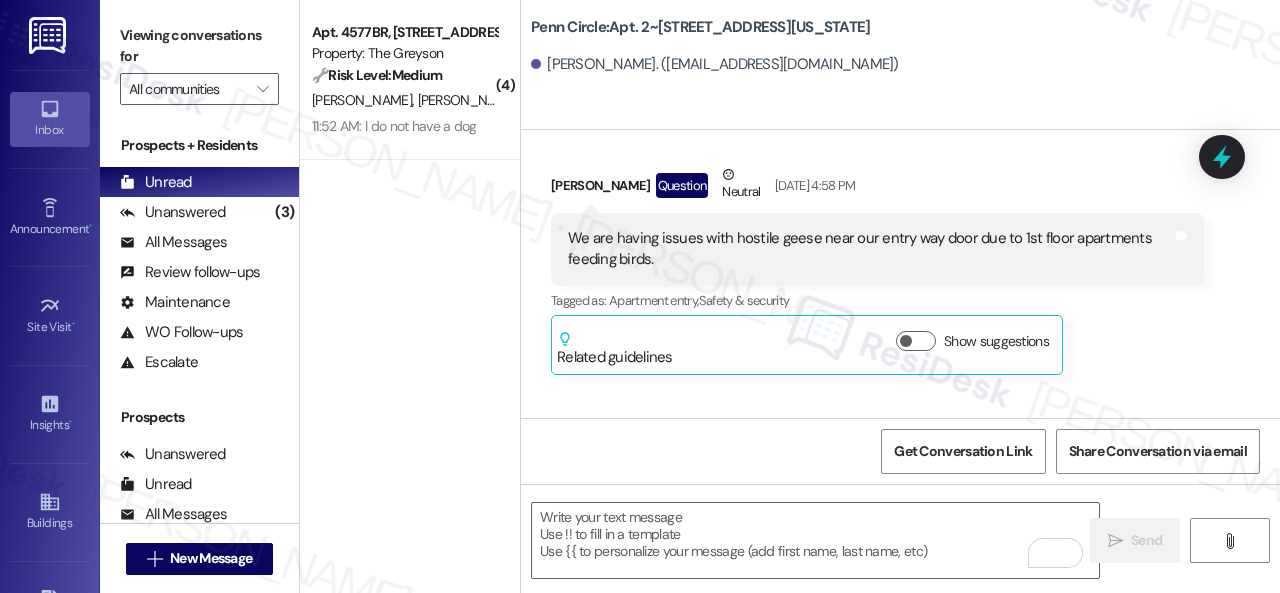 scroll, scrollTop: 17073, scrollLeft: 0, axis: vertical 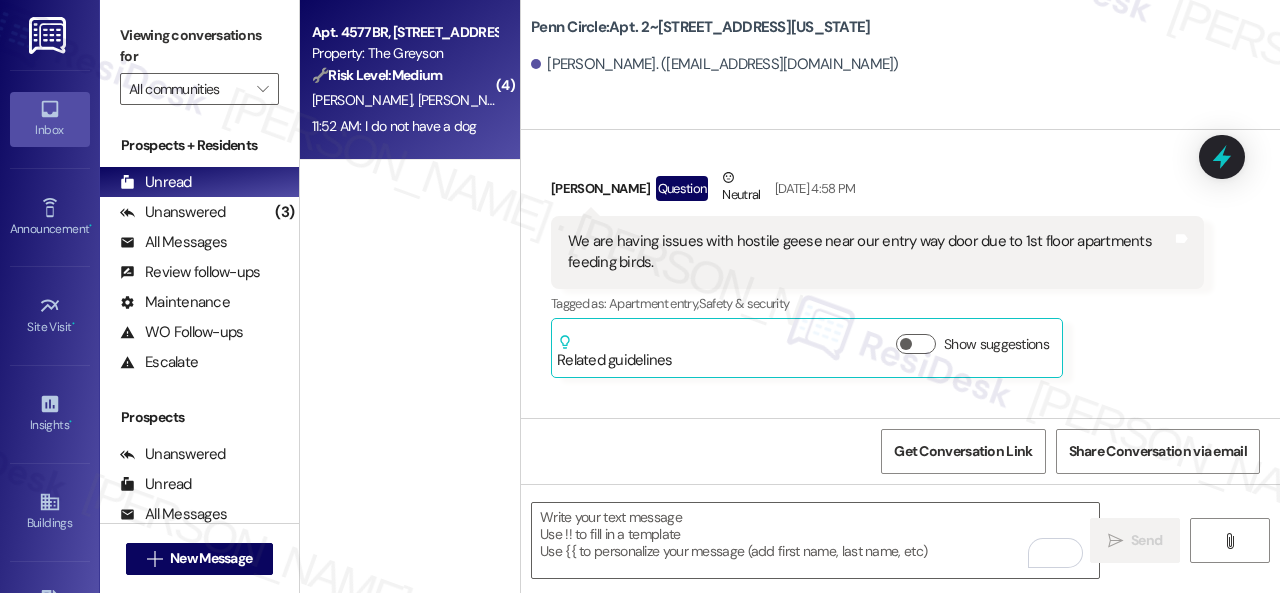 click on "H. Hughes M. Seward" at bounding box center [404, 100] 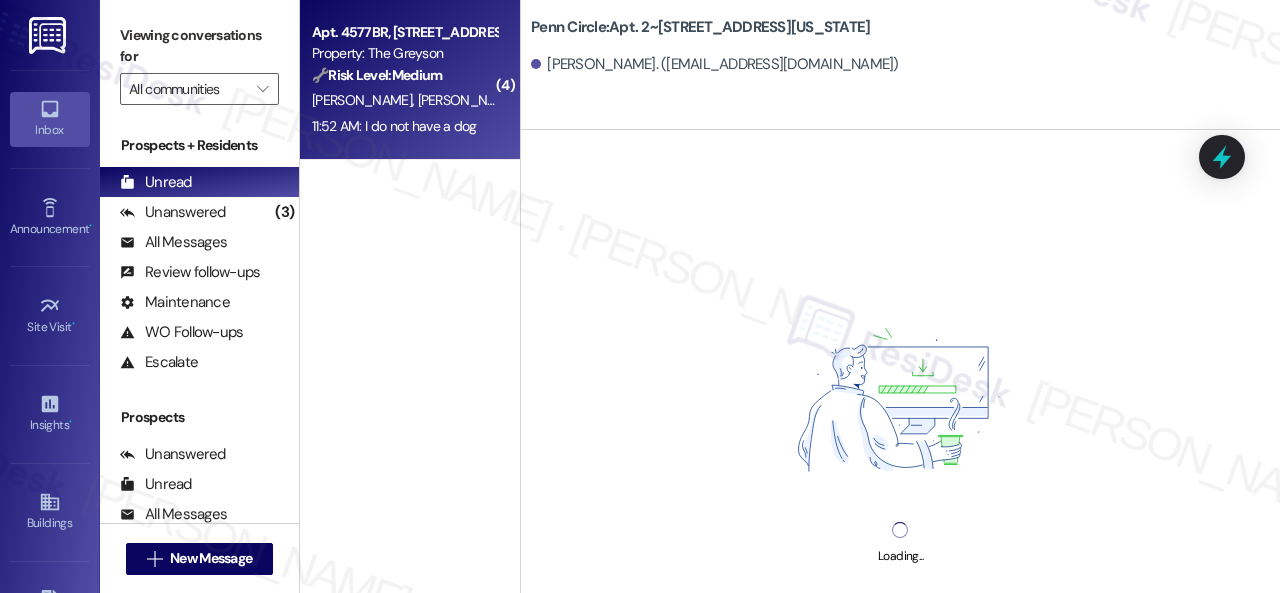 click on "🔧  Risk Level:  Medium" at bounding box center [377, 75] 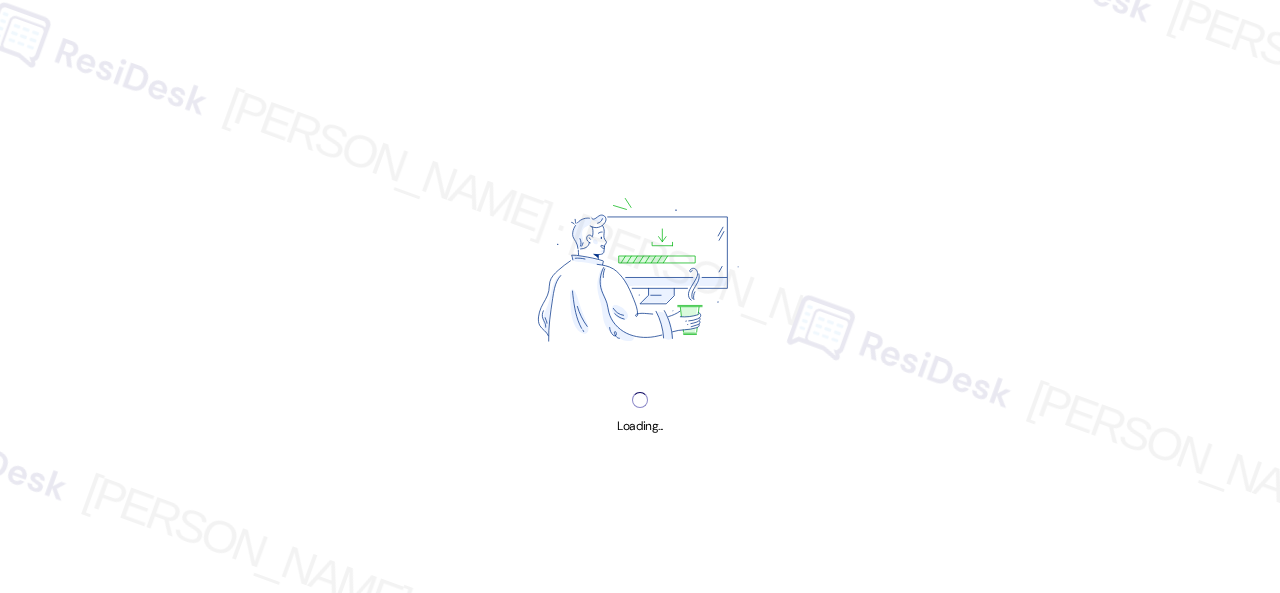 scroll, scrollTop: 0, scrollLeft: 0, axis: both 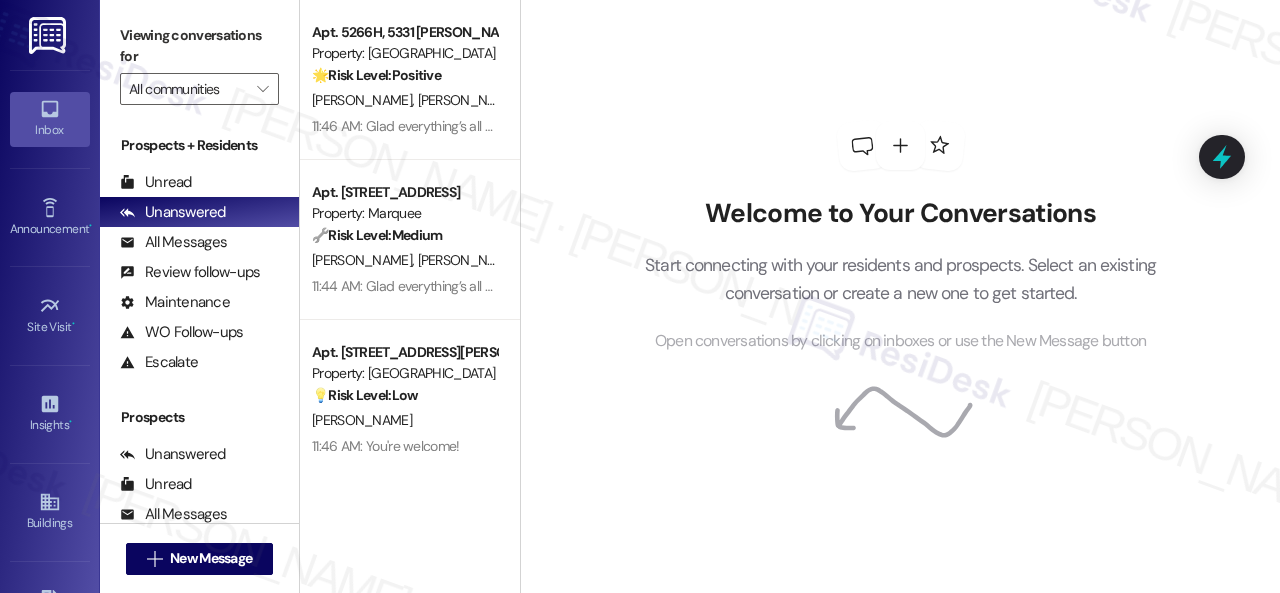 click on "Welcome to Your Conversations Start connecting with your residents and prospects. Select an existing conversation or create a new one to get started. Open conversations by clicking on inboxes or use the New Message button" at bounding box center (901, 237) 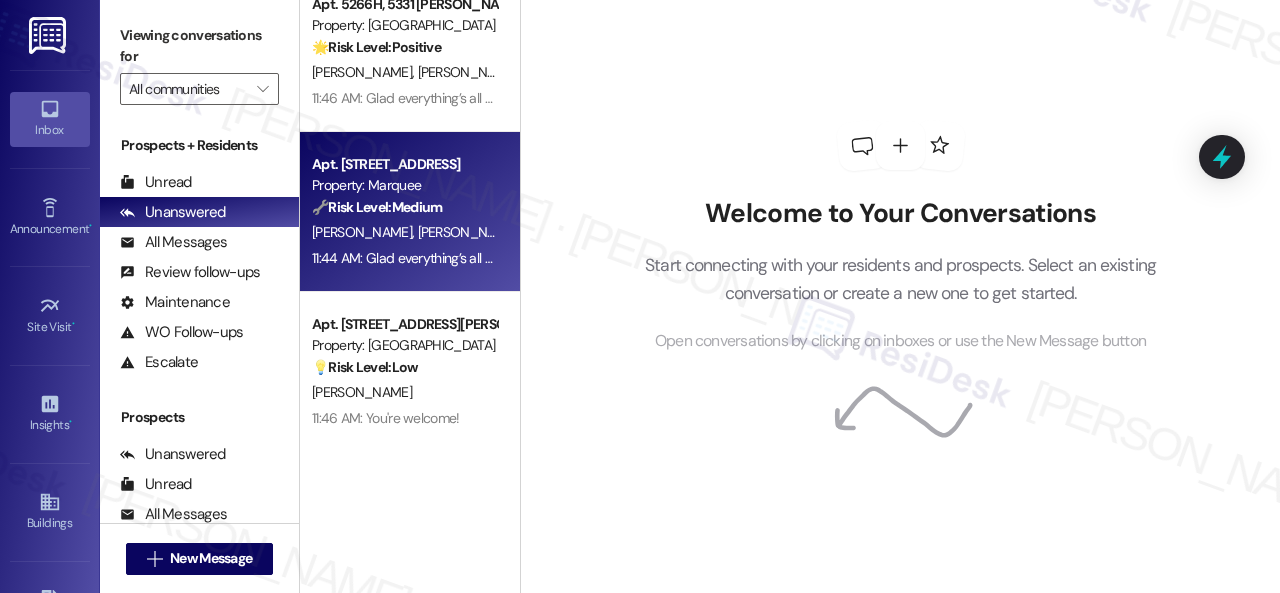 scroll, scrollTop: 28, scrollLeft: 0, axis: vertical 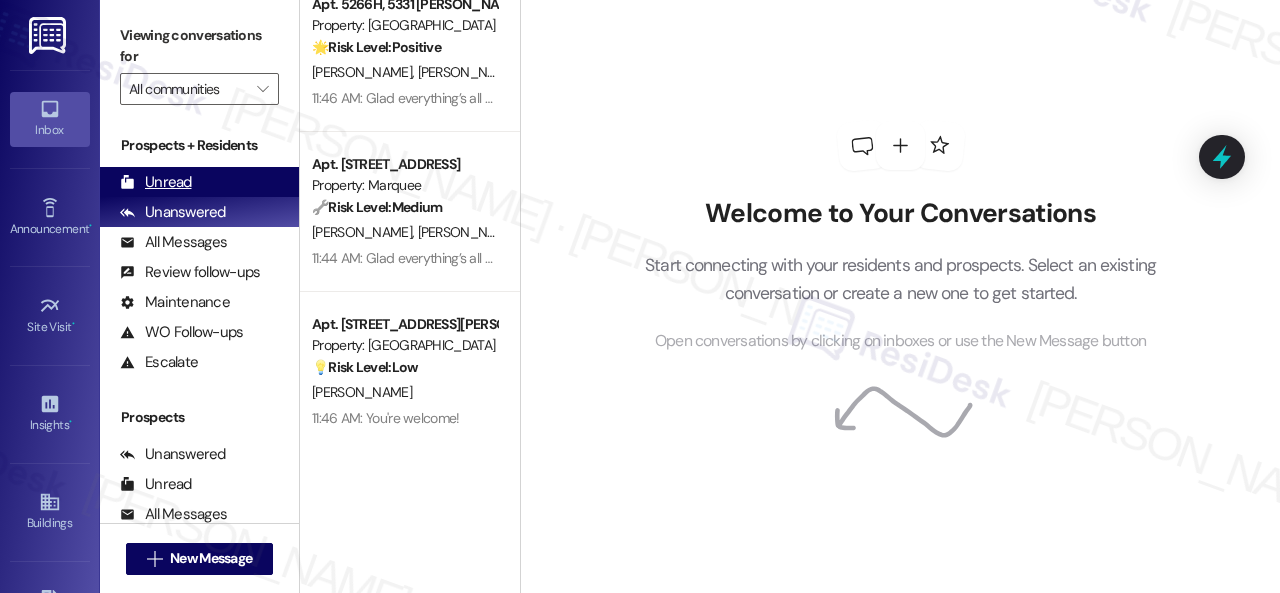click on "Unread" at bounding box center (156, 182) 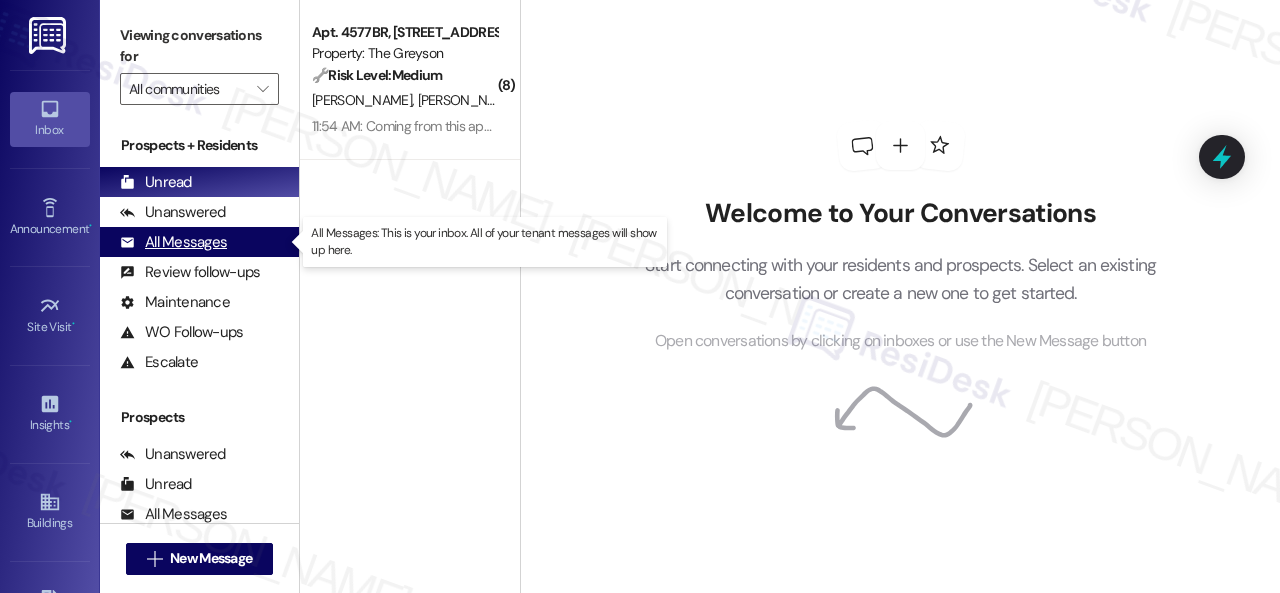 click on "All Messages" at bounding box center [173, 242] 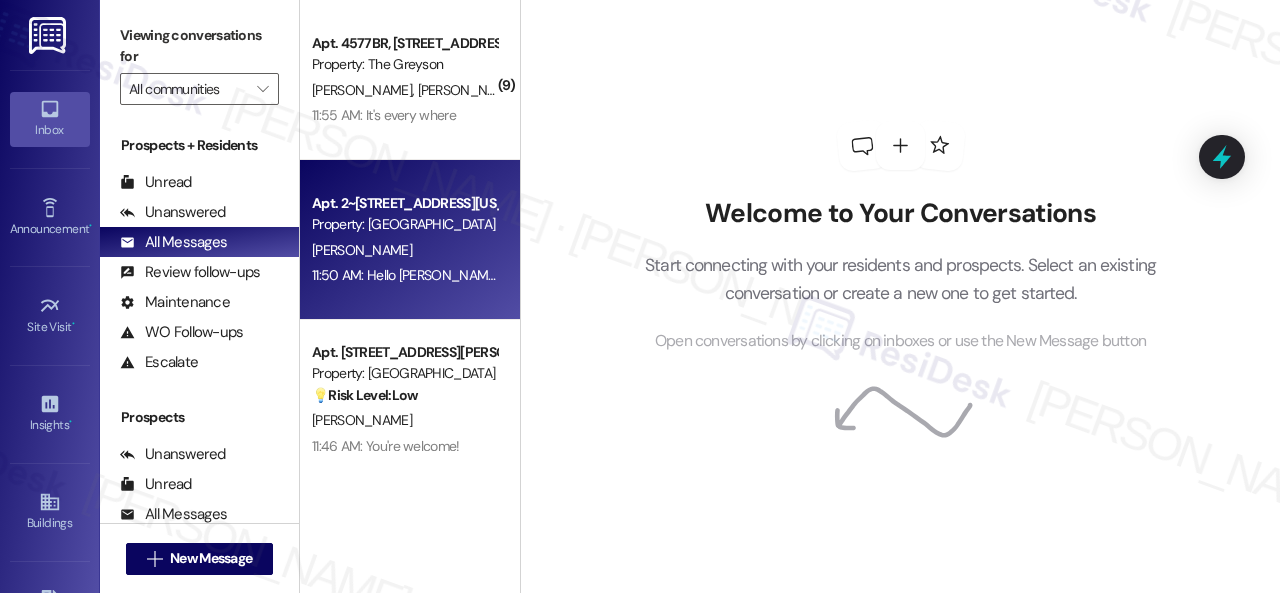 click on "Property: [GEOGRAPHIC_DATA]" at bounding box center [404, 224] 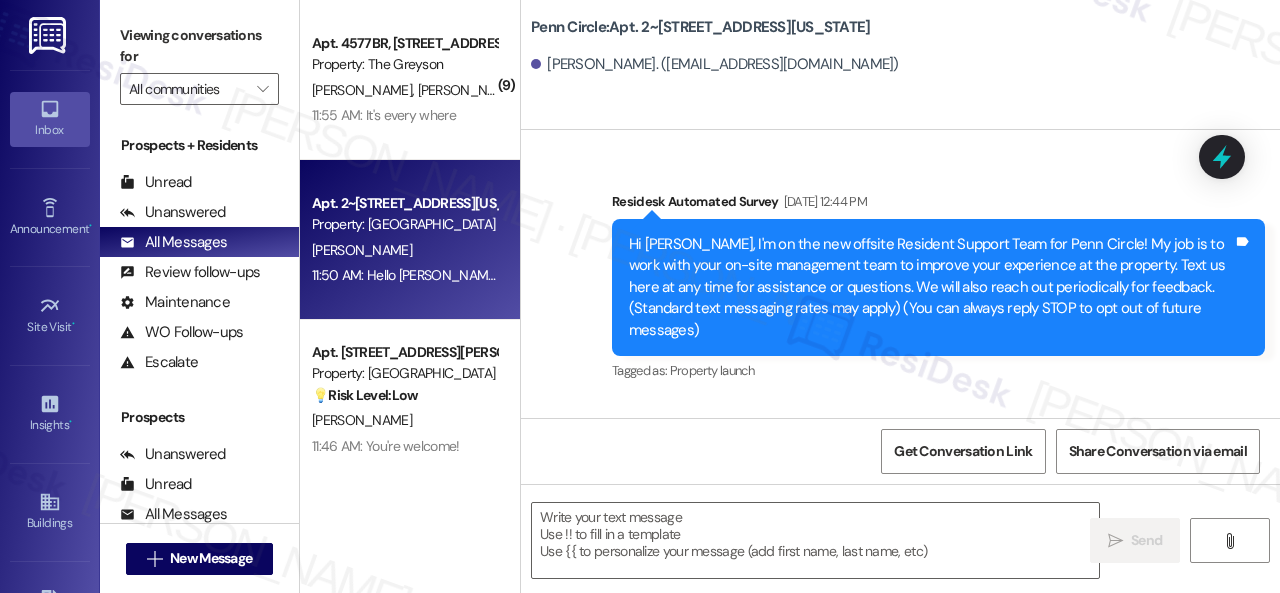 type on "Fetching suggested responses. Please feel free to read through the conversation in the meantime." 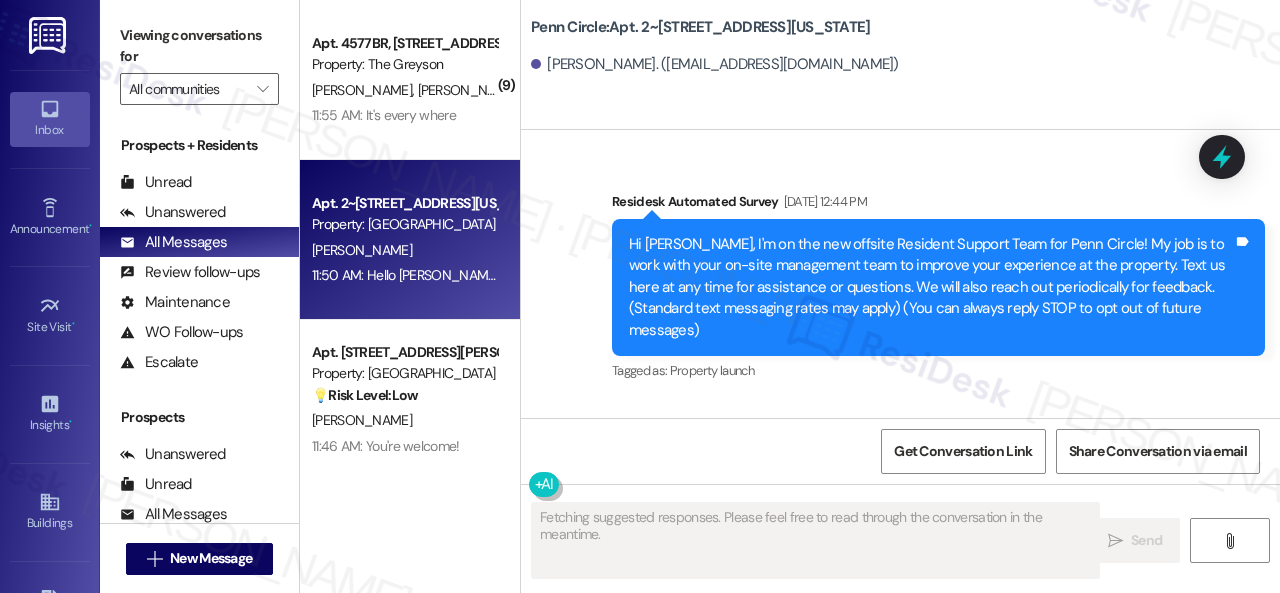 scroll, scrollTop: 17850, scrollLeft: 0, axis: vertical 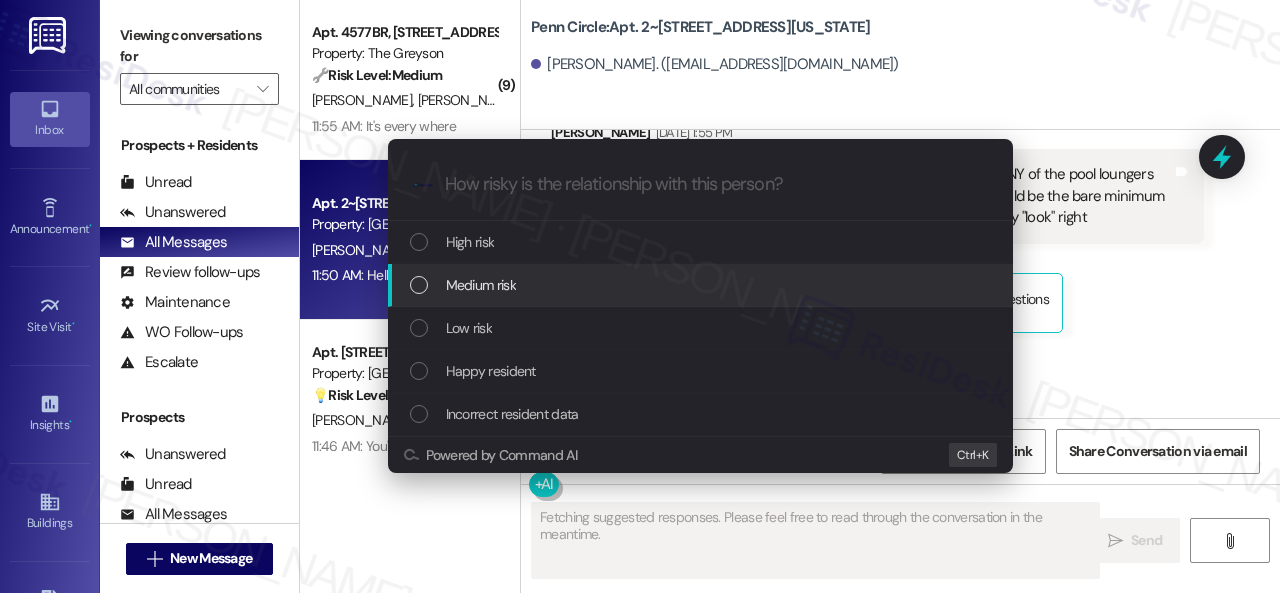 click on "Medium risk" at bounding box center (481, 285) 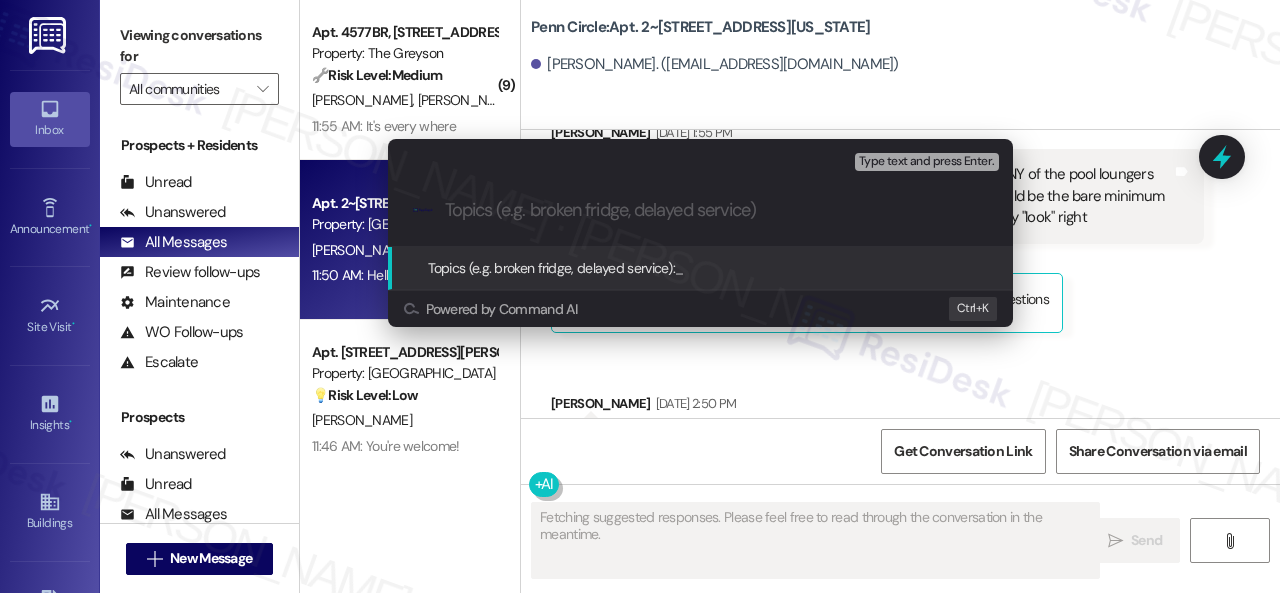 paste on "Complaint about the broken pool chairs." 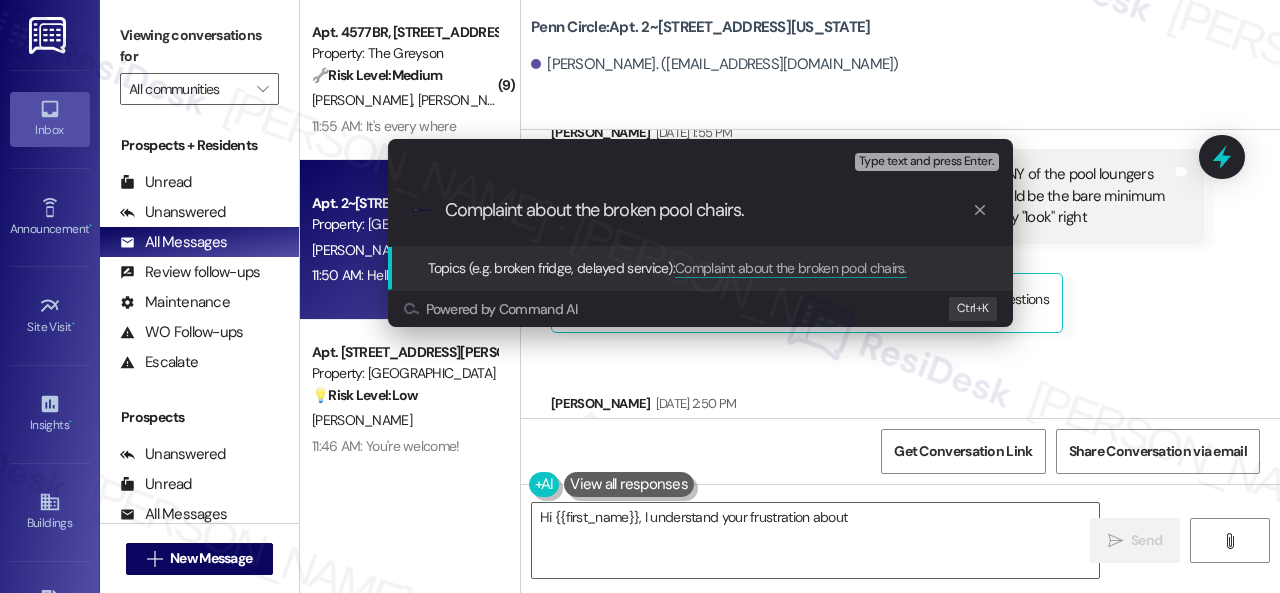type on "Hi {{first_name}}, I understand your frustration about" 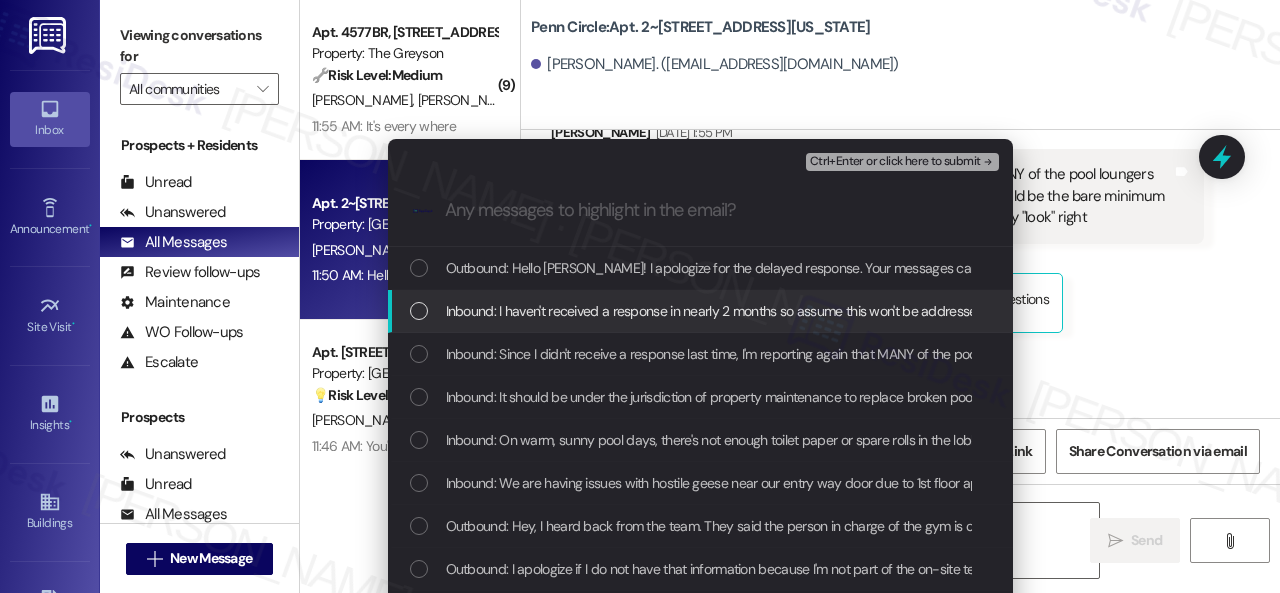 click on "Inbound: I haven't received a response in nearly 2 months so assume this won't be addressed, but want to report again that at least 1/3 of the pool chairs are broken. On busy days, this limits the "amenity" to only be available to 14 residents." at bounding box center [1133, 311] 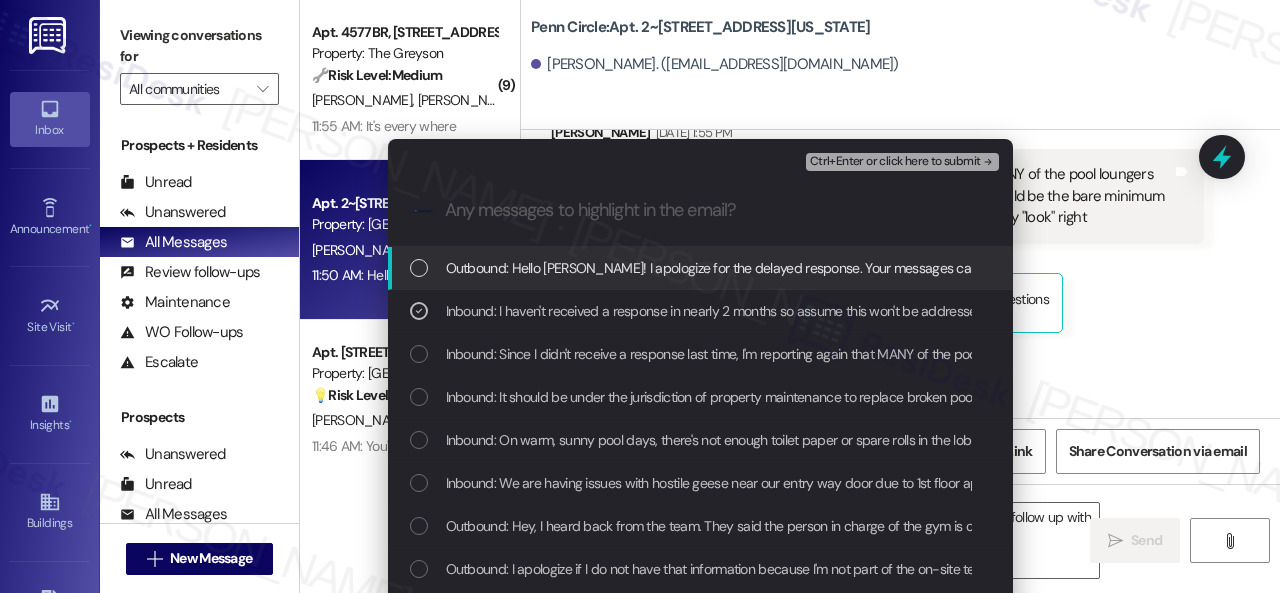 click on "Ctrl+Enter or click here to submit" at bounding box center [895, 162] 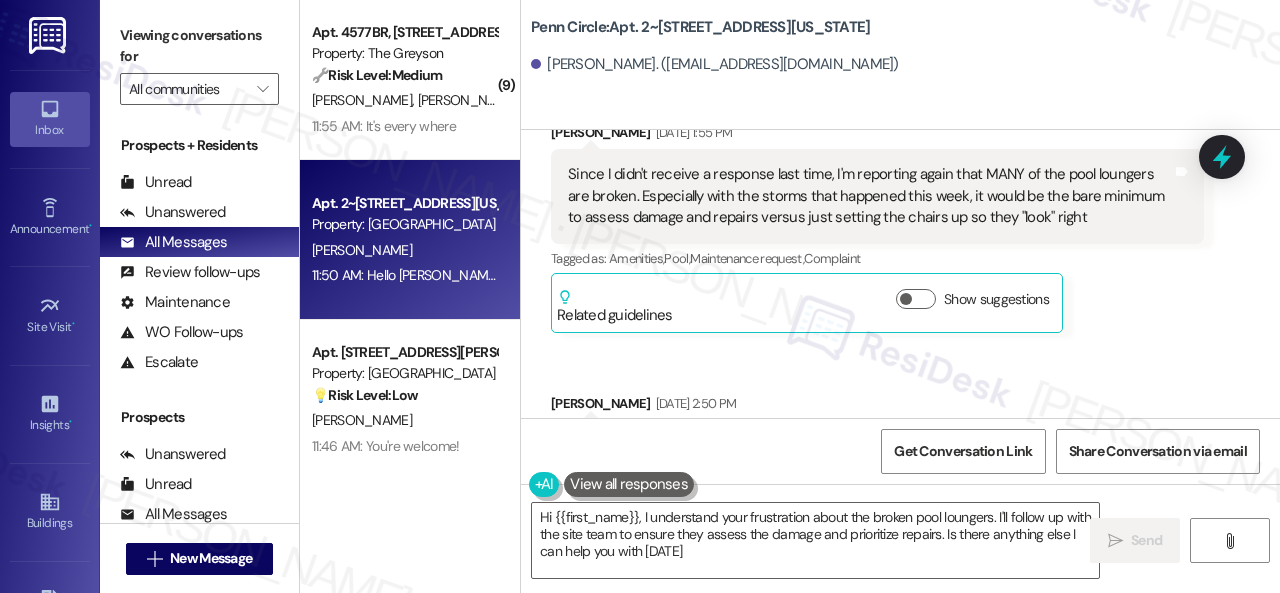 type on "Hi {{first_name}}, I understand your frustration about the broken pool loungers. I'll follow up with the site team to ensure they assess the damage and prioritize repairs. Is there anything else I can help you with today?" 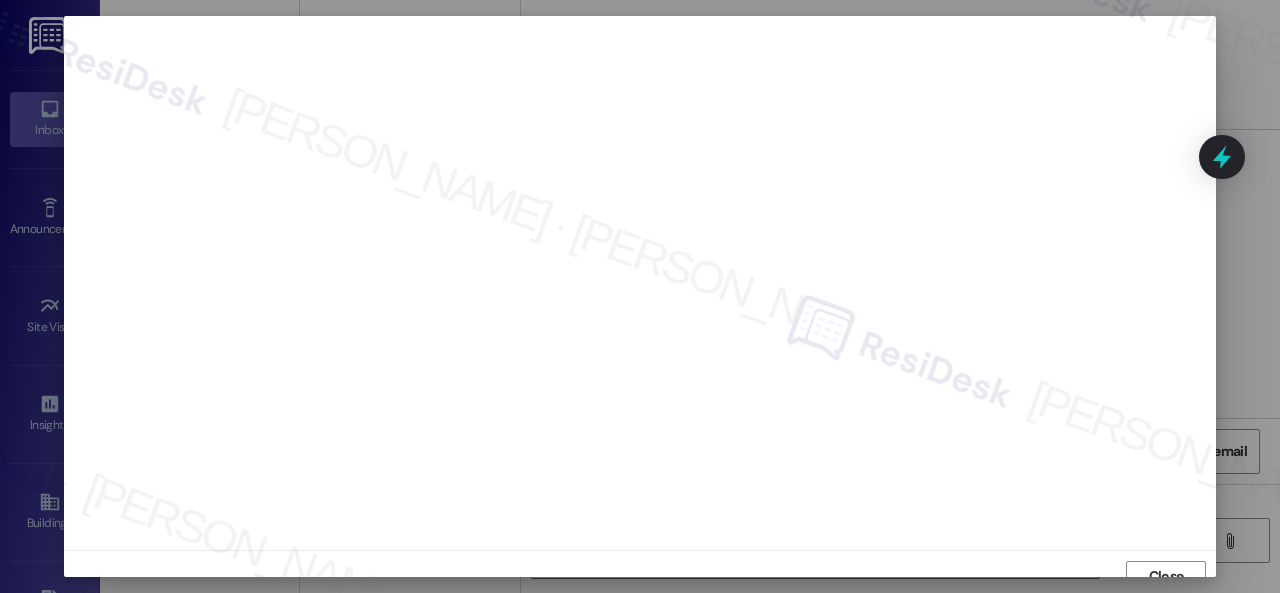 scroll, scrollTop: 15, scrollLeft: 0, axis: vertical 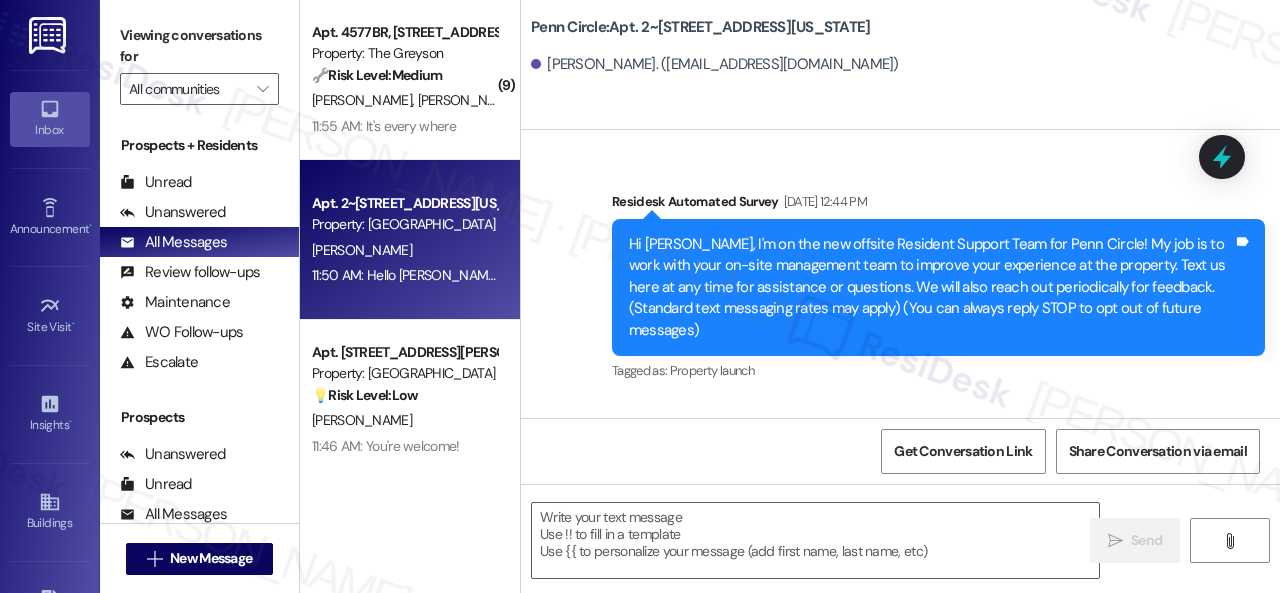 type on "Fetching suggested responses. Please feel free to read through the conversation in the meantime." 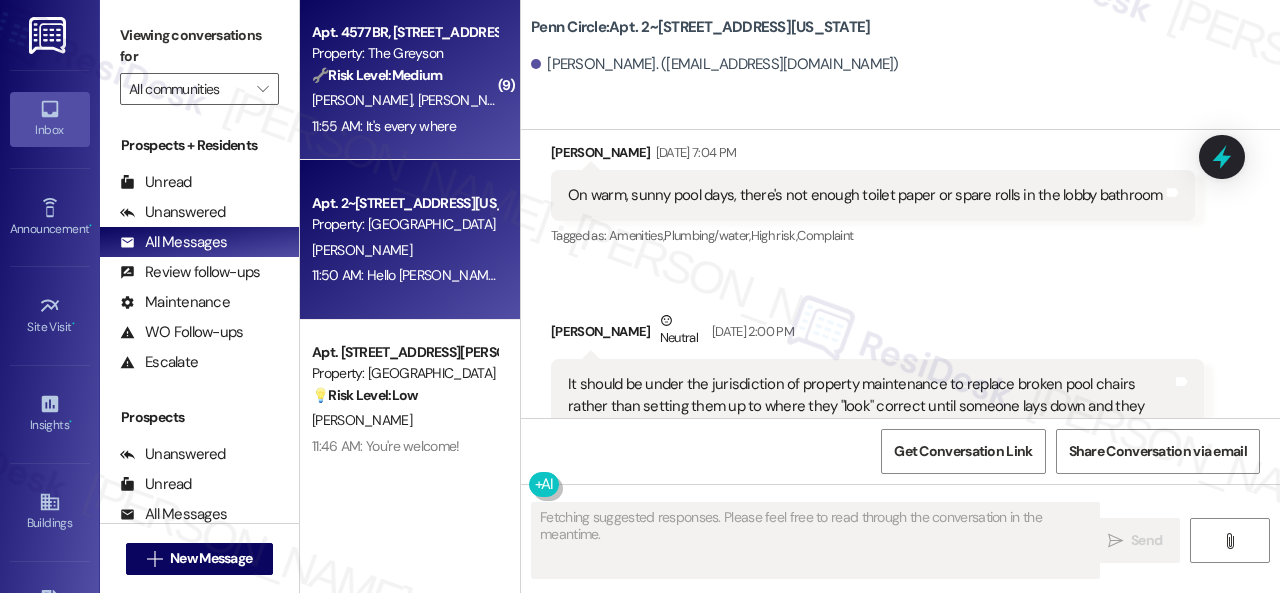 scroll, scrollTop: 17880, scrollLeft: 0, axis: vertical 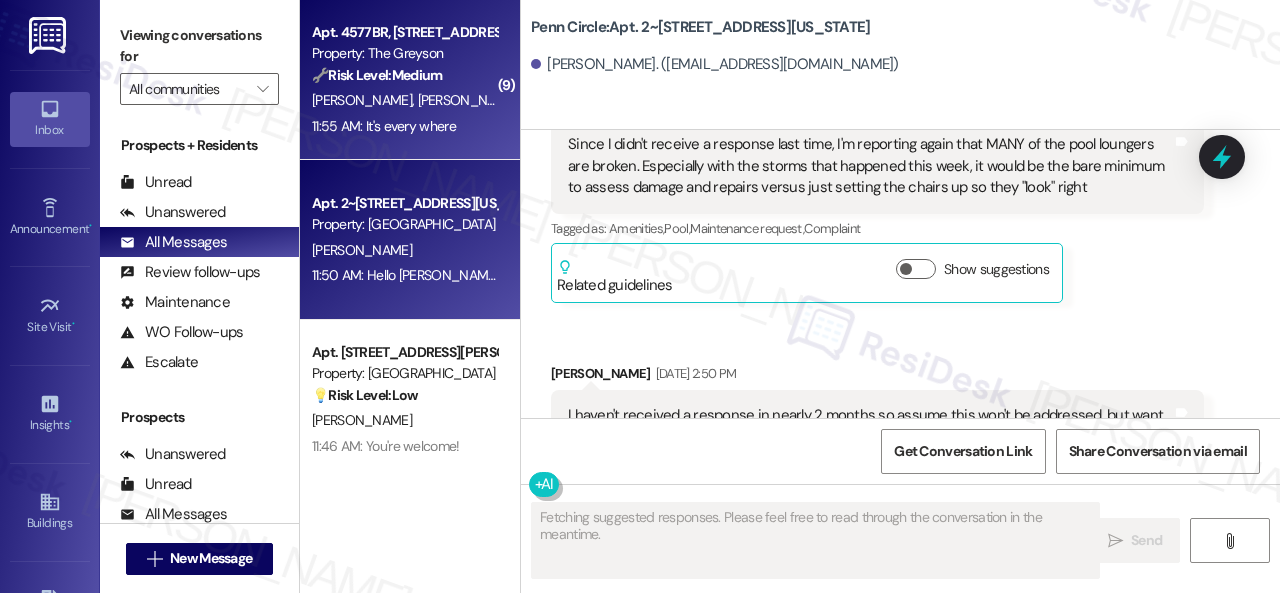 click on "H. Hughes M. Seward" at bounding box center (404, 100) 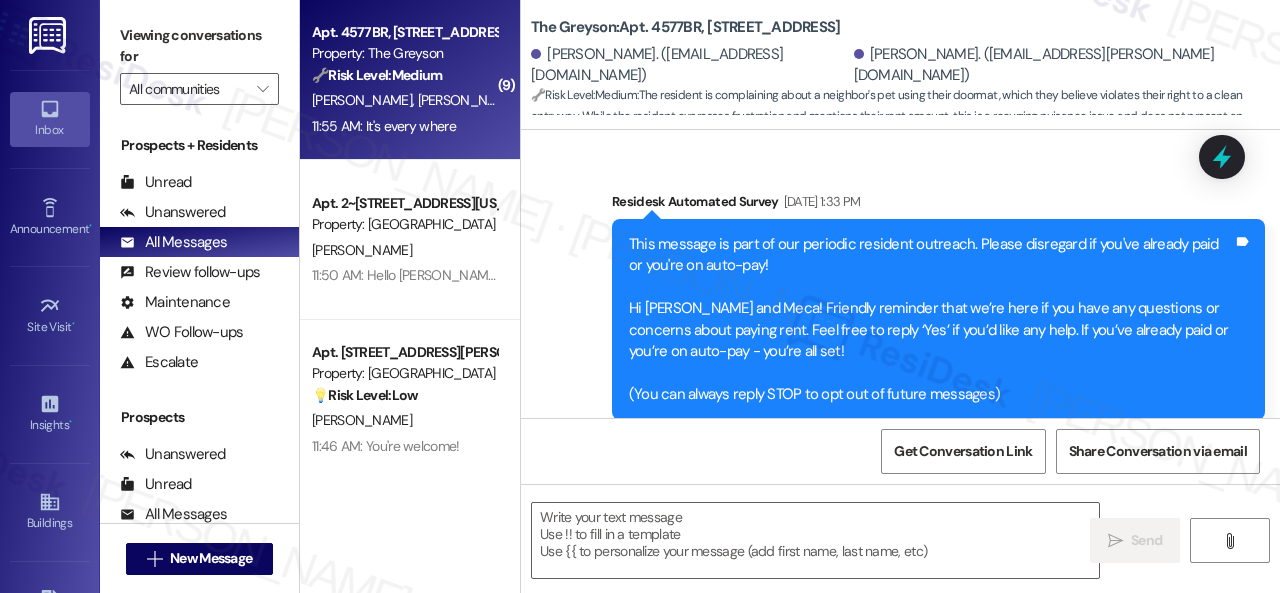 scroll, scrollTop: 25864, scrollLeft: 0, axis: vertical 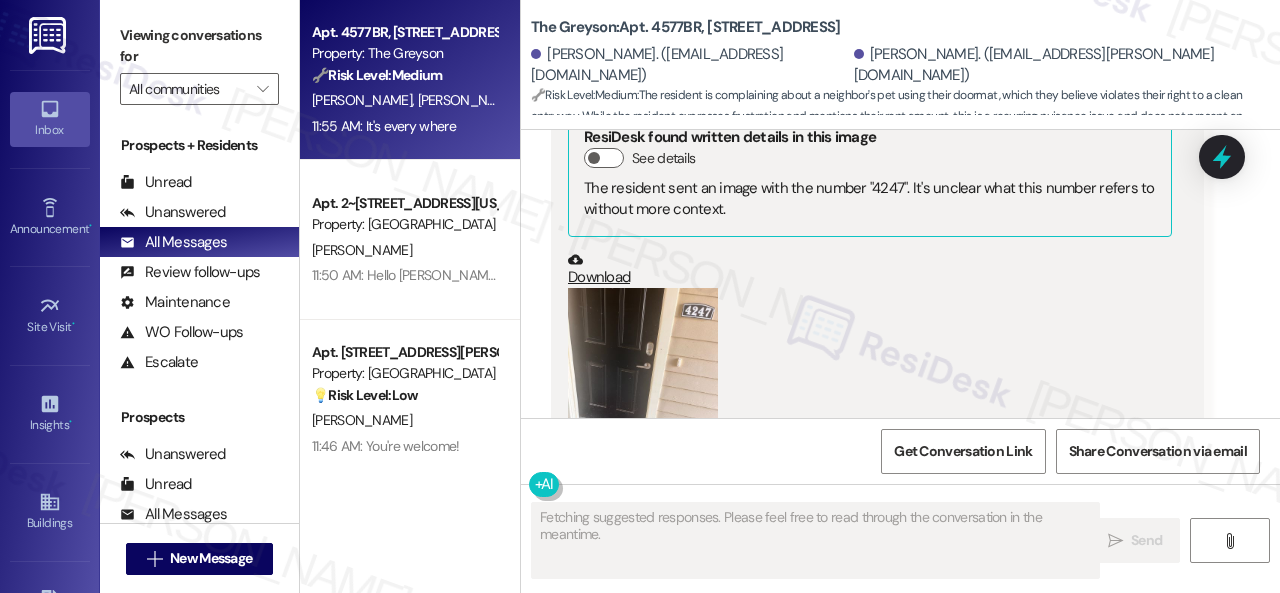 click at bounding box center [643, 388] 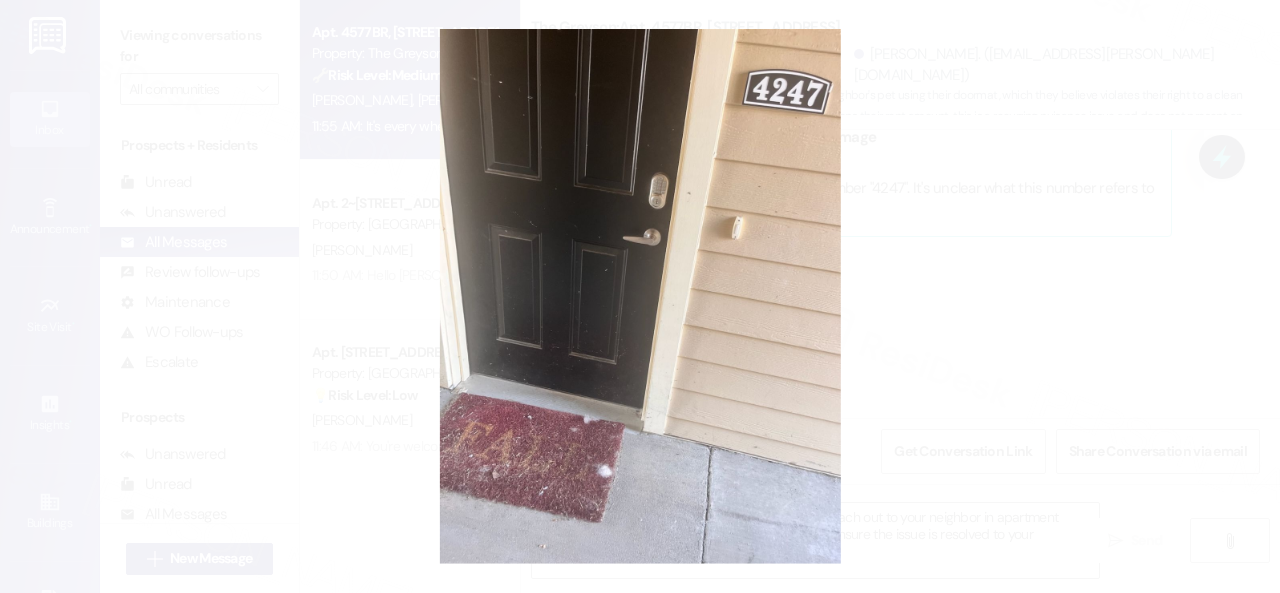 click at bounding box center (640, 296) 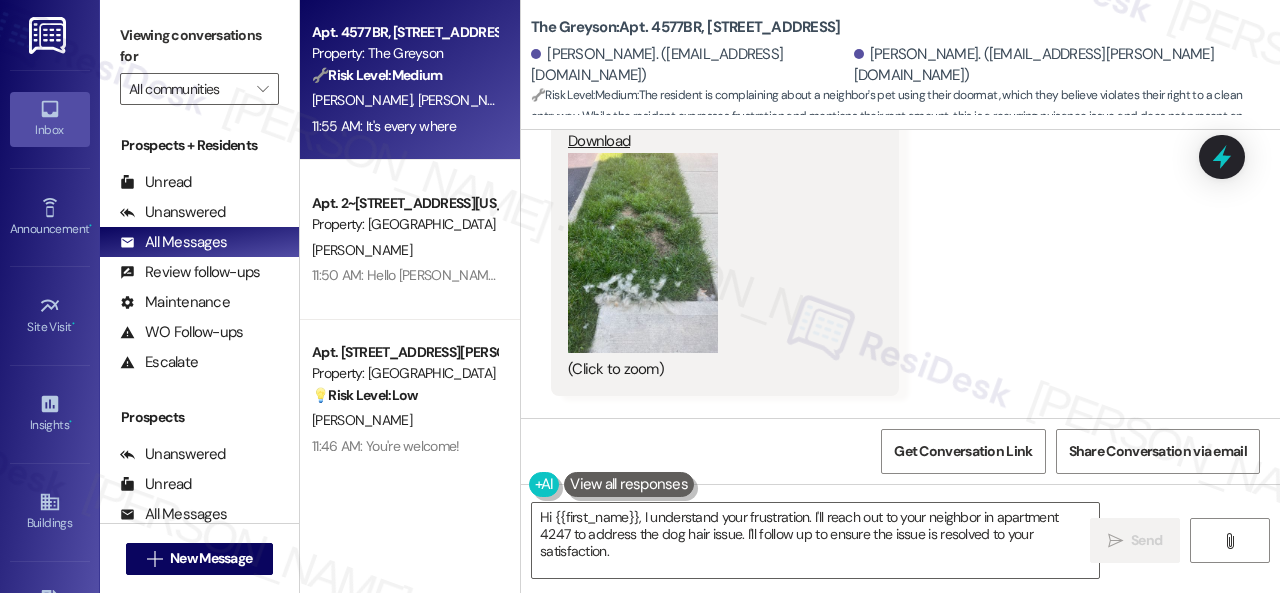 scroll, scrollTop: 24964, scrollLeft: 0, axis: vertical 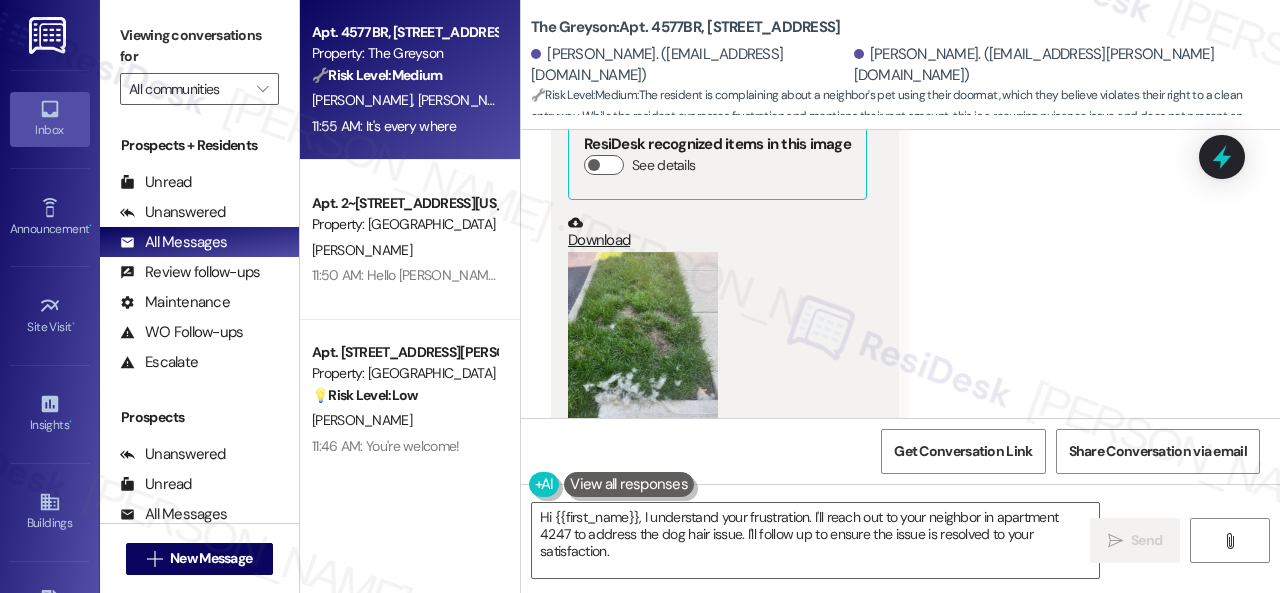 click at bounding box center [643, 352] 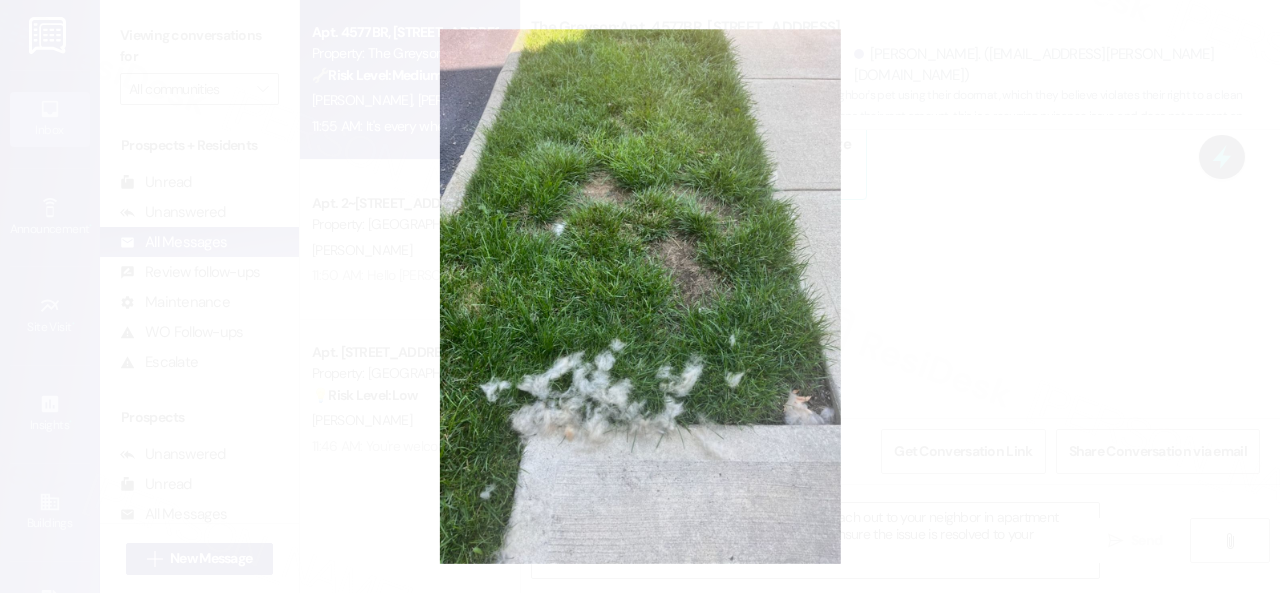 click at bounding box center [640, 296] 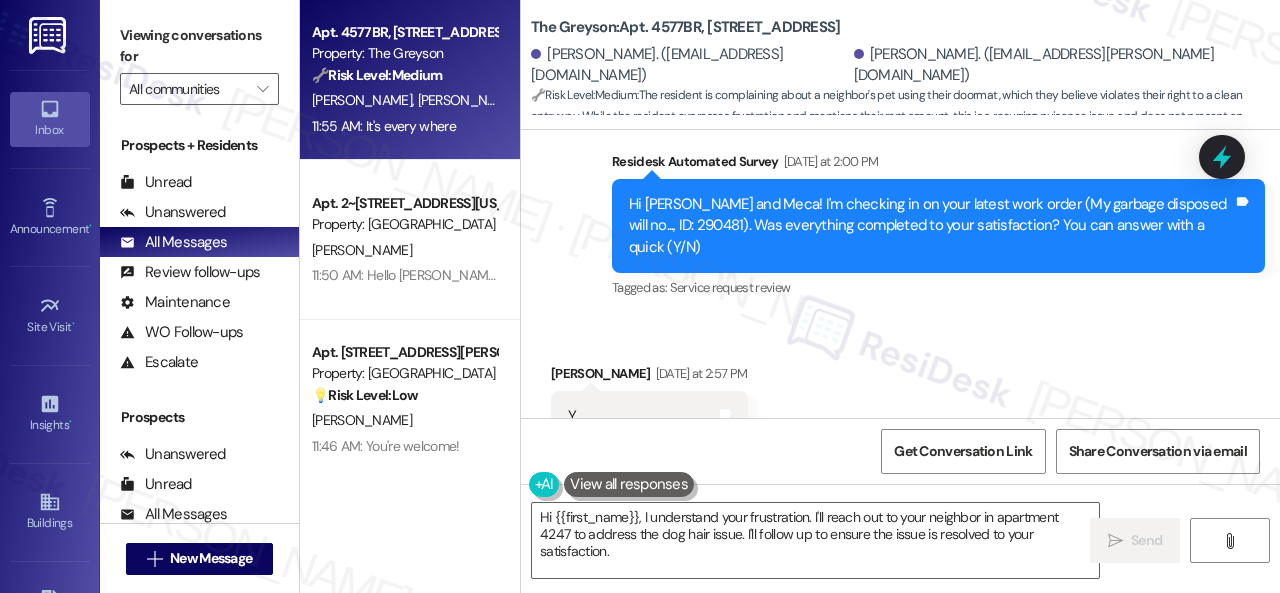 scroll, scrollTop: 22964, scrollLeft: 0, axis: vertical 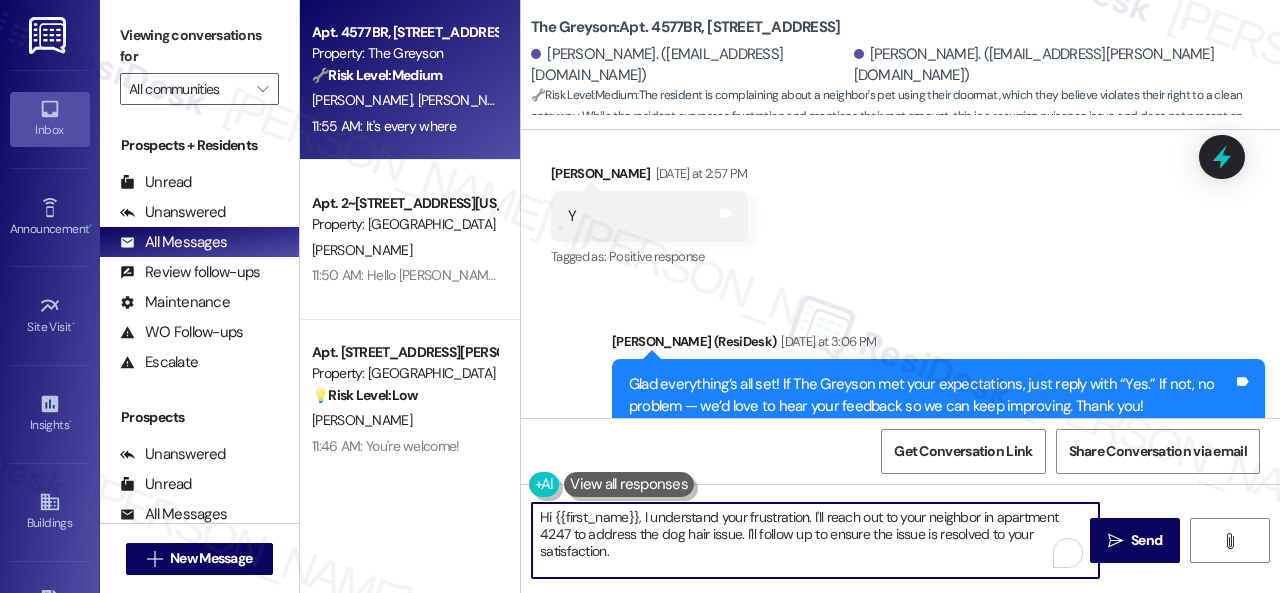 drag, startPoint x: 536, startPoint y: 517, endPoint x: 644, endPoint y: 520, distance: 108.04166 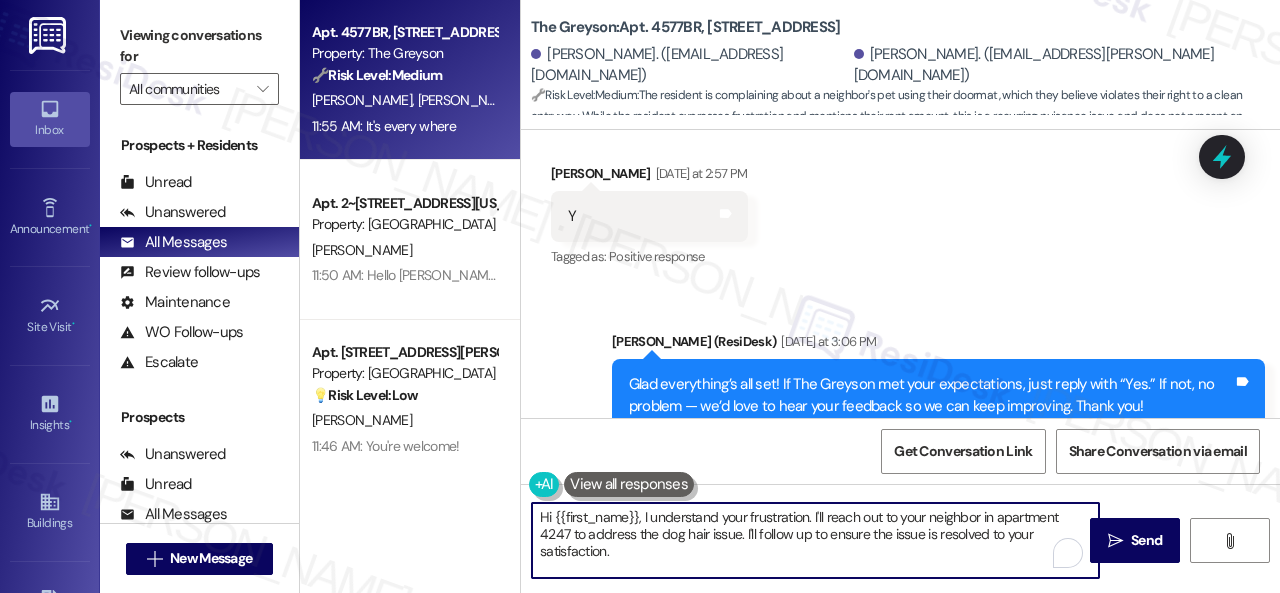 click on "Hi {{first_name}}, I understand your frustration. I'll reach out to your neighbor in apartment 4247 to address the dog hair issue. I'll follow up to ensure the issue is resolved to your satisfaction." at bounding box center (815, 540) 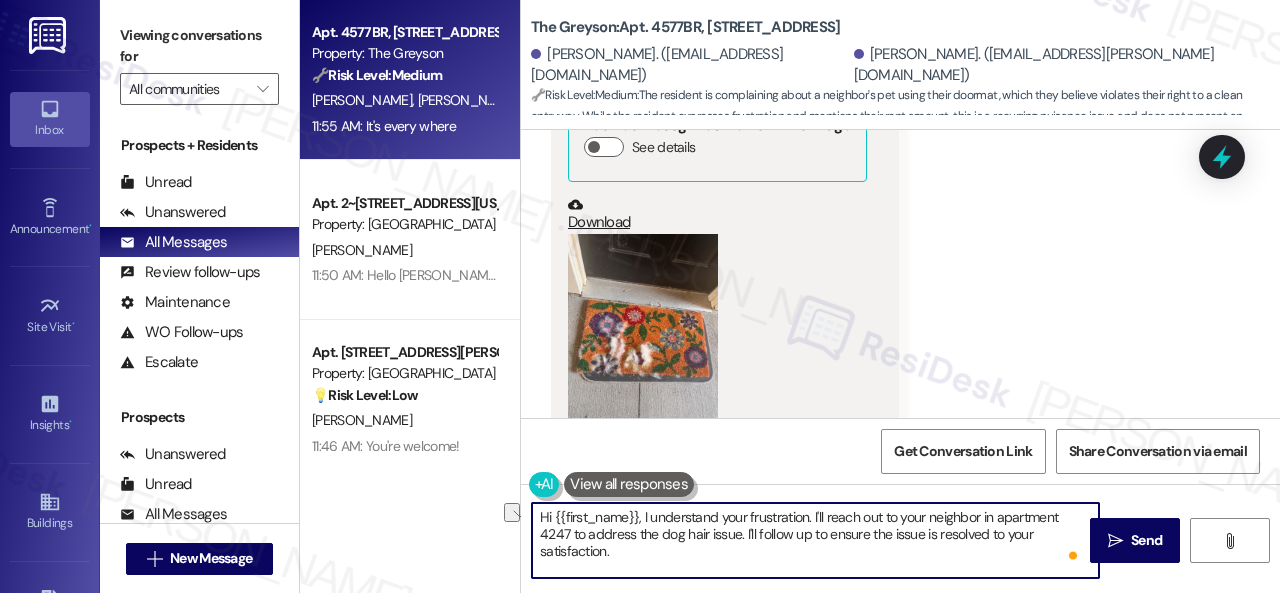 scroll, scrollTop: 24164, scrollLeft: 0, axis: vertical 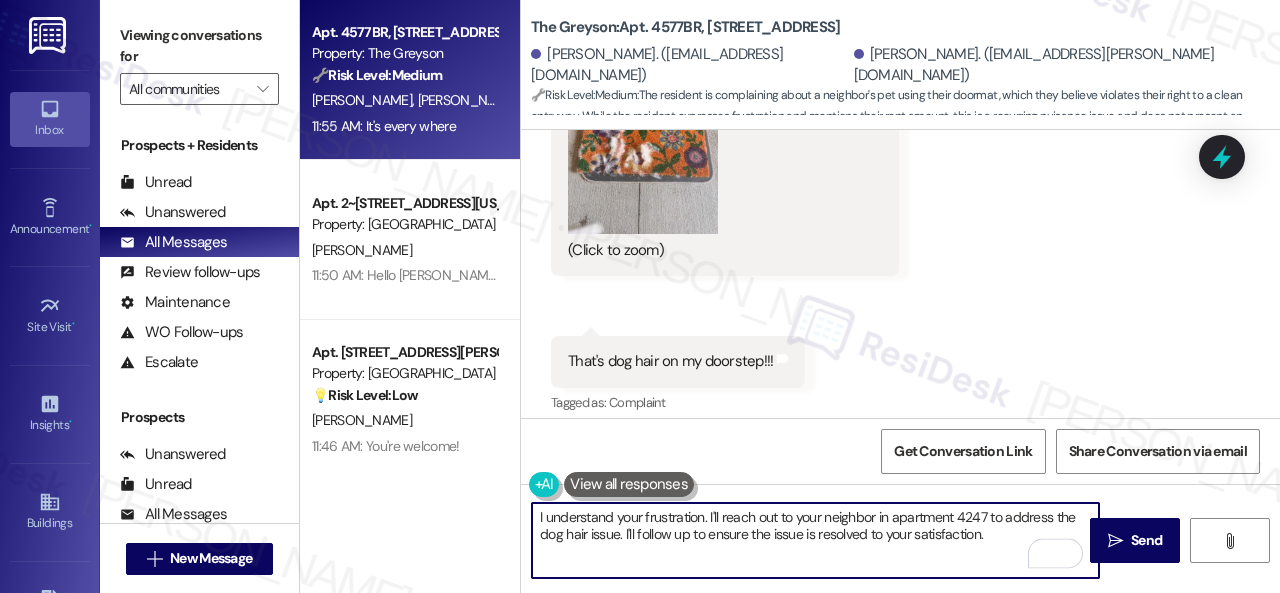 click on "I understand your frustration. I'll reach out to your neighbor in apartment 4247 to address the dog hair issue. I'll follow up to ensure the issue is resolved to your satisfaction." at bounding box center [815, 540] 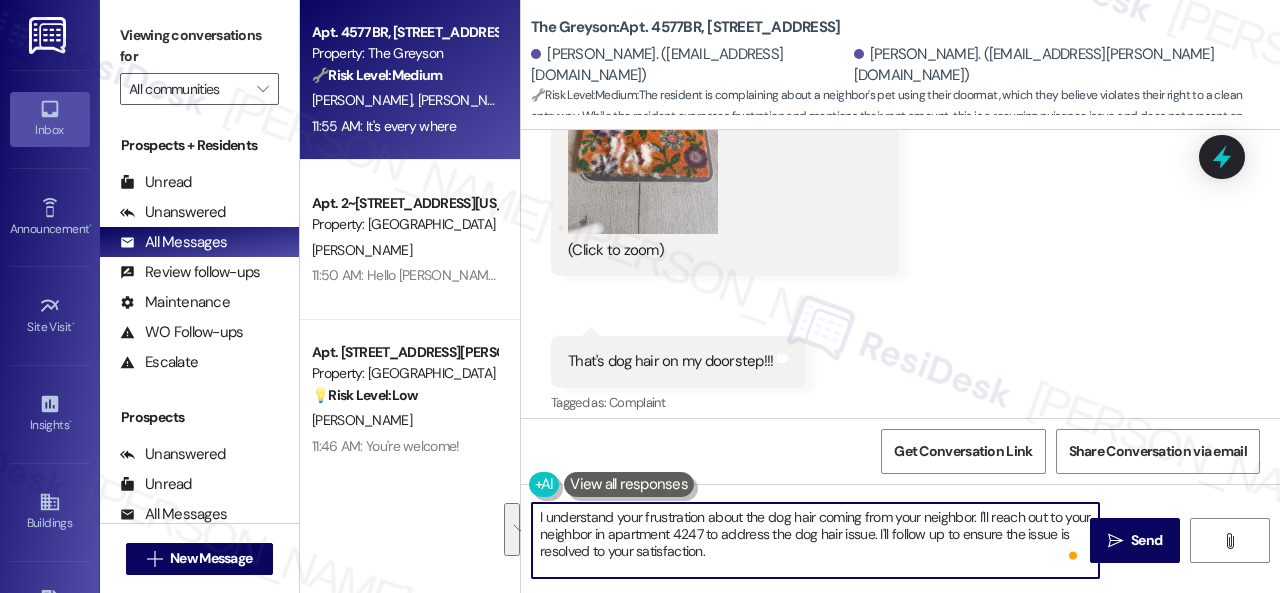 drag, startPoint x: 980, startPoint y: 517, endPoint x: 990, endPoint y: 558, distance: 42.201897 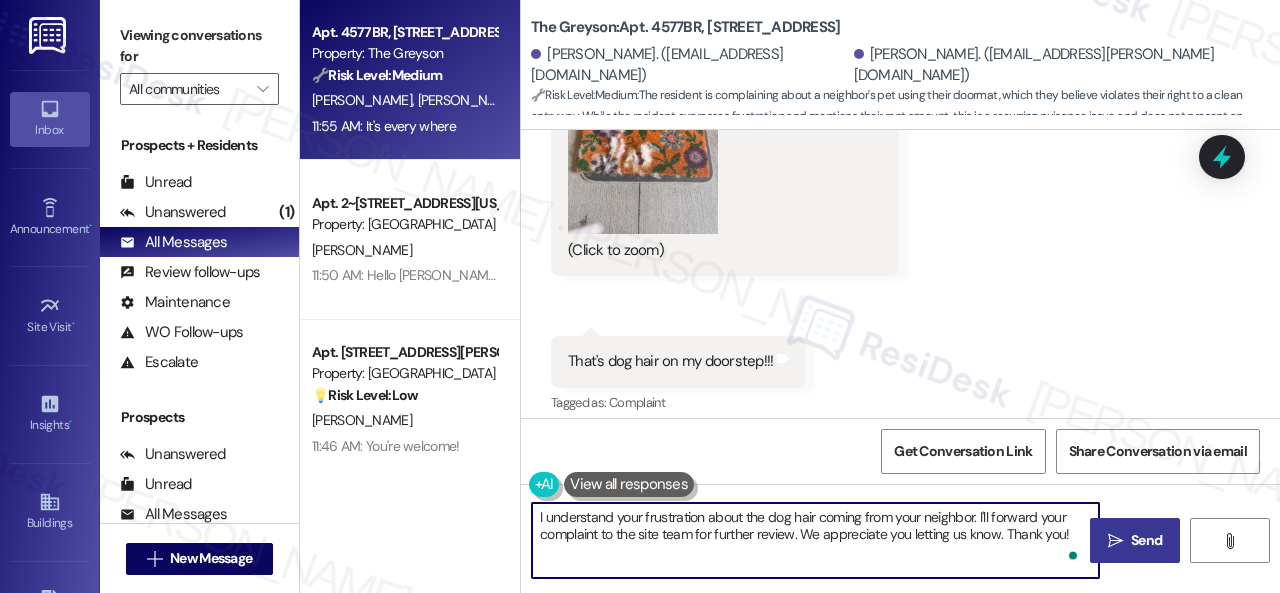 type on "I understand your frustration about the dog hair coming from your neighbor. I'll forward your complaint to the site team for further review. We appreciate you letting us know. Thank you!" 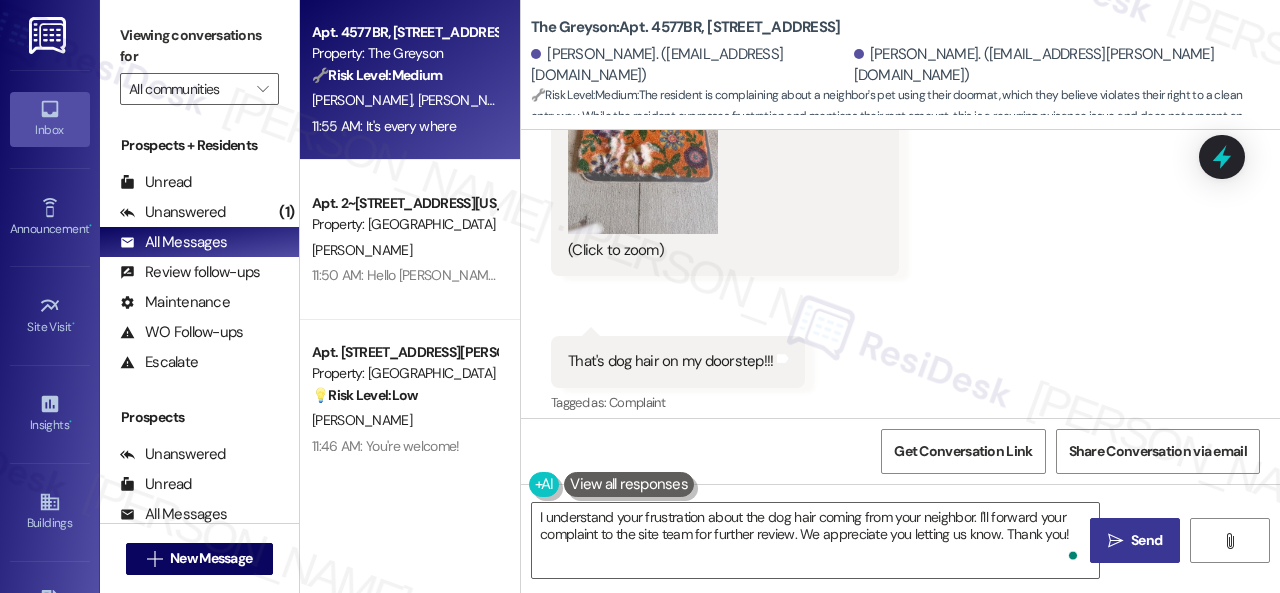click on "" at bounding box center (1115, 541) 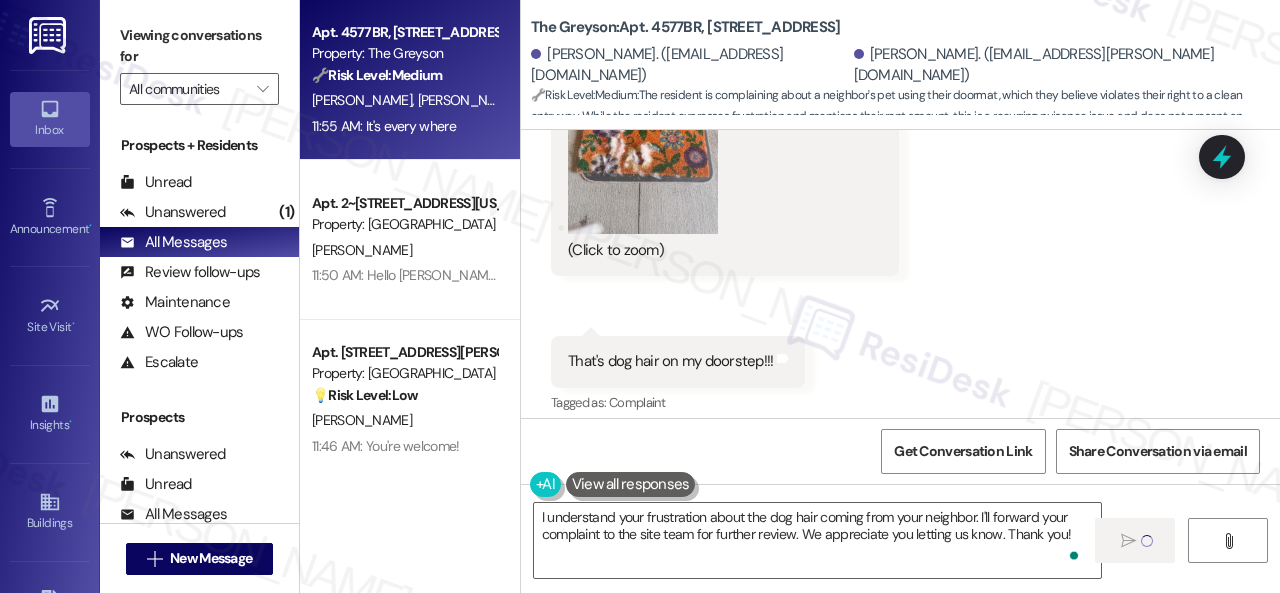 type 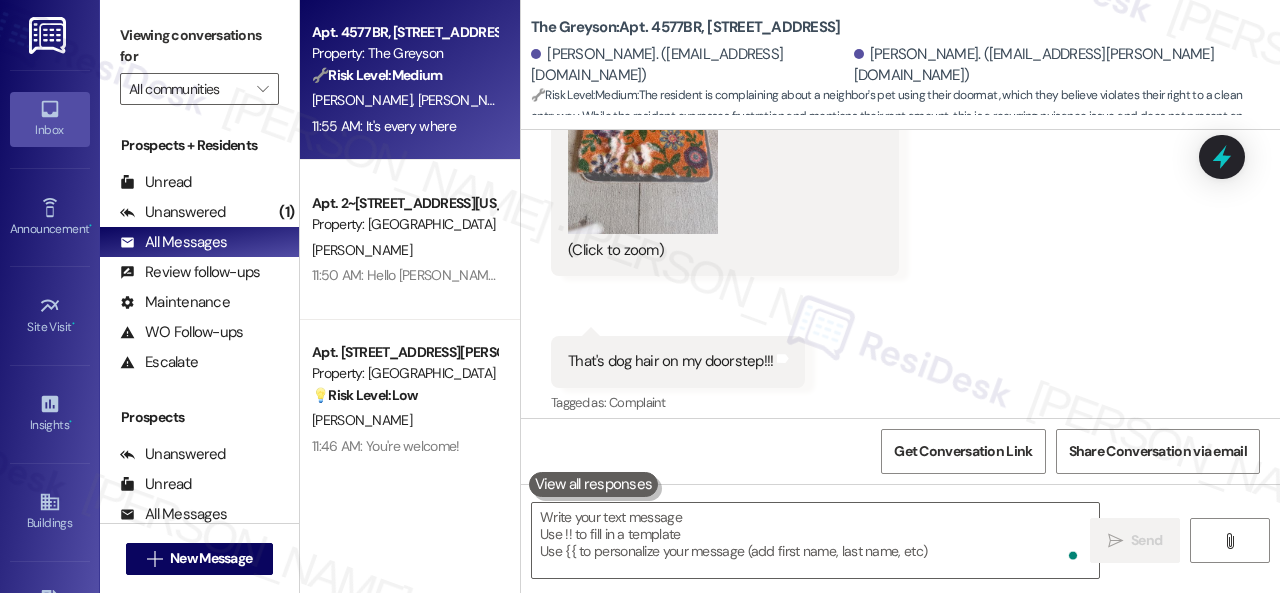 scroll, scrollTop: 25863, scrollLeft: 0, axis: vertical 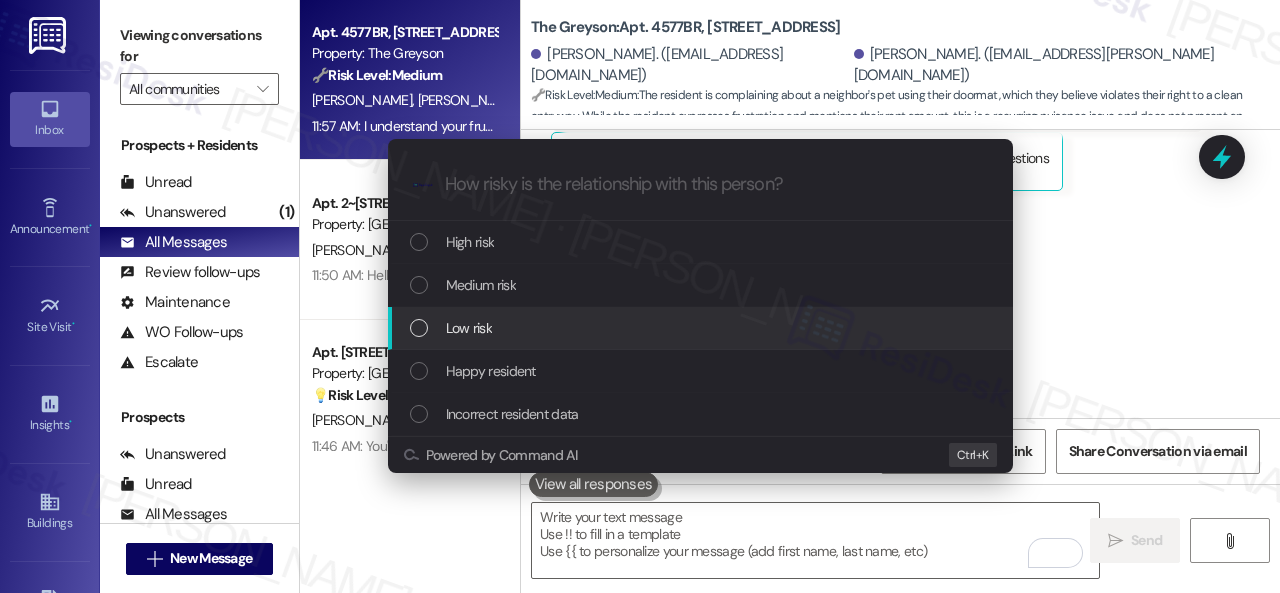 click on "Low risk" at bounding box center (469, 328) 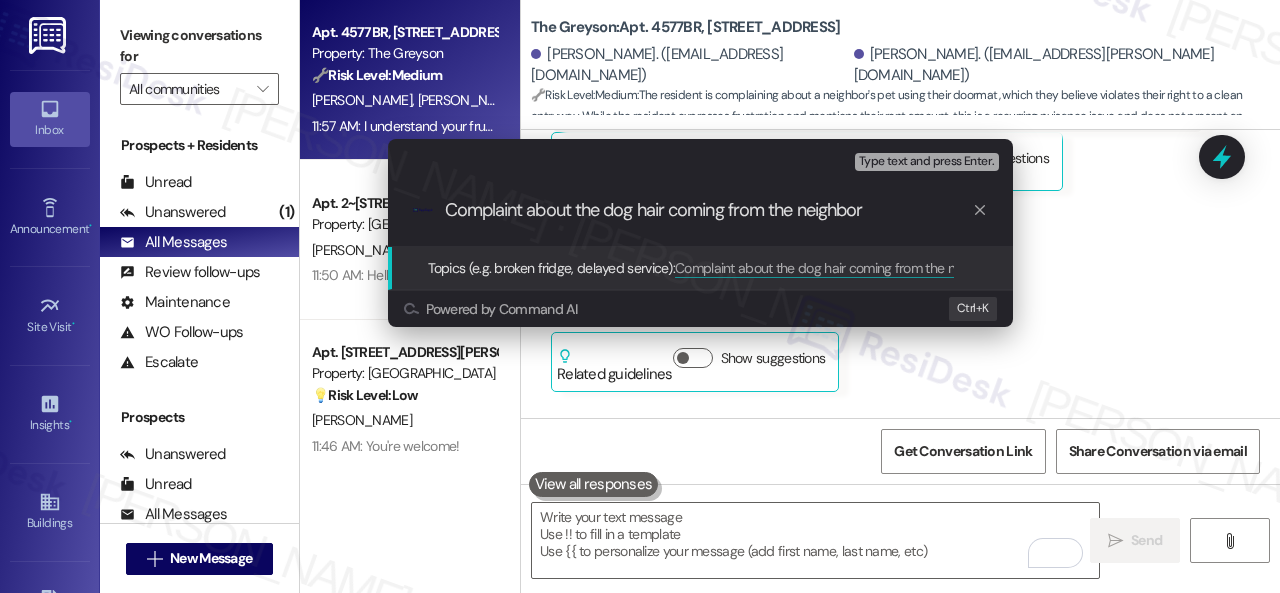type on "Complaint about the dog hair coming from the neighbor." 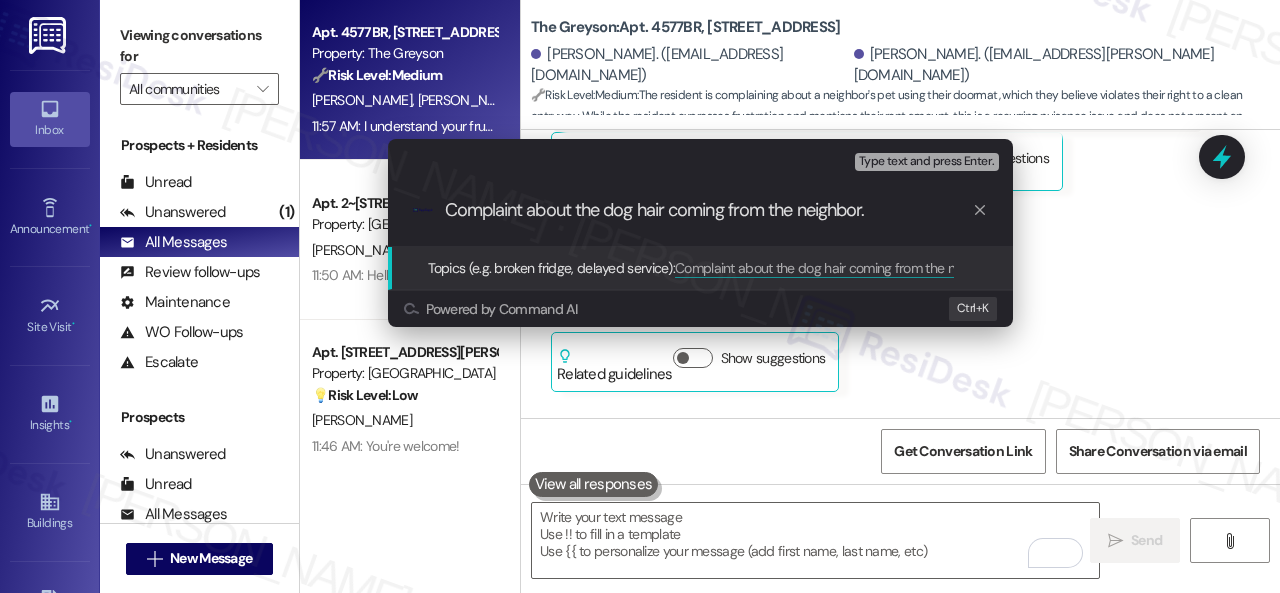 type 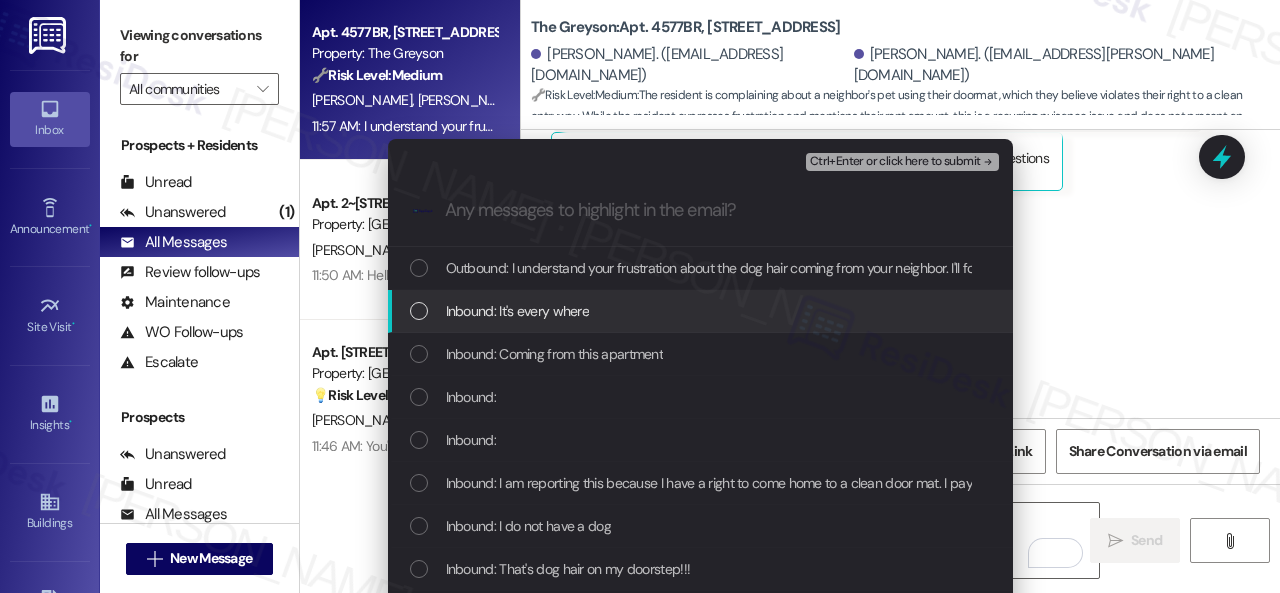 click on "Inbound: It's every where" at bounding box center (518, 311) 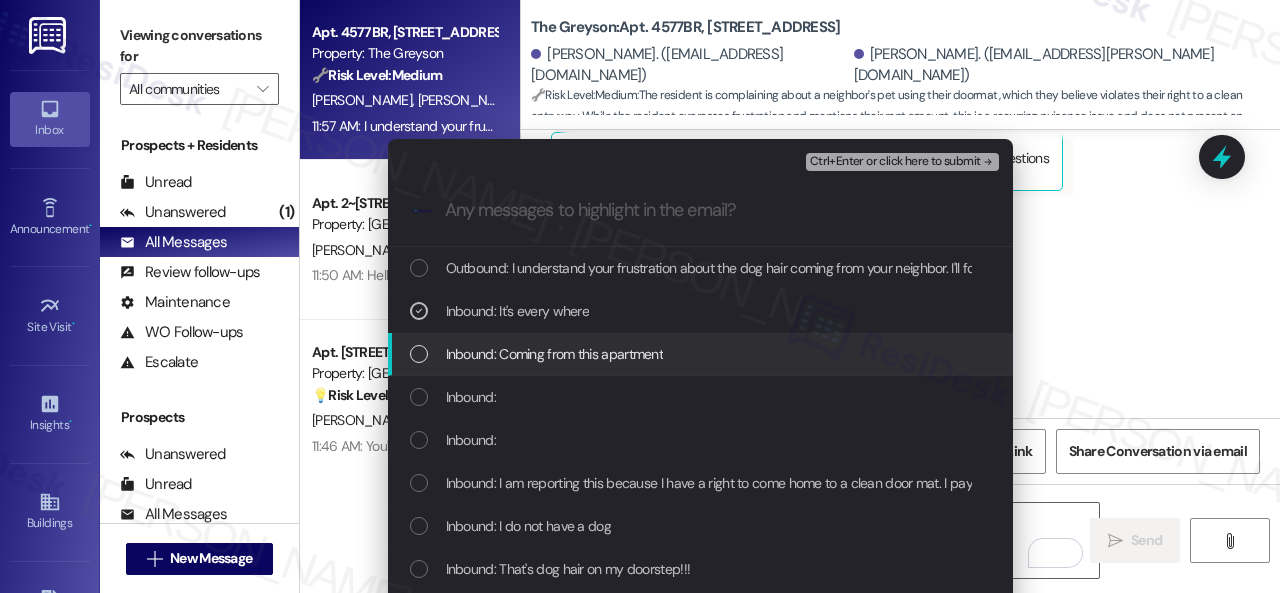 click on "Inbound: Coming from this apartment" at bounding box center (555, 354) 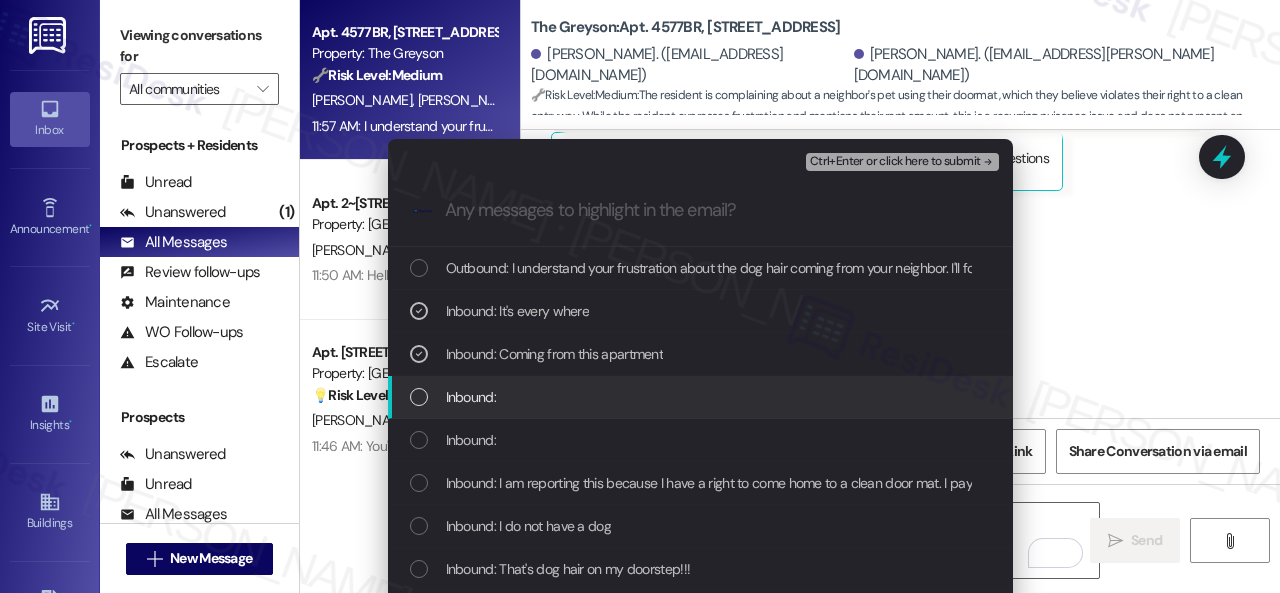 click on "Inbound:" at bounding box center (471, 397) 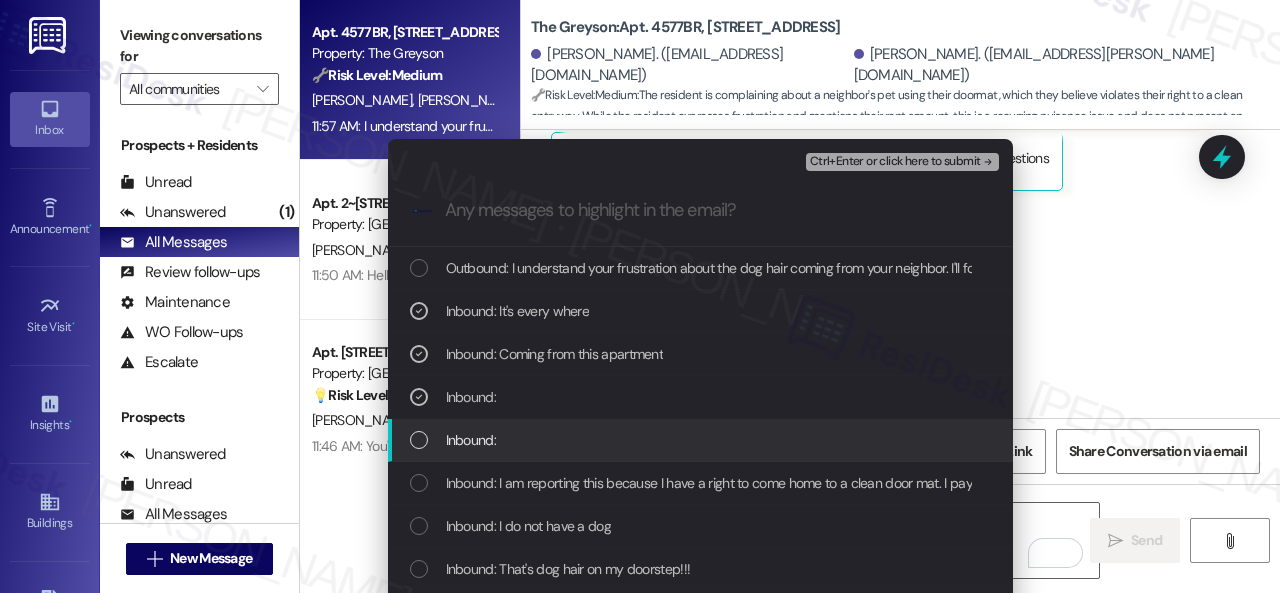 click on "Inbound:" at bounding box center (471, 440) 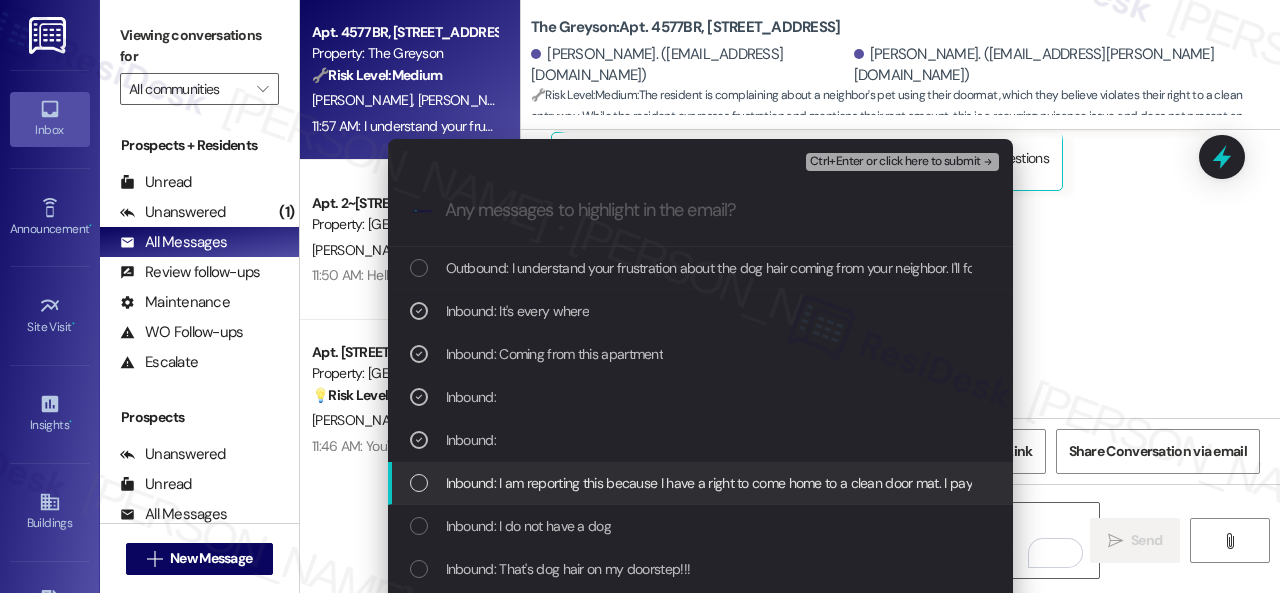 click on "Inbound: I am reporting this because I have a right to come home to a clean door mat. I pay $2,068 a month to rent my apartment. Please inform my neighbors to keep their pets off of my doormat.  Thank you!" at bounding box center (1047, 483) 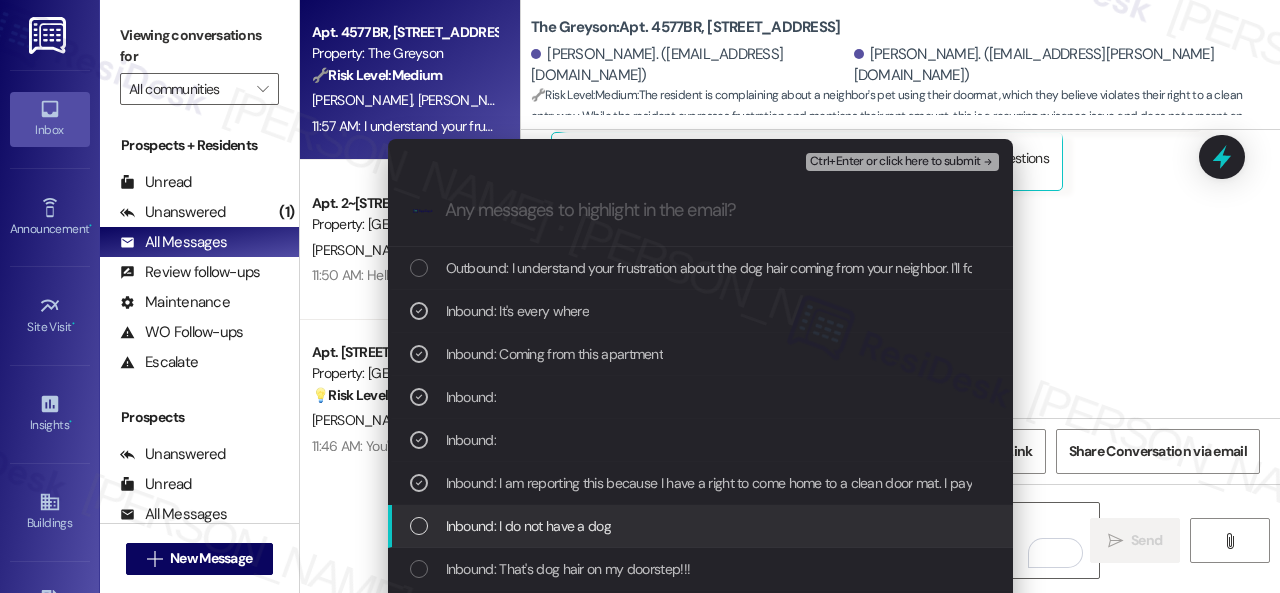 click on "Inbound: I do not have a dog" at bounding box center (528, 526) 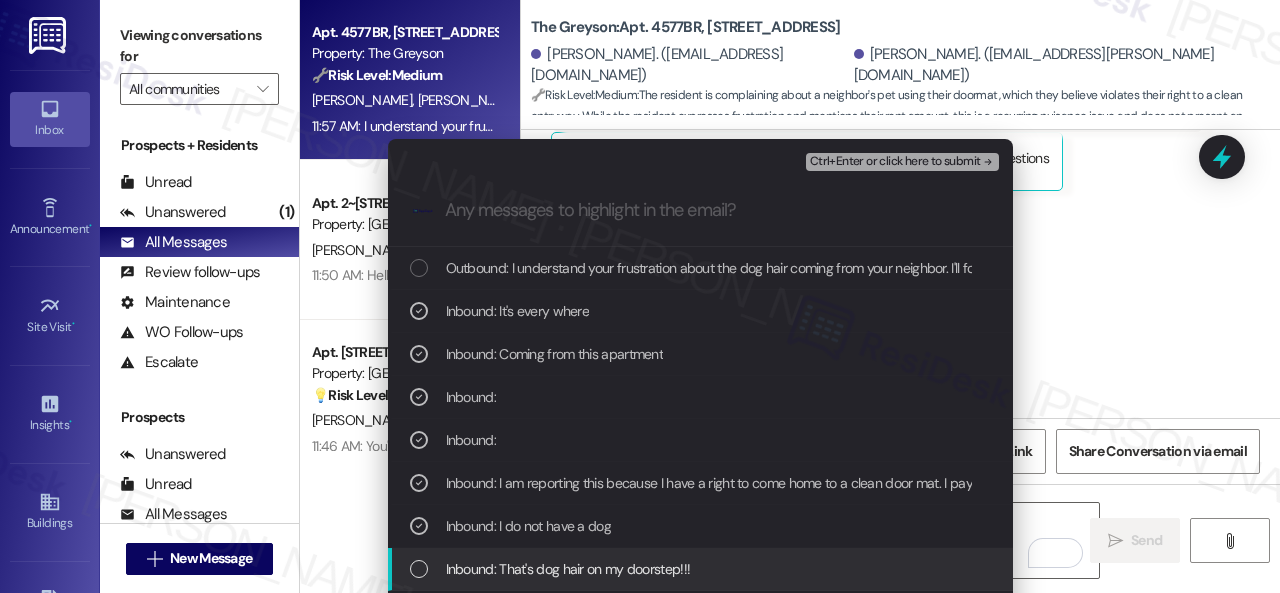 click on "Inbound: That's dog hair on my doorstep!!!" at bounding box center (568, 569) 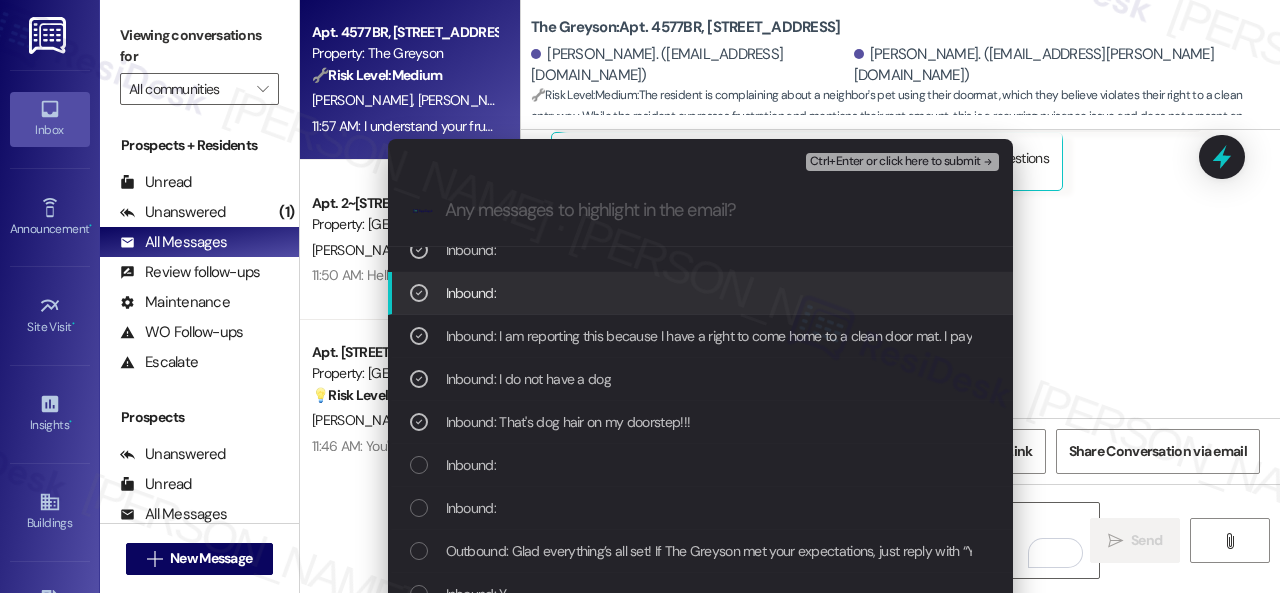 scroll, scrollTop: 200, scrollLeft: 0, axis: vertical 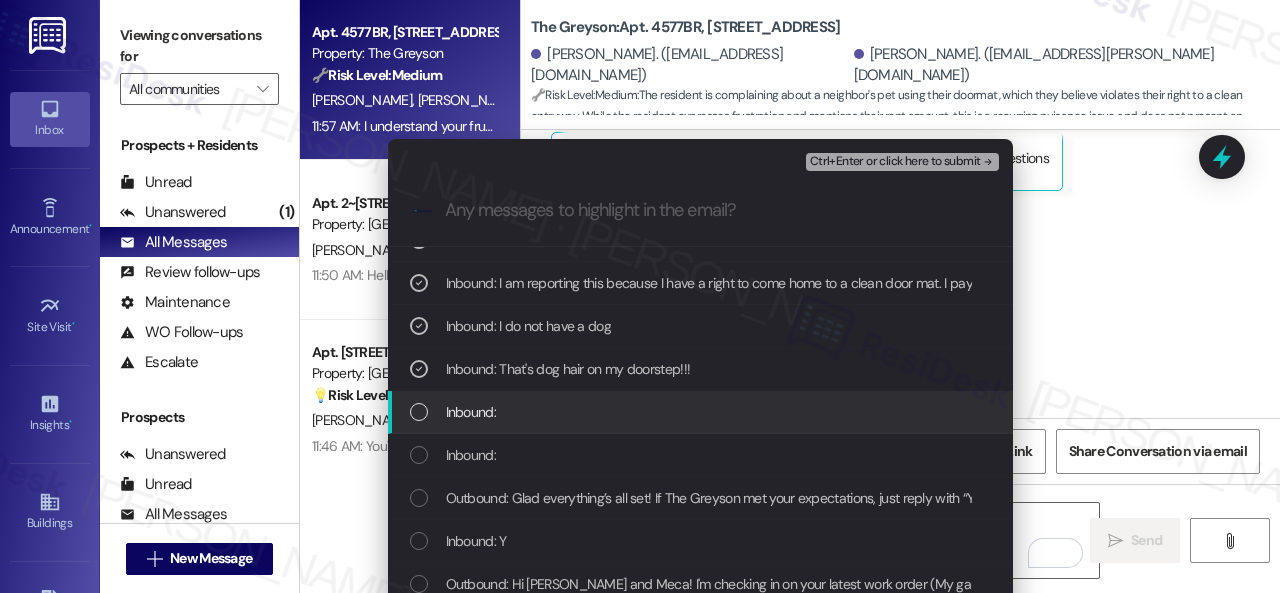 click on "Inbound:" at bounding box center (471, 412) 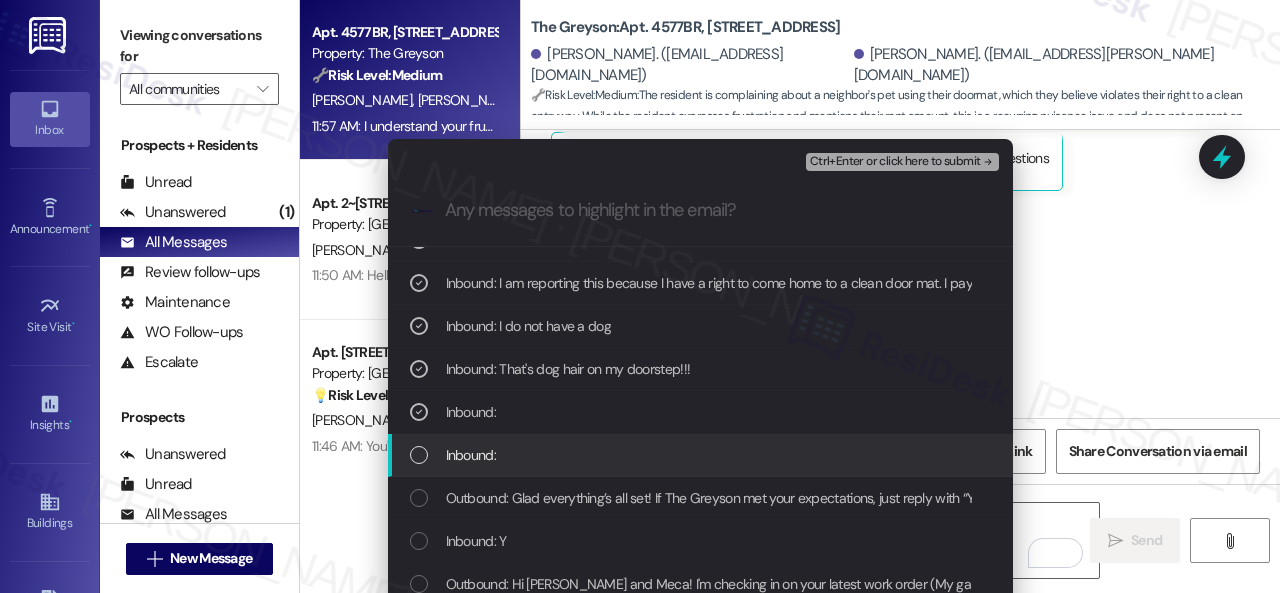 click on "Inbound:" at bounding box center [471, 455] 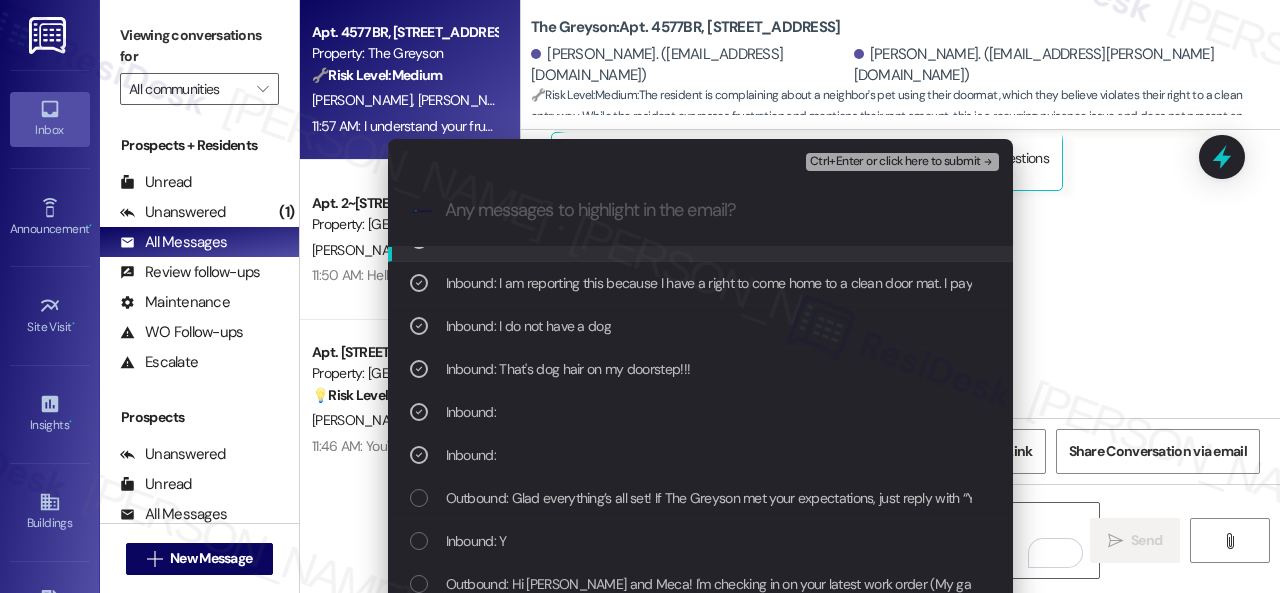 click on "Ctrl+Enter or click here to submit" at bounding box center (895, 162) 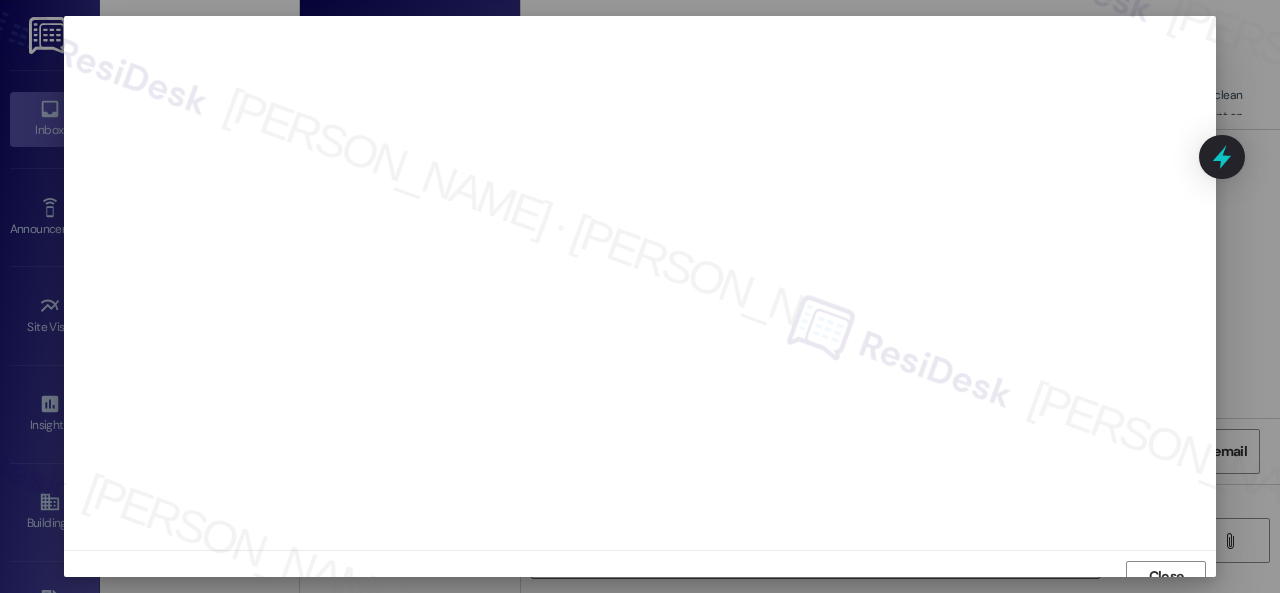 scroll, scrollTop: 15, scrollLeft: 0, axis: vertical 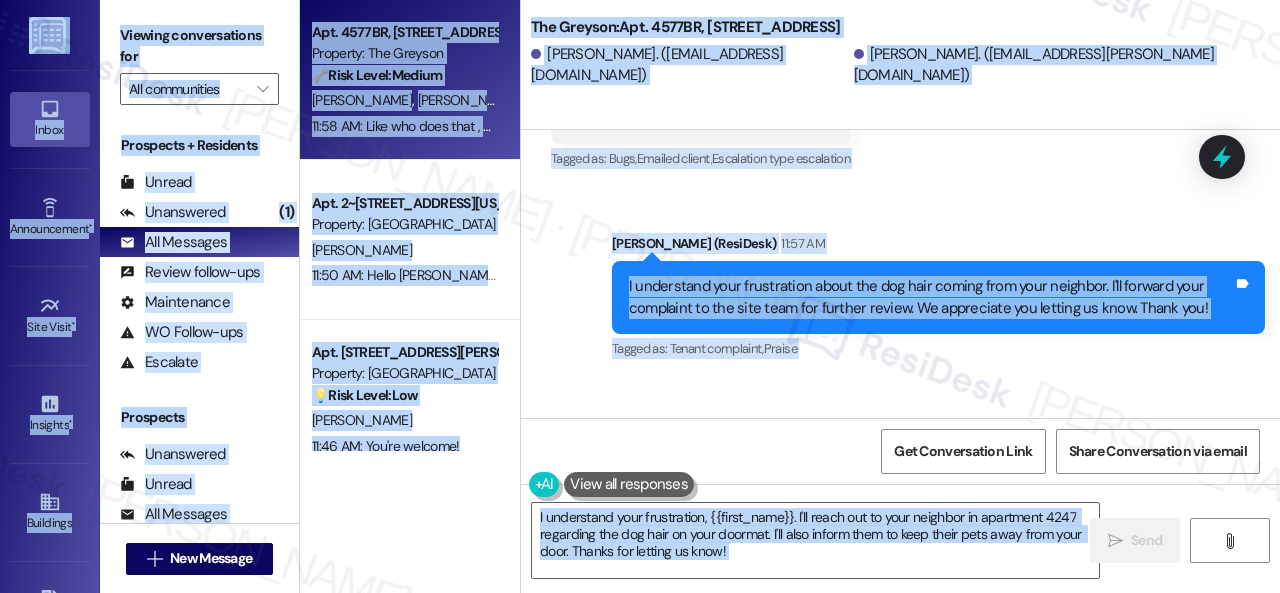 click on "Get Conversation Link Share Conversation via email" at bounding box center (900, 451) 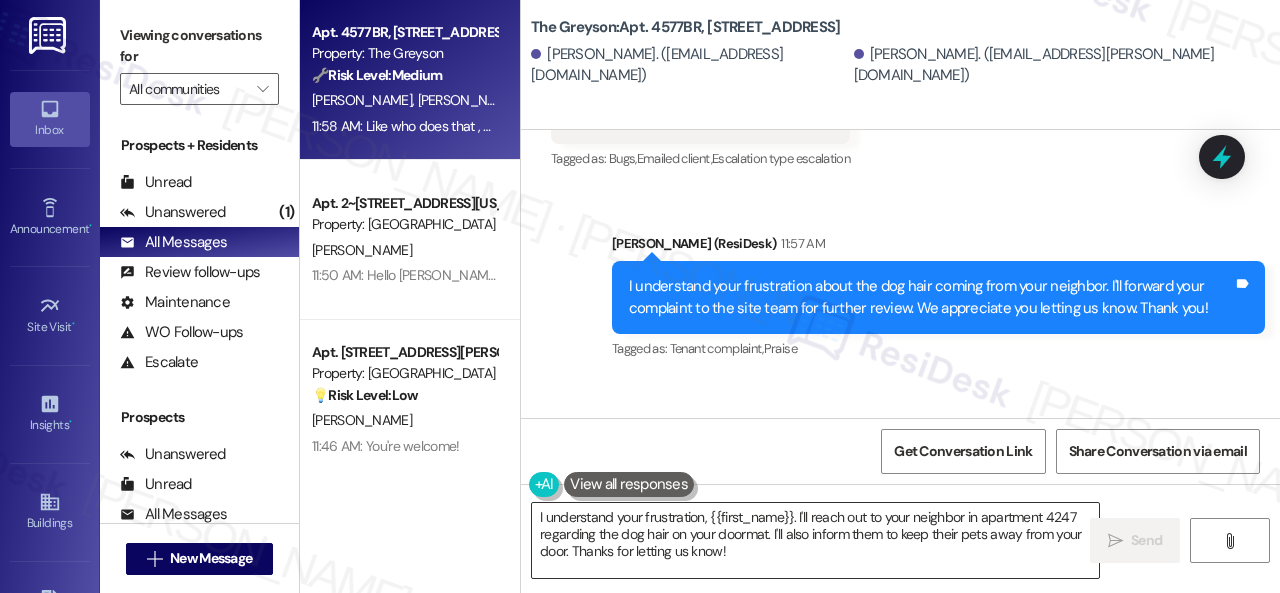 click on "I understand your frustration, {{first_name}}. I'll reach out to your neighbor in apartment 4247 regarding the dog hair on your doormat. I'll also inform them to keep their pets away from your door. Thanks for letting us know!" at bounding box center (815, 540) 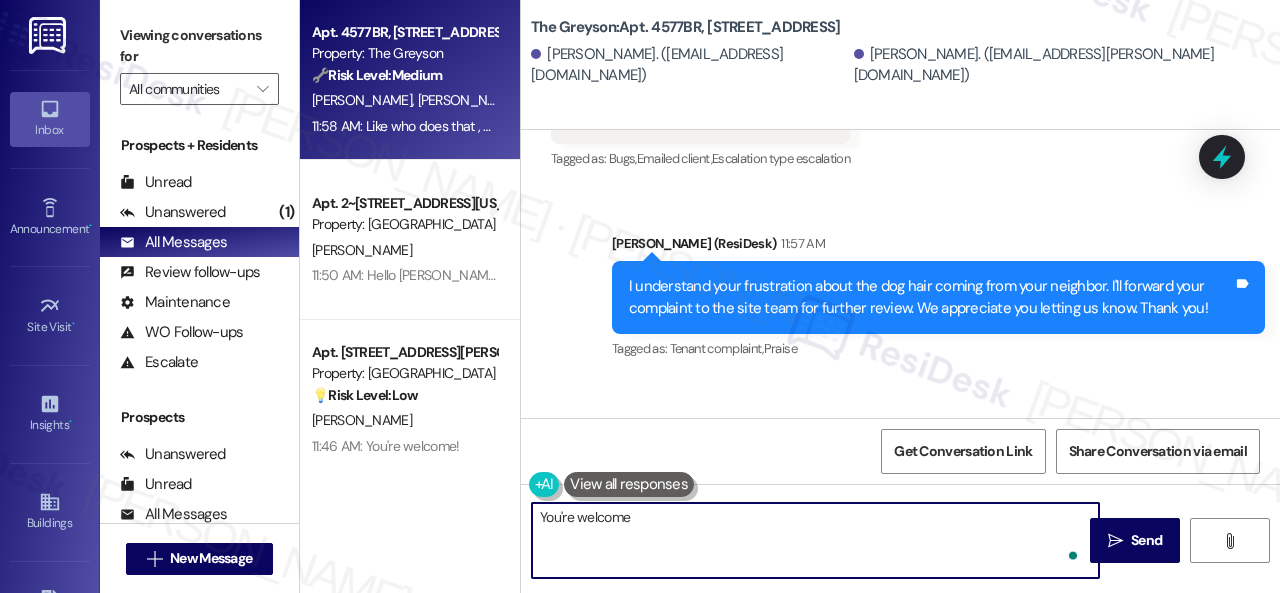 type on "You're welcome!" 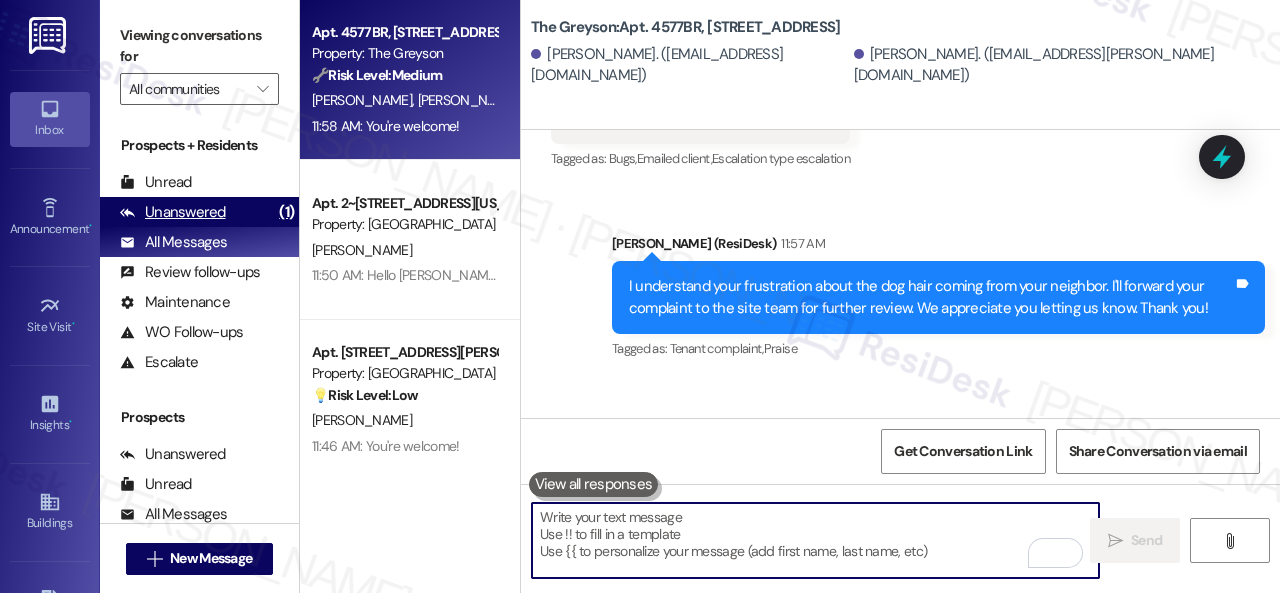 type 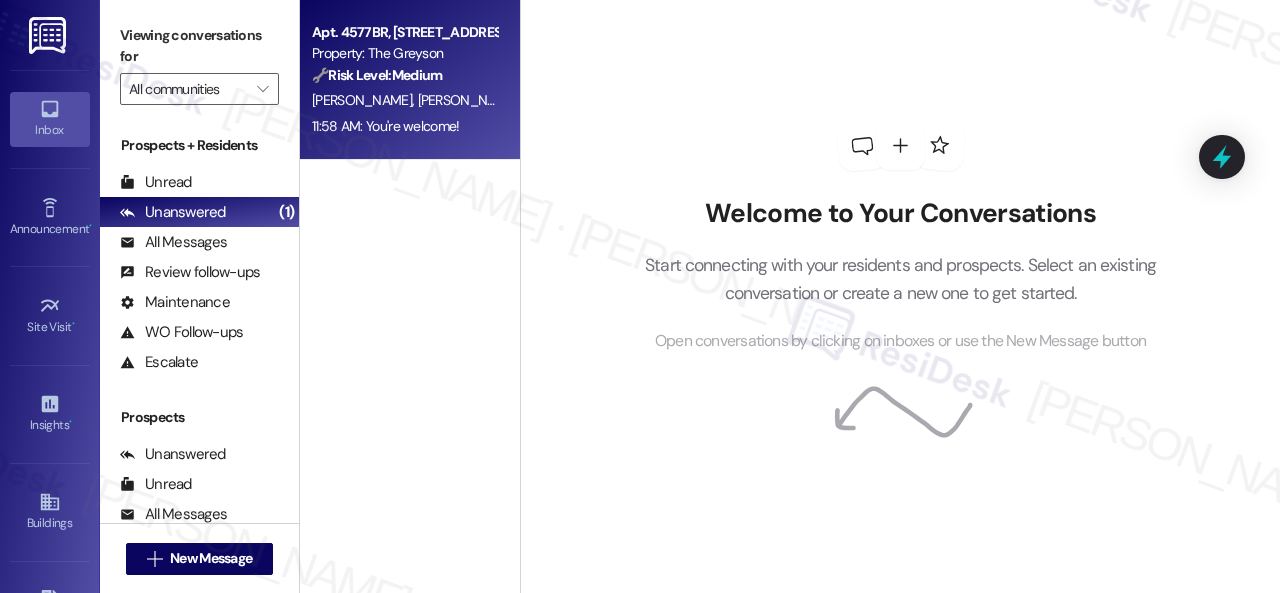 click on "H. Hughes M. Seward" at bounding box center (404, 100) 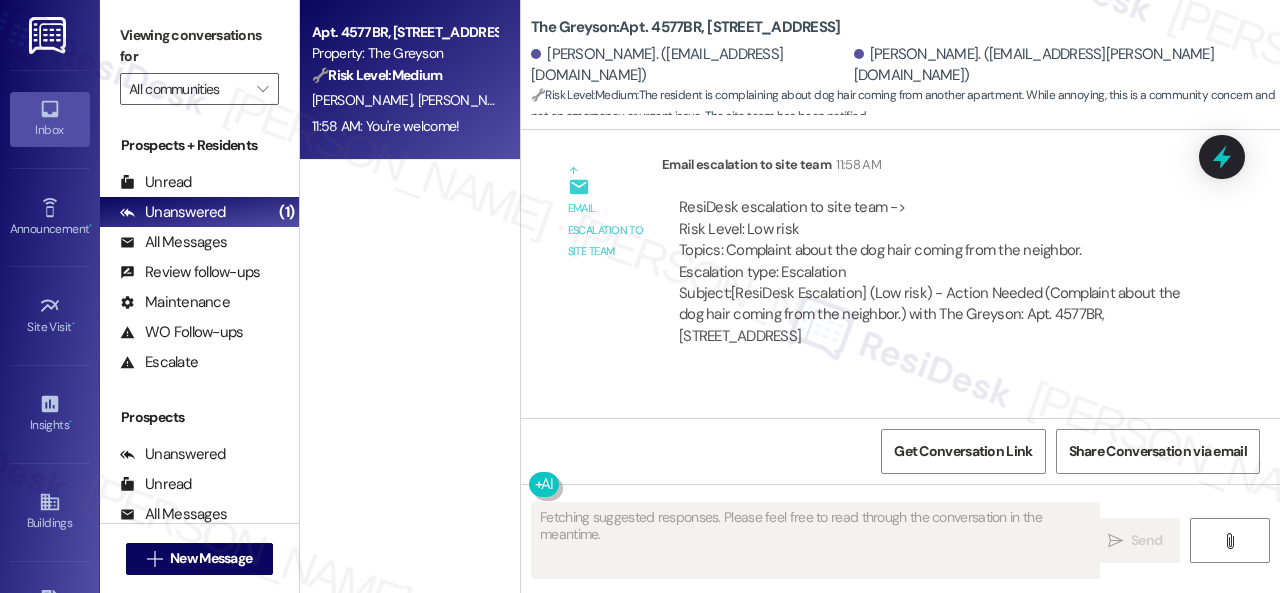 scroll, scrollTop: 26660, scrollLeft: 0, axis: vertical 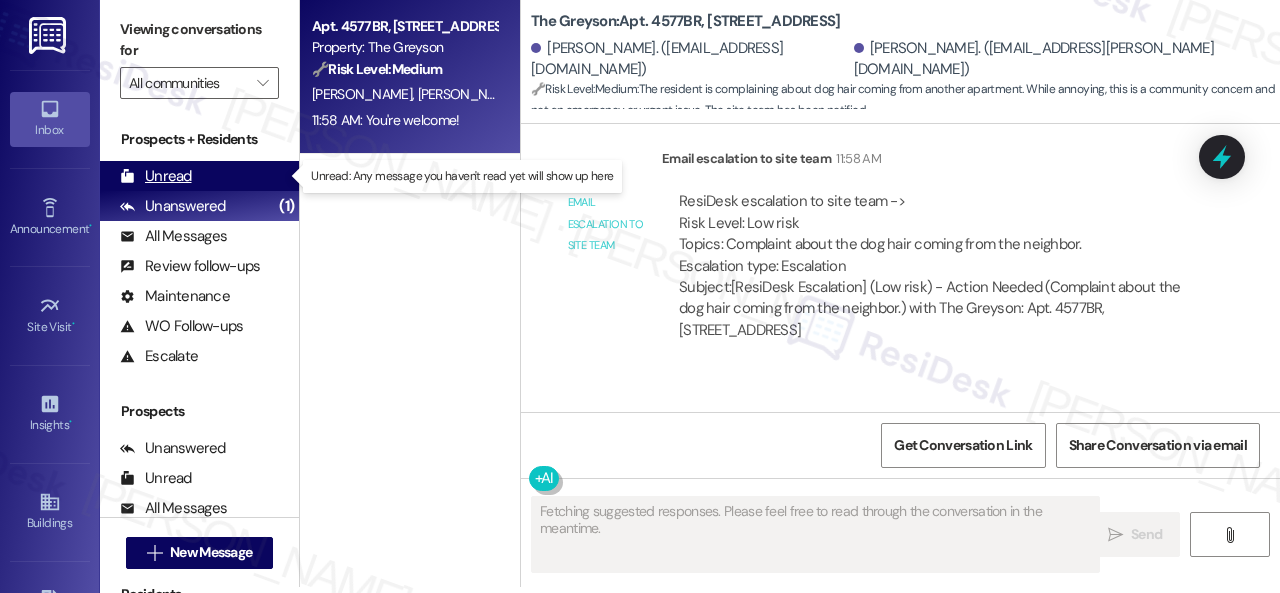 click on "Unread" at bounding box center (156, 176) 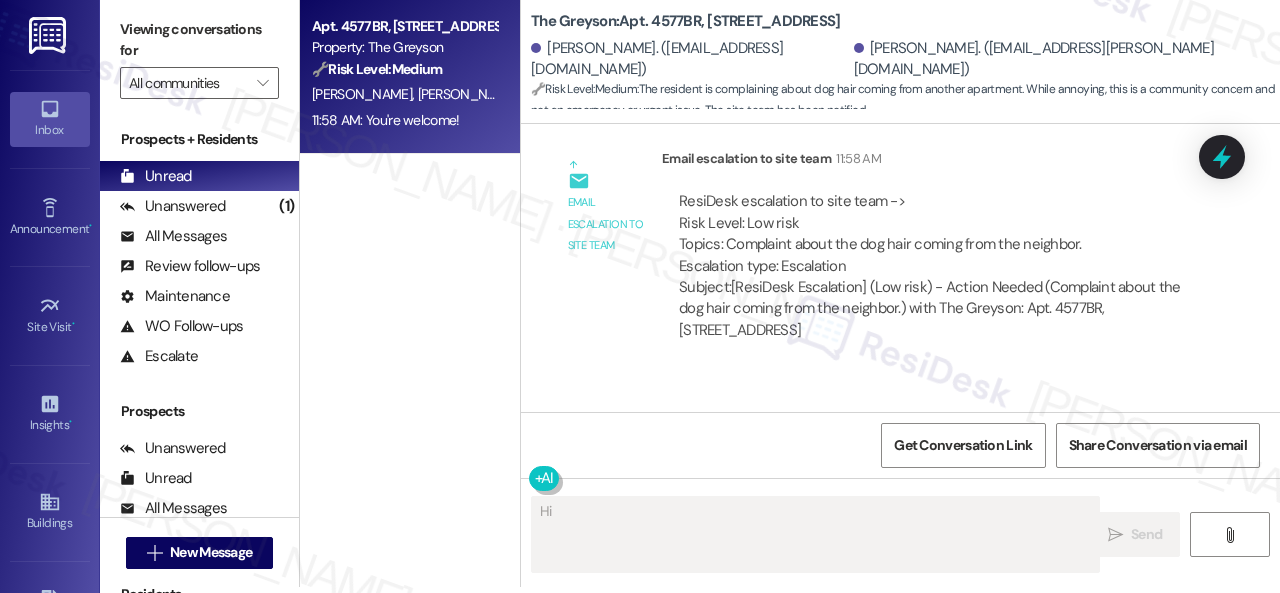 type on "Hi" 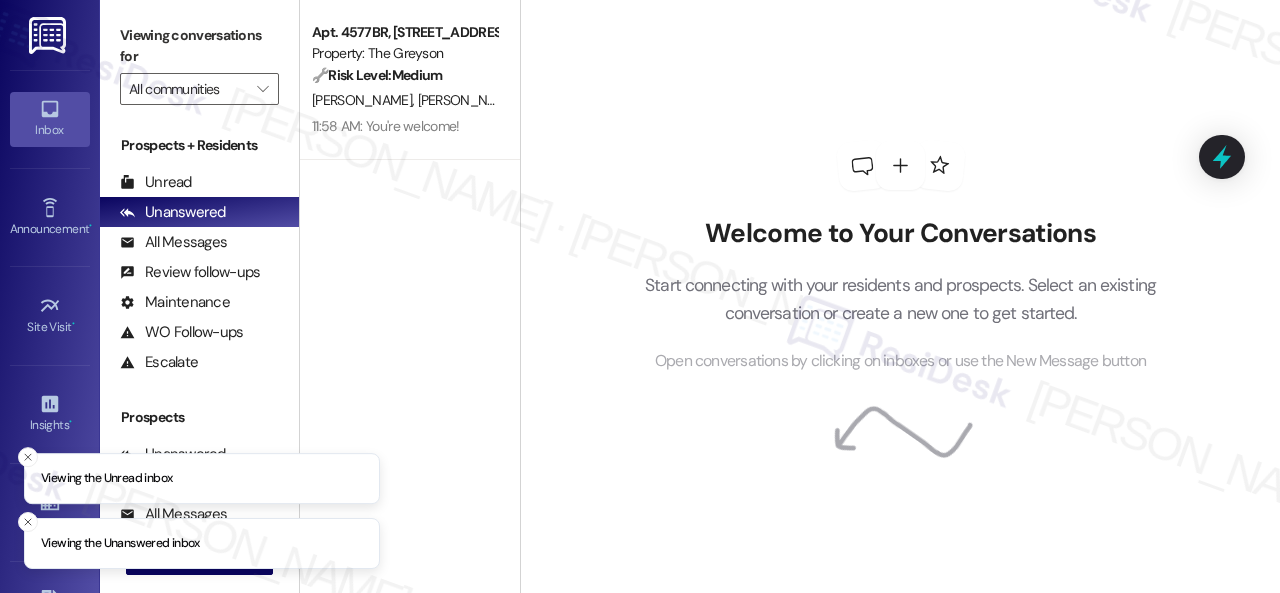 scroll, scrollTop: 0, scrollLeft: 0, axis: both 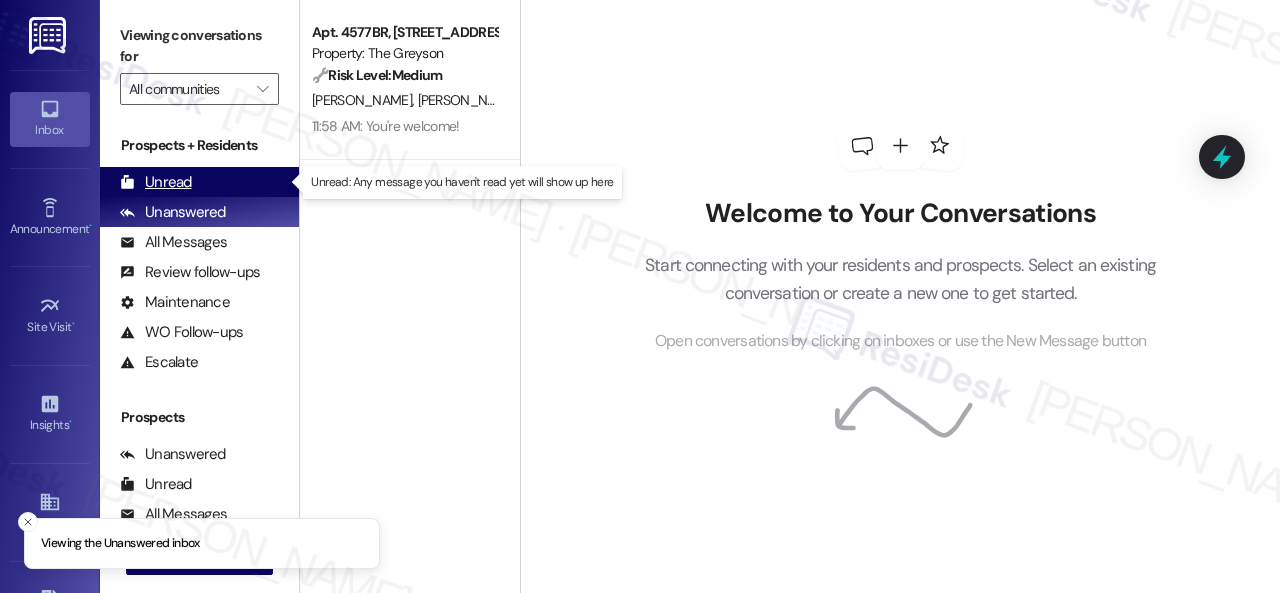 click on "Unread" at bounding box center [156, 182] 